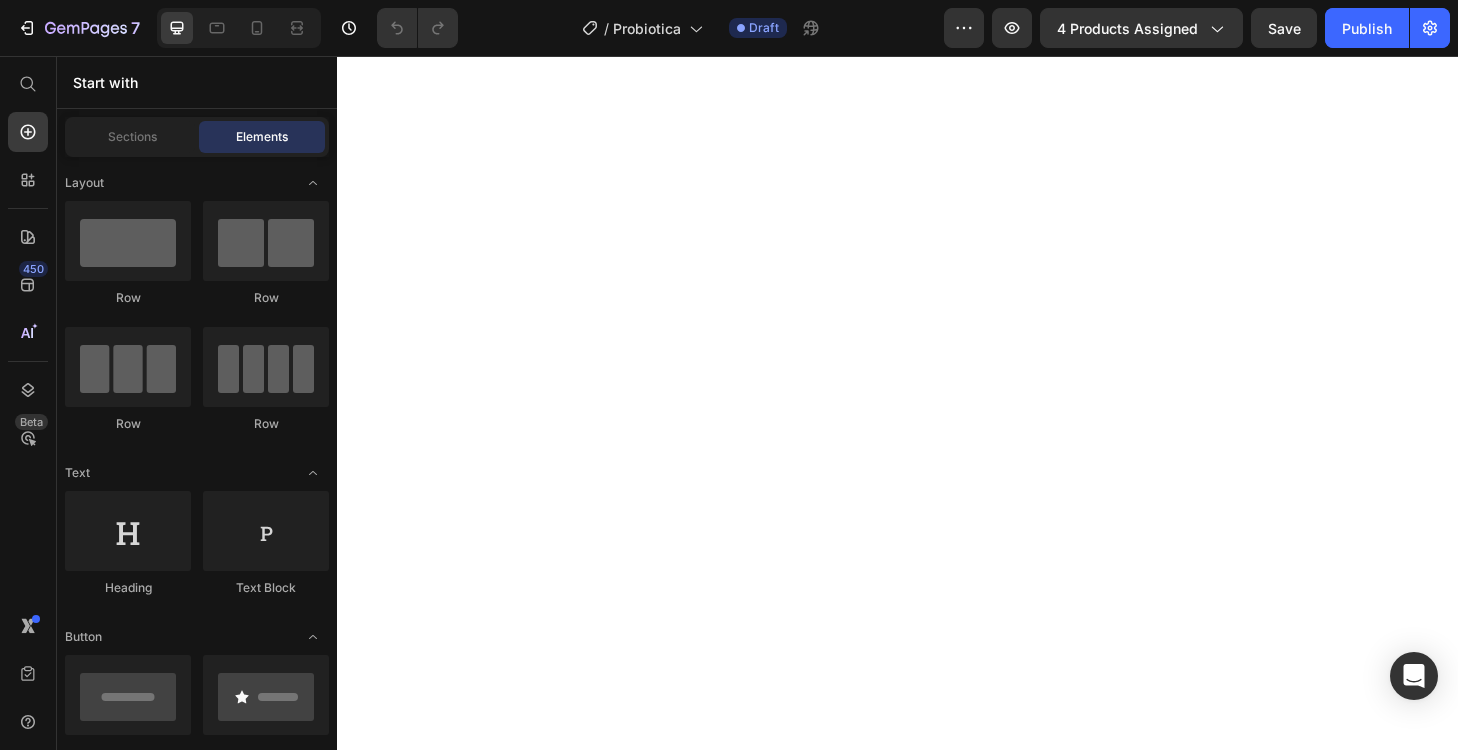 scroll, scrollTop: 0, scrollLeft: 0, axis: both 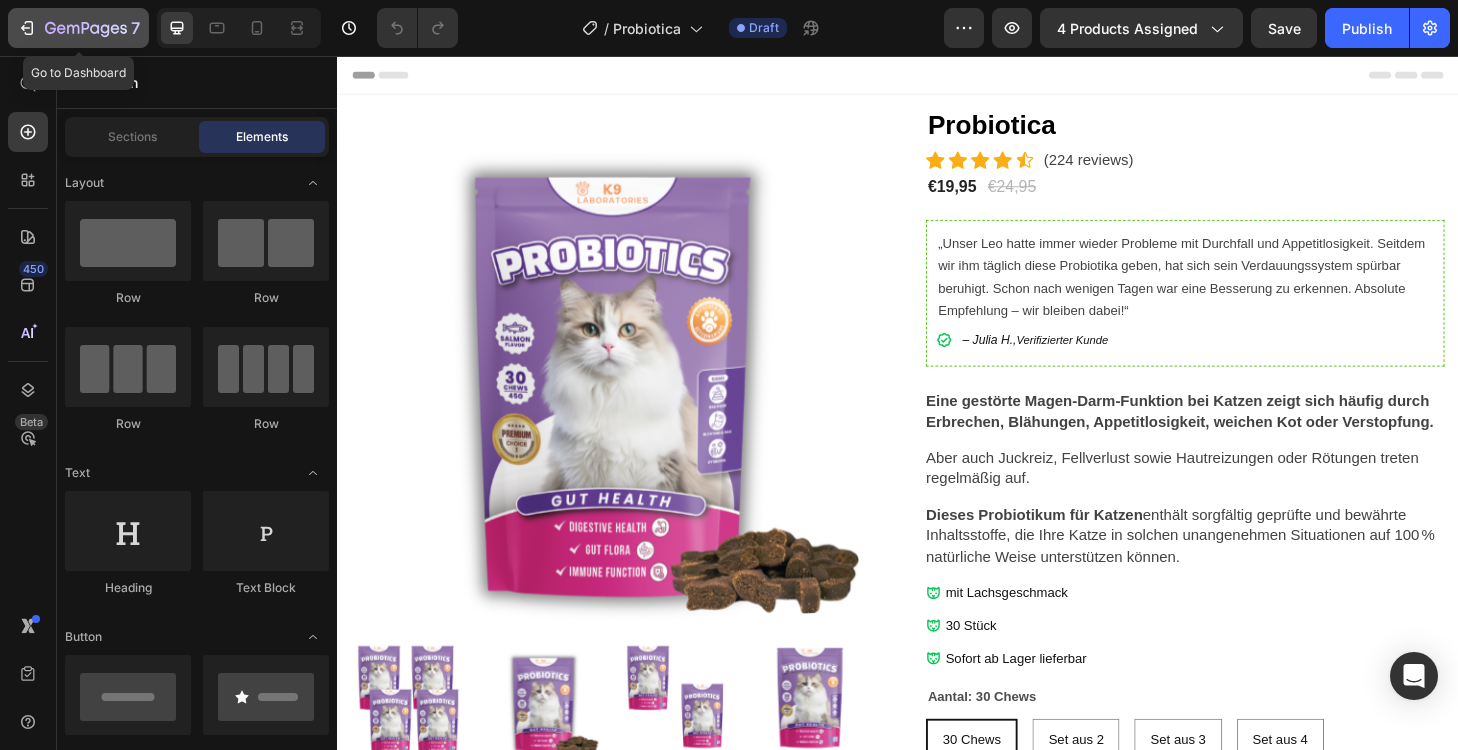 click 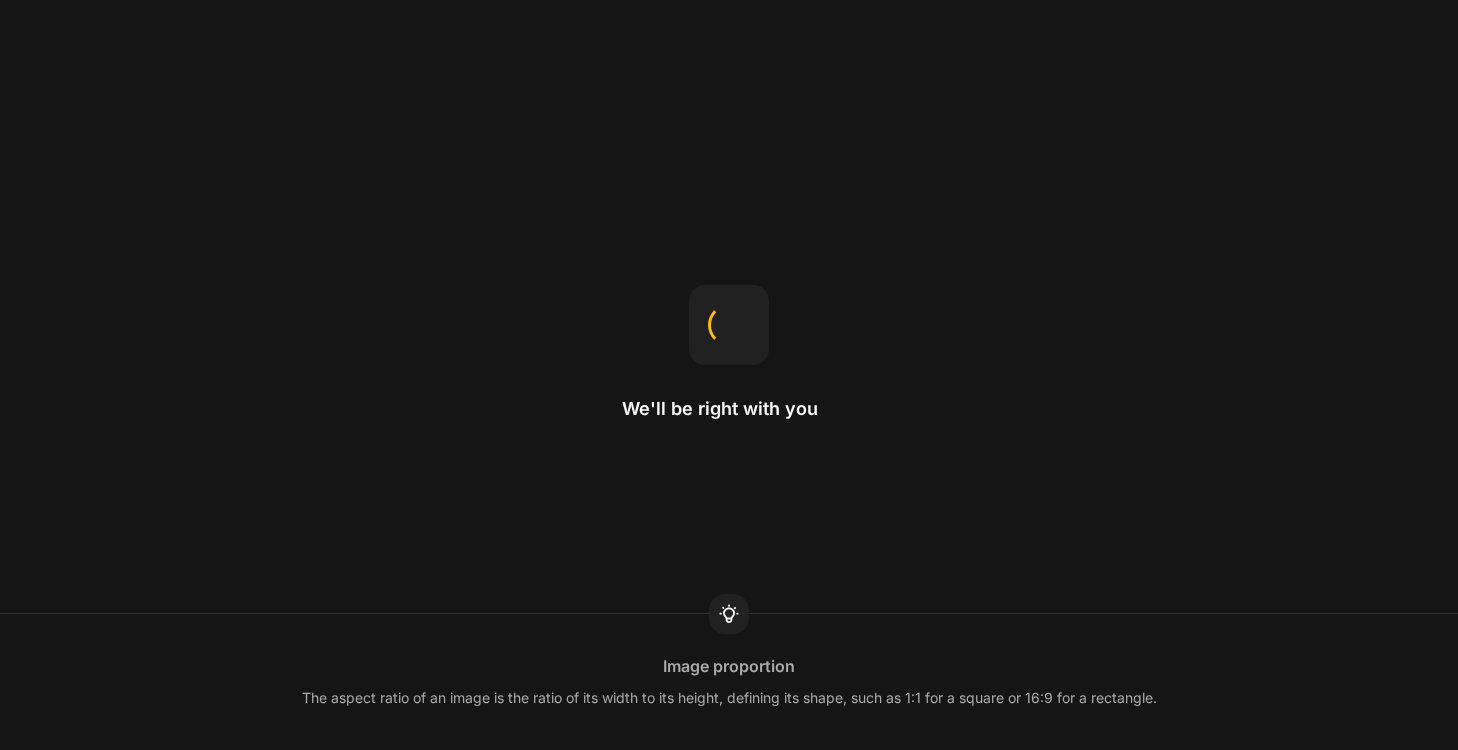 scroll, scrollTop: 0, scrollLeft: 0, axis: both 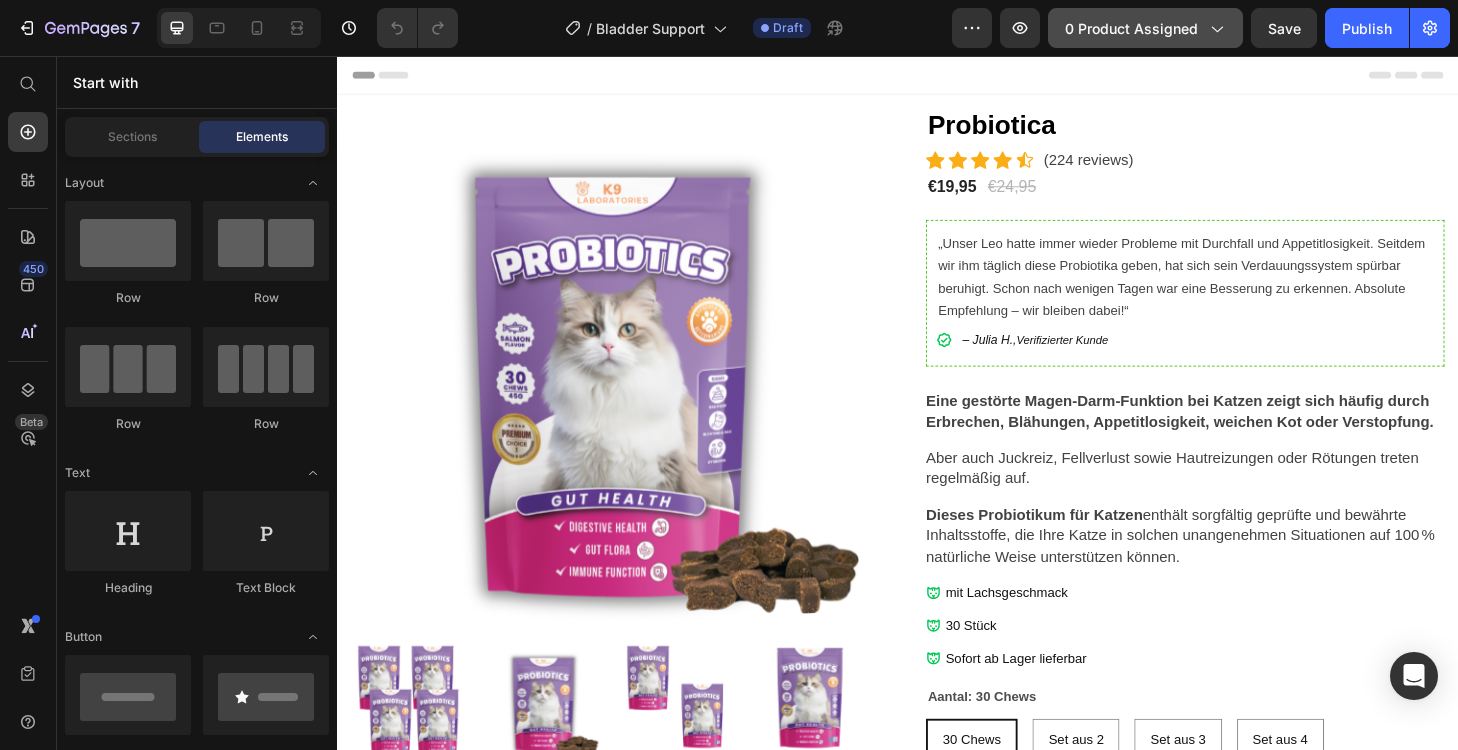 click on "0 product assigned" 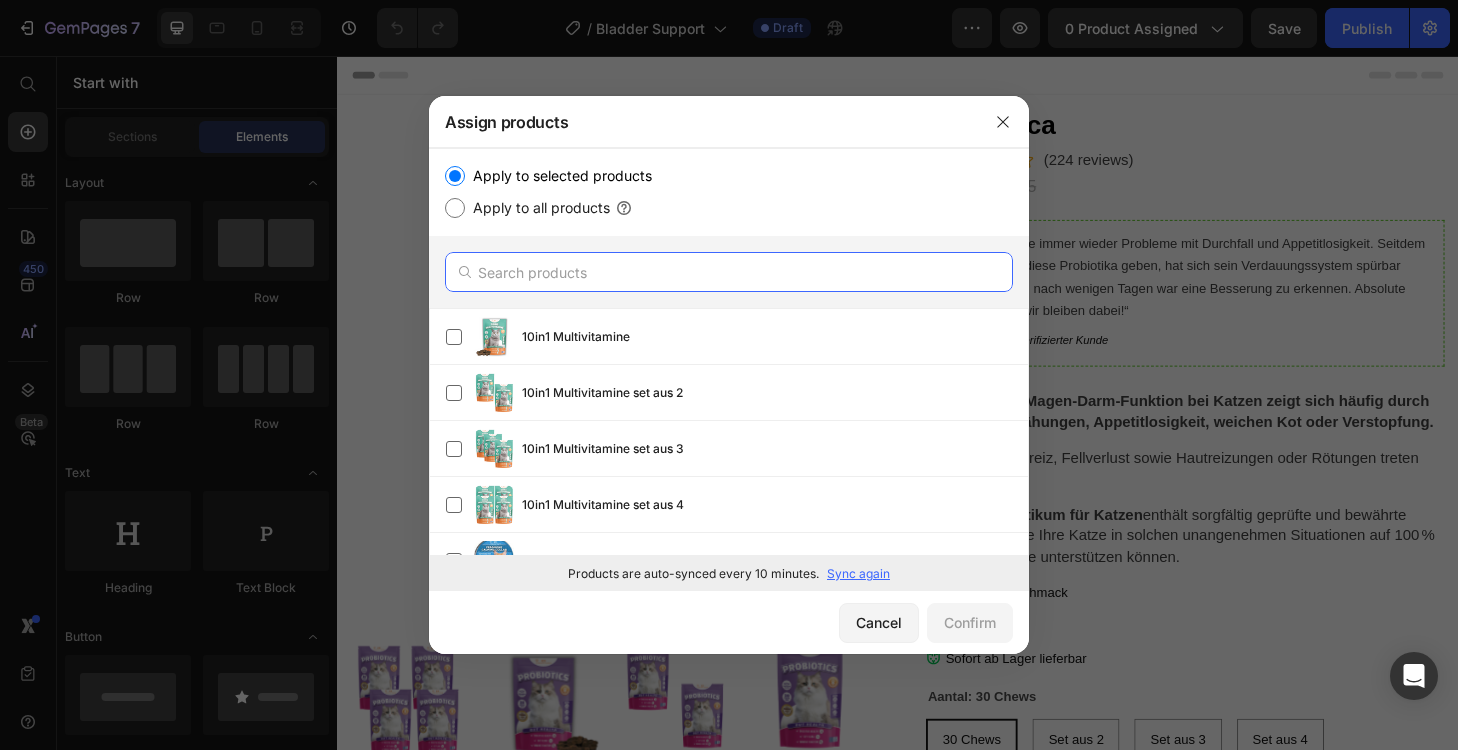 click at bounding box center (729, 272) 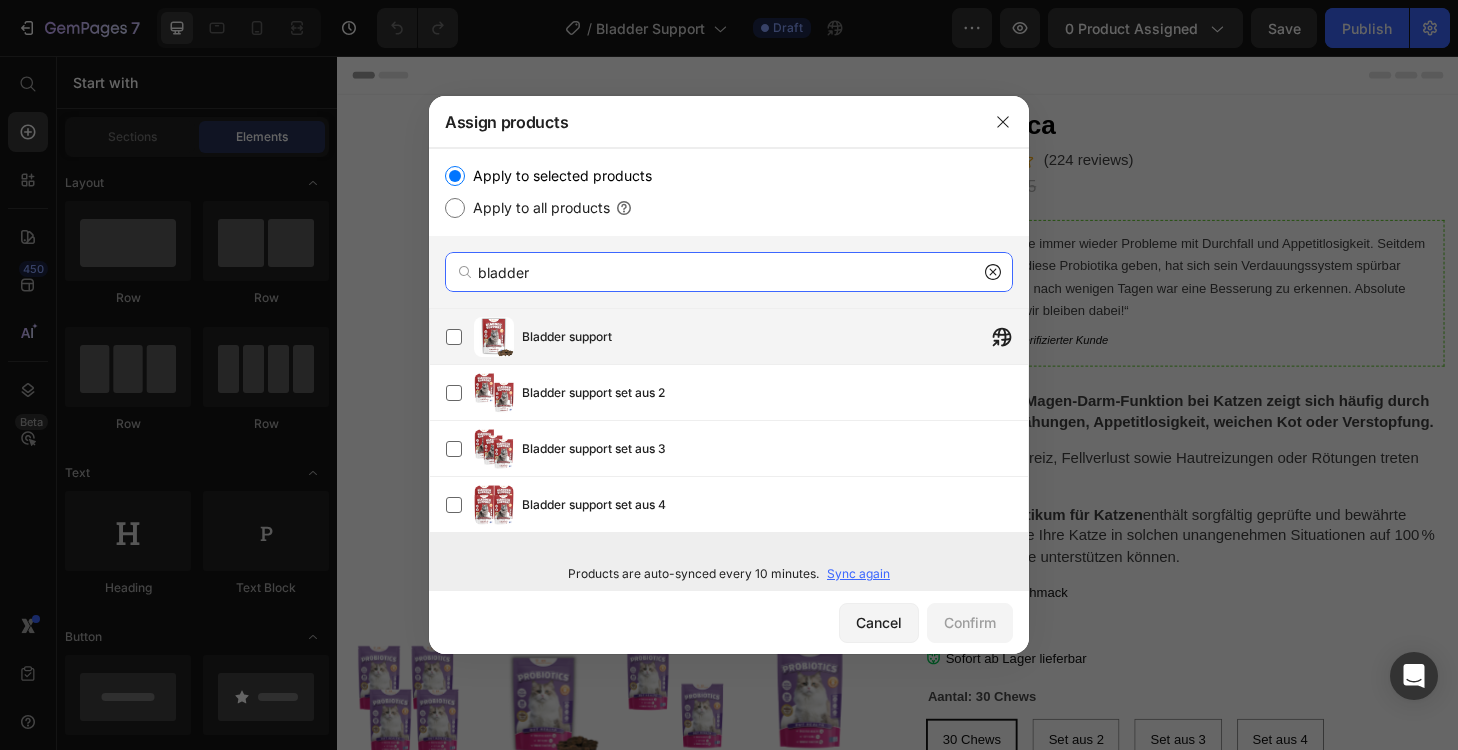 type on "bladder" 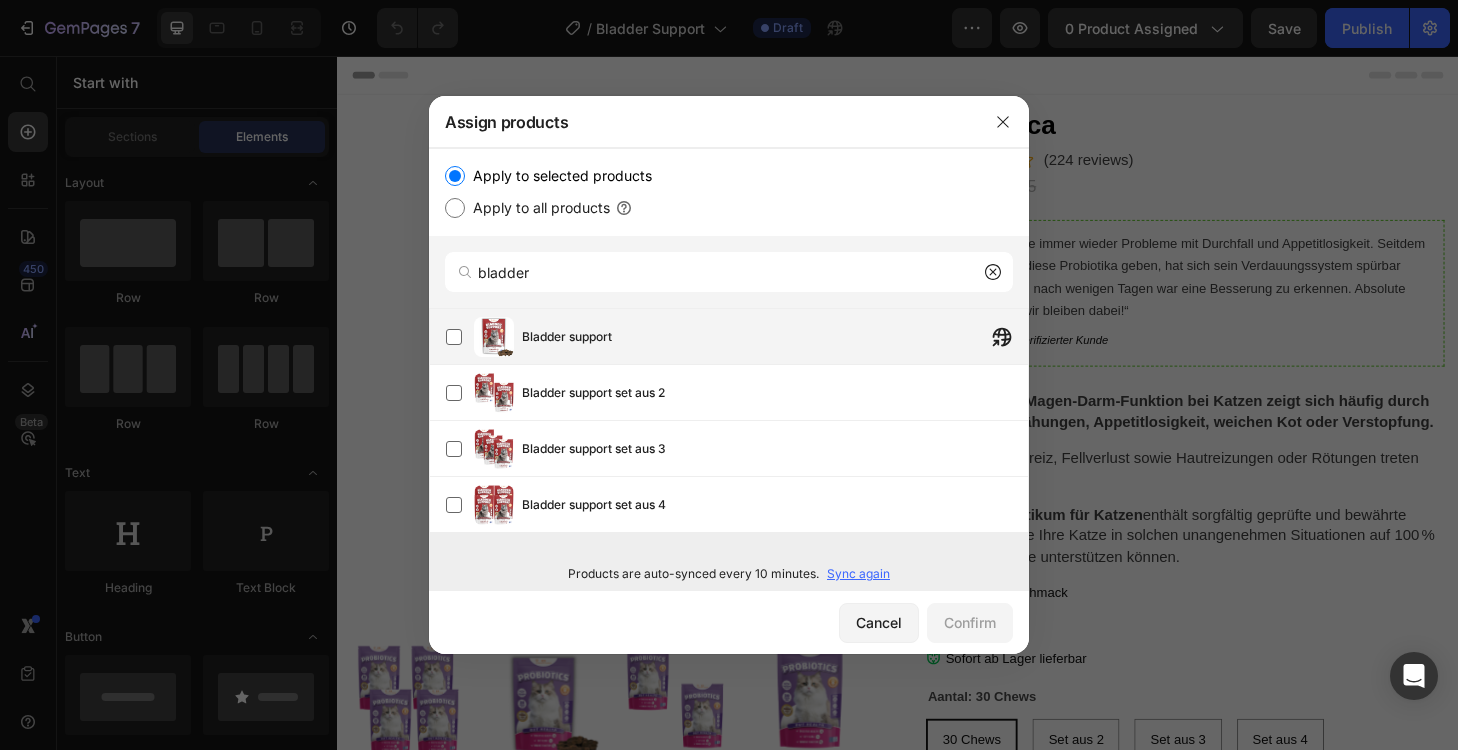click at bounding box center (494, 337) 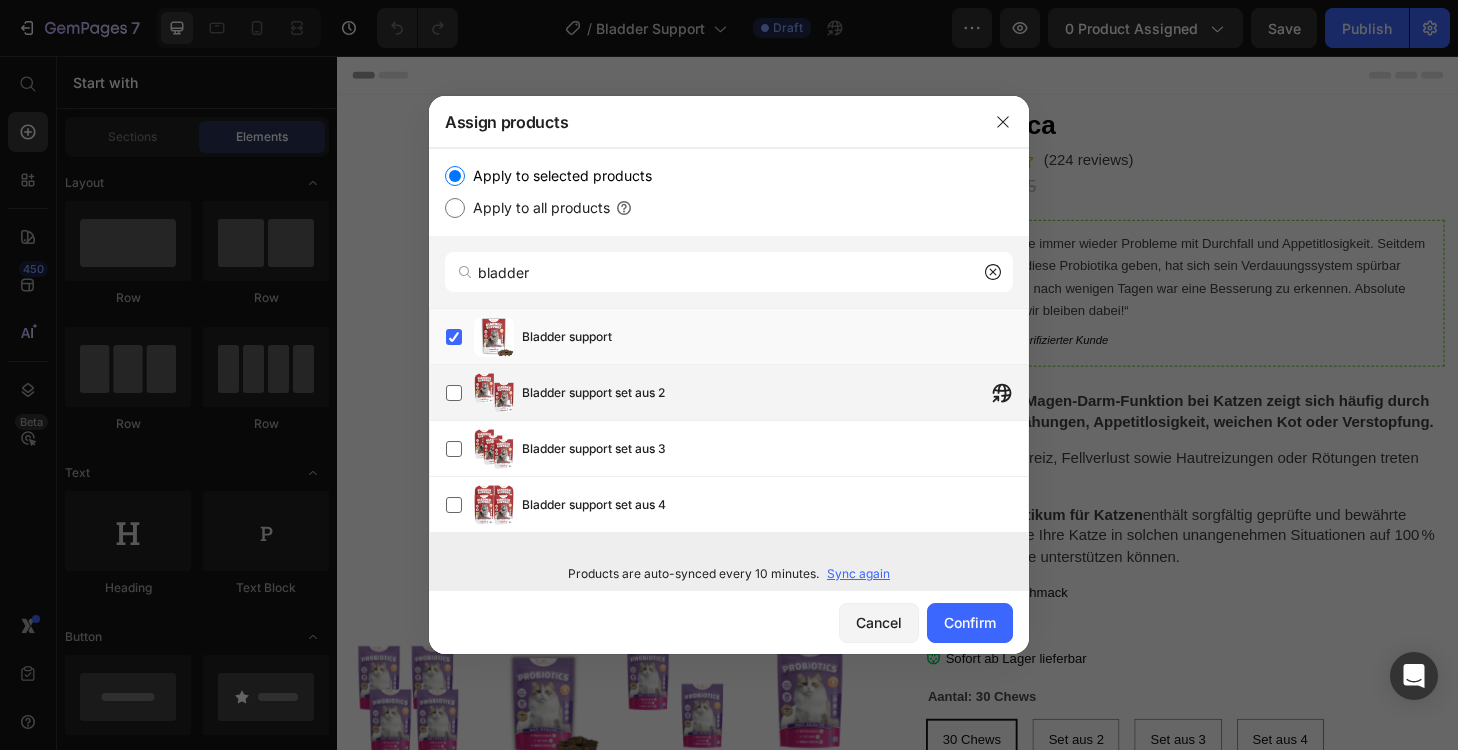 click on "Bladder support set aus 2" at bounding box center (737, 393) 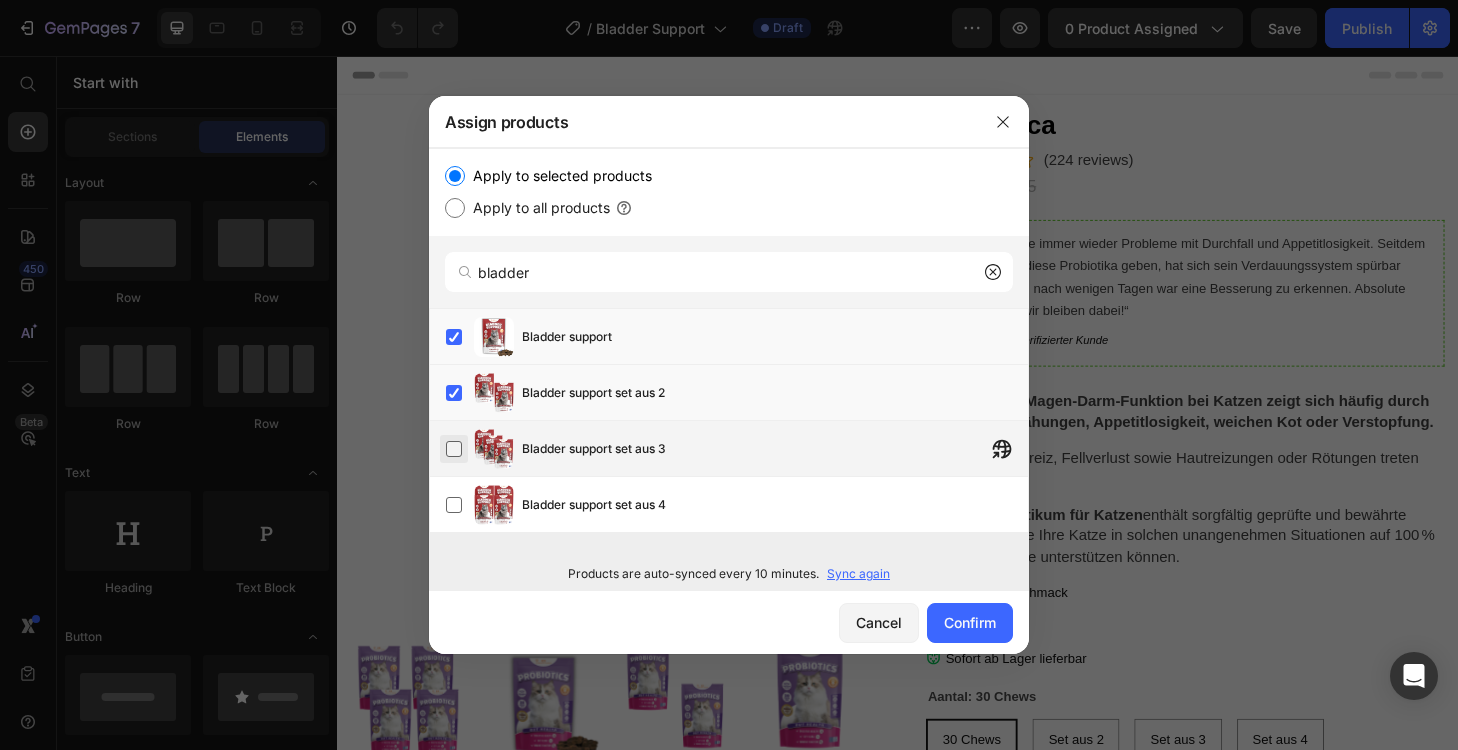 click at bounding box center [454, 449] 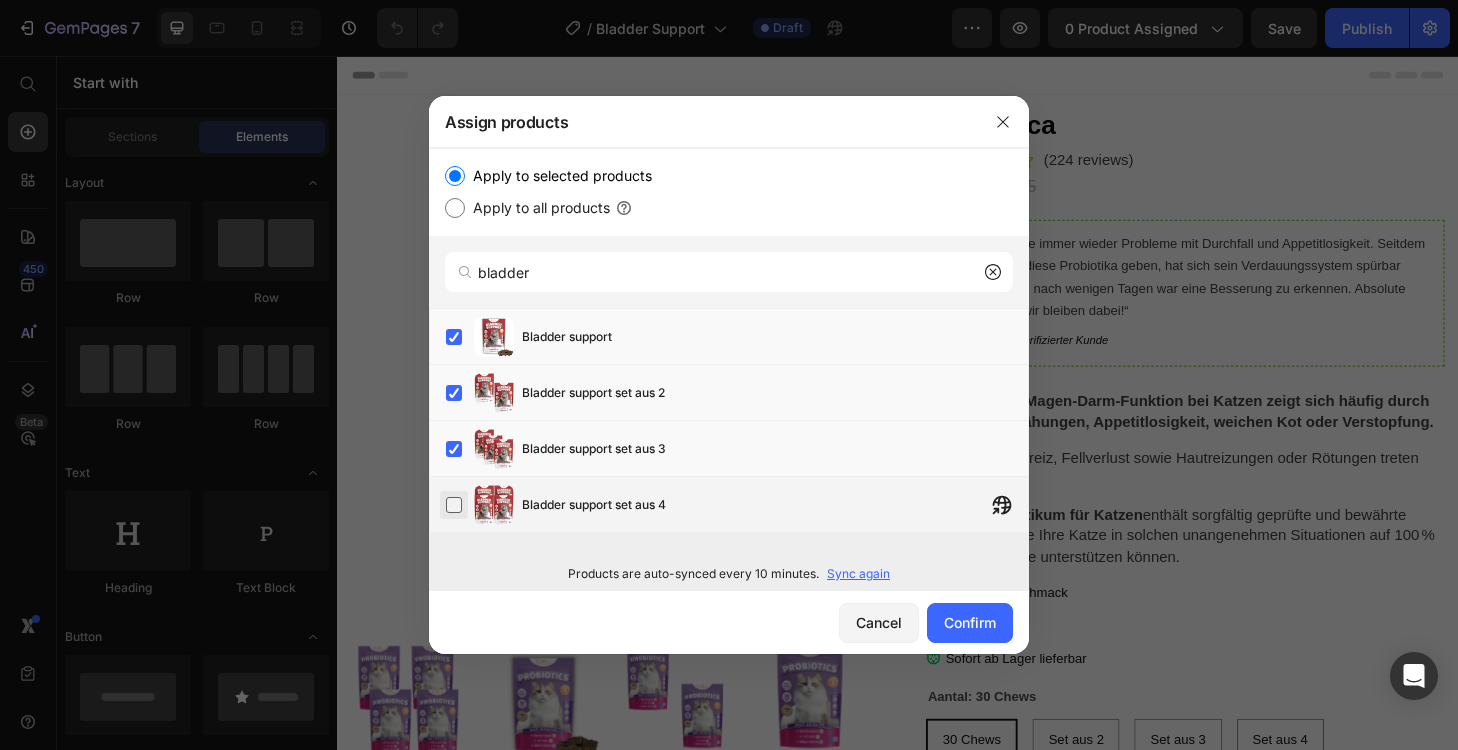 click at bounding box center [454, 505] 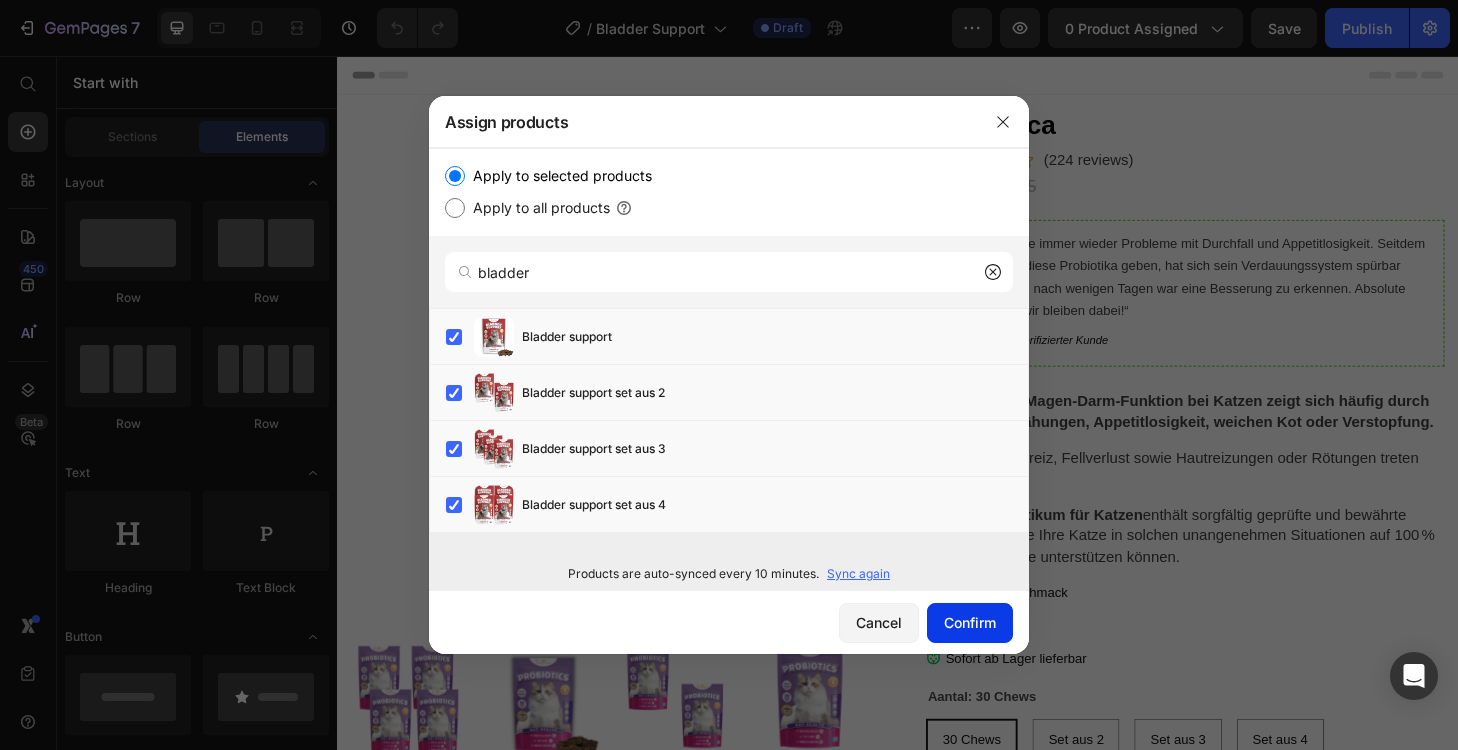 click on "Confirm" at bounding box center [970, 622] 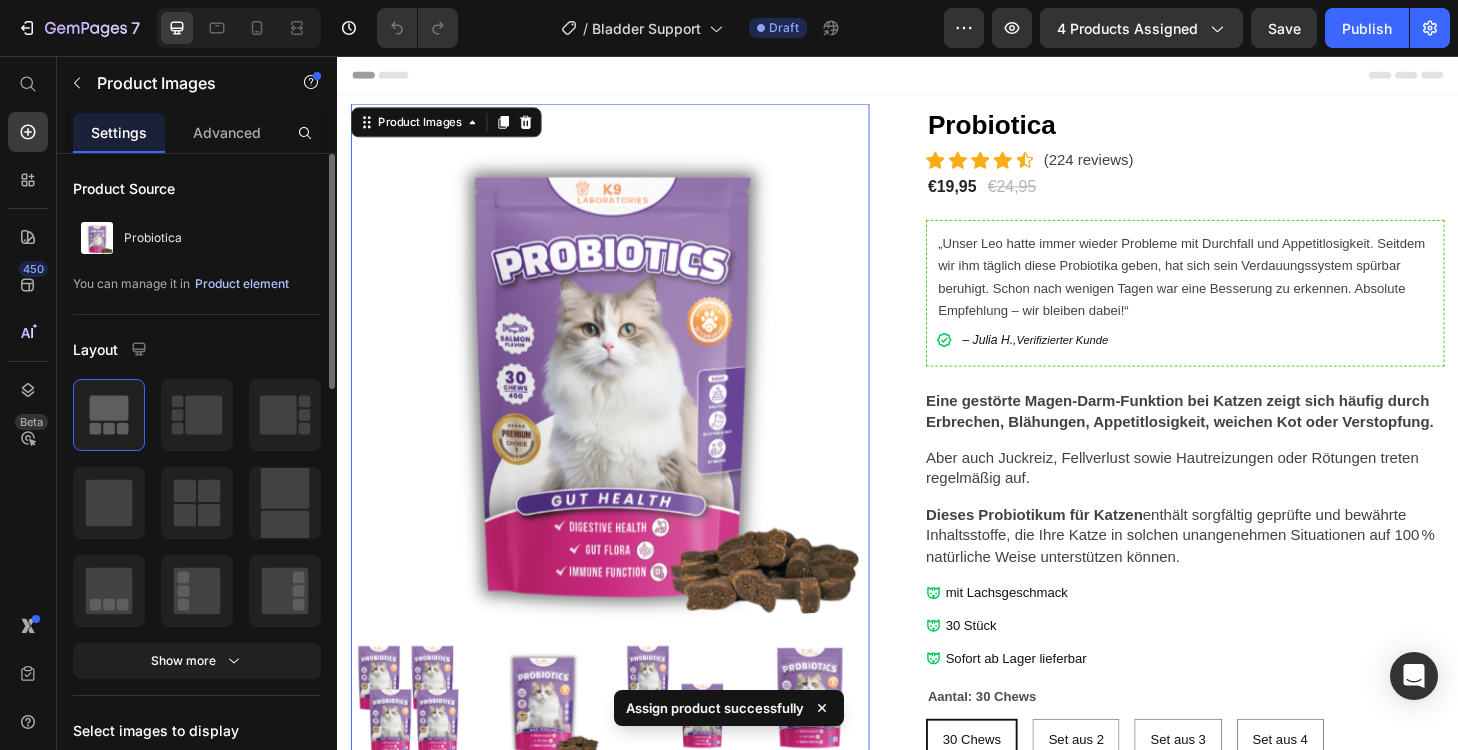 click on "Product element" at bounding box center (242, 284) 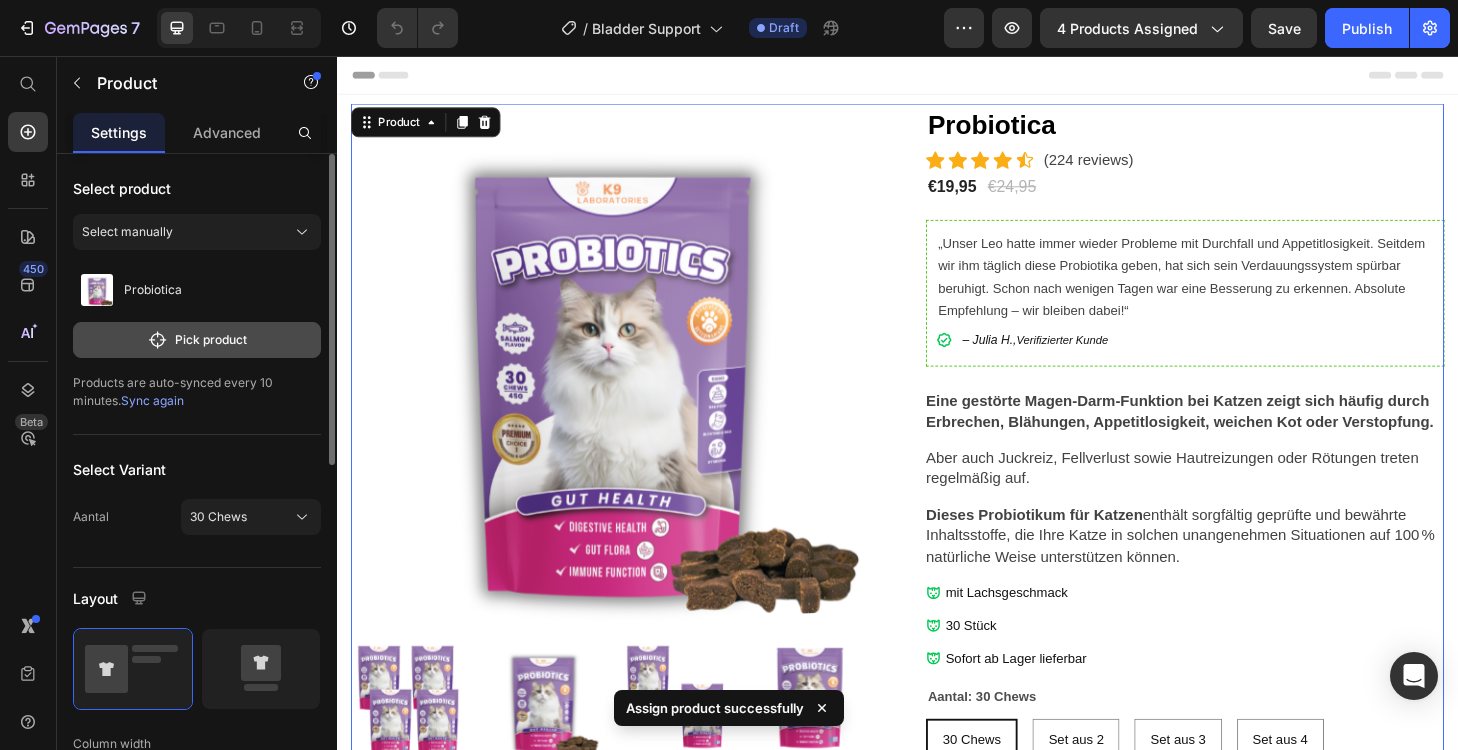 click on "Pick product" at bounding box center (197, 340) 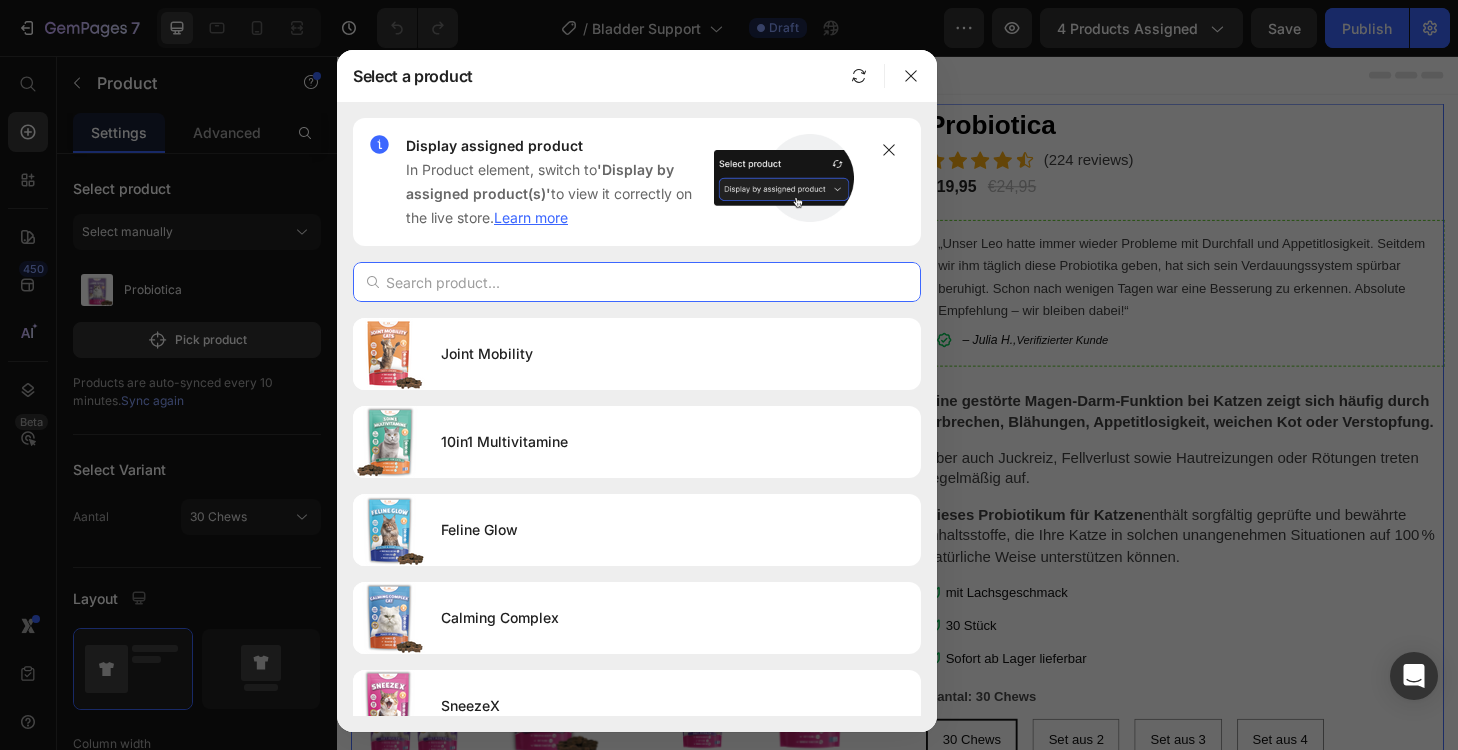 click at bounding box center [637, 282] 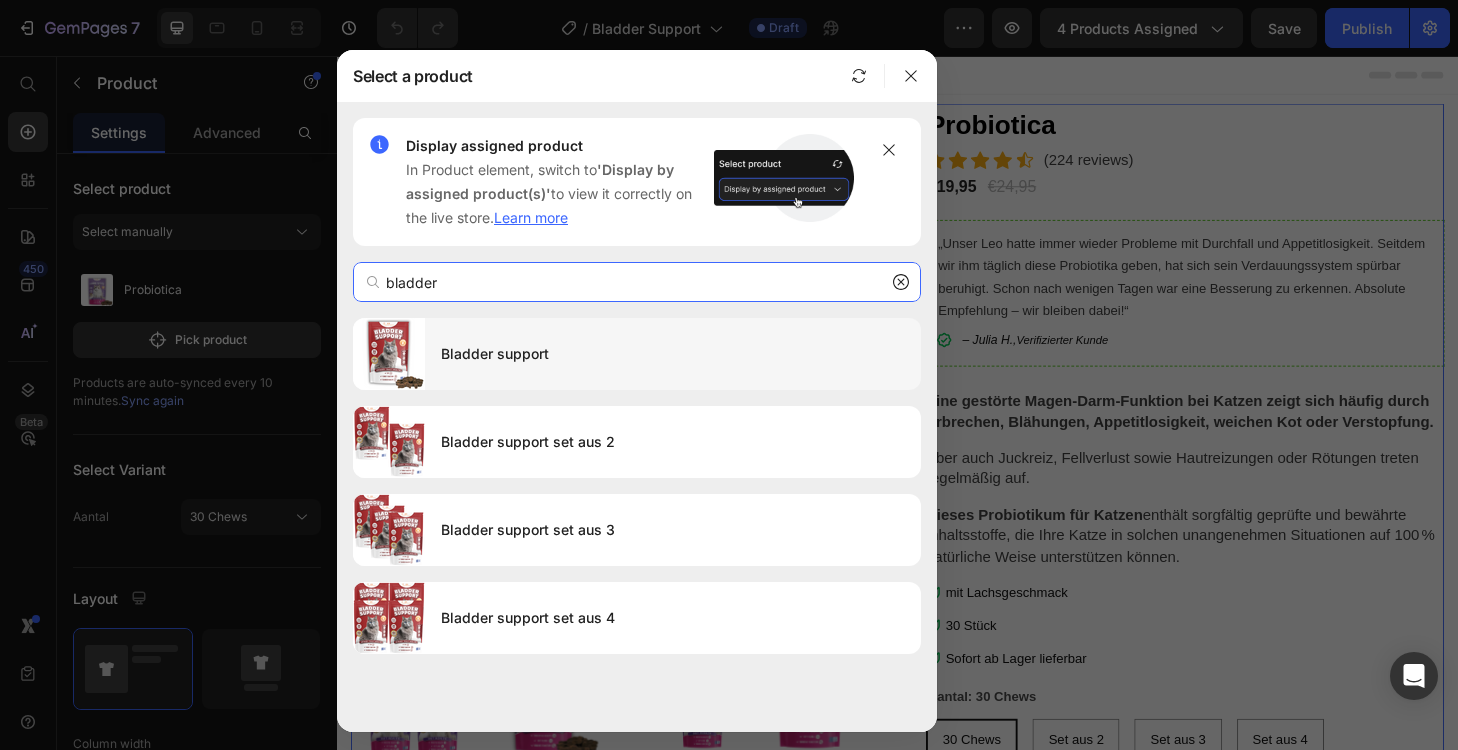 type on "bladder" 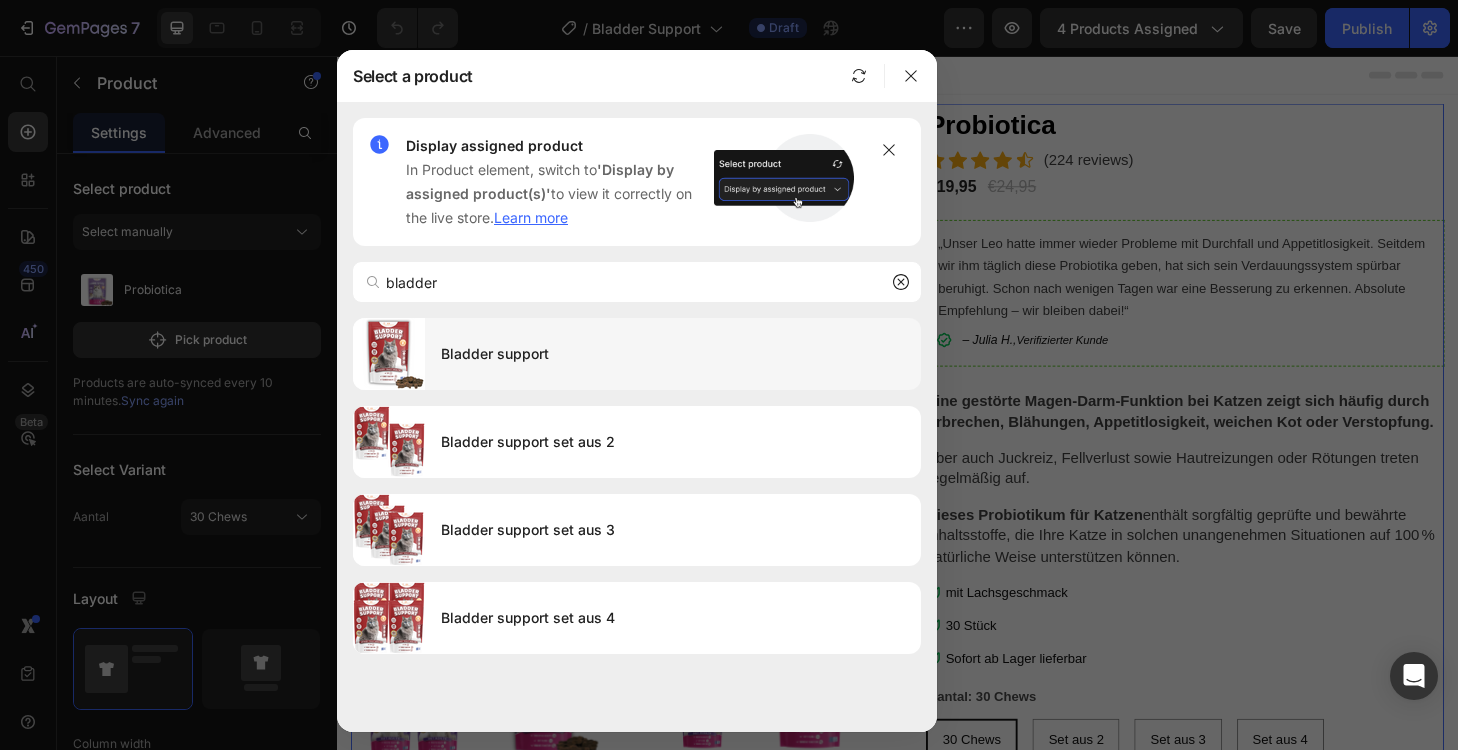 click on "Bladder support" at bounding box center [673, 354] 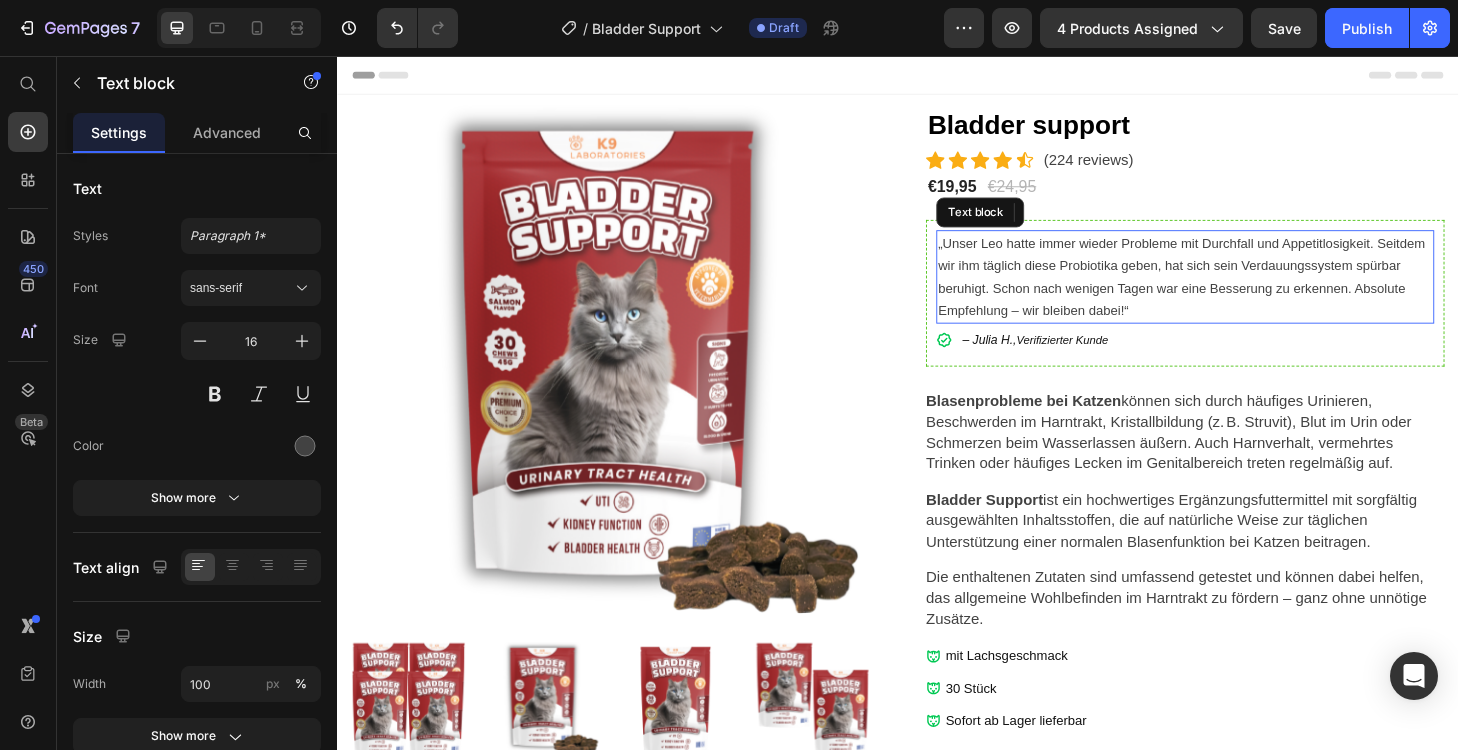click on "„Unser Leo hatte immer wieder Probleme mit Durchfall und Appetitlosigkeit. Seitdem wir ihm täglich diese Probiotika geben, hat sich sein Verdauungssystem spürbar beruhigt. Schon nach wenigen Tagen war eine Besserung zu erkennen. Absolute Empfehlung – wir bleiben dabei!“" at bounding box center [1240, 292] 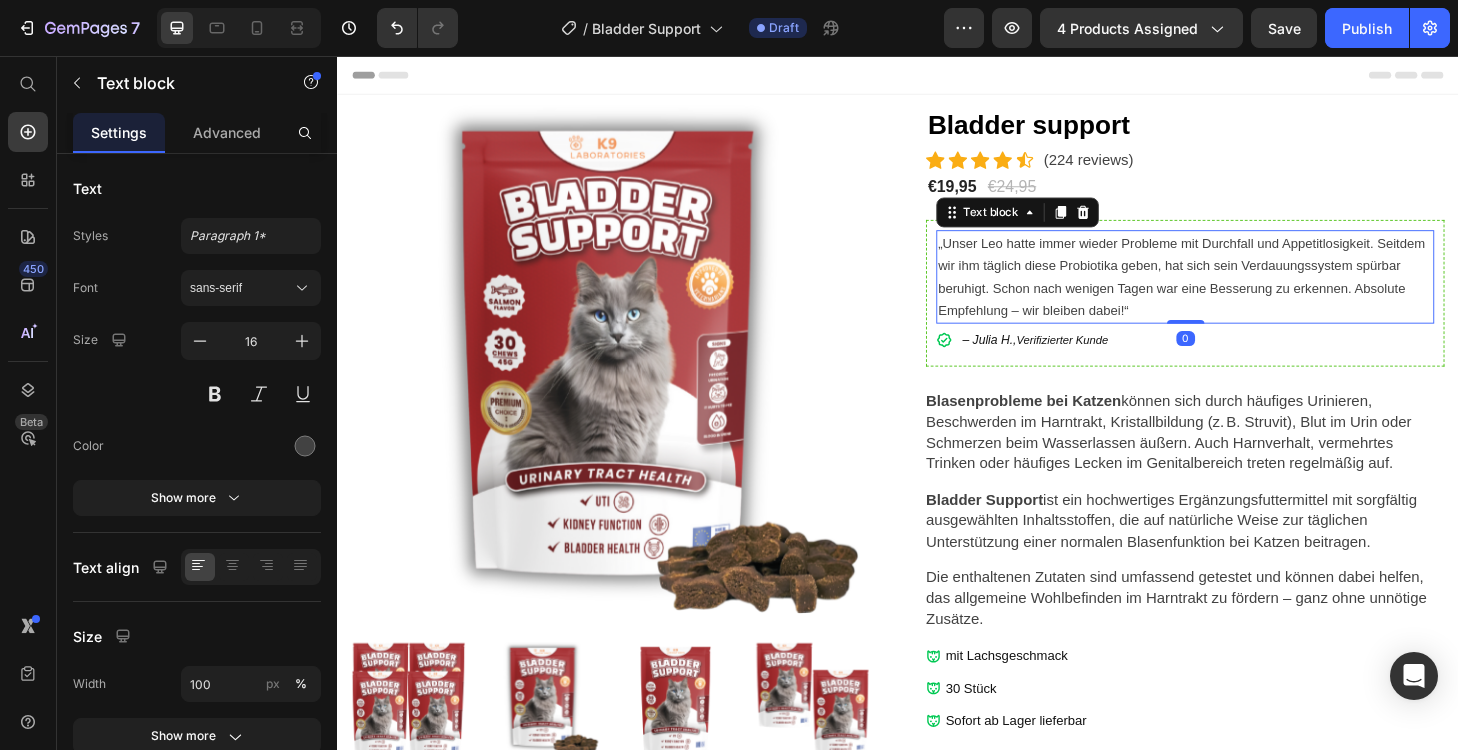 click on "„Unser Leo hatte immer wieder Probleme mit Durchfall und Appetitlosigkeit. Seitdem wir ihm täglich diese Probiotika geben, hat sich sein Verdauungssystem spürbar beruhigt. Schon nach wenigen Tagen war eine Besserung zu erkennen. Absolute Empfehlung – wir bleiben dabei!“" at bounding box center [1240, 292] 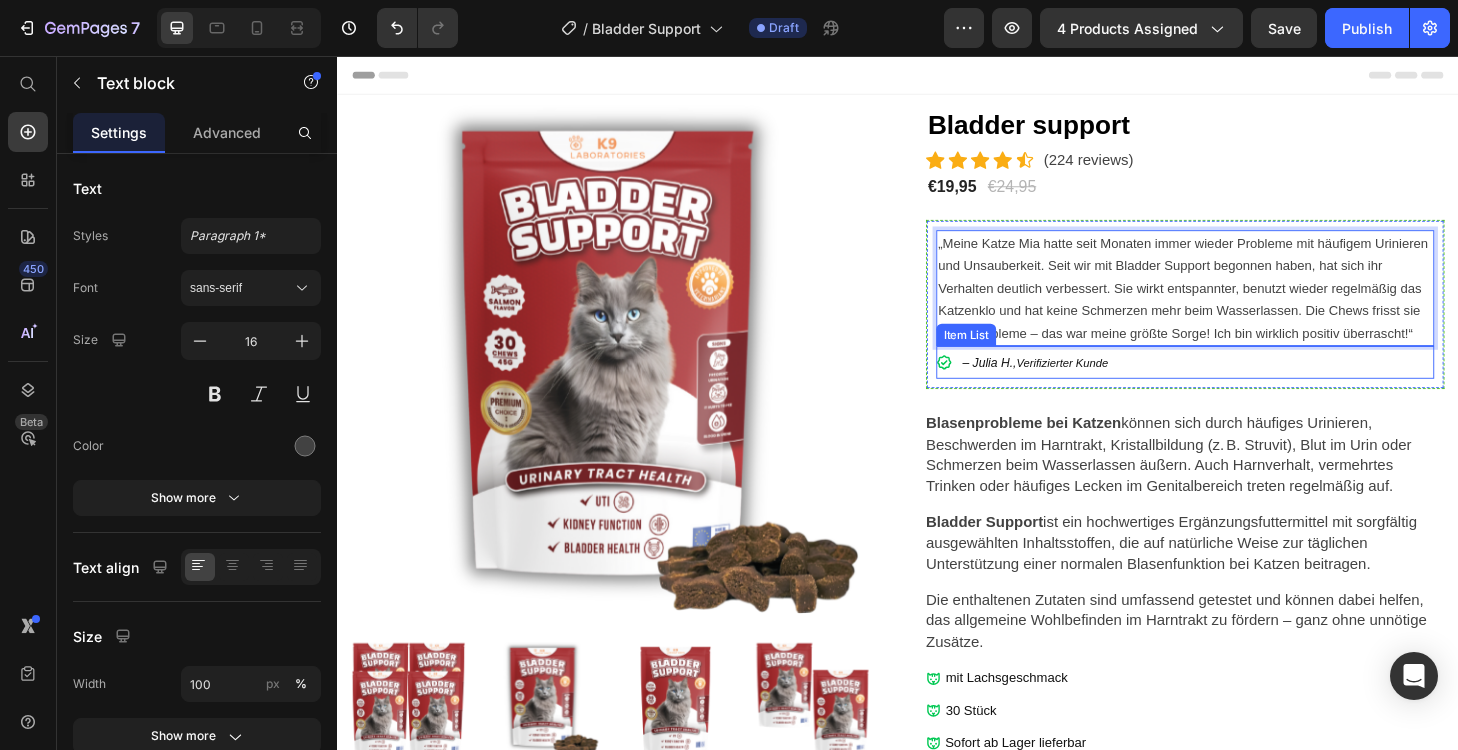 click on "– Julia H.," at bounding box center [1035, 383] 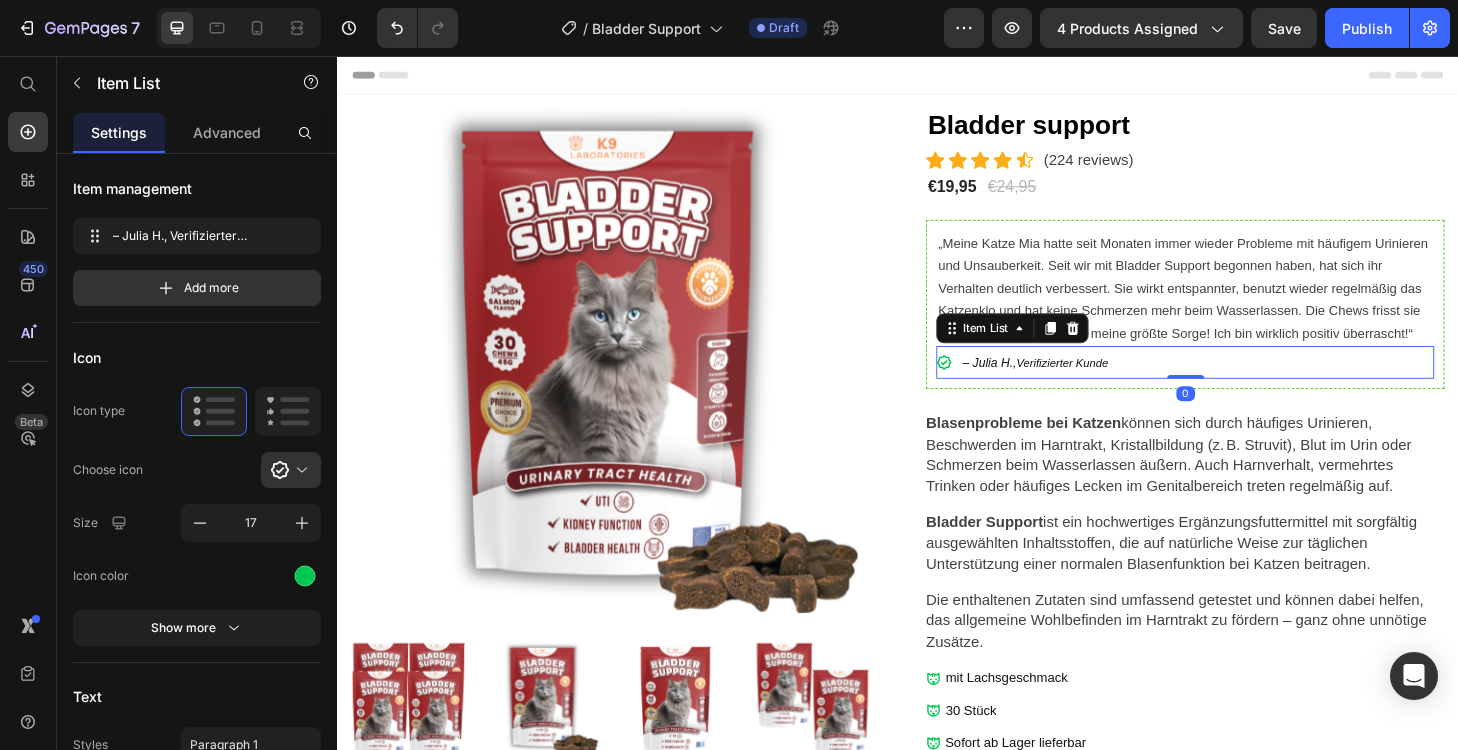 click on "– Julia H.," at bounding box center [1035, 383] 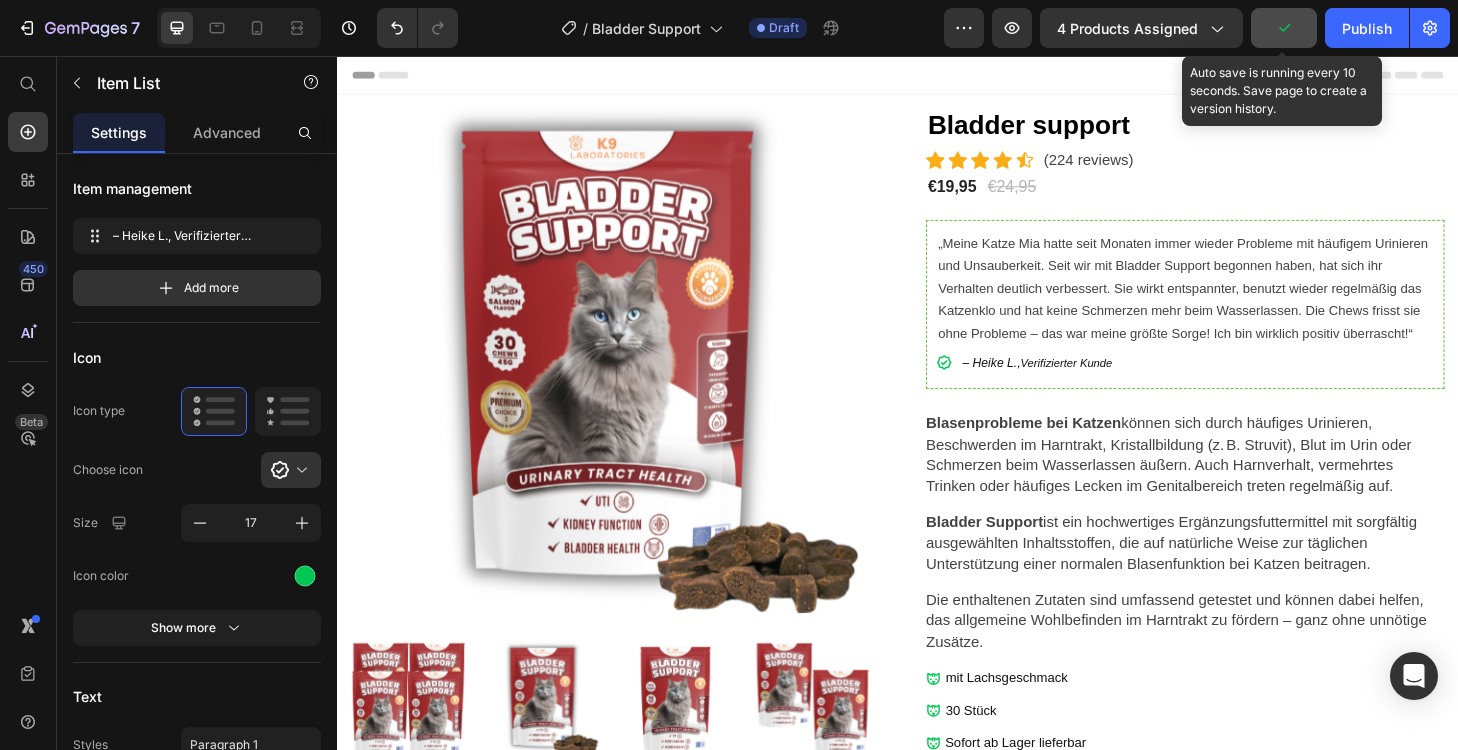 click 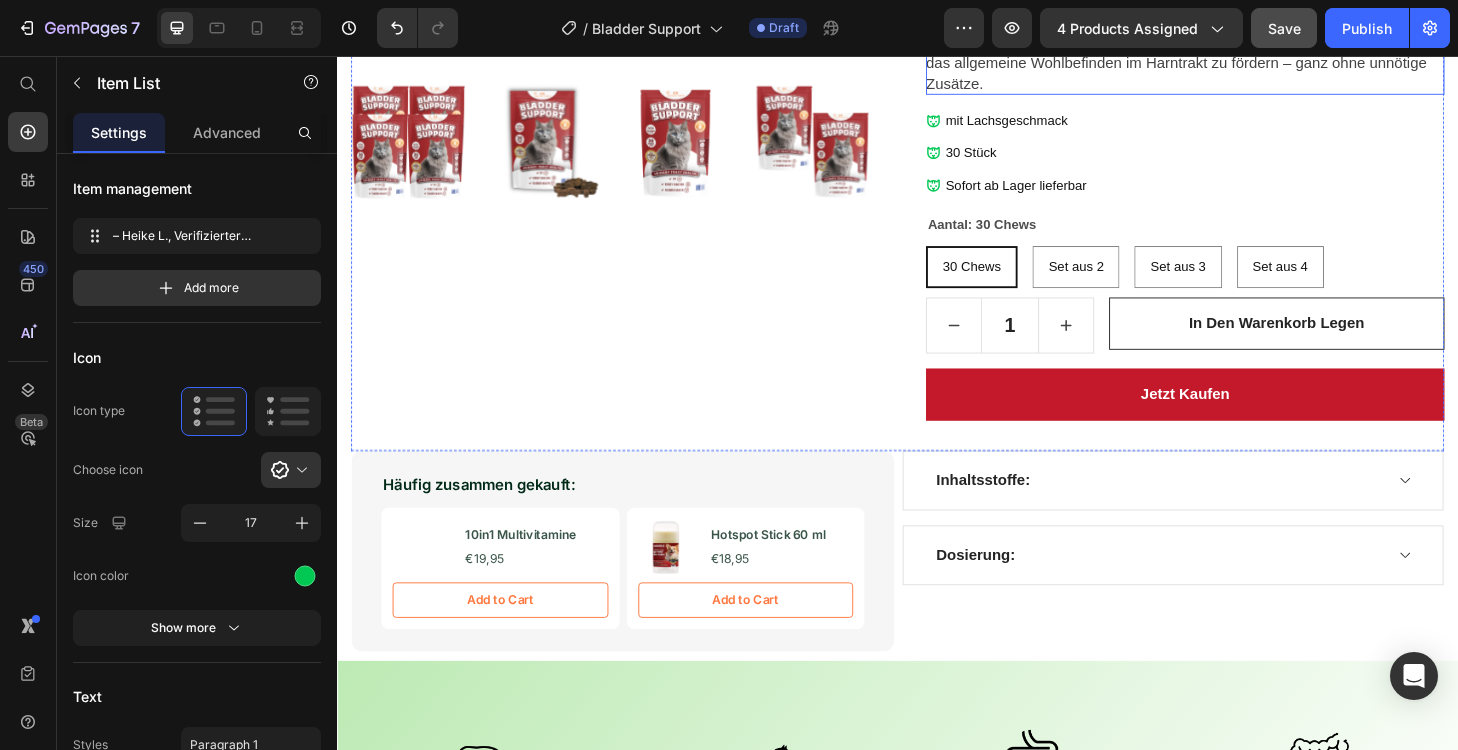 scroll, scrollTop: 606, scrollLeft: 0, axis: vertical 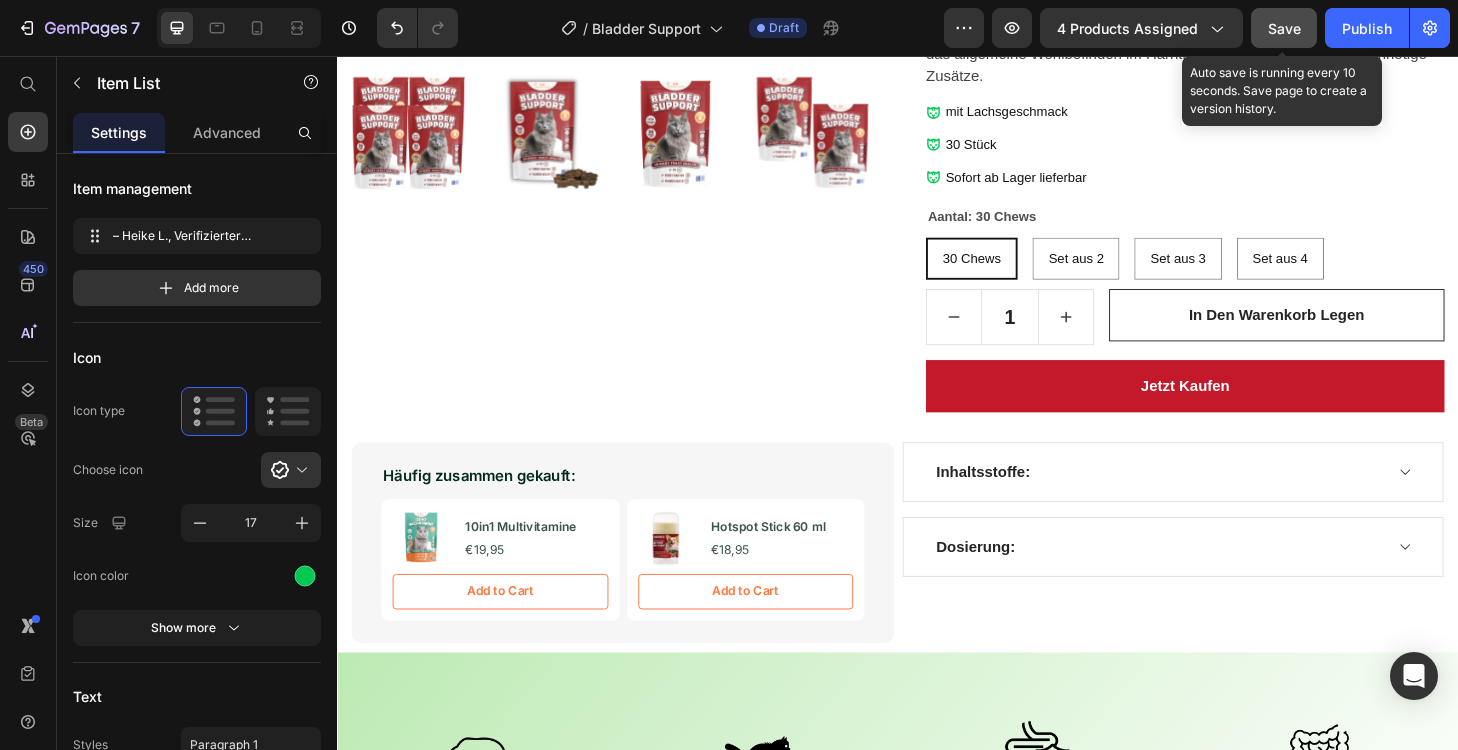 click on "Save" at bounding box center (1284, 28) 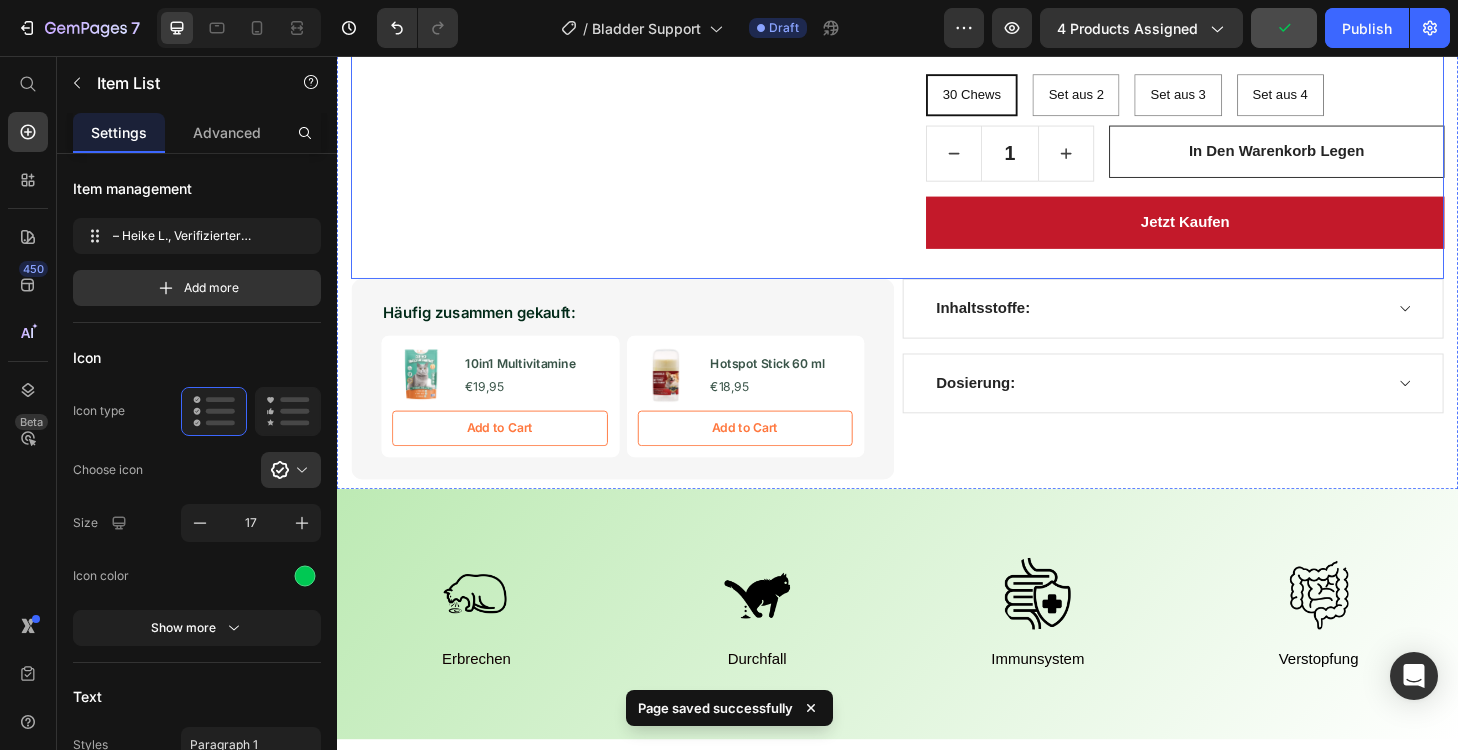 scroll, scrollTop: 802, scrollLeft: 0, axis: vertical 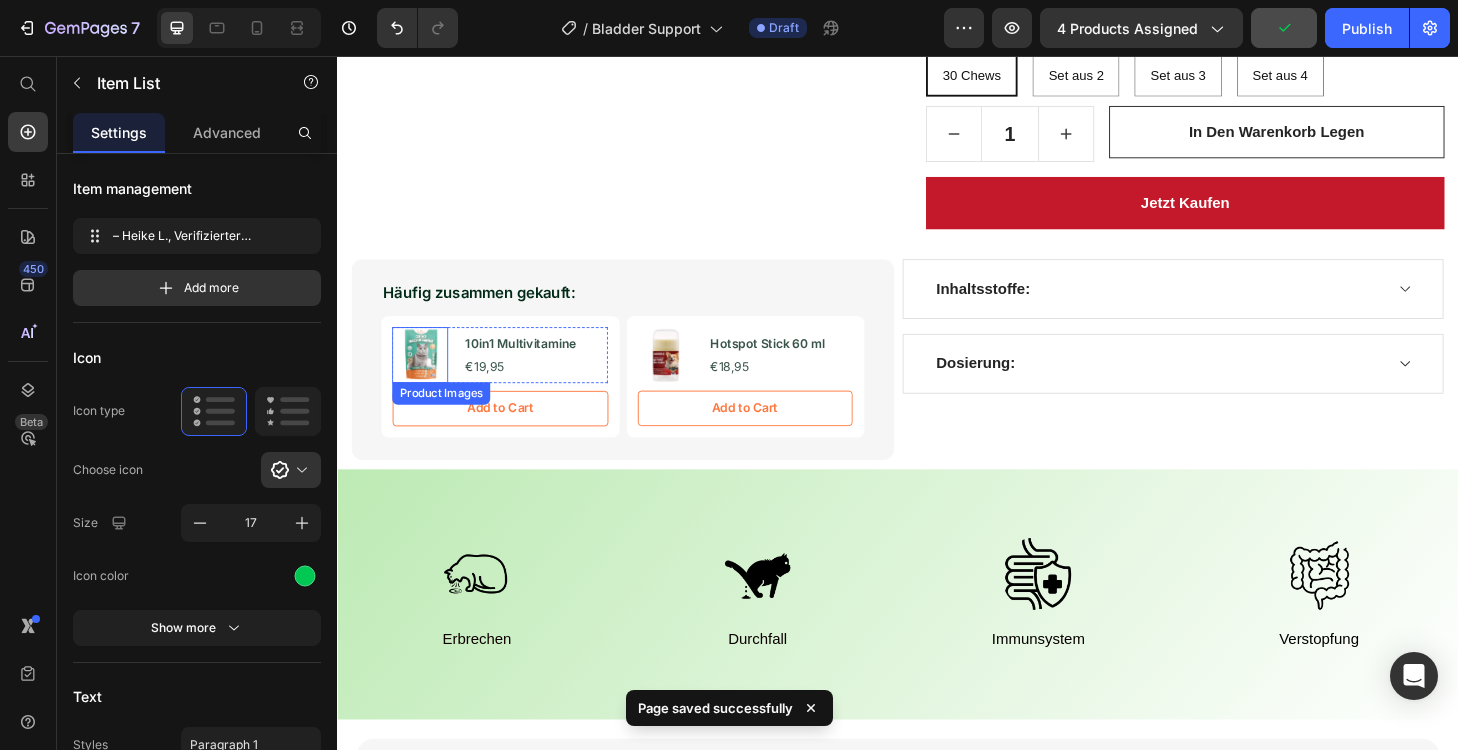 click at bounding box center [426, 376] 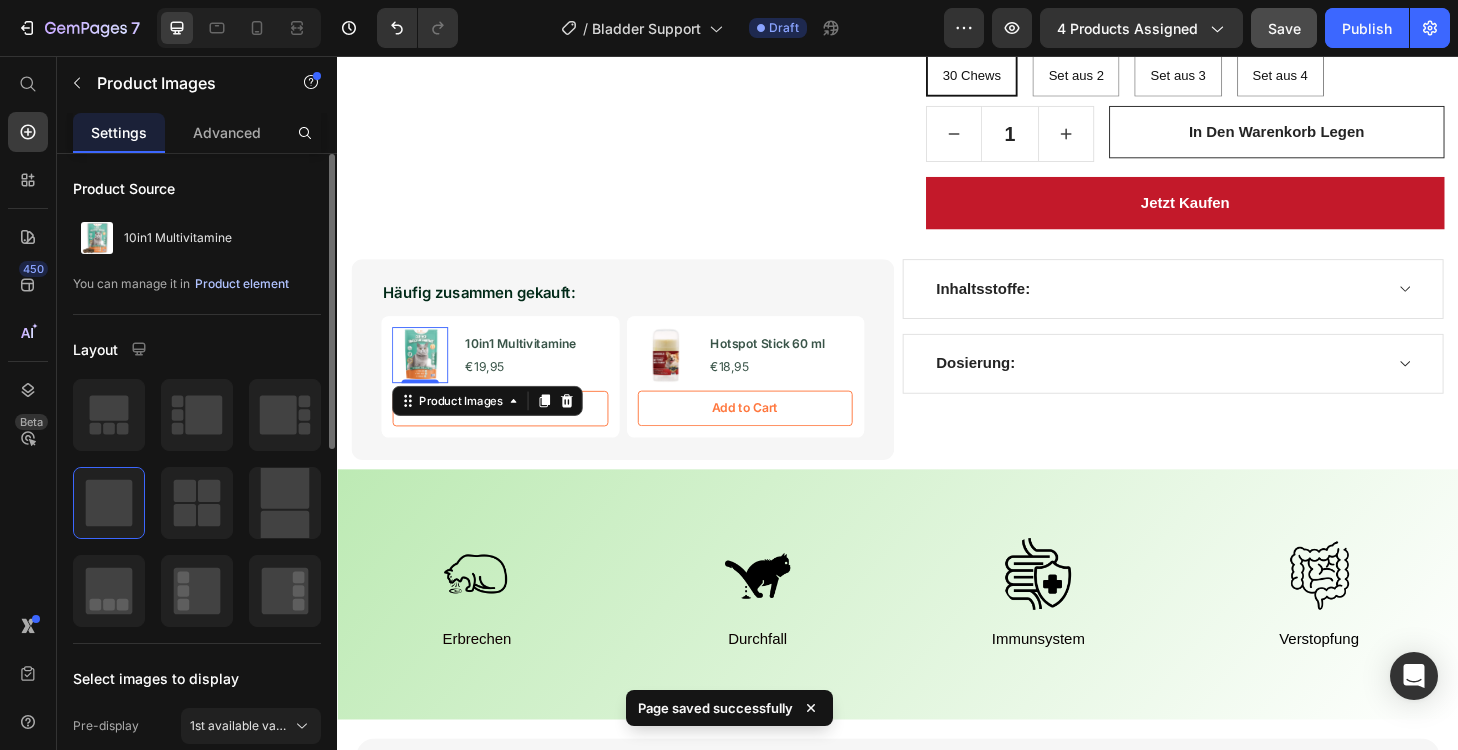 click on "Product element" at bounding box center (242, 284) 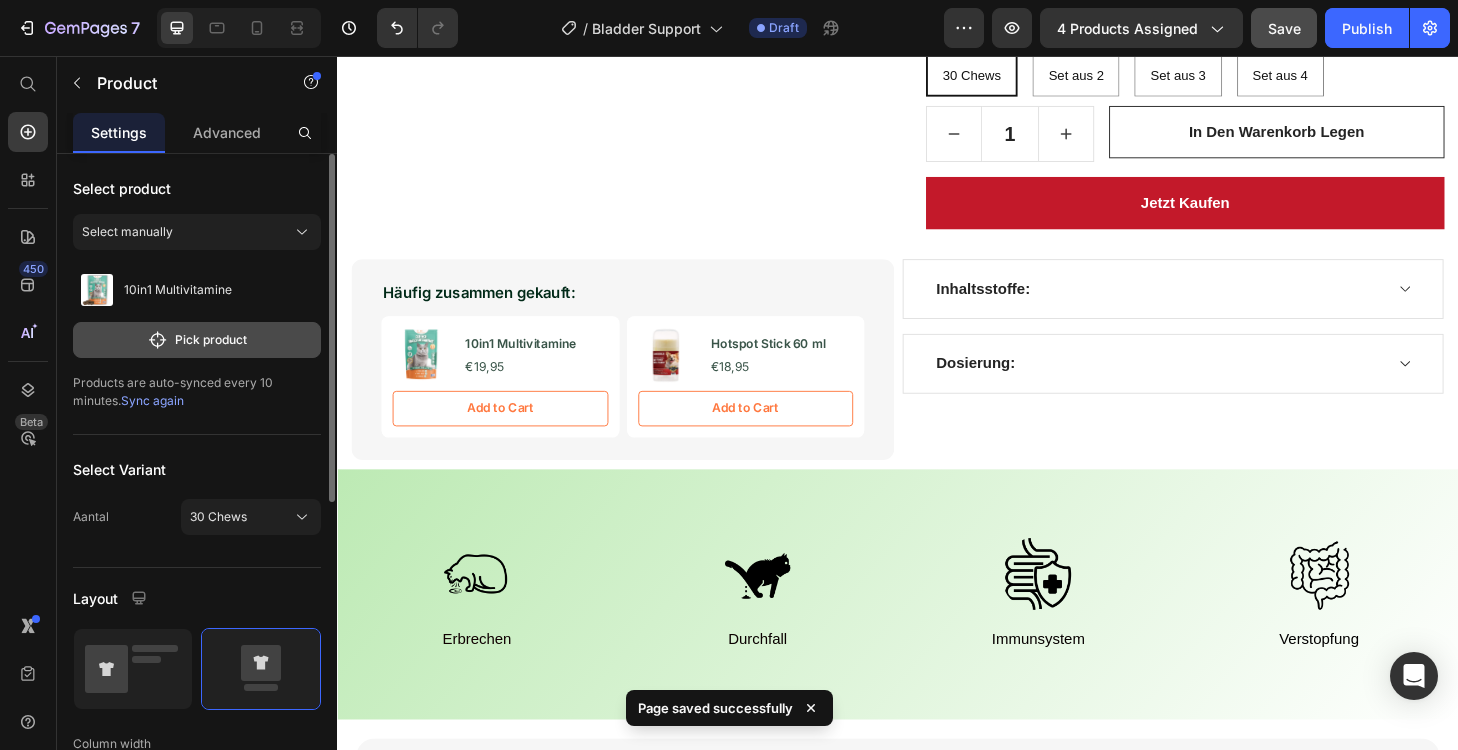 click on "Pick product" at bounding box center (197, 340) 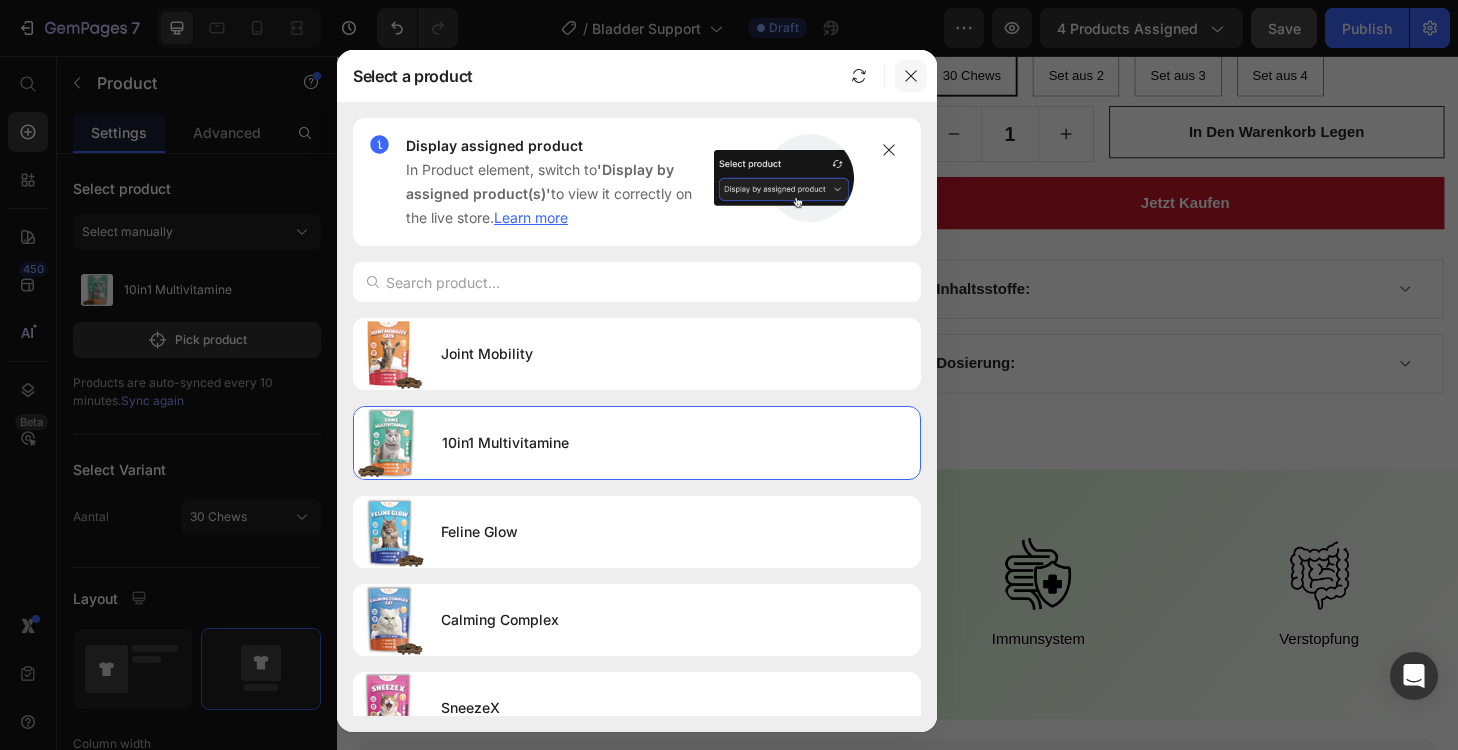 click at bounding box center [911, 76] 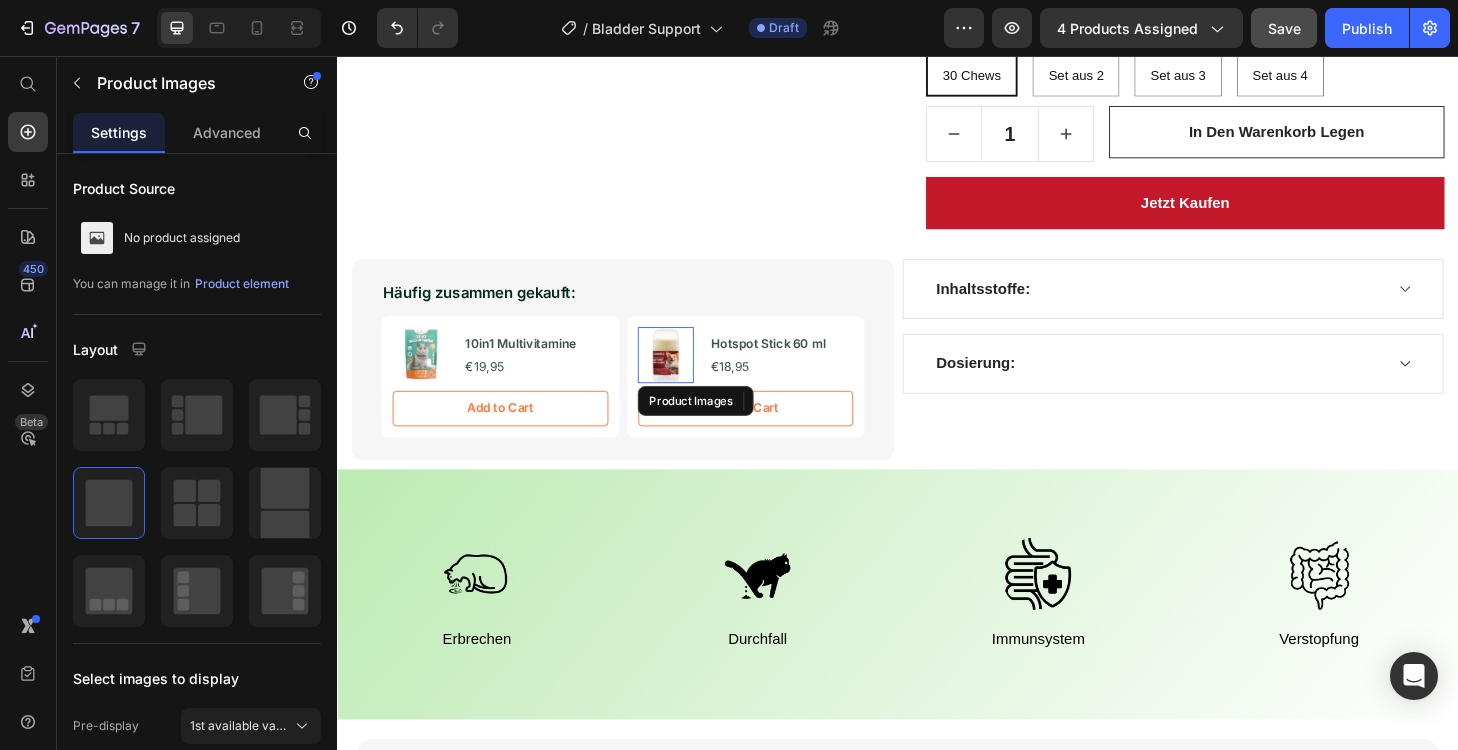 click at bounding box center (689, 376) 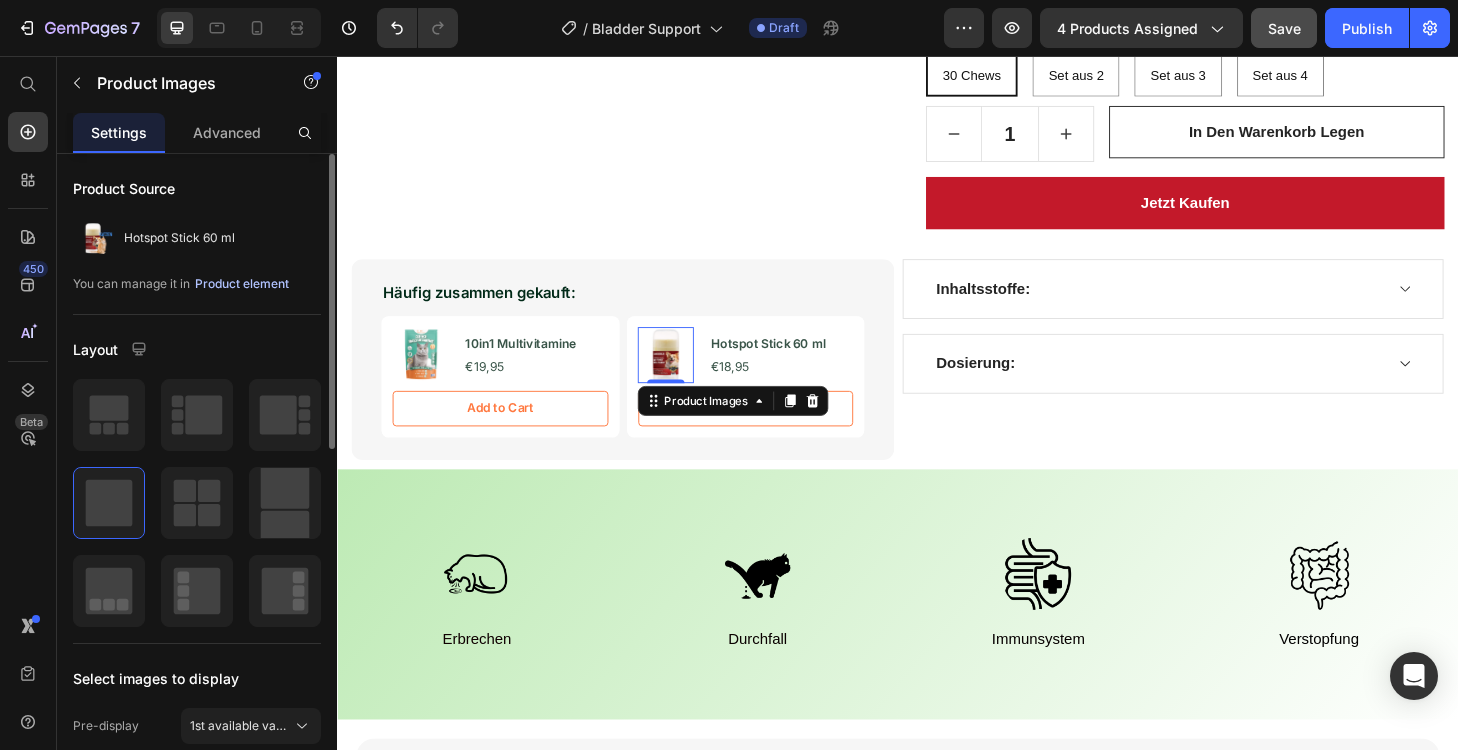 click on "Product element" at bounding box center (242, 284) 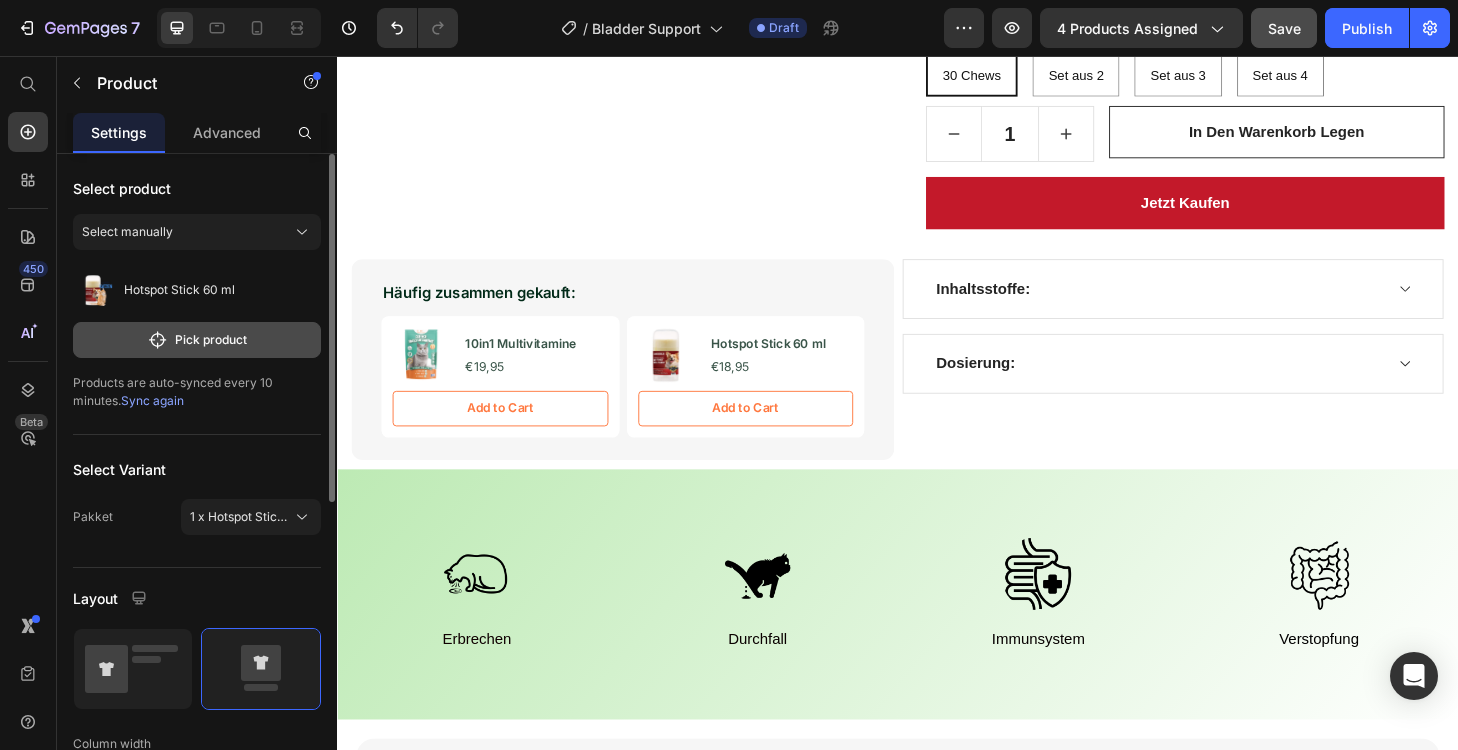 click on "Pick product" at bounding box center [197, 340] 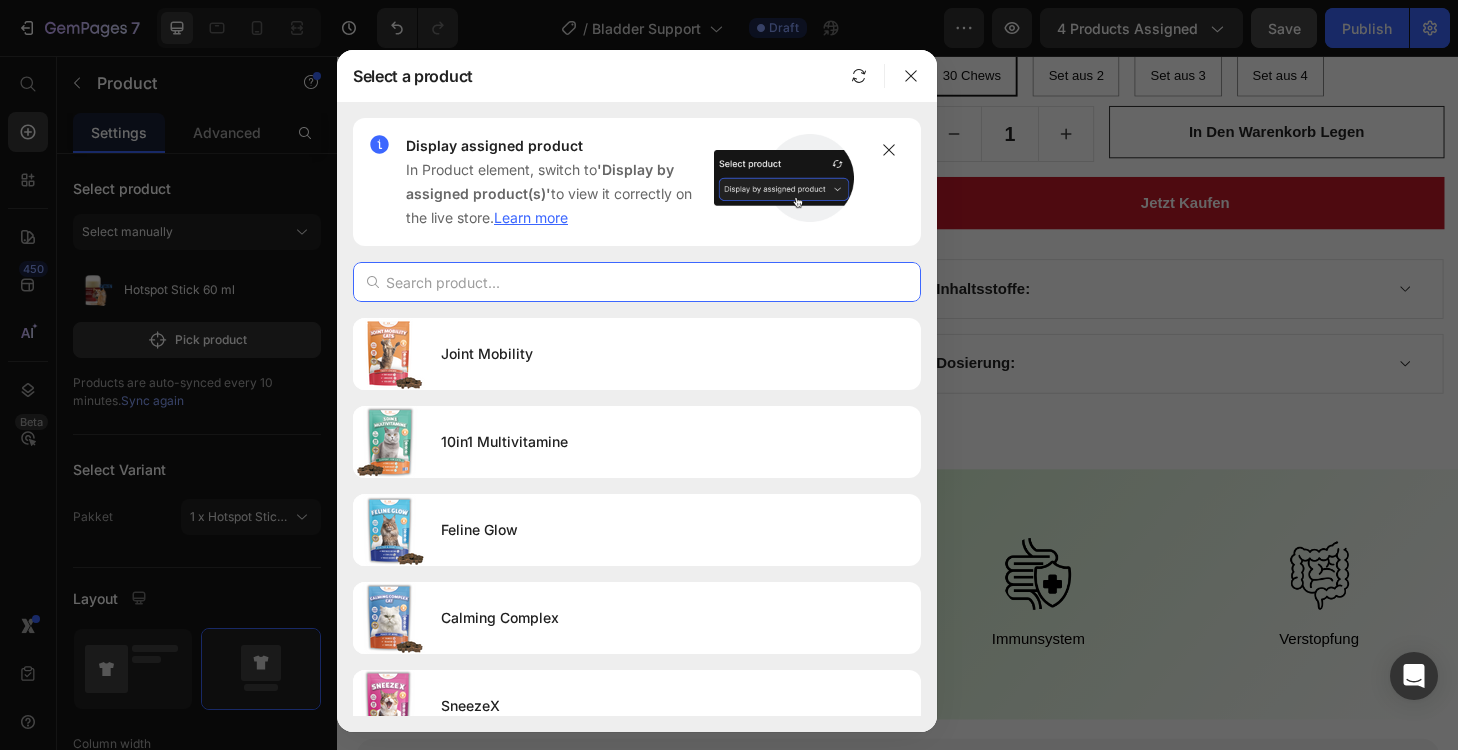 click at bounding box center [637, 282] 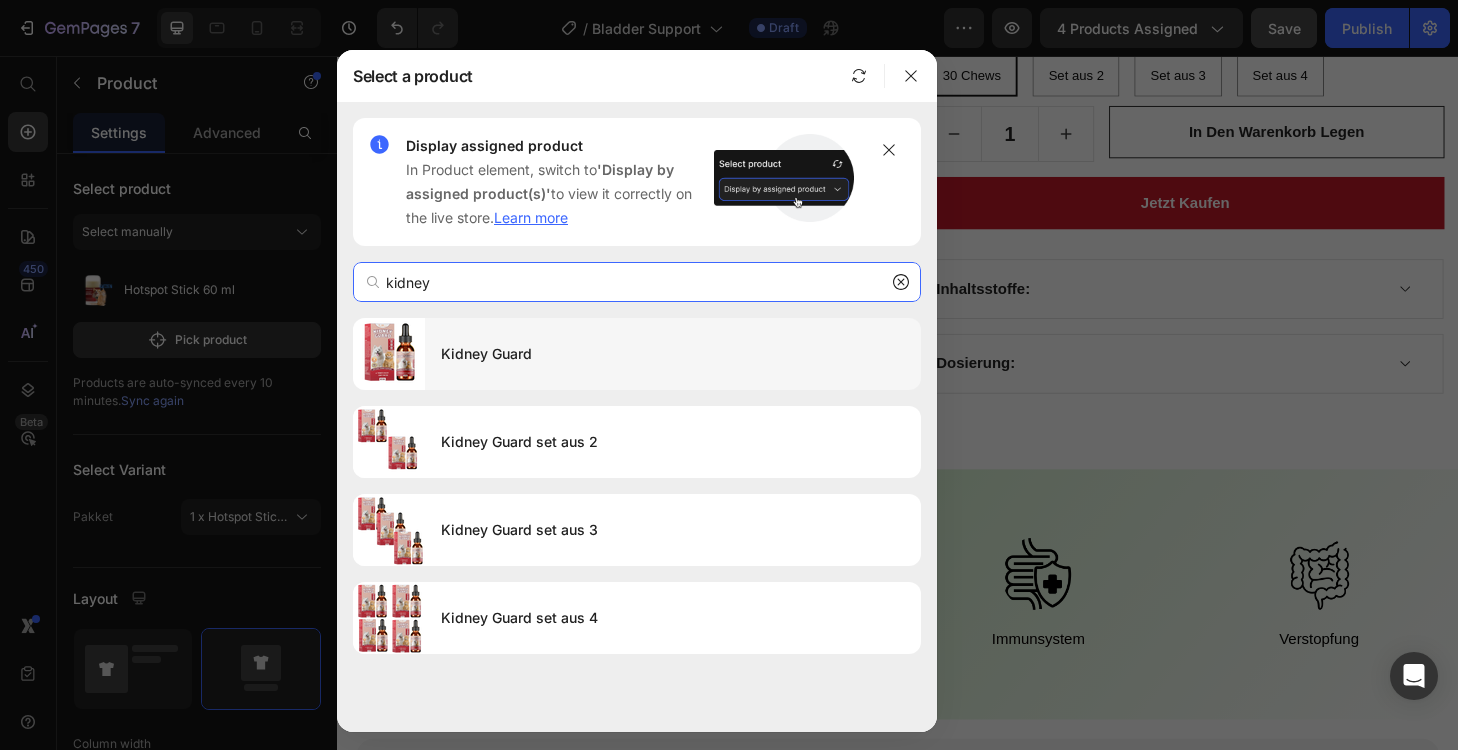 type on "kidney" 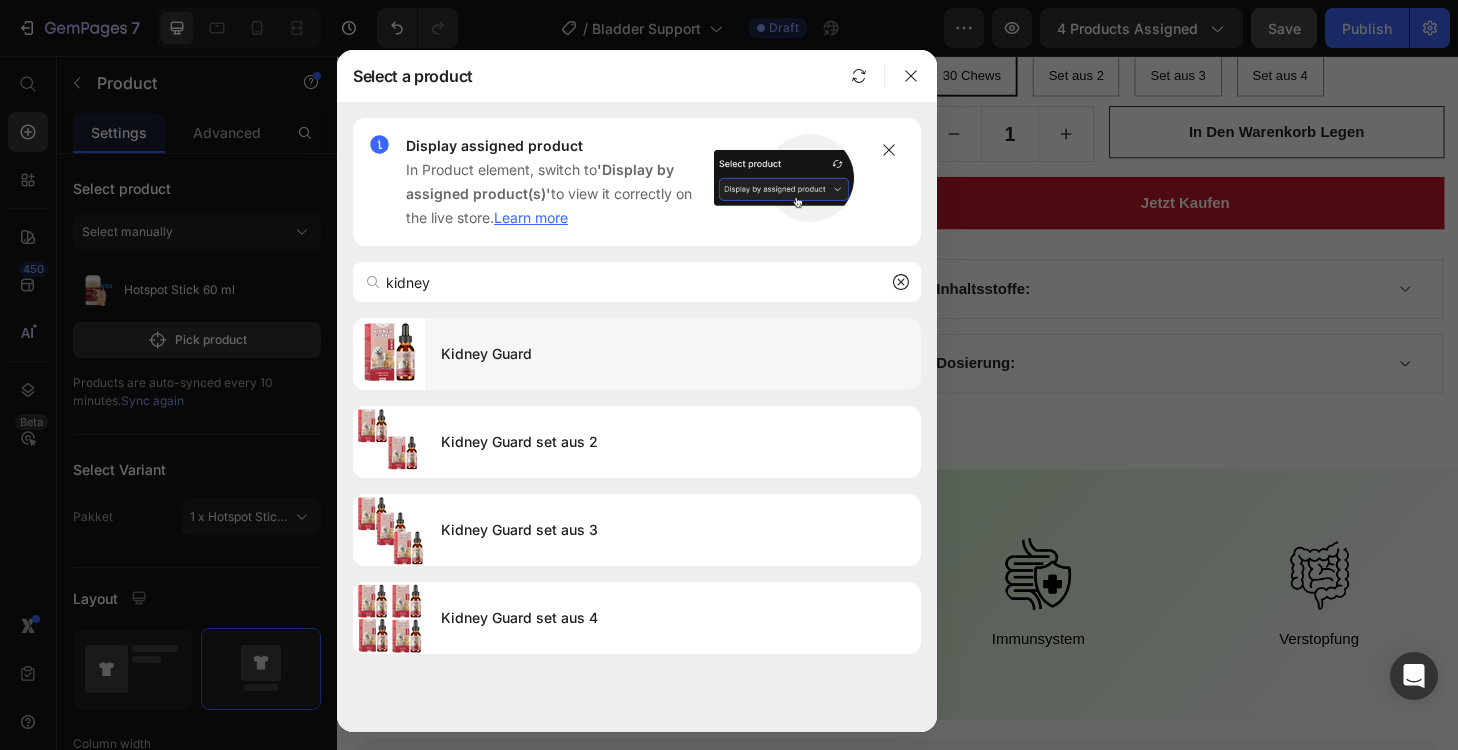 click on "Kidney Guard" at bounding box center [673, 354] 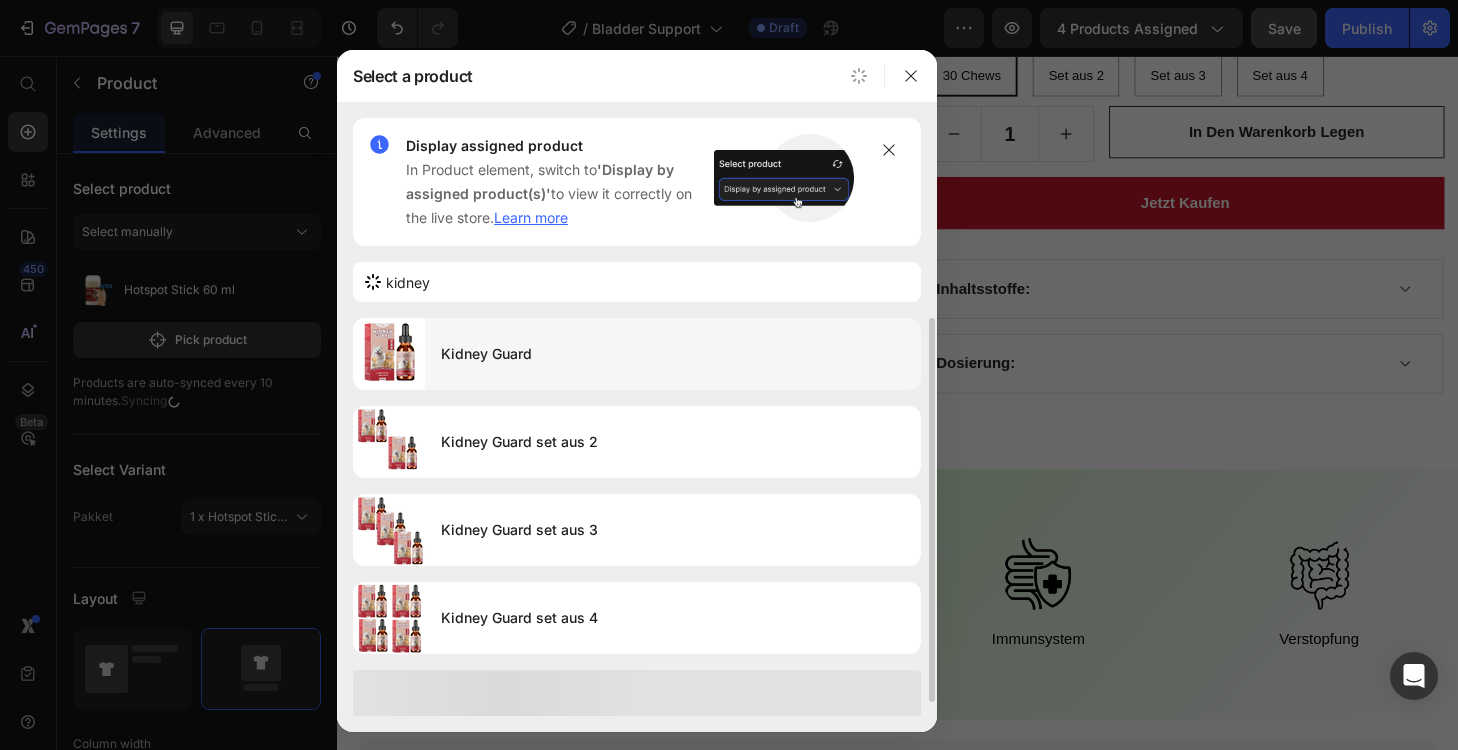 type 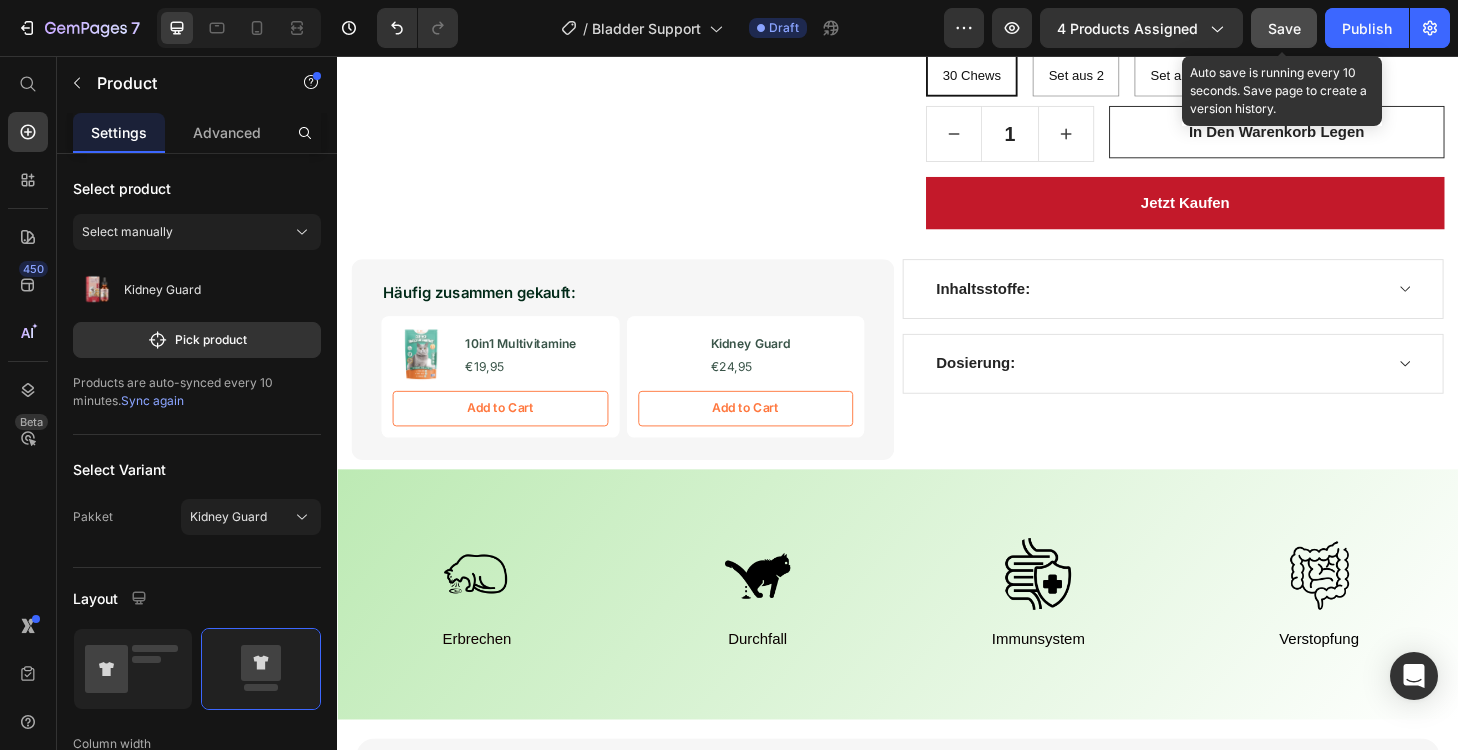 click on "Save" at bounding box center (1284, 28) 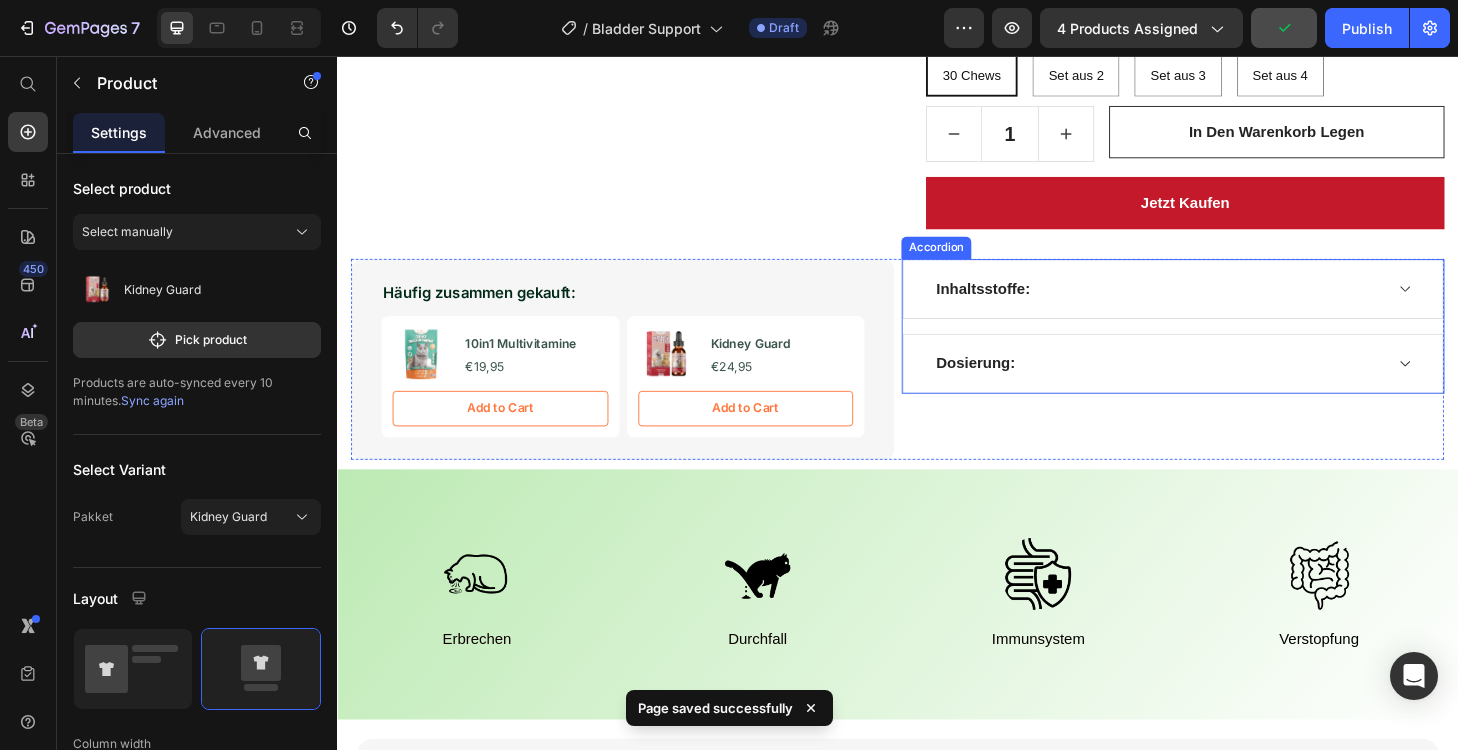 click on "Inhaltsstoffe:" at bounding box center [1215, 305] 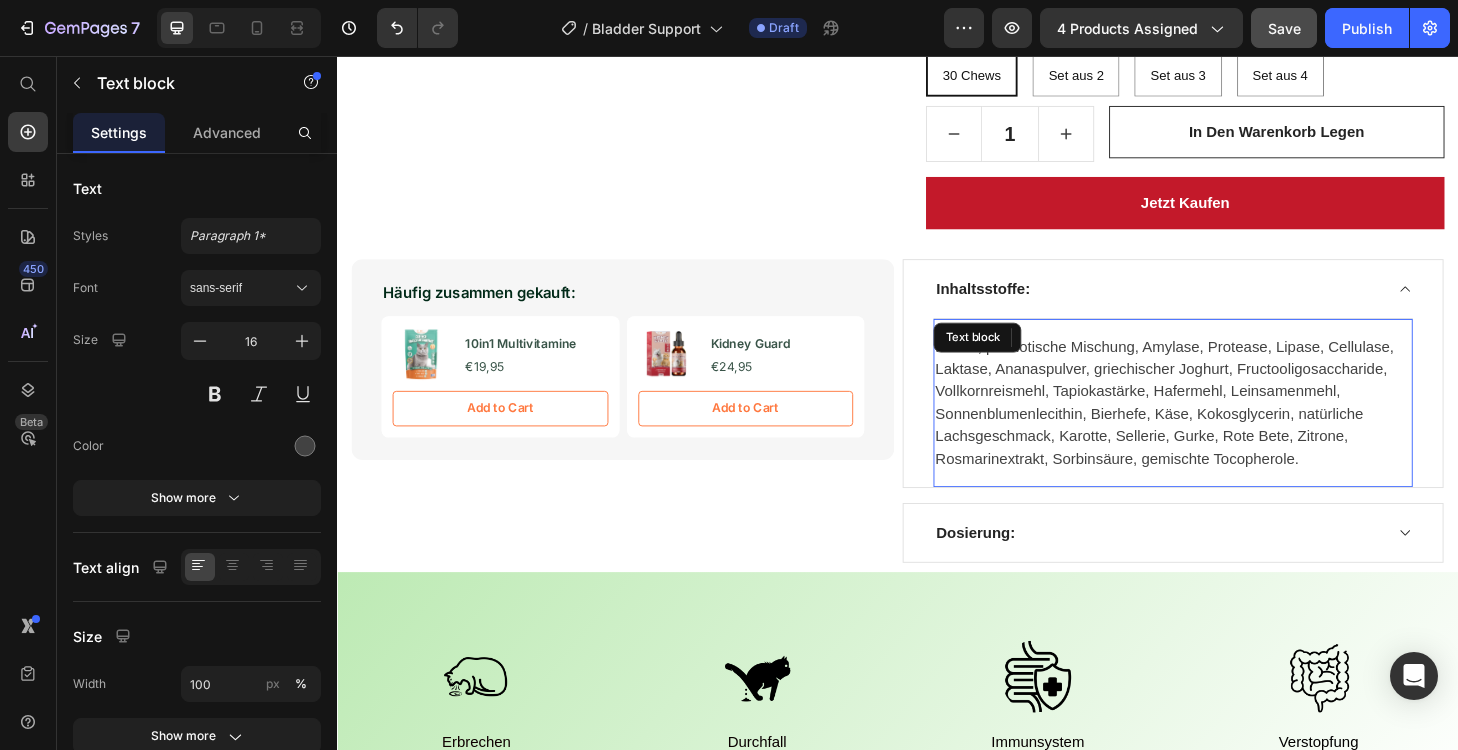click on "Kürbis, probiotische Mischung, Amylase, Protease, Lipase, Cellulase, Laktase, Ananaspulver, griechischer Joghurt, Fructooligosaccharide, Vollkornreismehl, Tapiokastärke, Hafermehl, Leinsamenmehl, Sonnenblumenlecithin, Bierhefe, Käse, Kokosglycerin, natürliche Lachsgeschmack, Karotte, Sellerie, Gurke, Rote Bete, Zitrone, Rosmarinextrakt, Sorbinsäure, gemischte Tocopherole." at bounding box center (1231, 427) 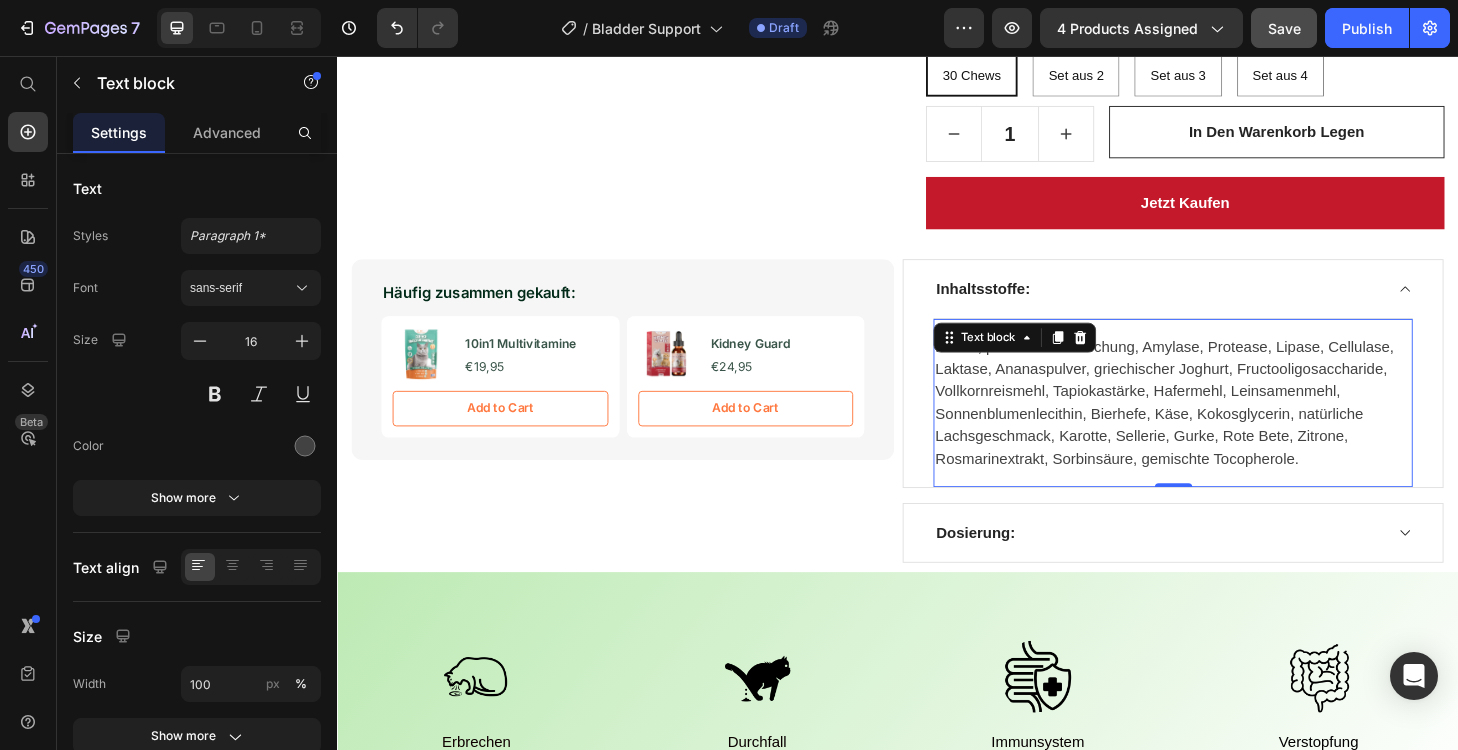 click on "Kürbis, probiotische Mischung, Amylase, Protease, Lipase, Cellulase, Laktase, Ananaspulver, griechischer Joghurt, Fructooligosaccharide, Vollkornreismehl, Tapiokastärke, Hafermehl, Leinsamenmehl, Sonnenblumenlecithin, Bierhefe, Käse, Kokosglycerin, natürliche Lachsgeschmack, Karotte, Sellerie, Gurke, Rote Bete, Zitrone, Rosmarinextrakt, Sorbinsäure, gemischte Tocopherole." at bounding box center (1231, 427) 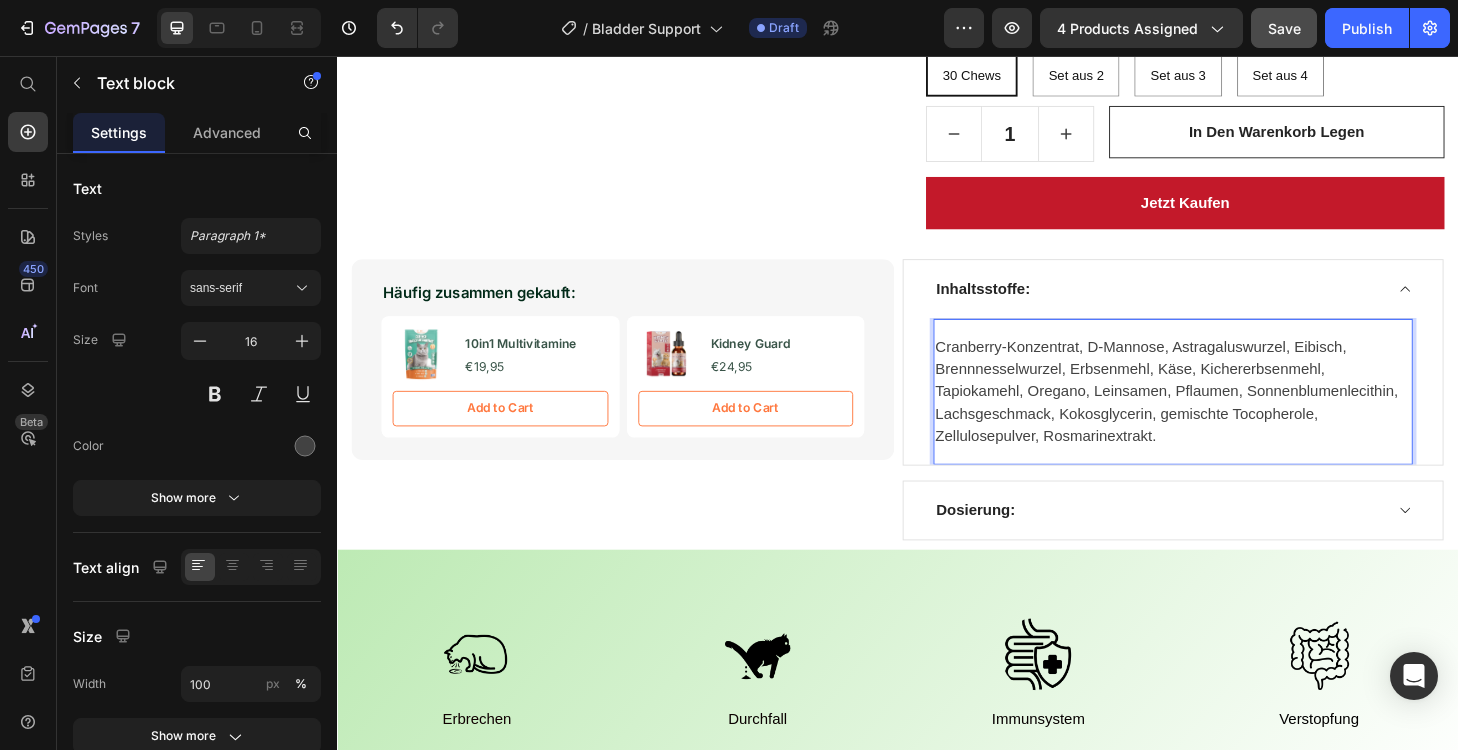 click on "Cranberry-Konzentrat, D-Mannose, Astragaluswurzel, Eibisch, Brennnesselwurzel, Erbsenmehl, Käse, Kichererbsenmehl, Tapiokamehl, Oregano, Leinsamen, Pflaumen, Sonnenblumenlecithin, Lachsgeschmack, Kokosglycerin, gemischte Tocopherole, Zellulosepulver, Rosmarinextrakt. Text block   0" at bounding box center (1231, 414) 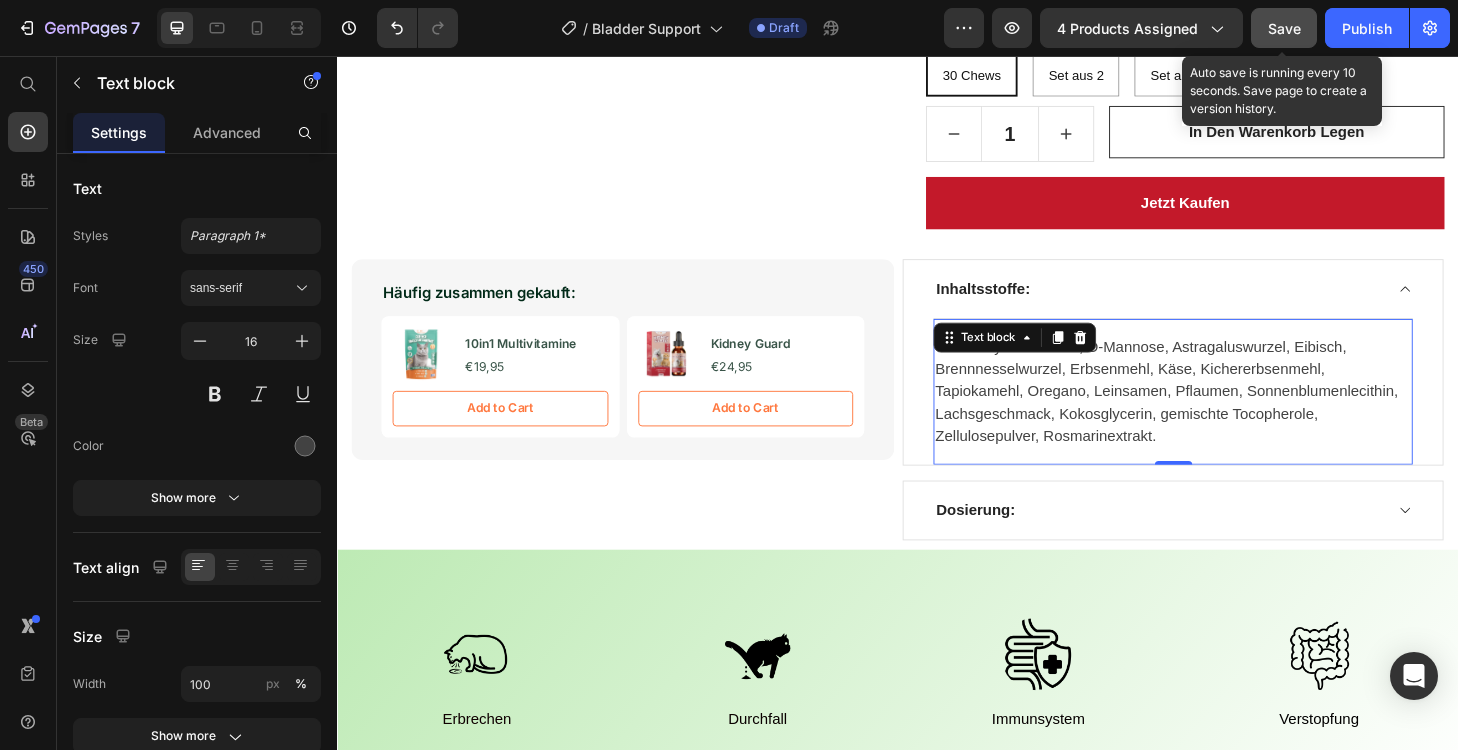 click on "Save" at bounding box center [1284, 28] 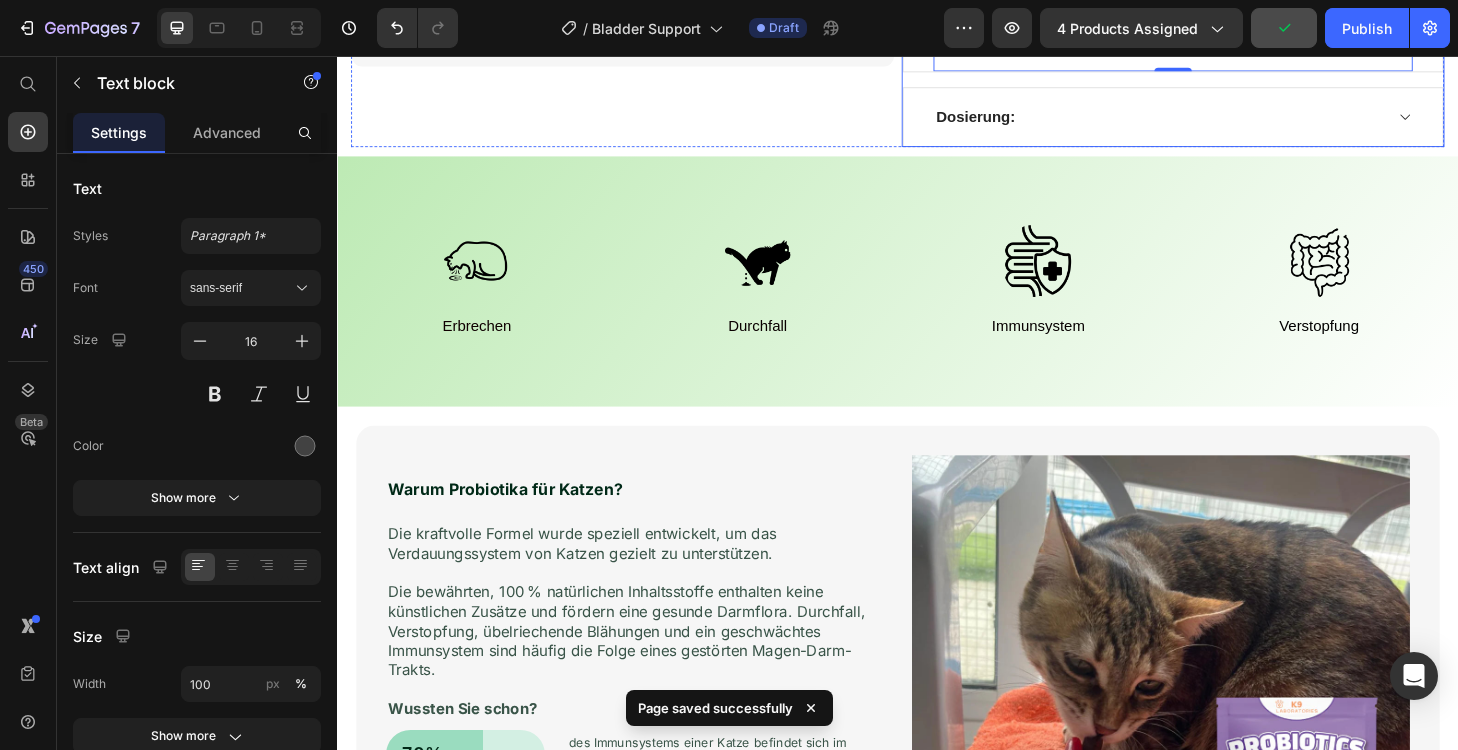 scroll, scrollTop: 1225, scrollLeft: 0, axis: vertical 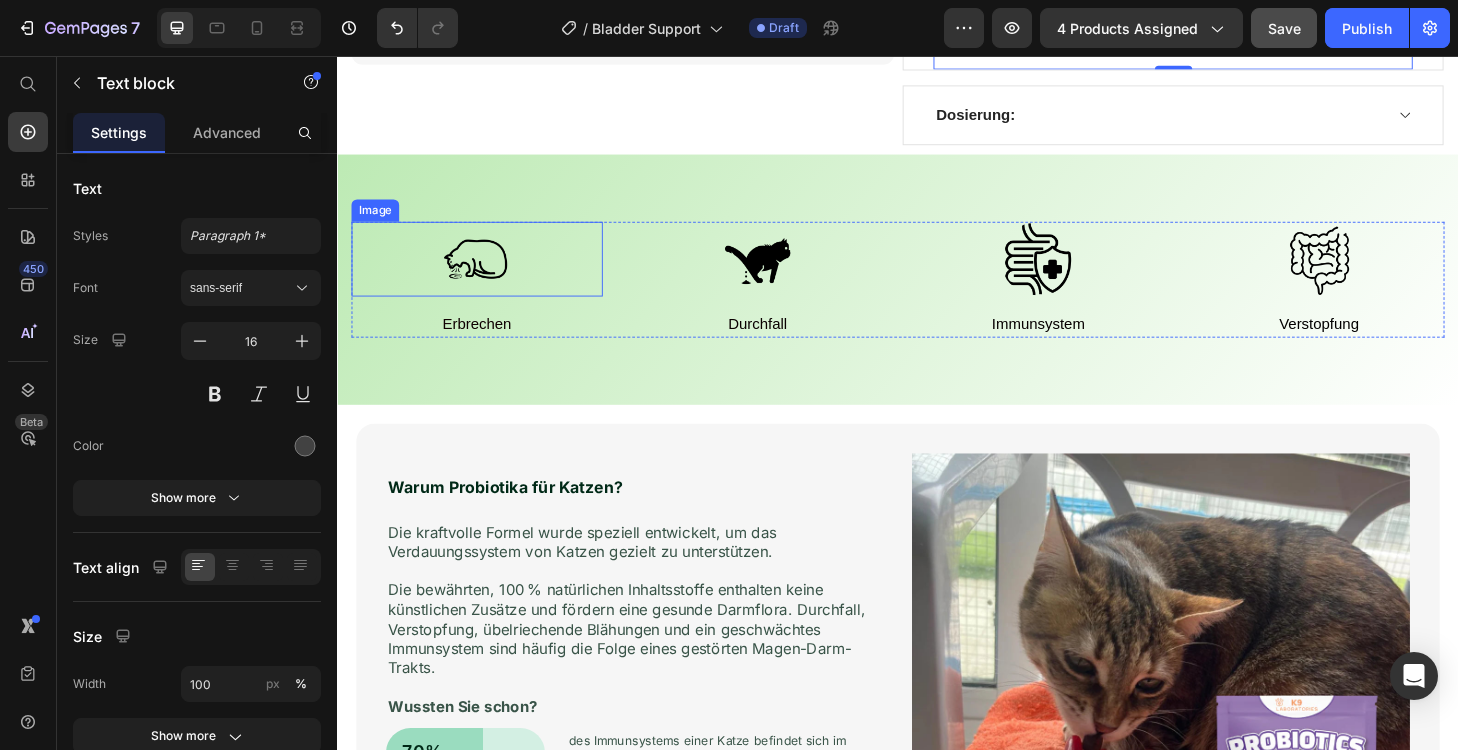 click at bounding box center [486, 273] 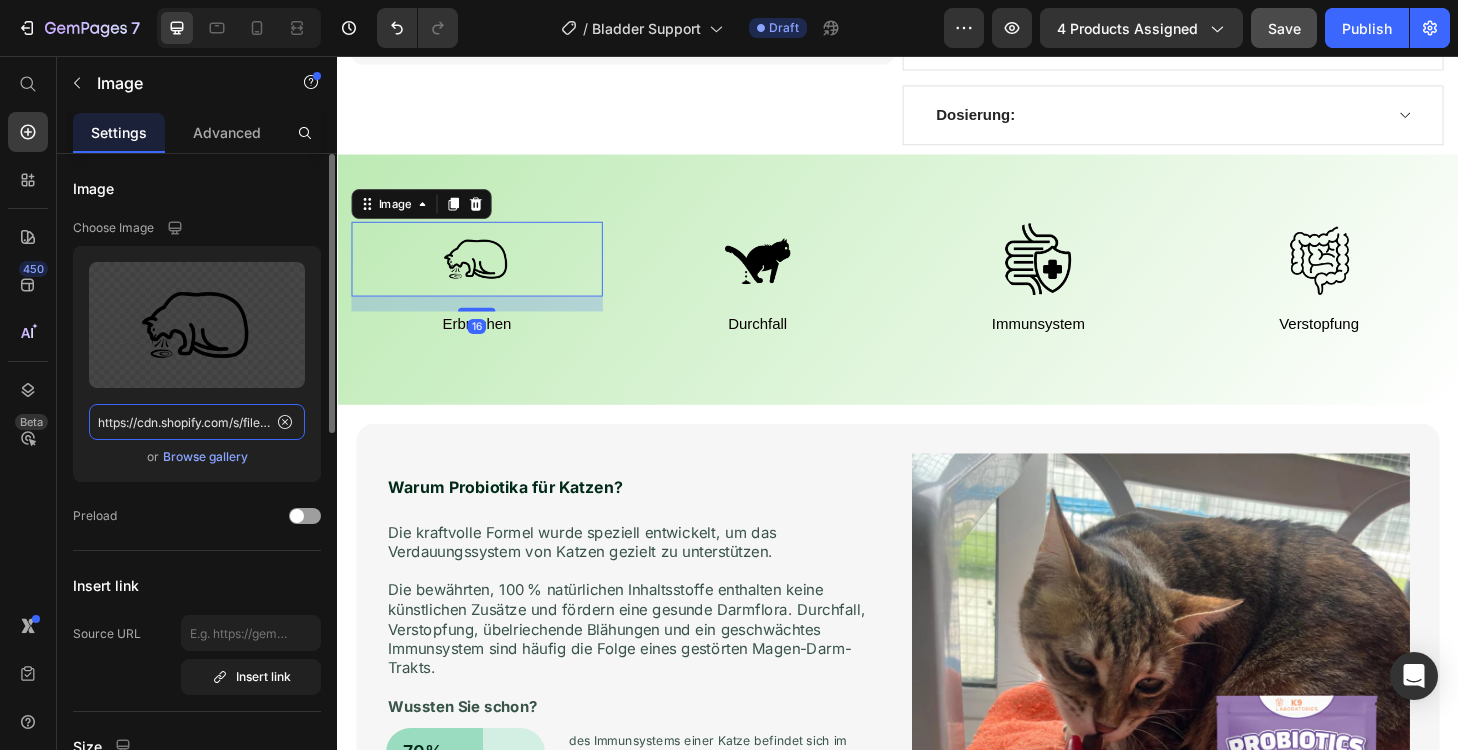 click on "https://cdn.shopify.com/s/files/1/0859/7546/6317/files/gempages_539851366135235488-743051cf-032d-4ba5-b629-f66d1444f4ea.png" 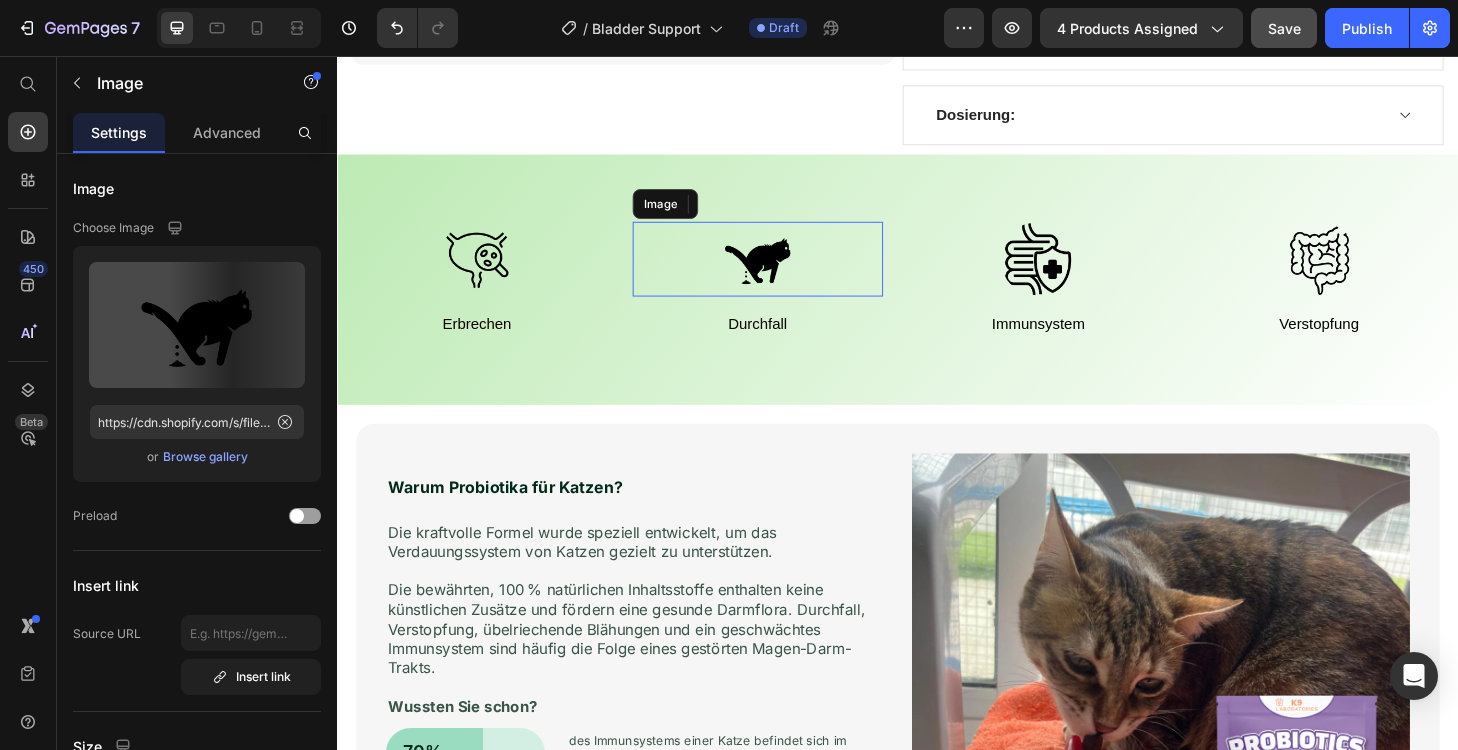click at bounding box center (787, 273) 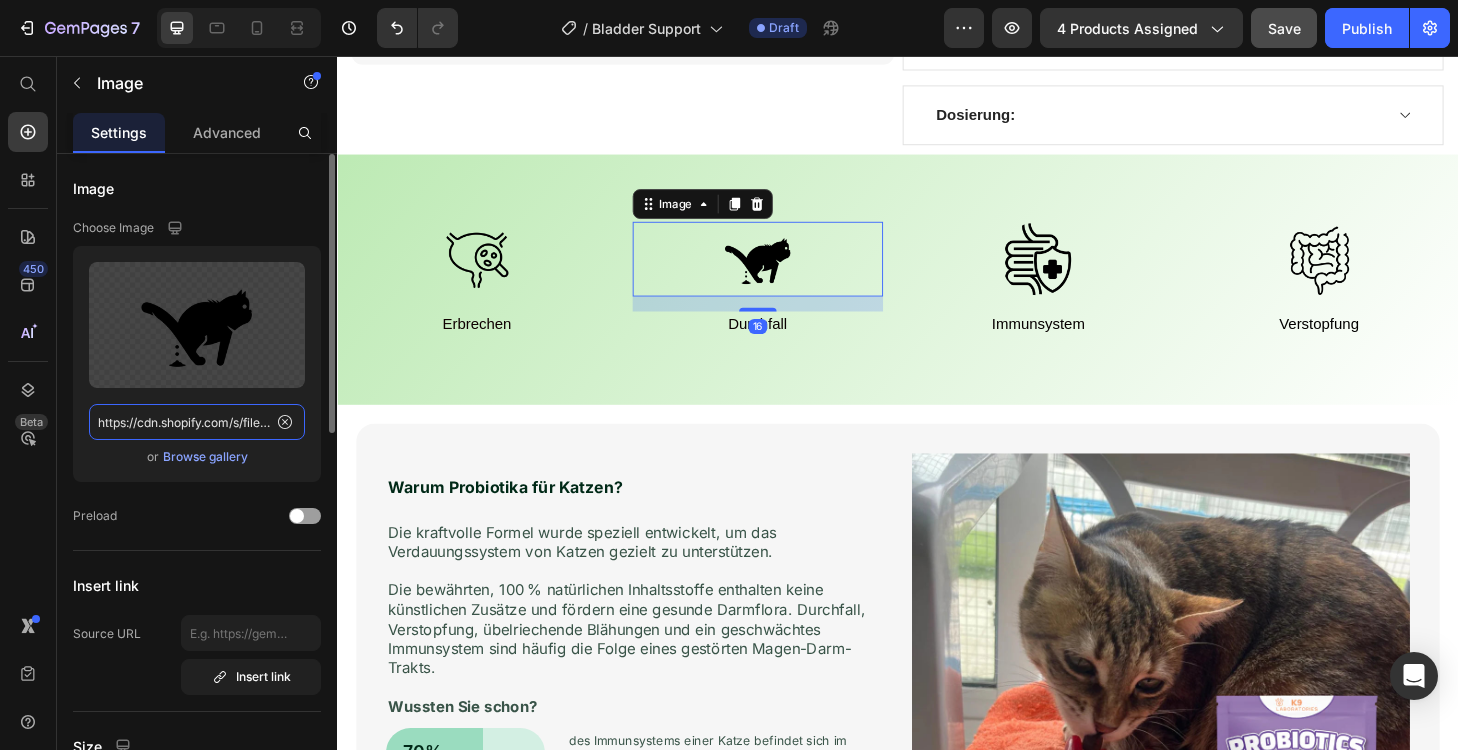click on "https://cdn.shopify.com/s/files/1/0859/7546/6317/files/gempages_539851366135235488-a3365da5-e4dd-4a33-aaba-d81d2b0a499a.png" 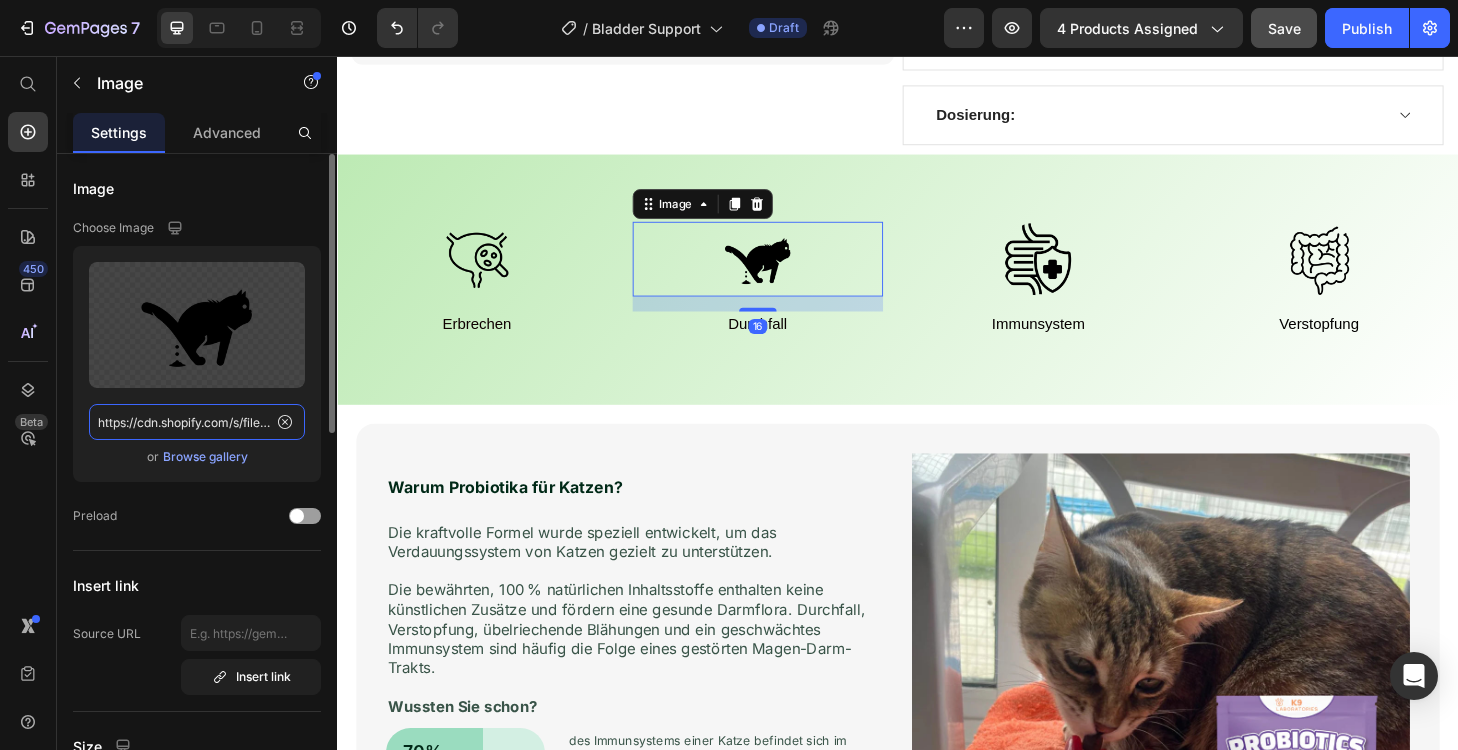 paste on "c1fec337-831d-44bb-8d3a-876dc562f183" 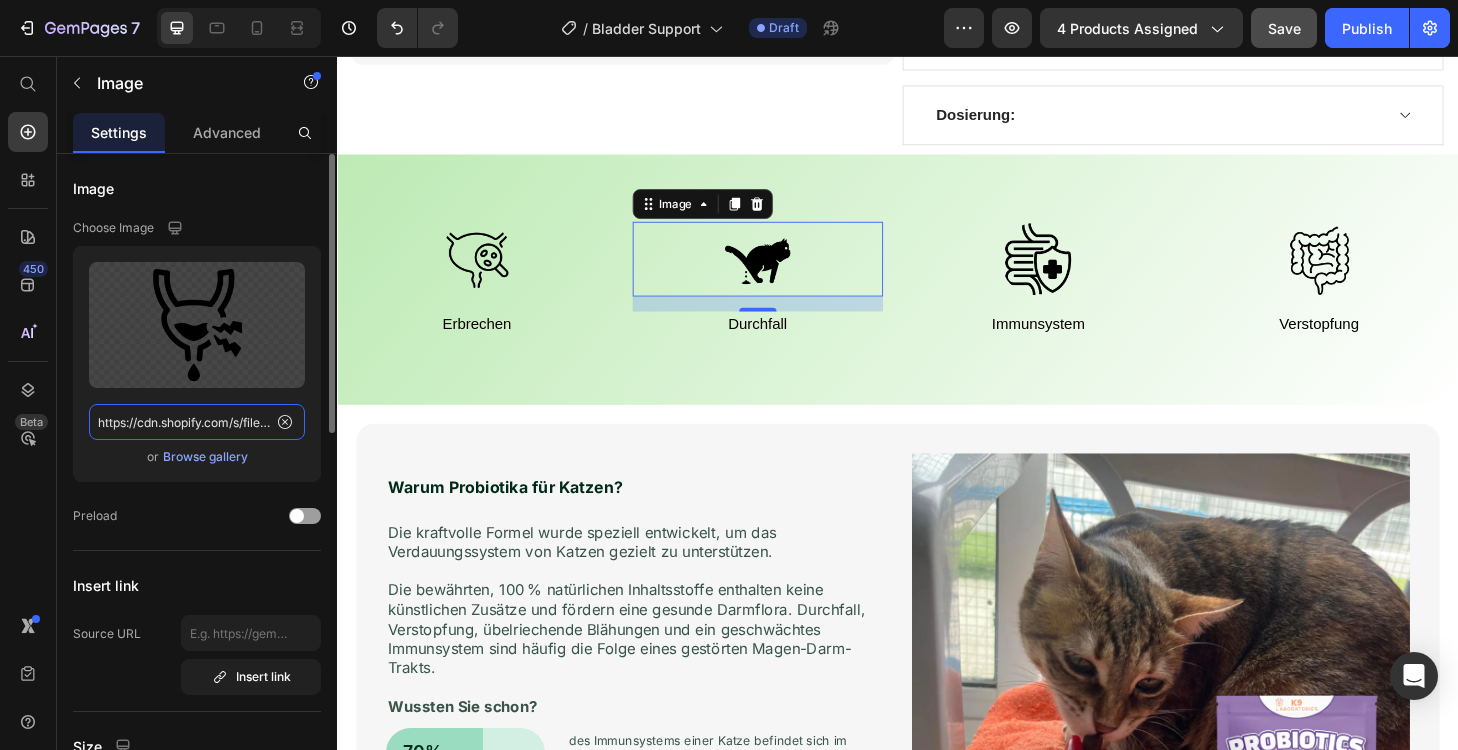 type on "https://cdn.shopify.com/s/files/1/0859/7546/6317/files/gempages_539851366135235488-c1fec337-831d-44bb-8d3a-876dc562f183.png" 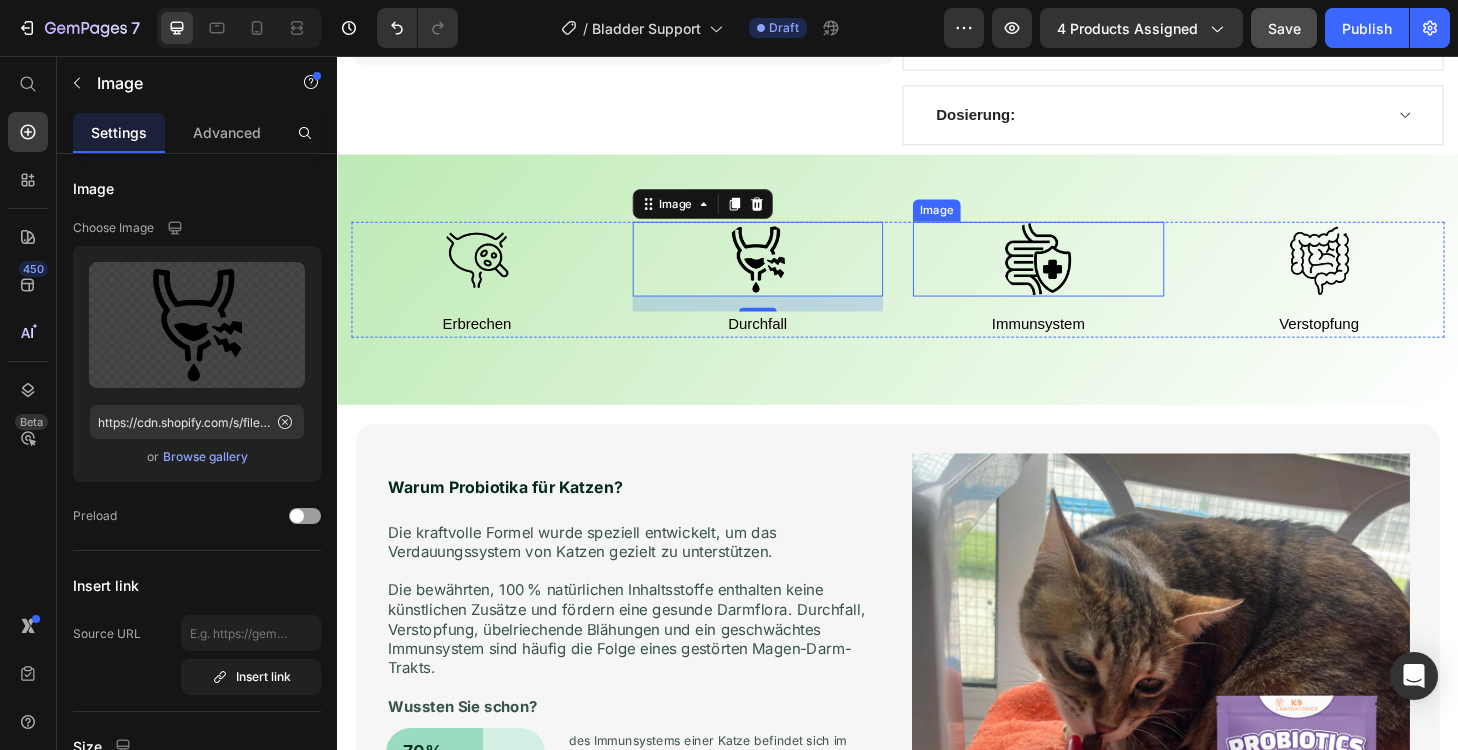 click at bounding box center [1087, 273] 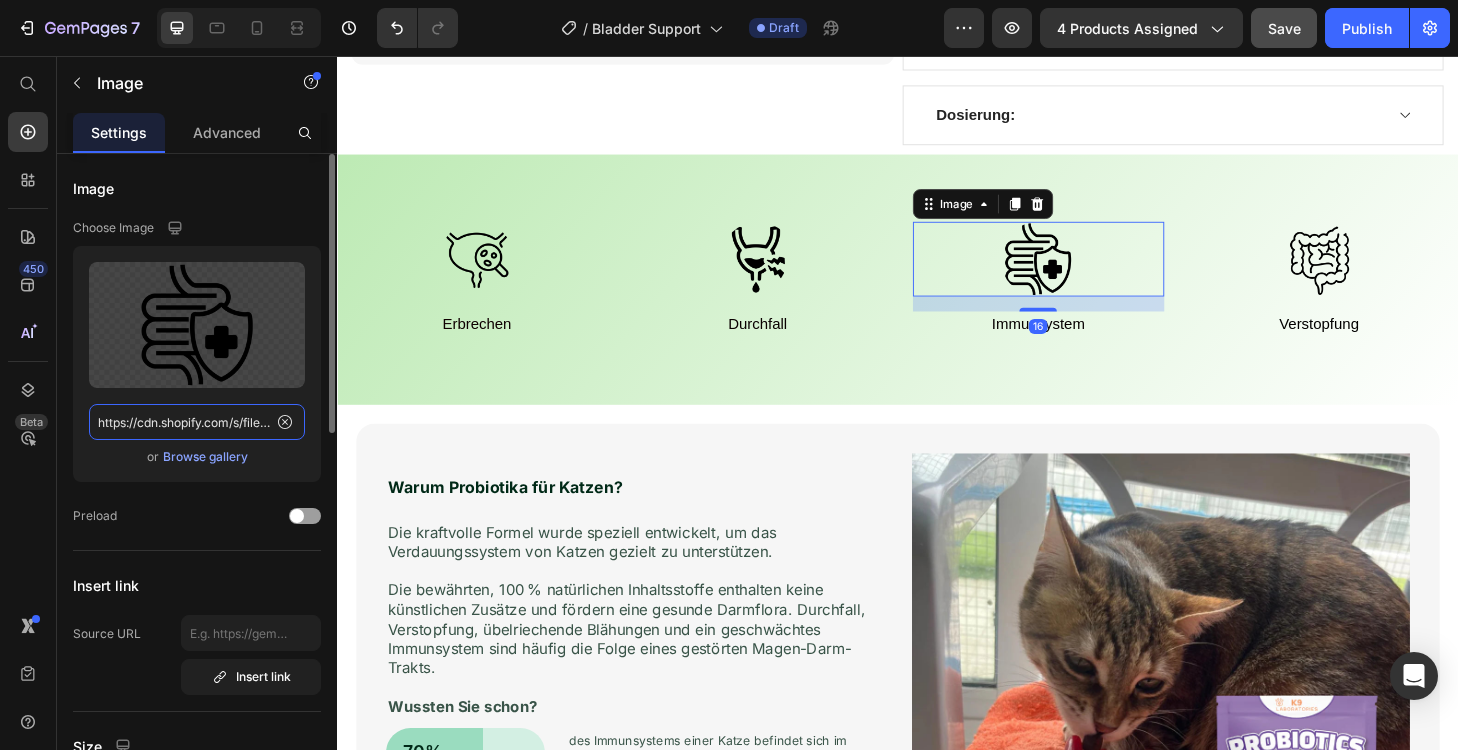 click on "https://cdn.shopify.com/s/files/1/0859/7546/6317/files/gempages_539851366135235488-82c703cc-459e-4e81-aa45-99096eb87194.png" 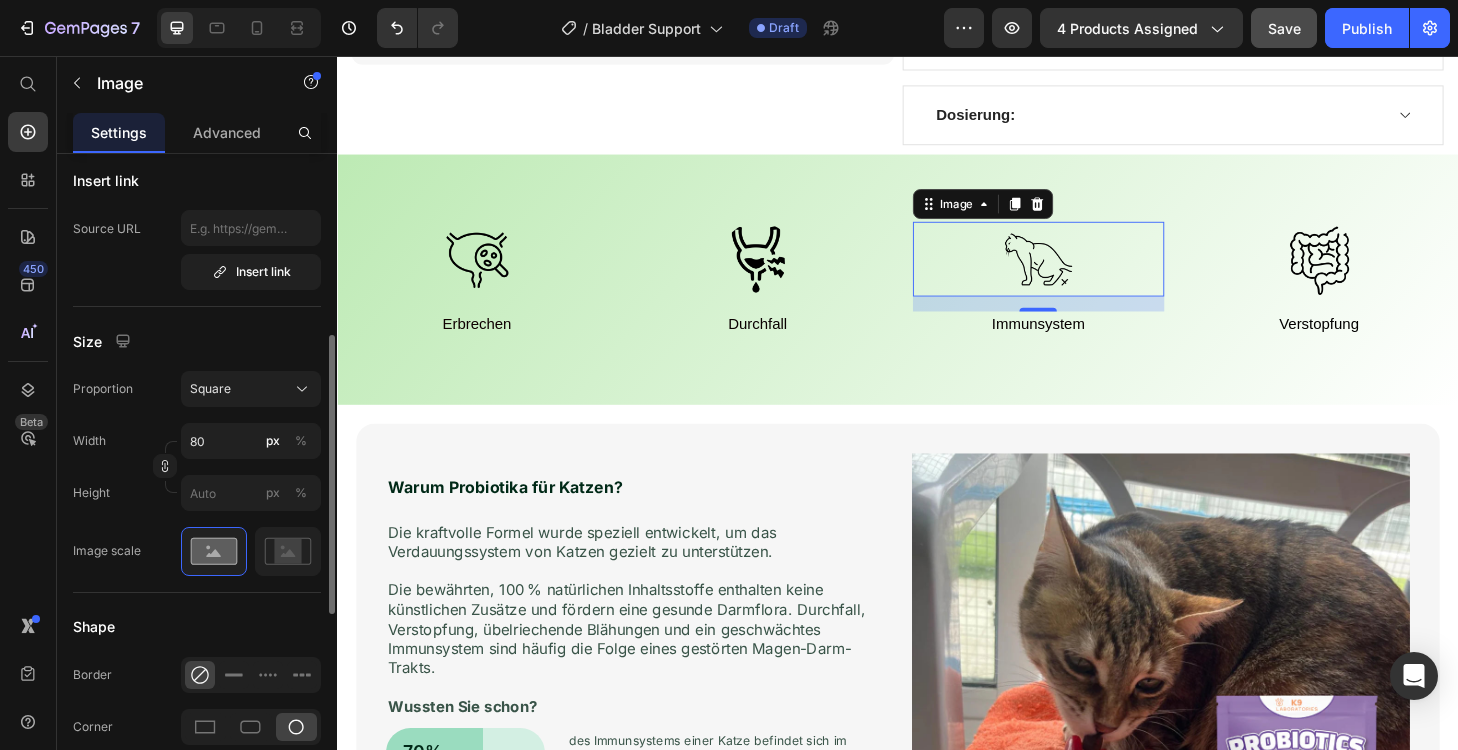 scroll, scrollTop: 449, scrollLeft: 0, axis: vertical 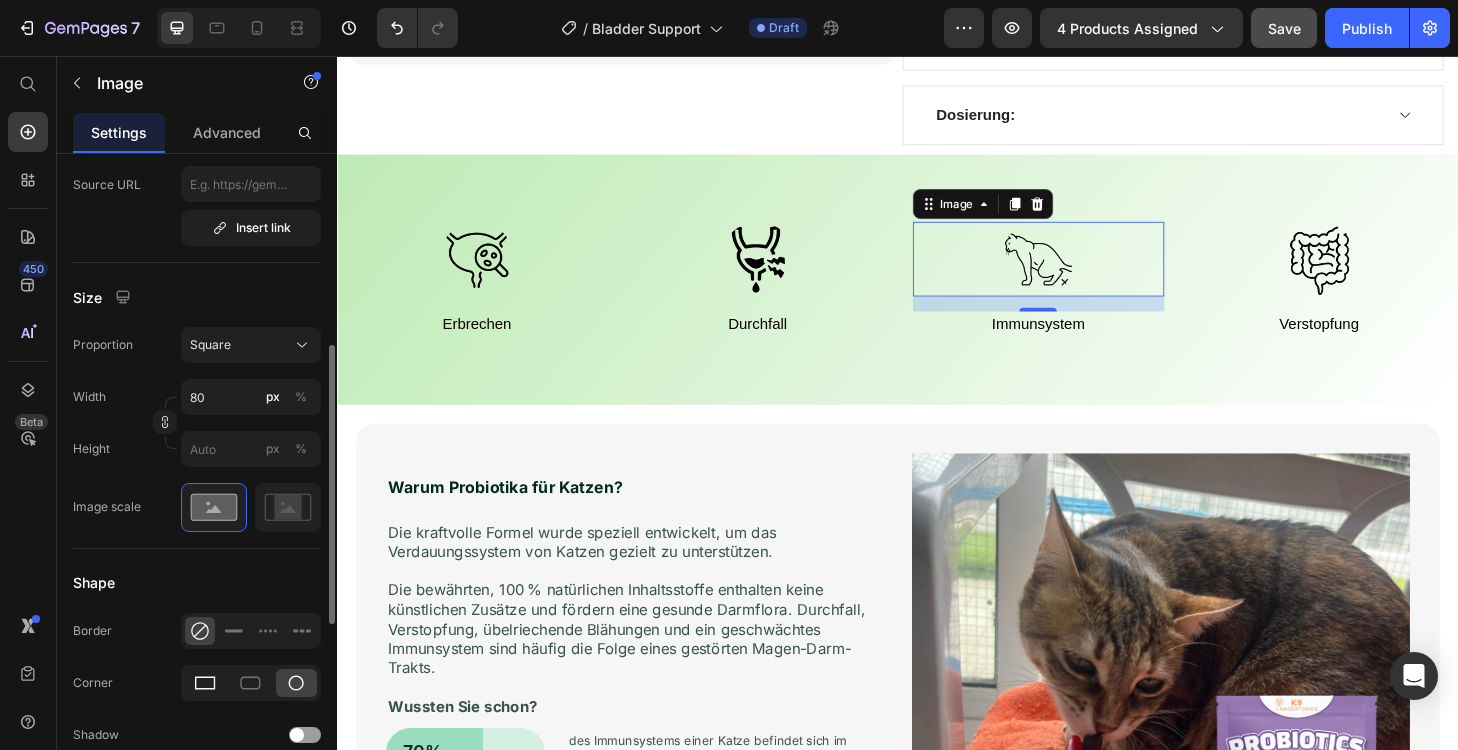 type on "https://cdn.shopify.com/s/files/1/0859/7546/6317/files/gempages_539851366135235488-6cb062f5-99d3-4219-9564-1197ea22e598.png" 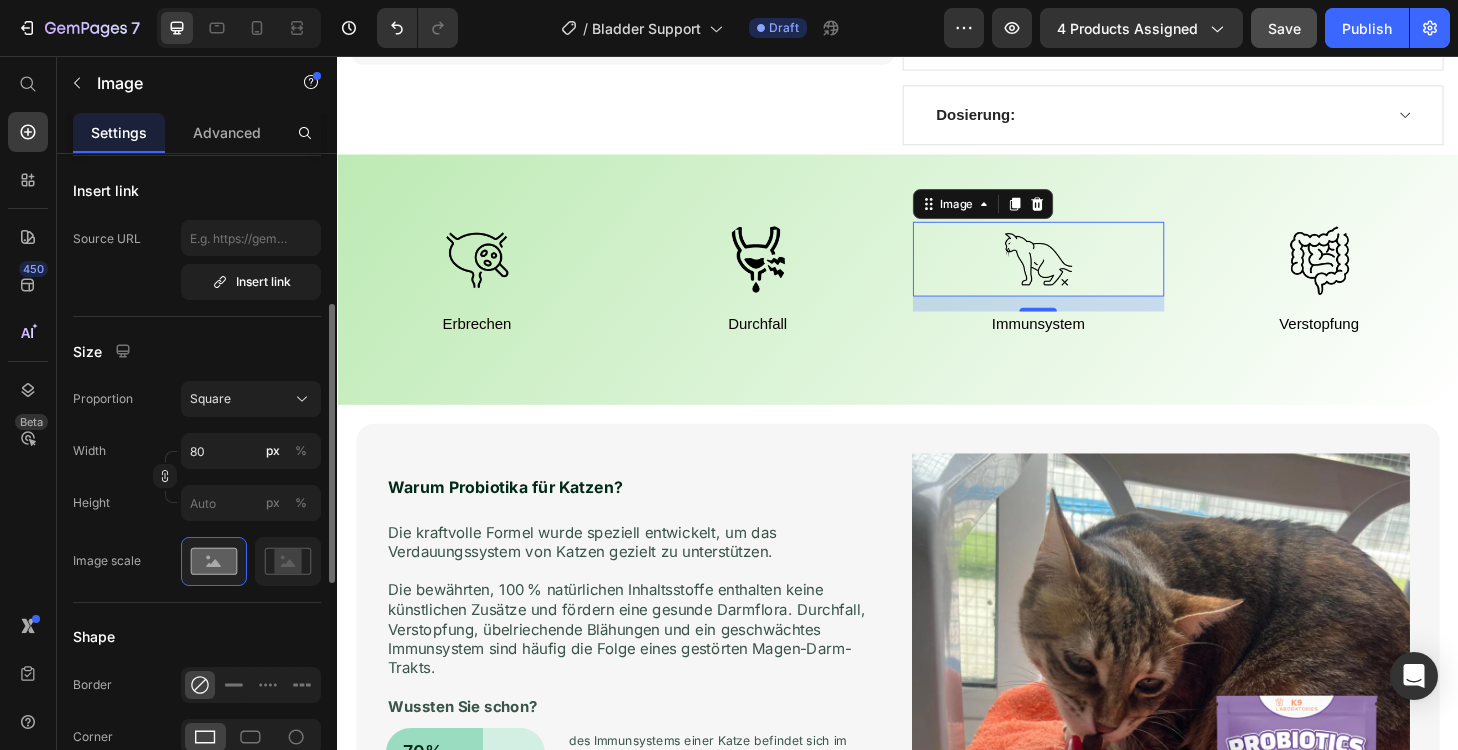 scroll, scrollTop: 486, scrollLeft: 0, axis: vertical 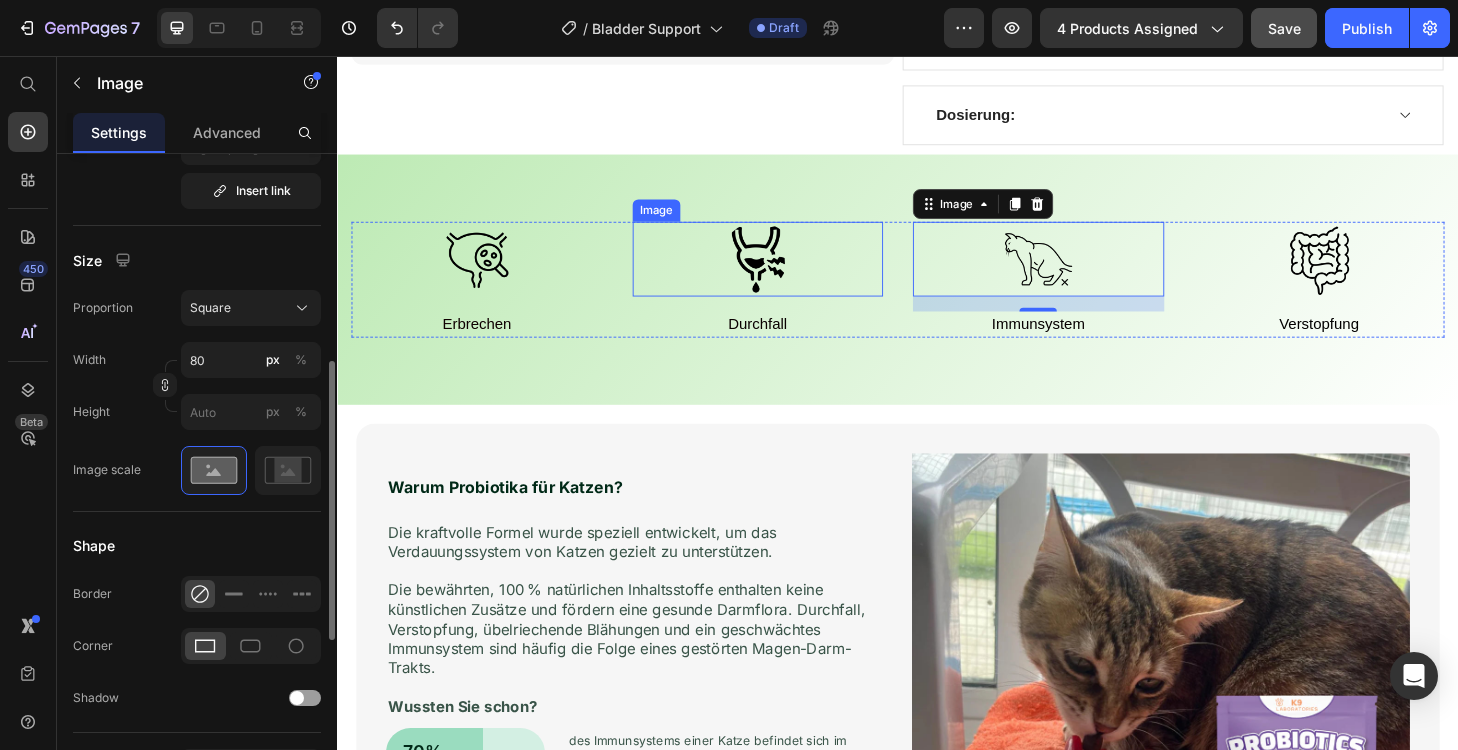 click at bounding box center (787, 273) 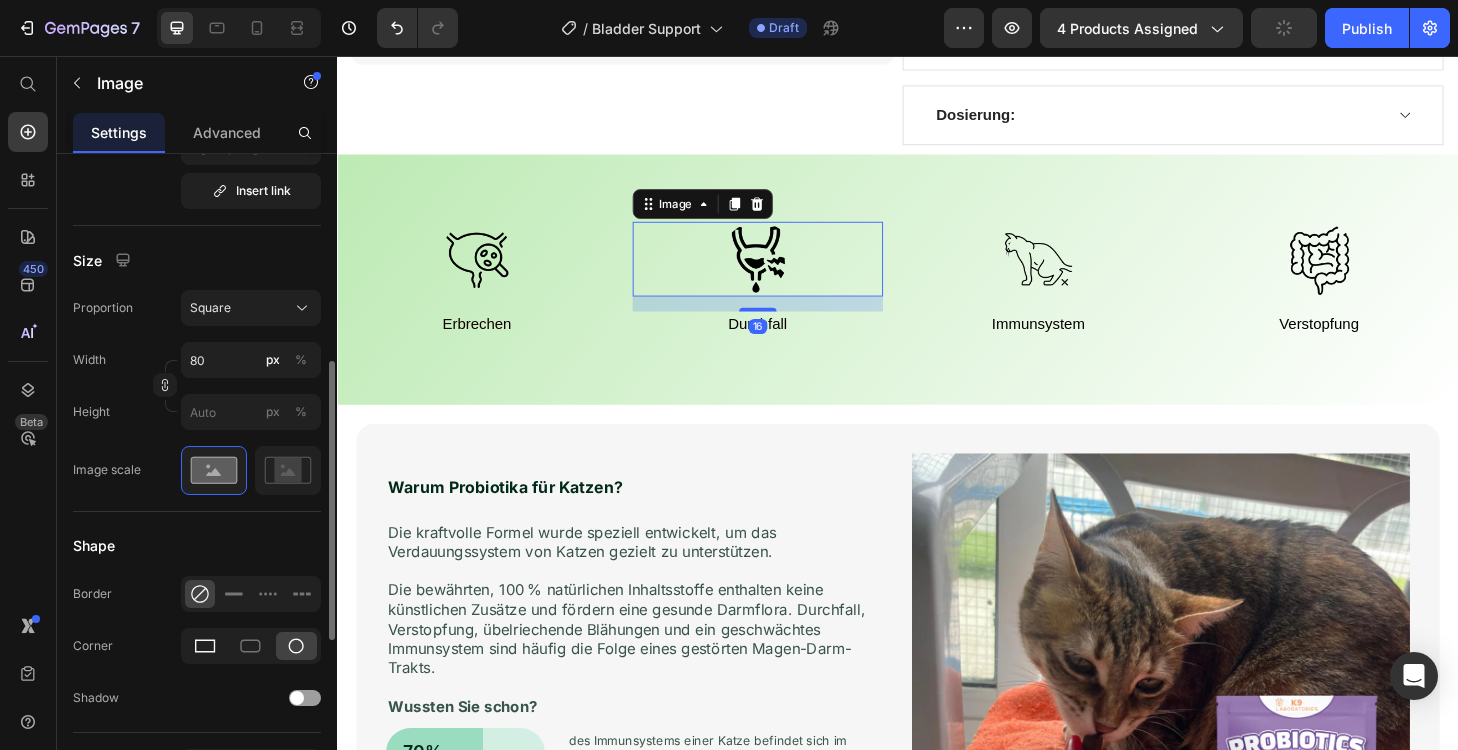 click 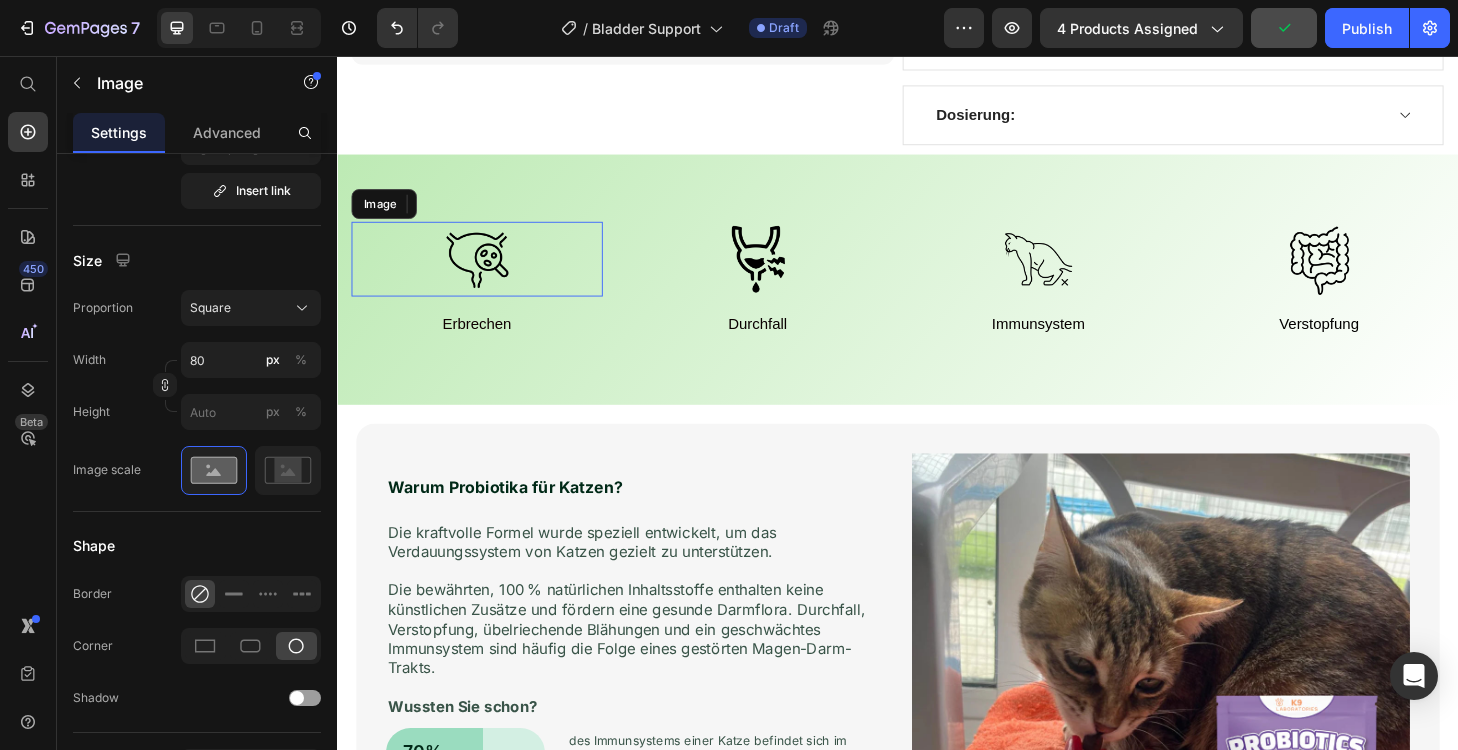 click at bounding box center (486, 273) 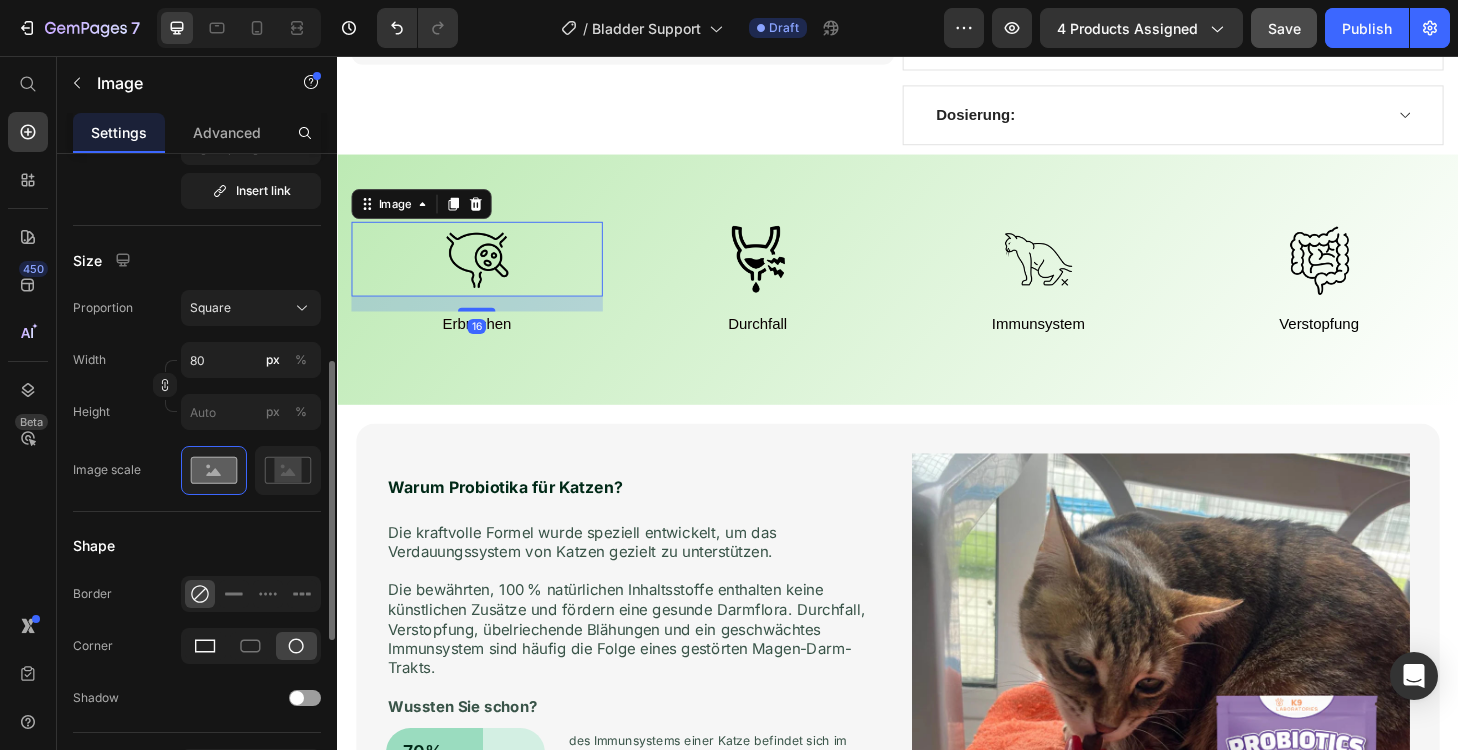 click 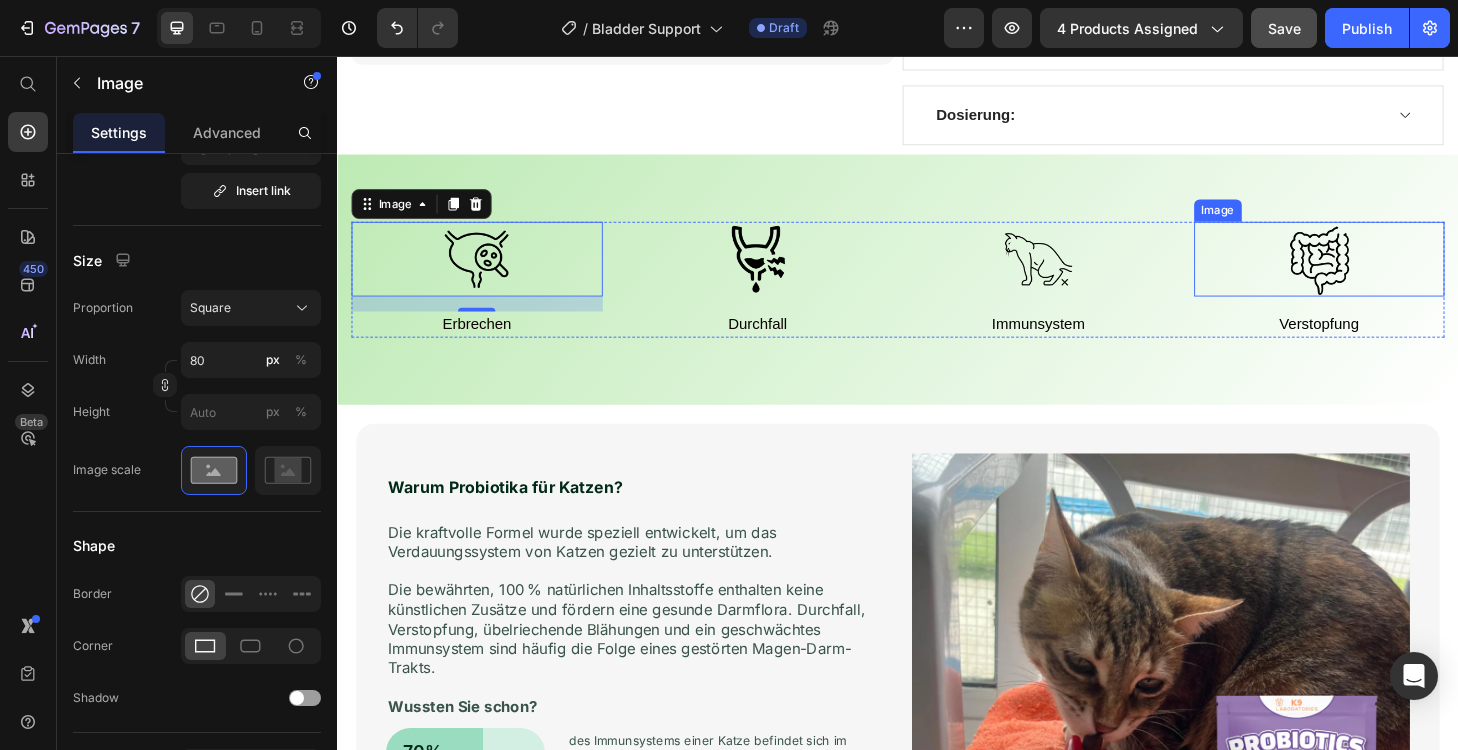 click at bounding box center [1388, 273] 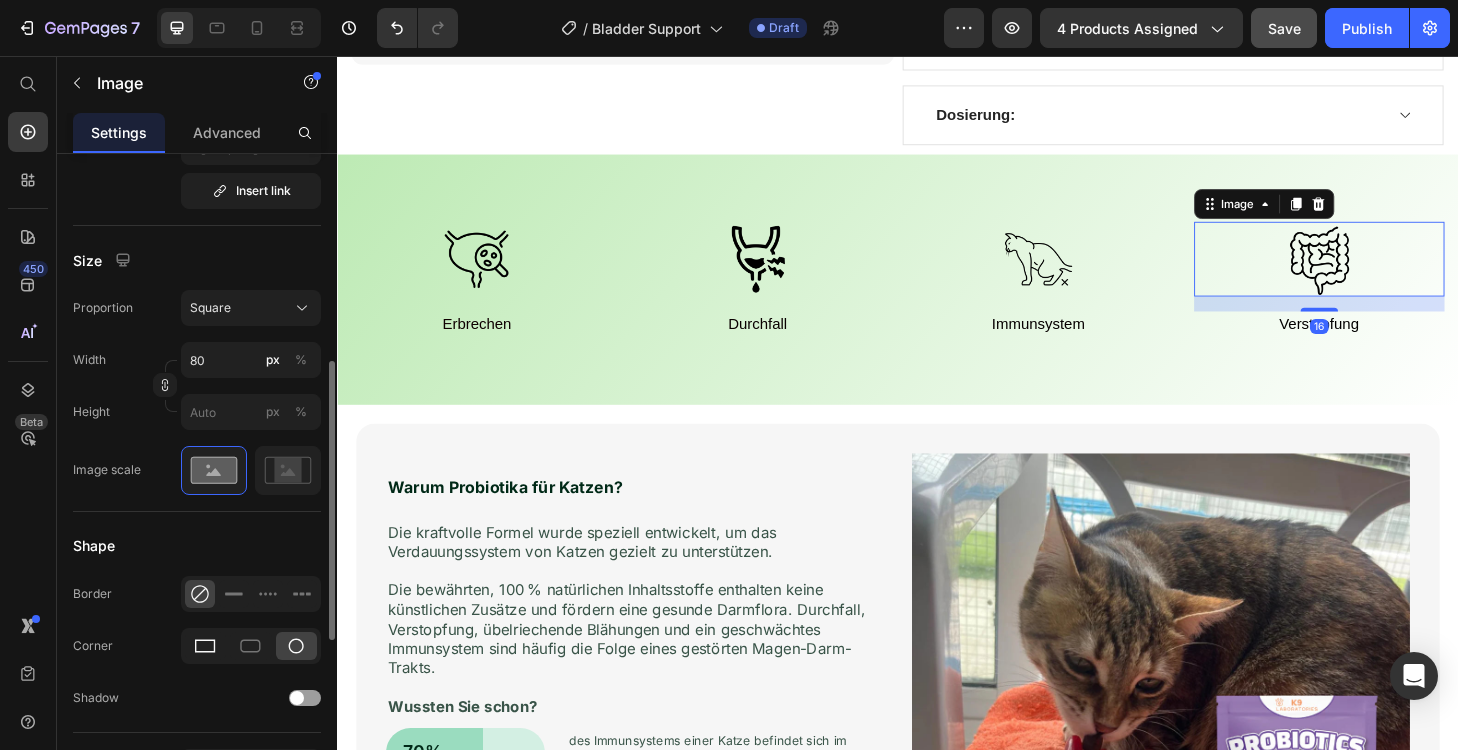click 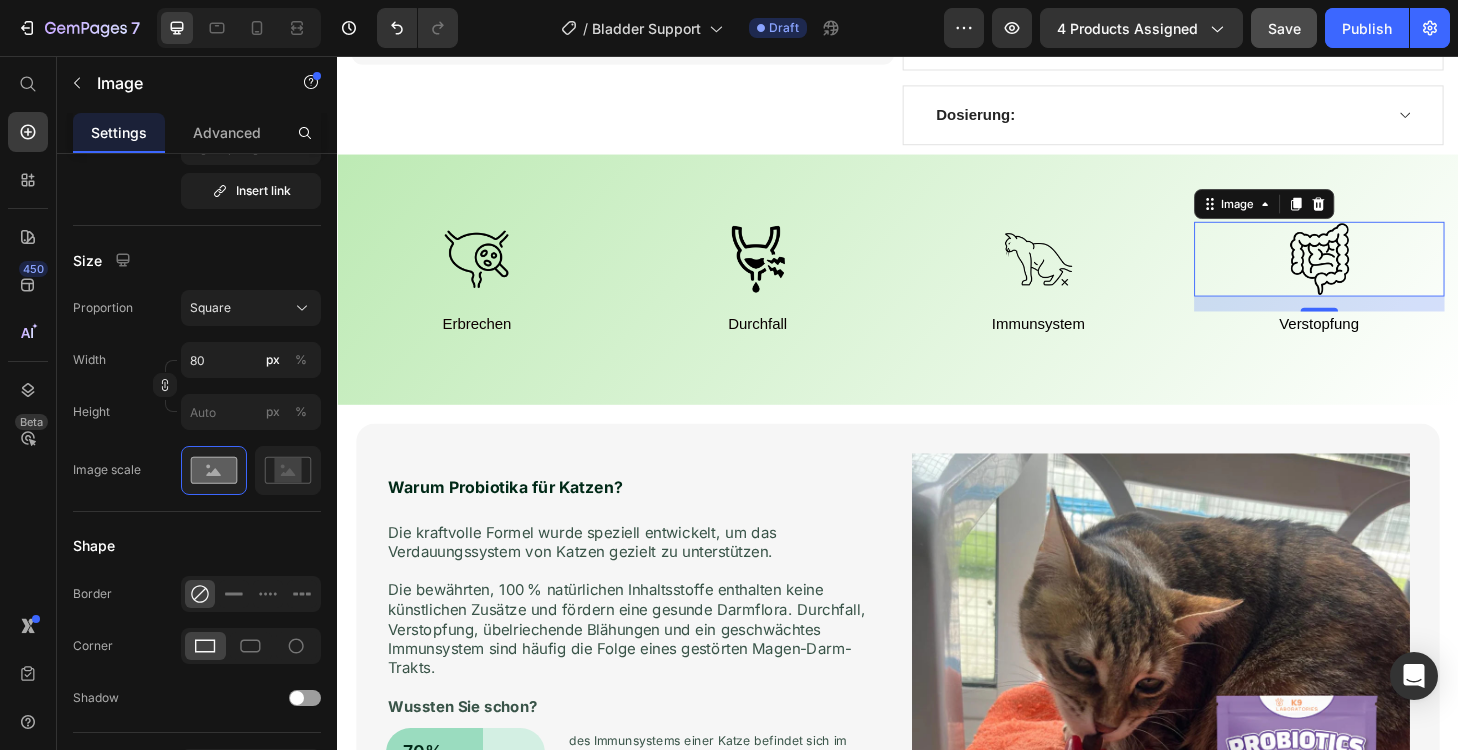 click at bounding box center [1388, 273] 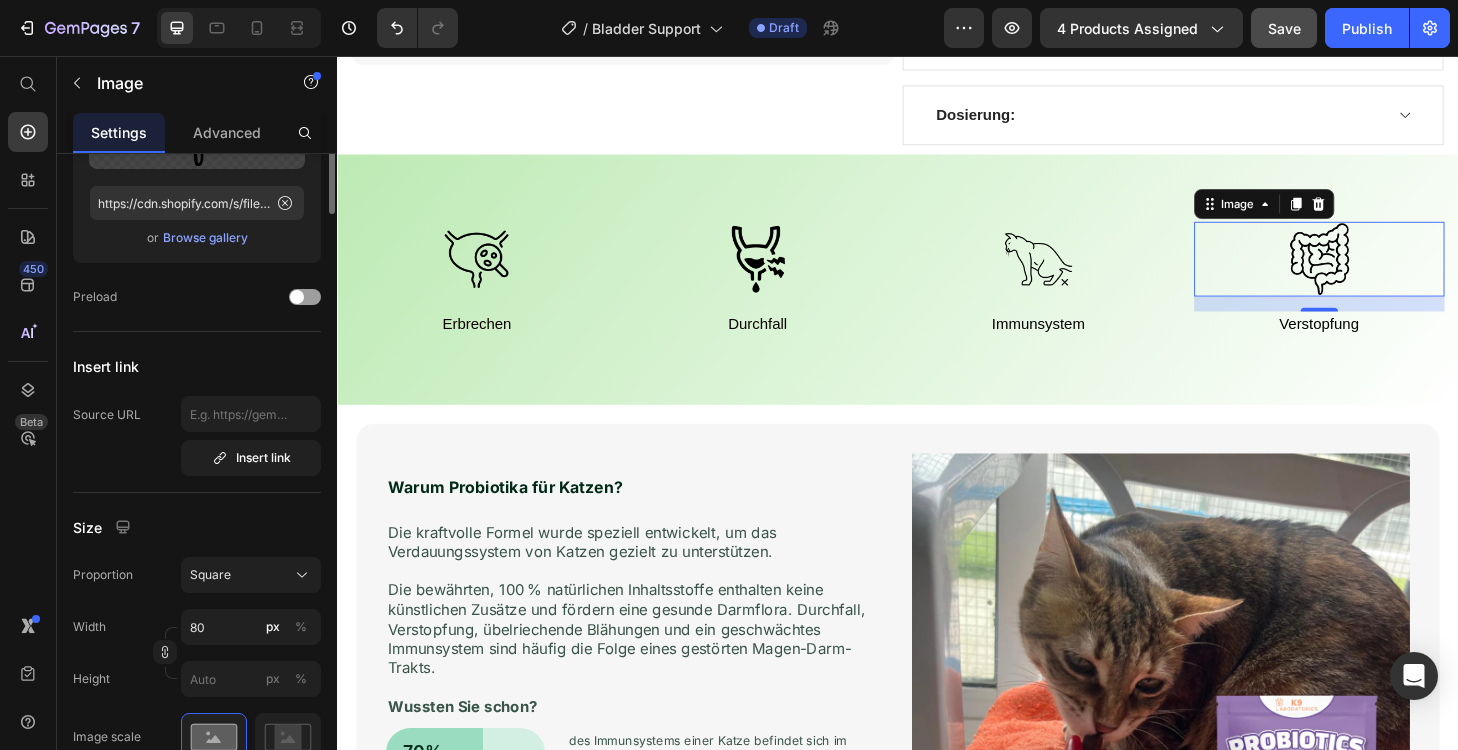 scroll, scrollTop: 0, scrollLeft: 0, axis: both 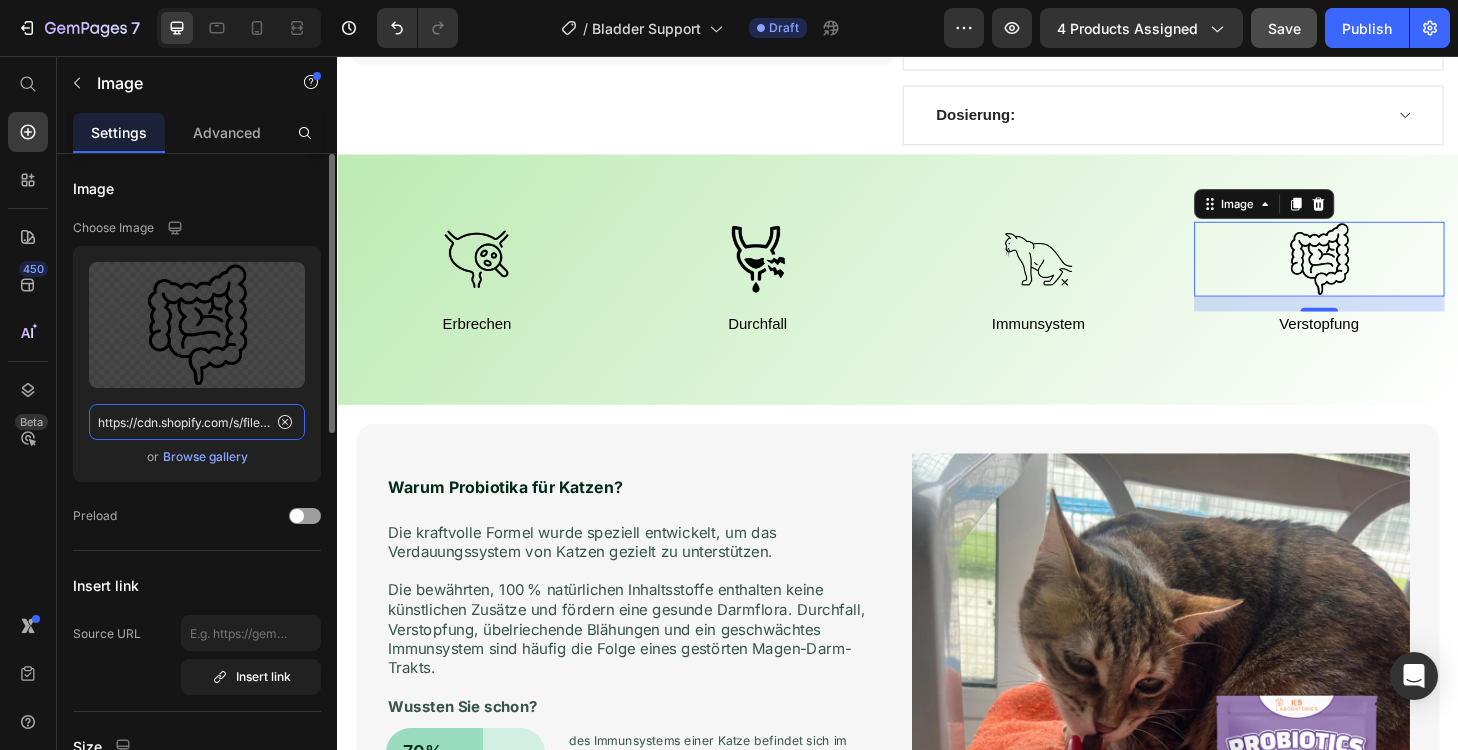 click on "https://cdn.shopify.com/s/files/1/0859/7546/6317/files/gempages_539851366135235488-e37cc93b-1239-482f-976f-bb744ed5bba5.png" 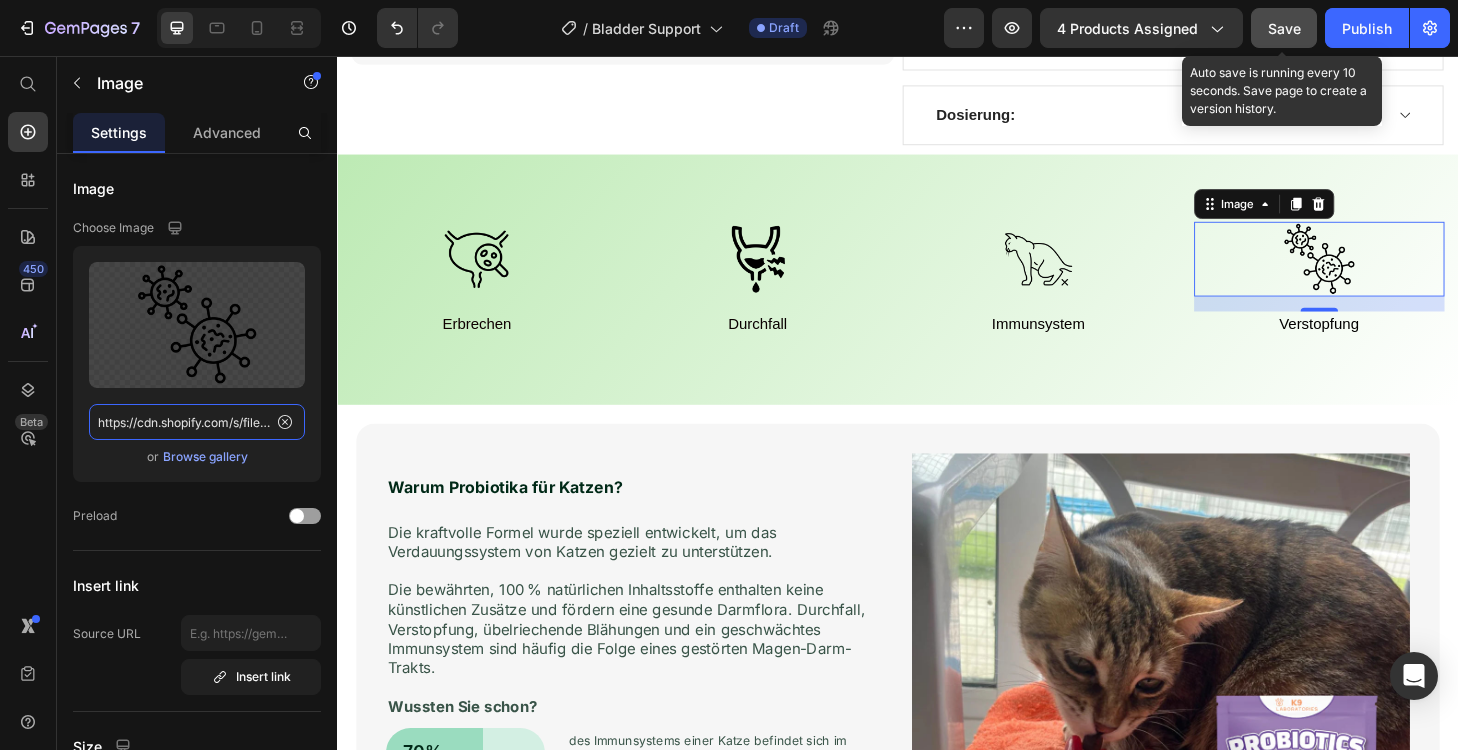type on "https://cdn.shopify.com/s/files/1/0859/7546/6317/files/gempages_539851366135235488-0fb6f4dc-5cb6-4d17-8d42-328f7bc51ca1.png" 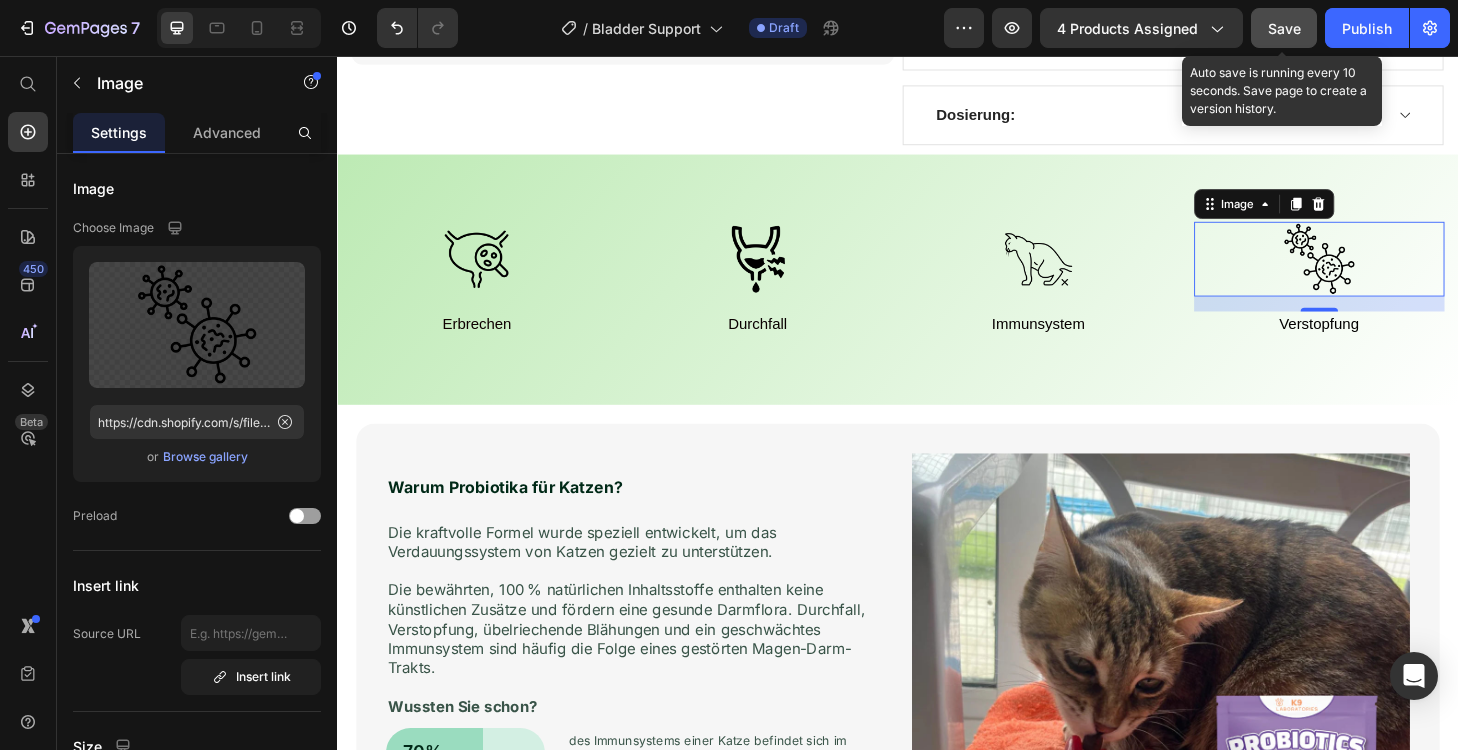 click on "Save" at bounding box center [1284, 28] 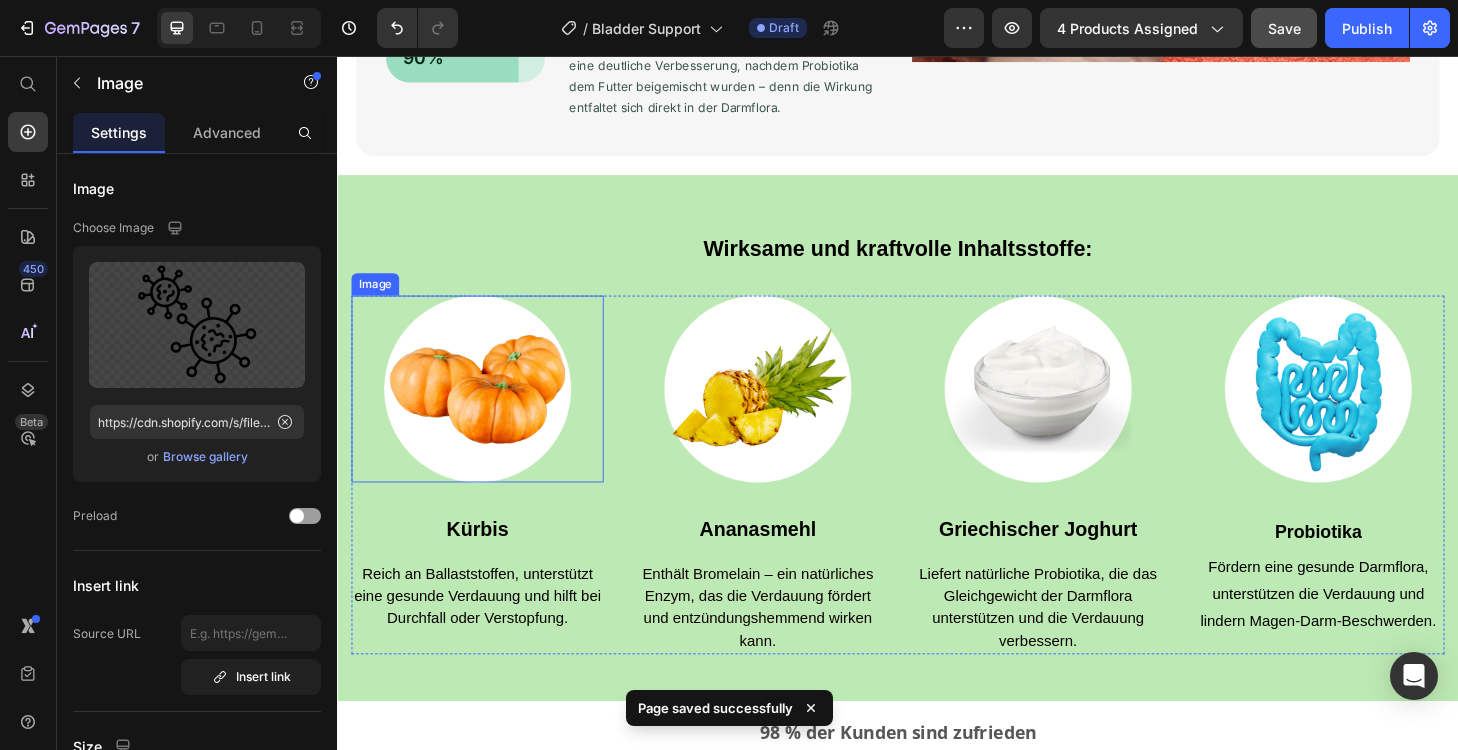 scroll, scrollTop: 2170, scrollLeft: 0, axis: vertical 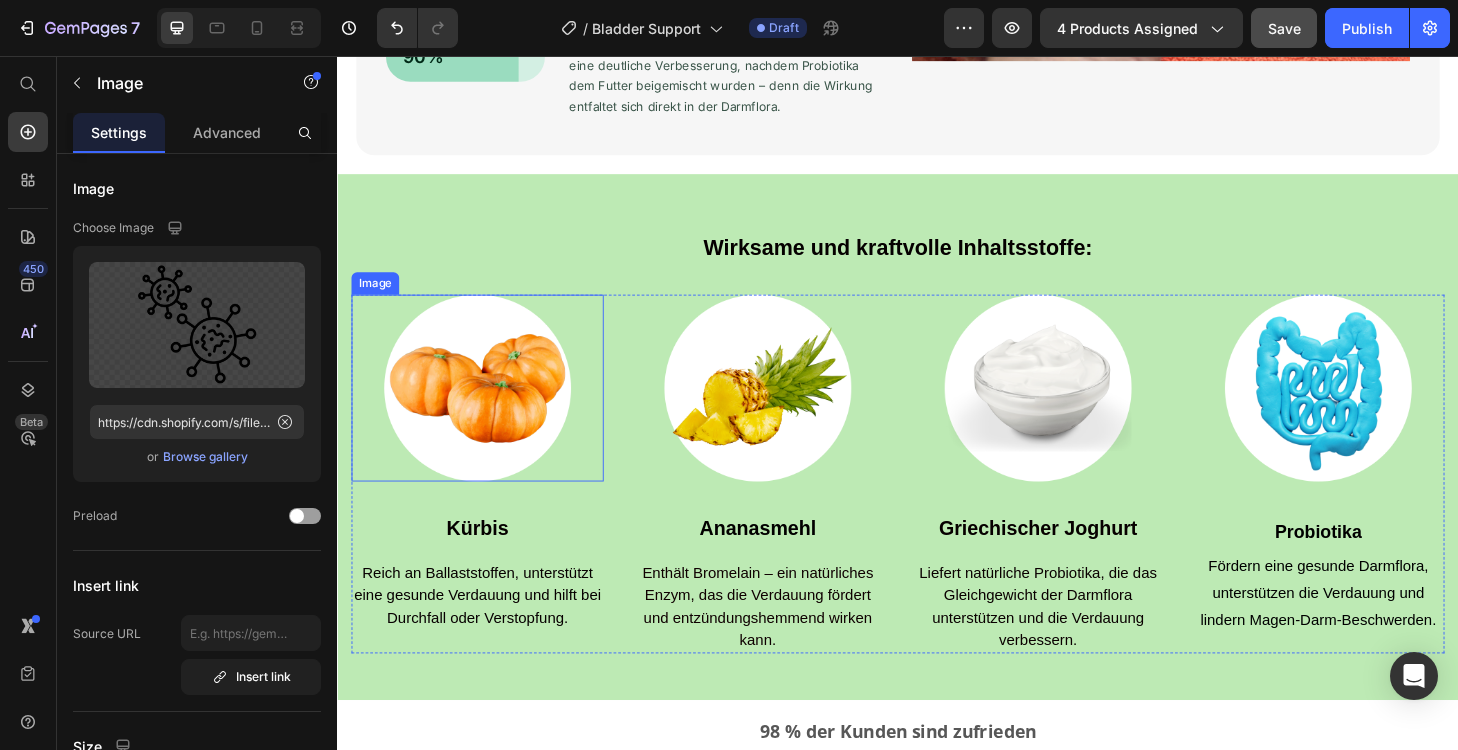 click at bounding box center (487, 411) 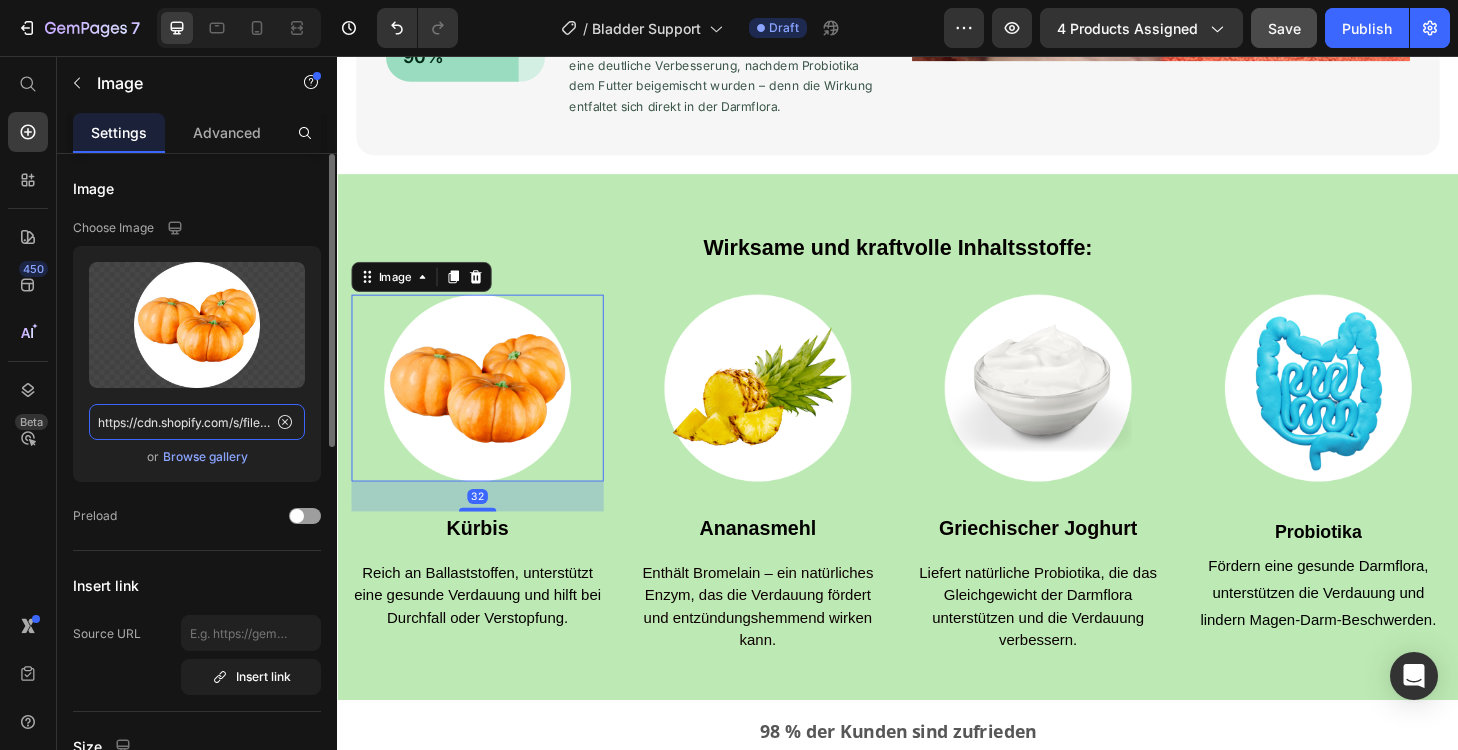 click on "https://cdn.shopify.com/s/files/1/0859/7546/6317/files/gempages_539851366135235488-f03b5a26-a7ee-4995-be08-61051fbb4c78.png" 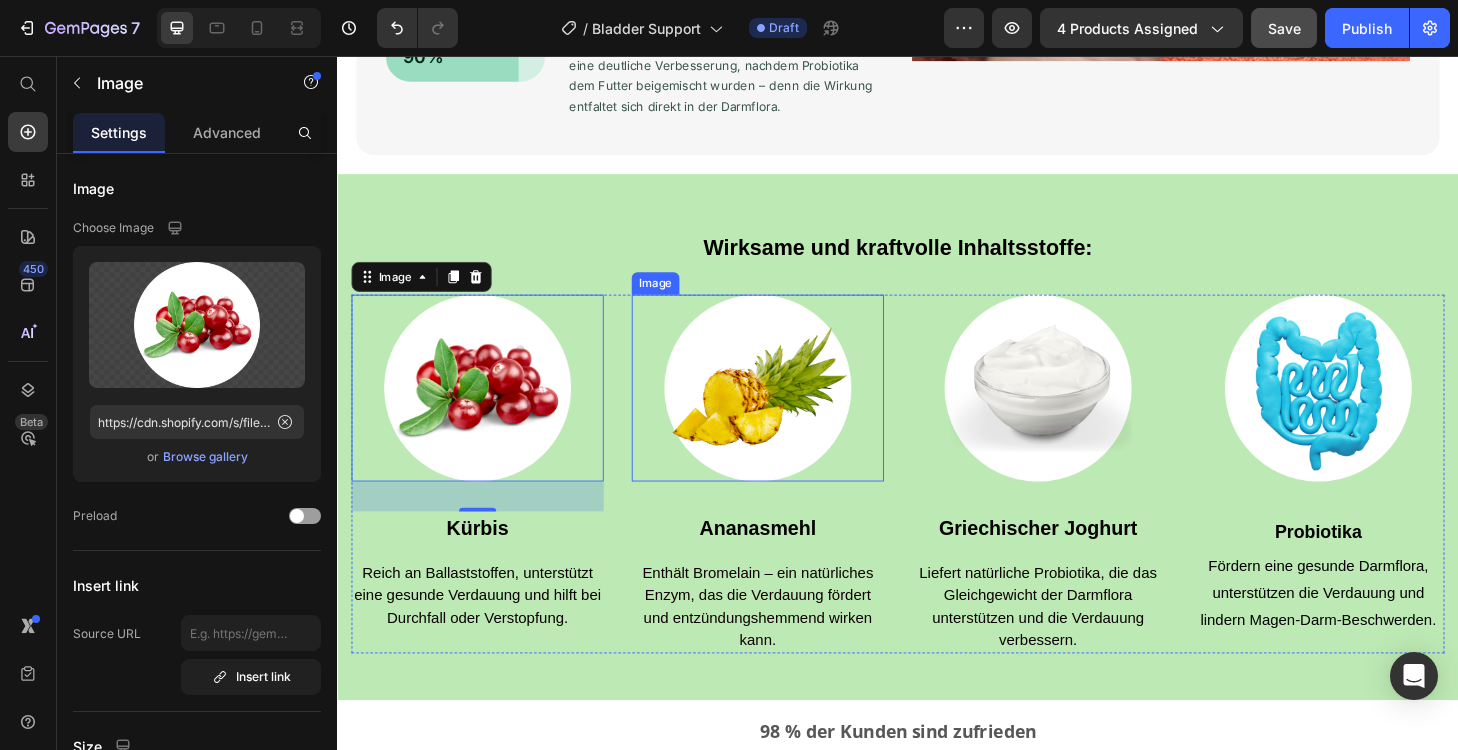 click at bounding box center (787, 411) 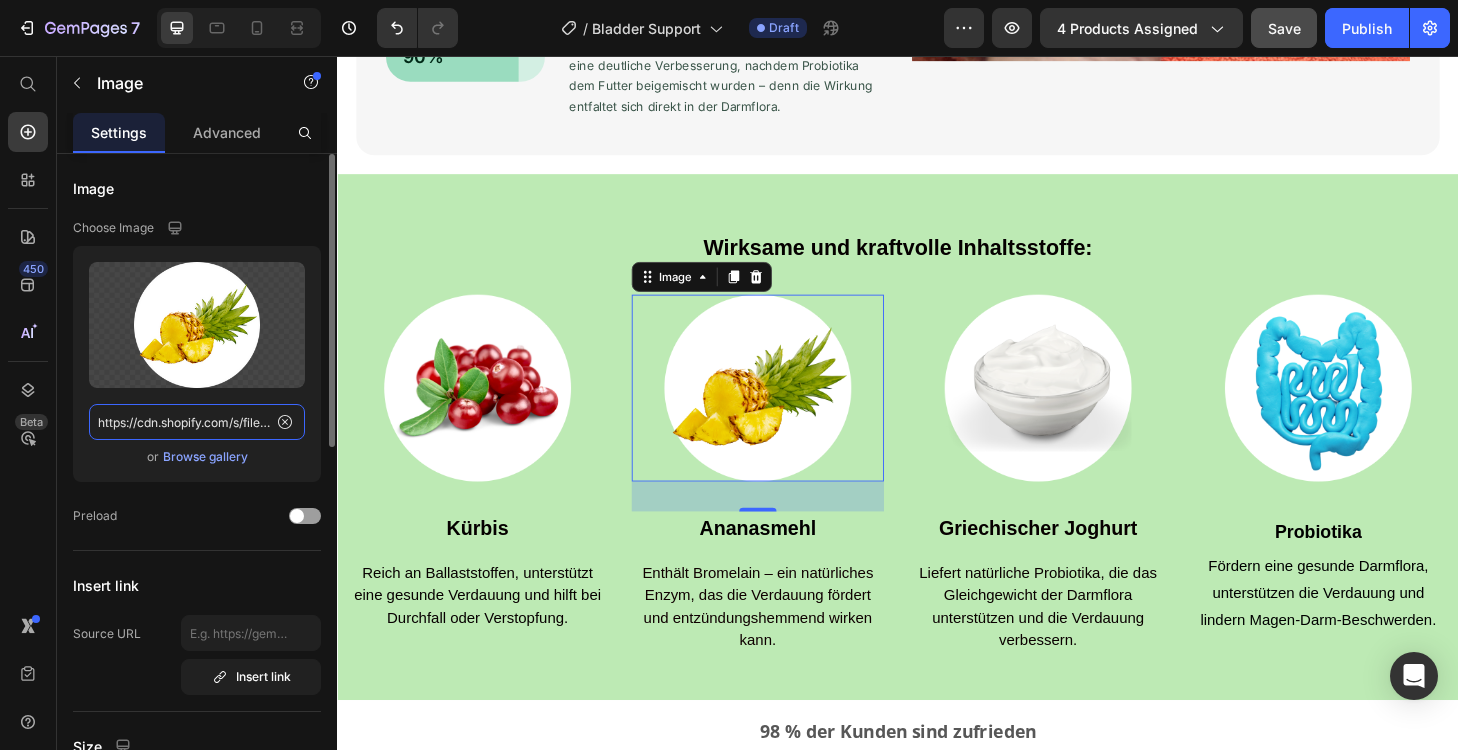 click on "https://cdn.shopify.com/s/files/1/0859/7546/6317/files/gempages_539851366135235488-a01418c8-7488-44d4-a127-93690ba04c0b.png" 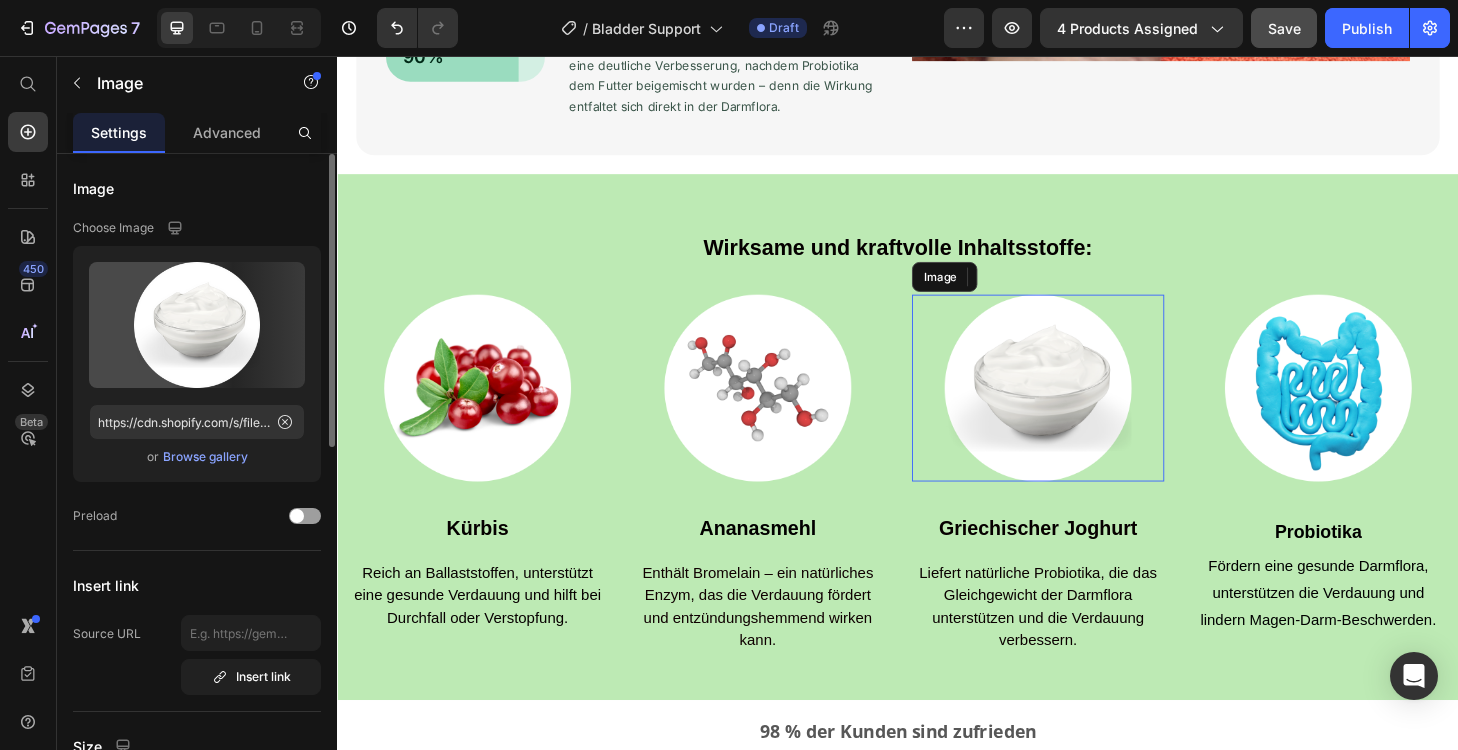 click at bounding box center [1087, 411] 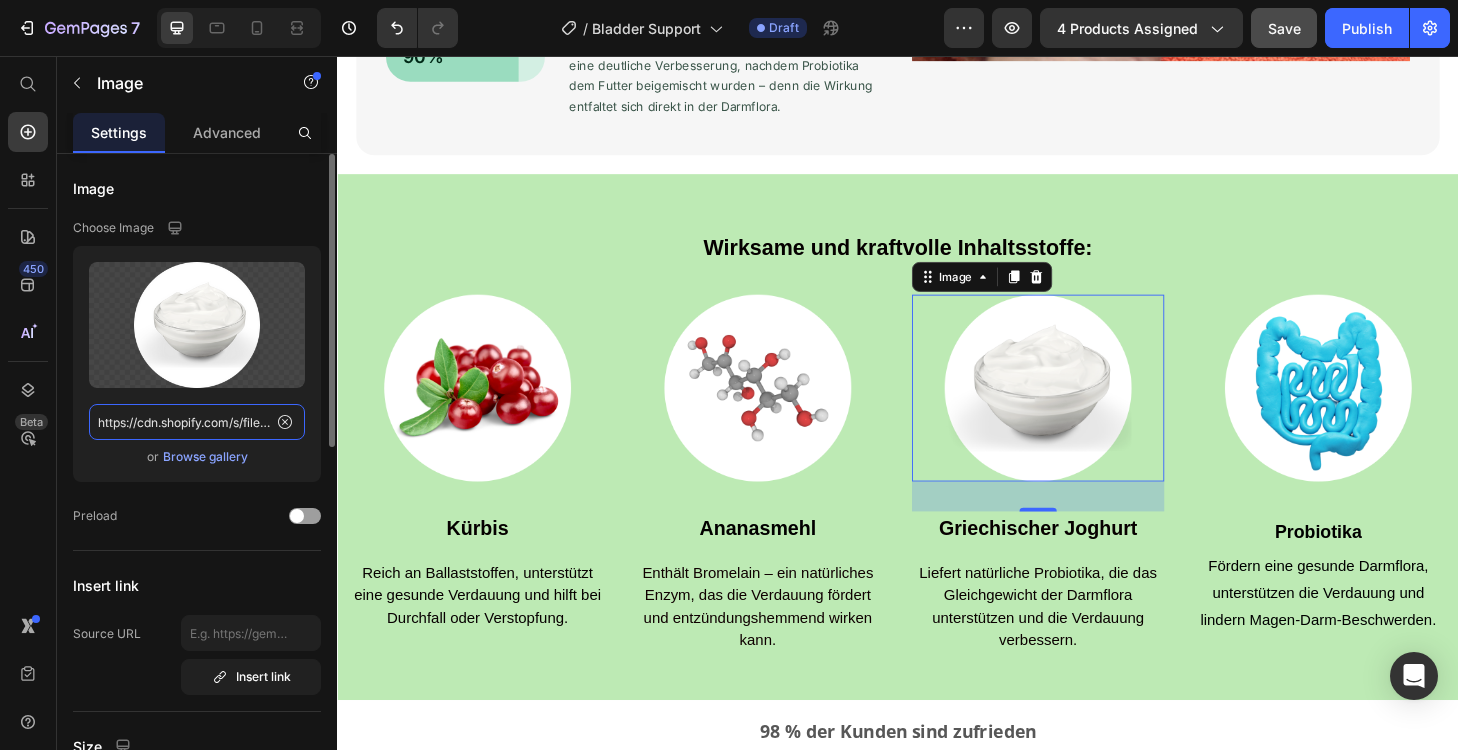 click on "https://cdn.shopify.com/s/files/1/0859/7546/6317/files/gempages_539851366135235488-022ca4da-6c73-4a4a-b4b1-aa369d34268d.png" 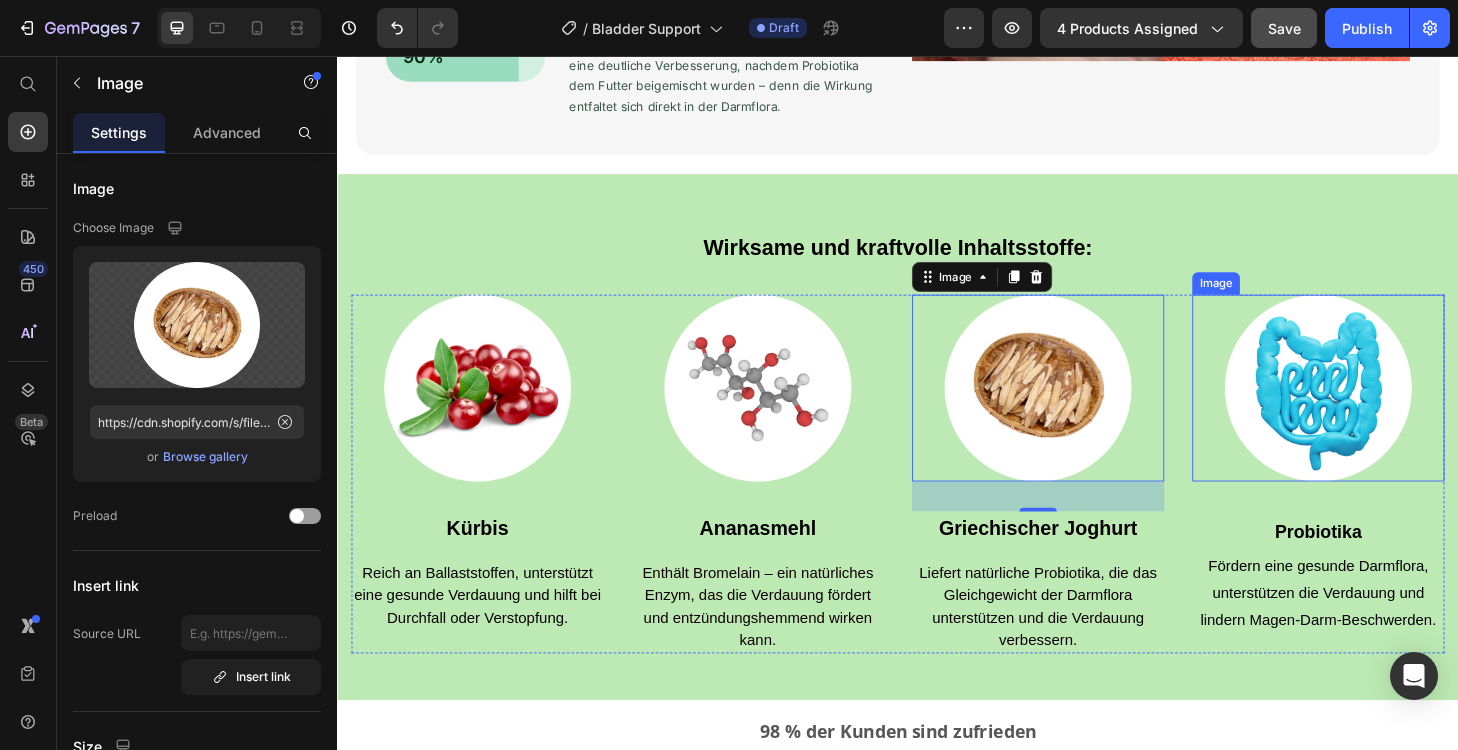 click at bounding box center [1387, 411] 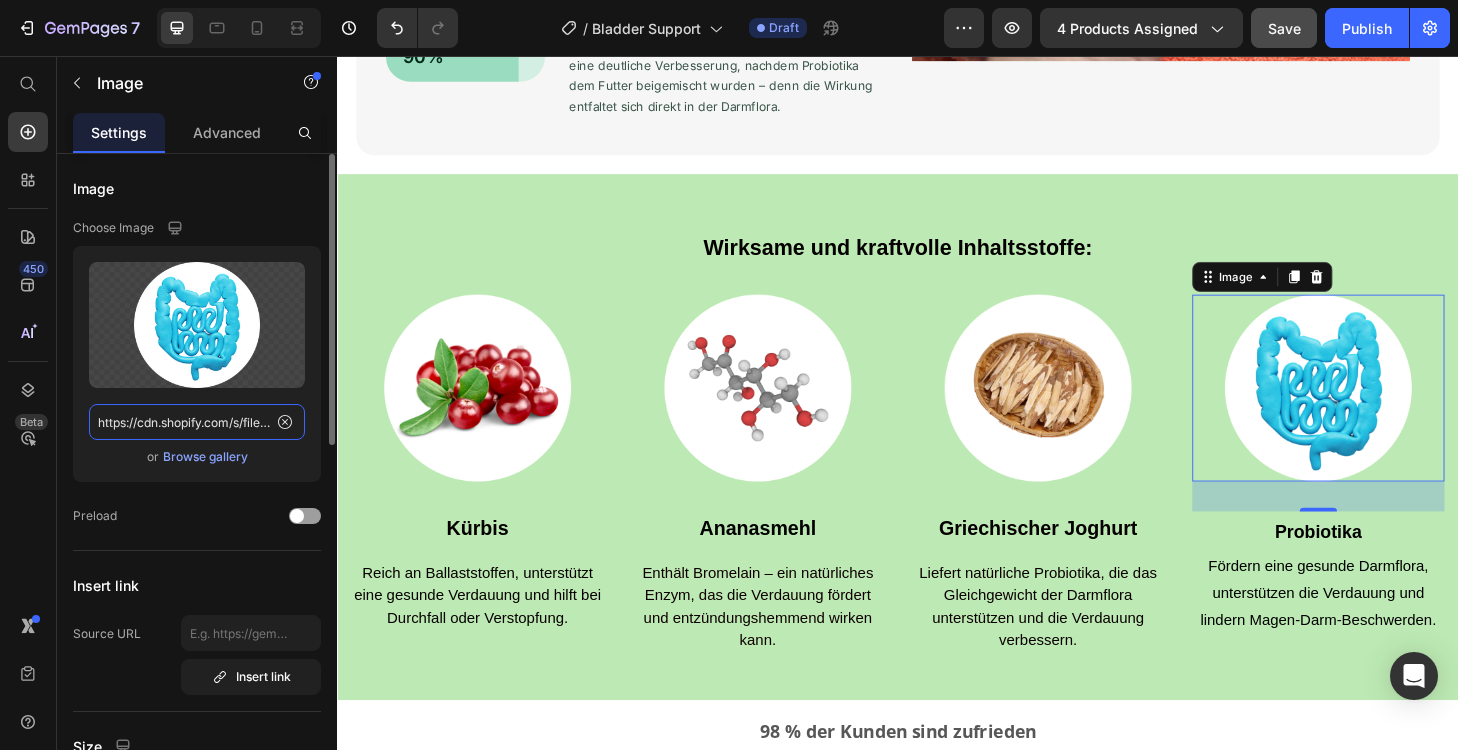 click on "https://cdn.shopify.com/s/files/1/0859/7546/6317/files/gempages_539851366135235488-777d0bb2-f7e6-4922-9d0f-826af8f0af8c.png" 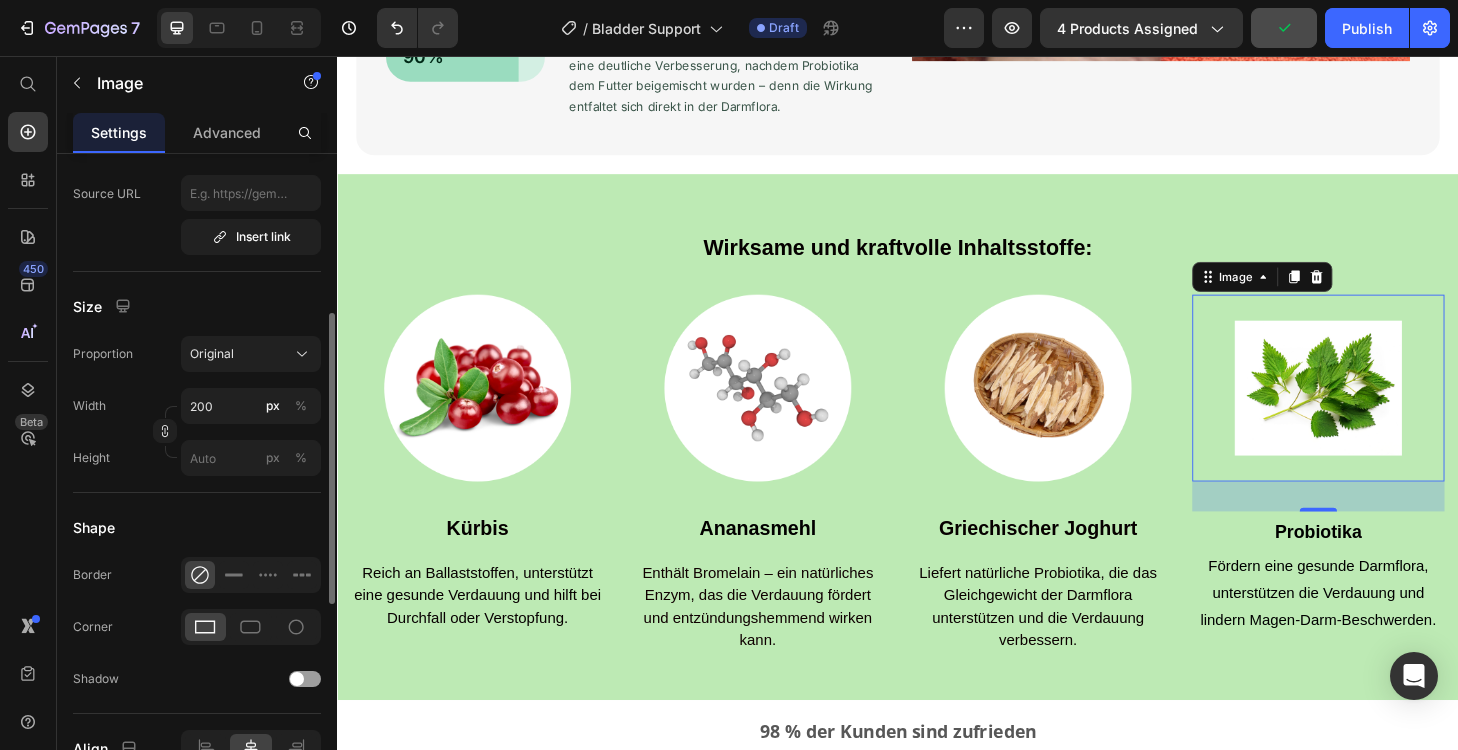 scroll, scrollTop: 505, scrollLeft: 0, axis: vertical 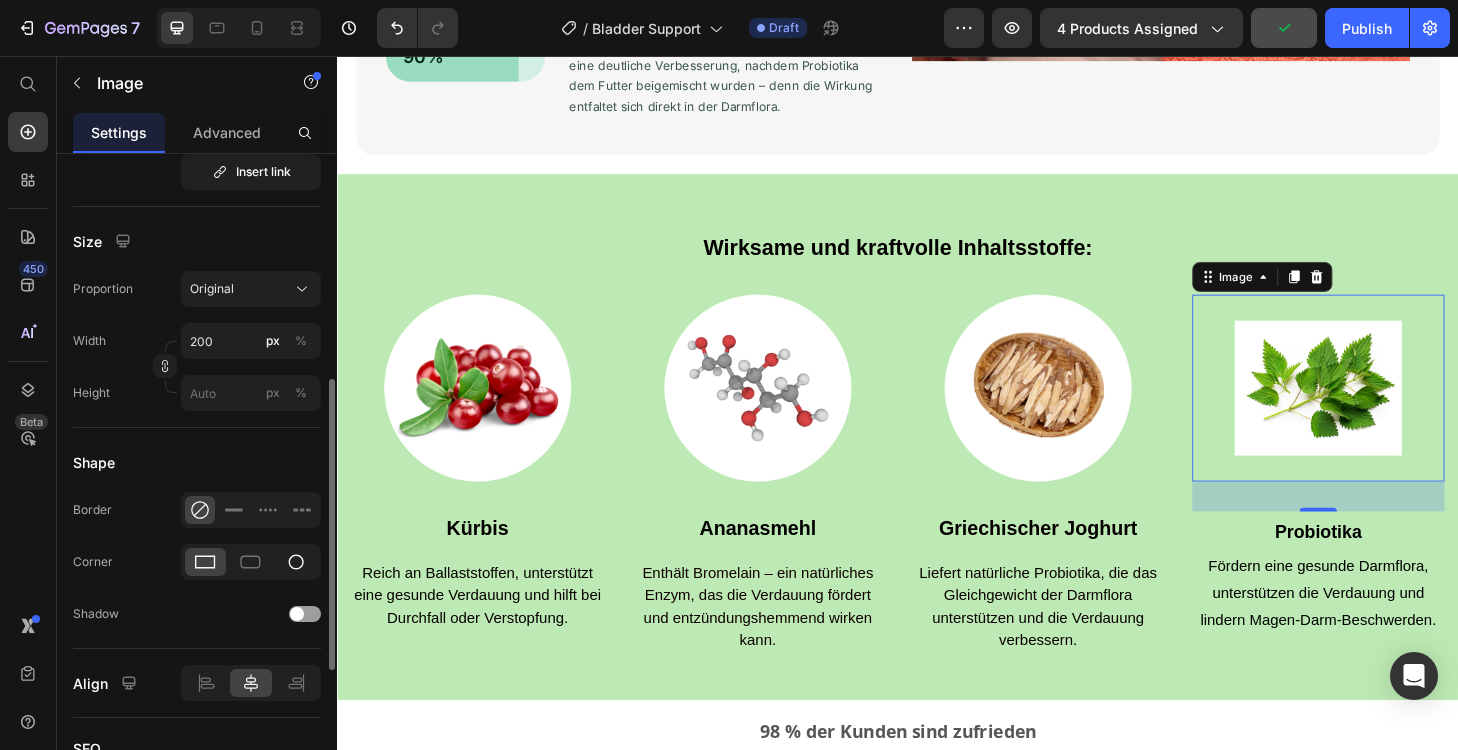 type on "https://cdn.shopify.com/s/files/1/0859/7546/6317/files/gempages_539851366135235488-e813861a-b56e-4f8c-aa28-1c613a9920ea.png" 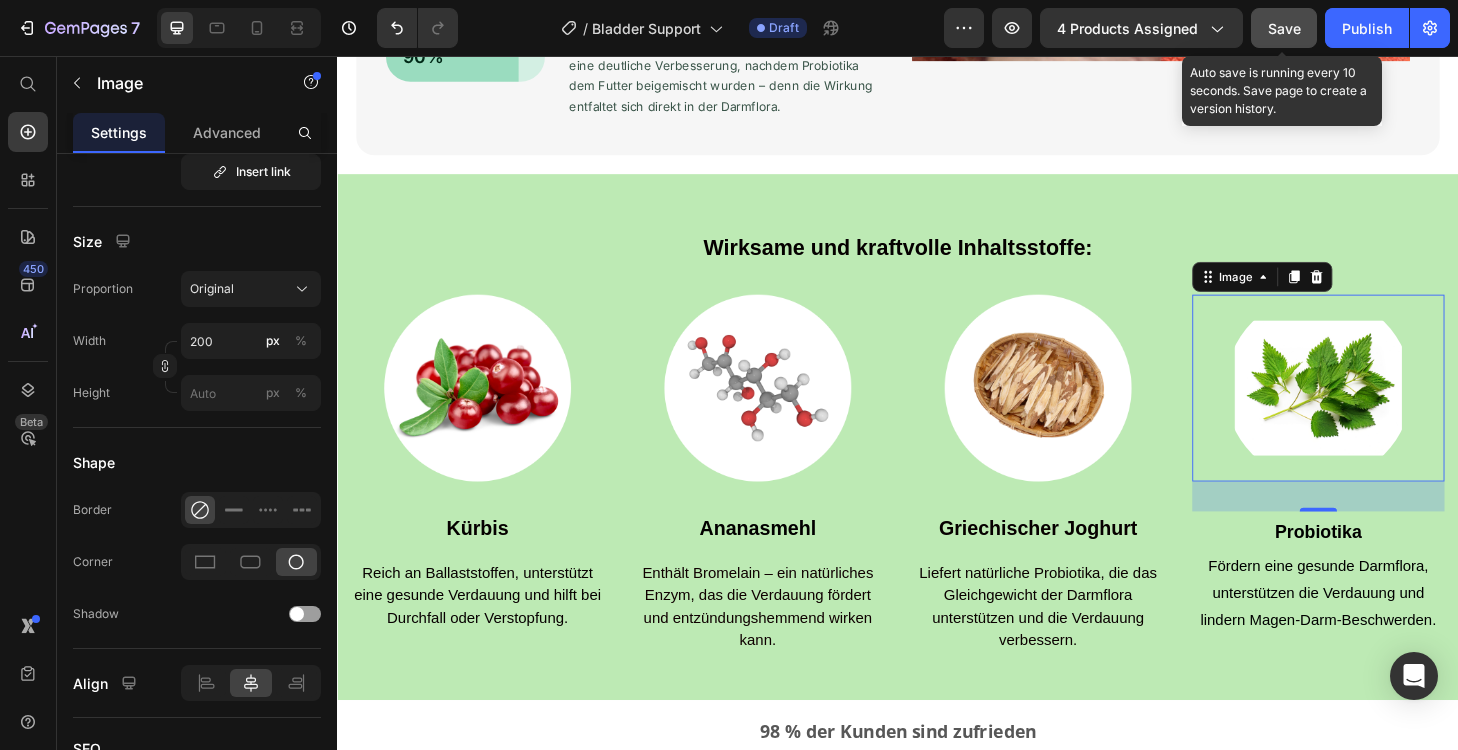 click on "Save" at bounding box center (1284, 28) 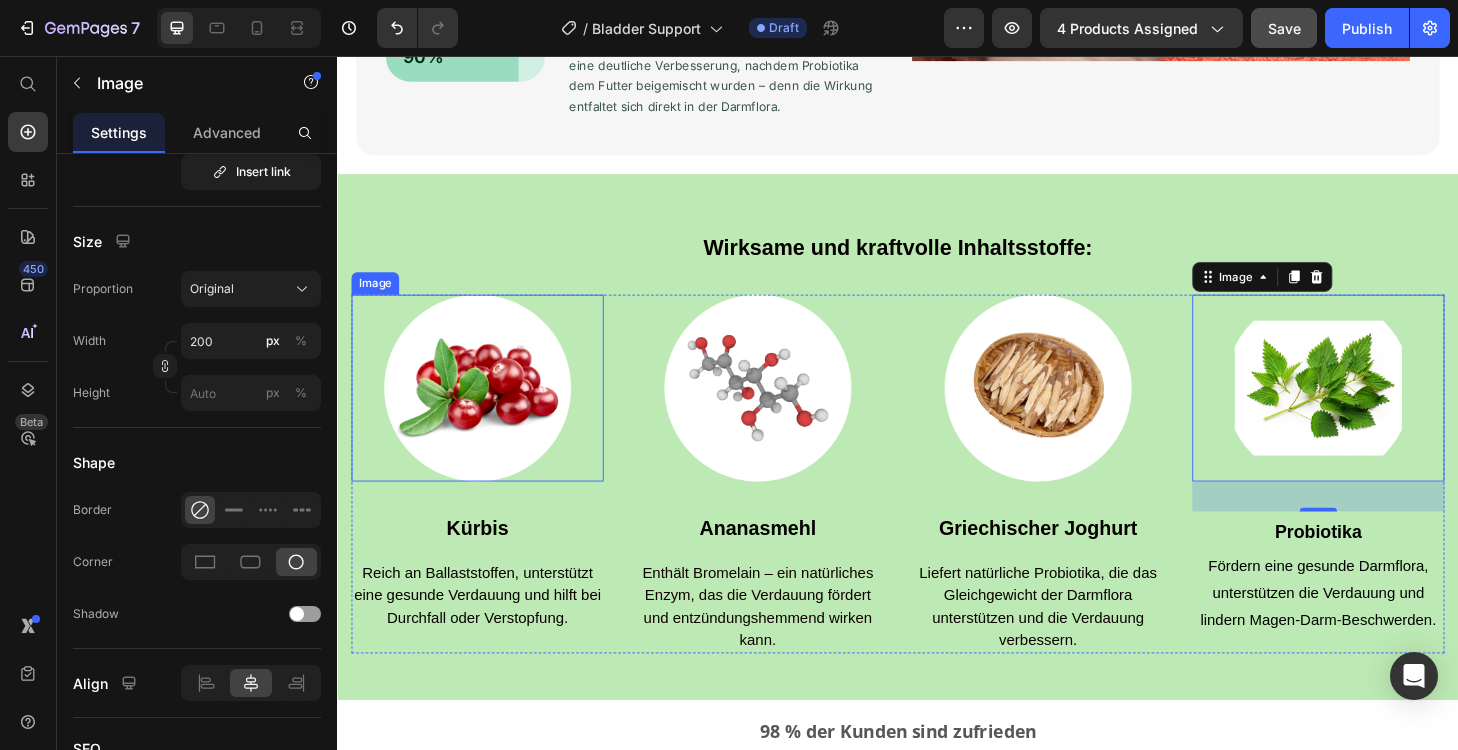 click at bounding box center (487, 411) 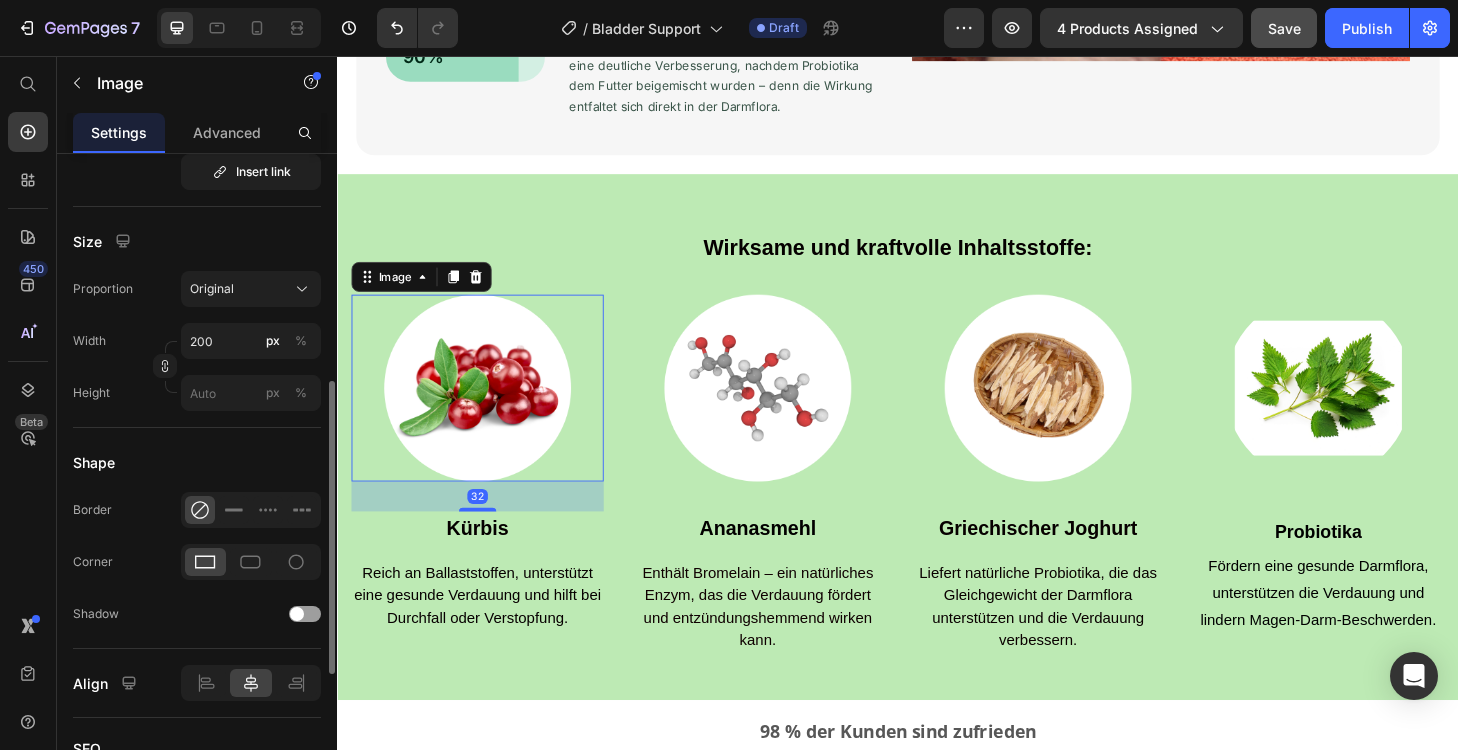 scroll, scrollTop: 0, scrollLeft: 0, axis: both 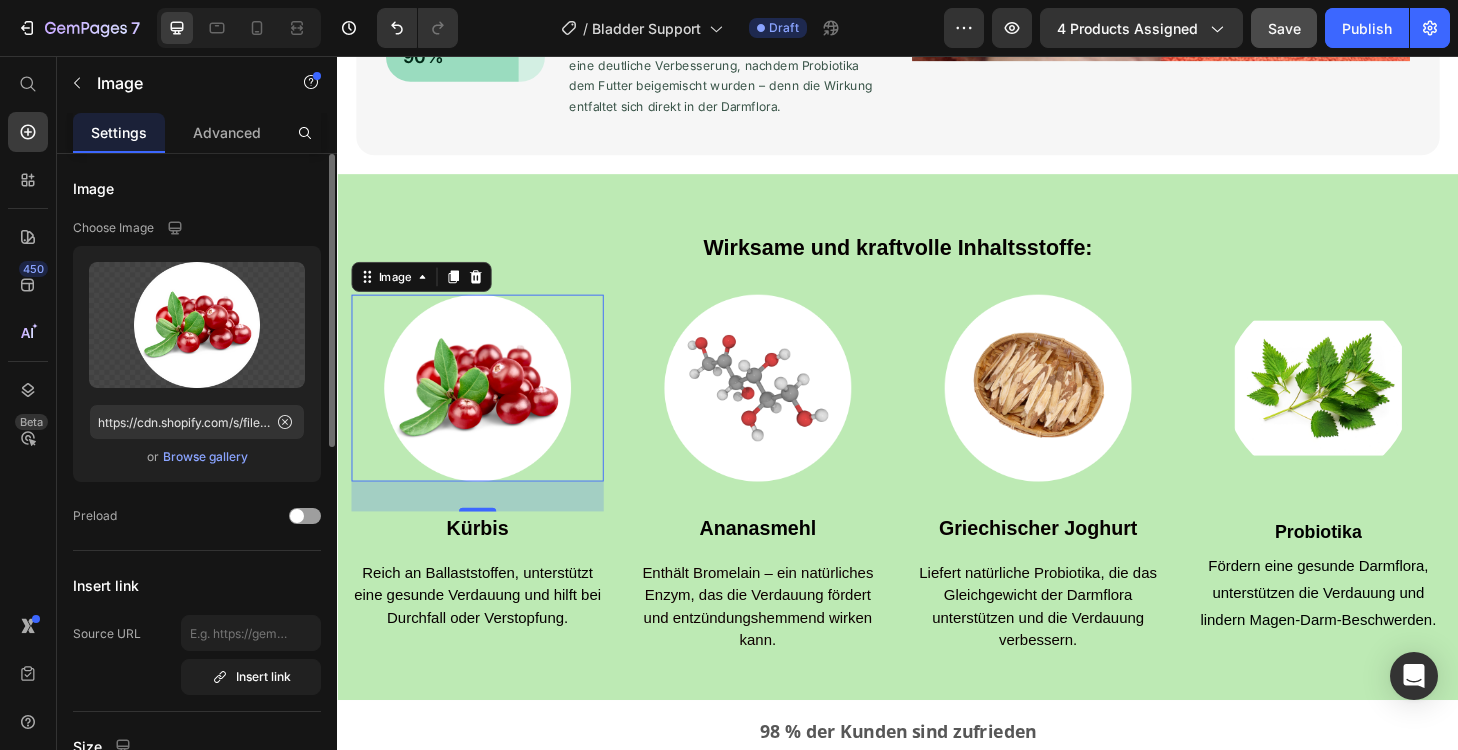 click on "Browse gallery" at bounding box center (205, 457) 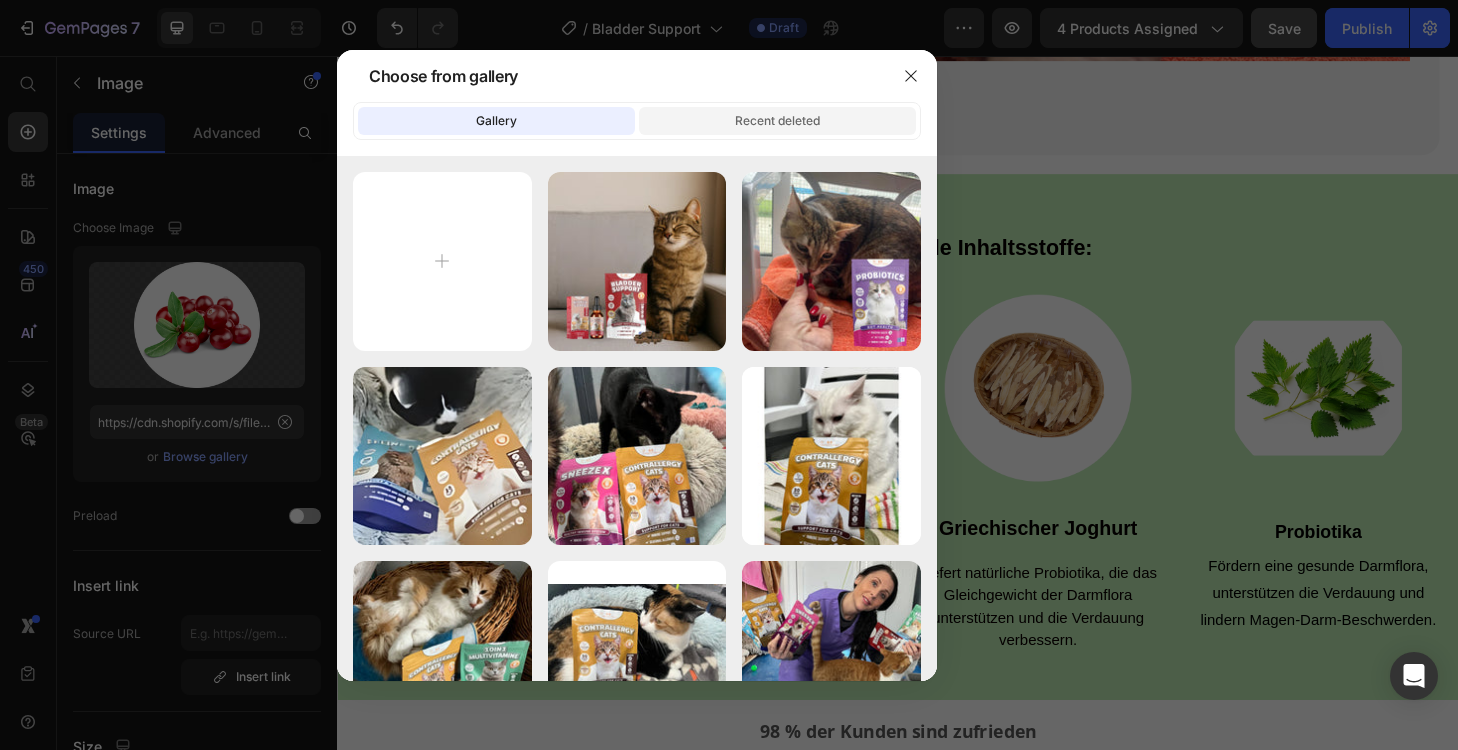 click on "Recent deleted" 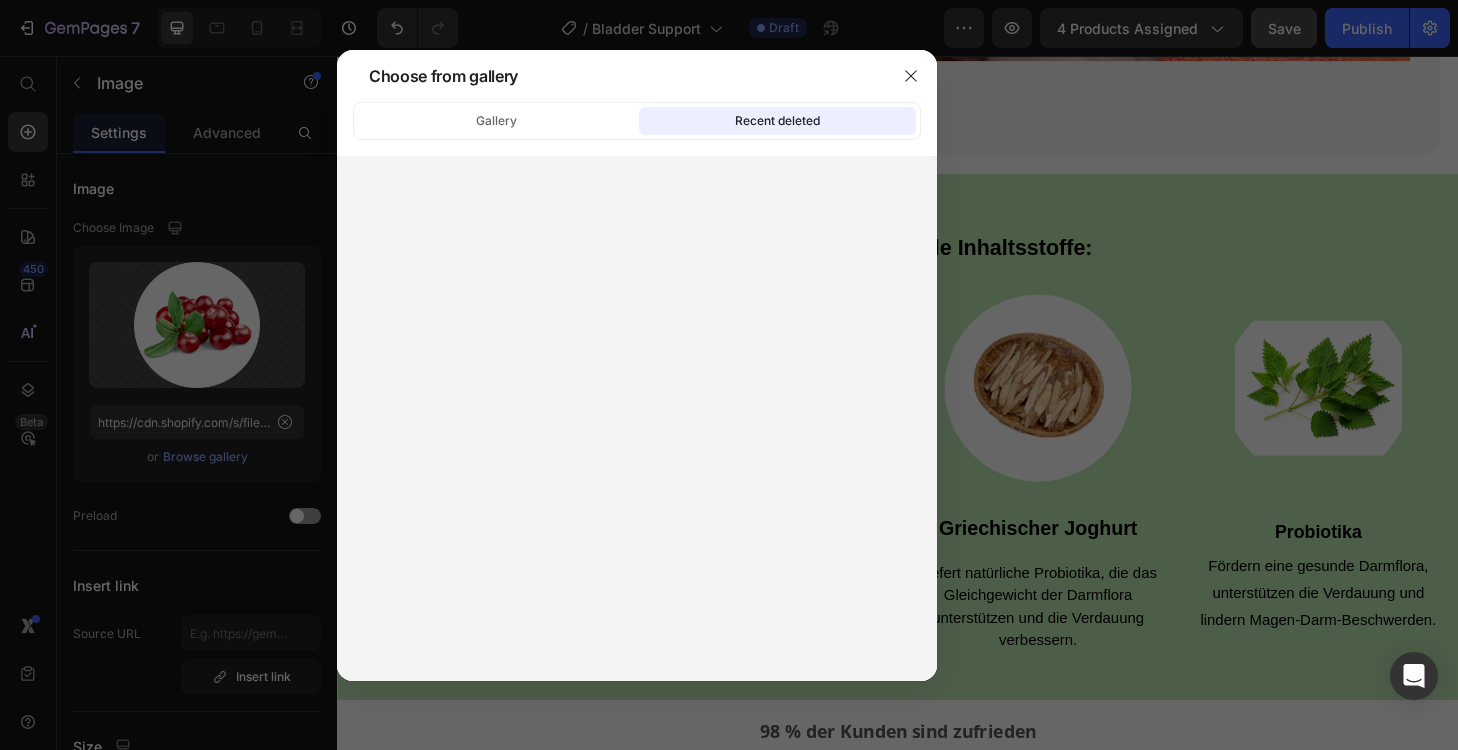 click on "Gallery Recent deleted" 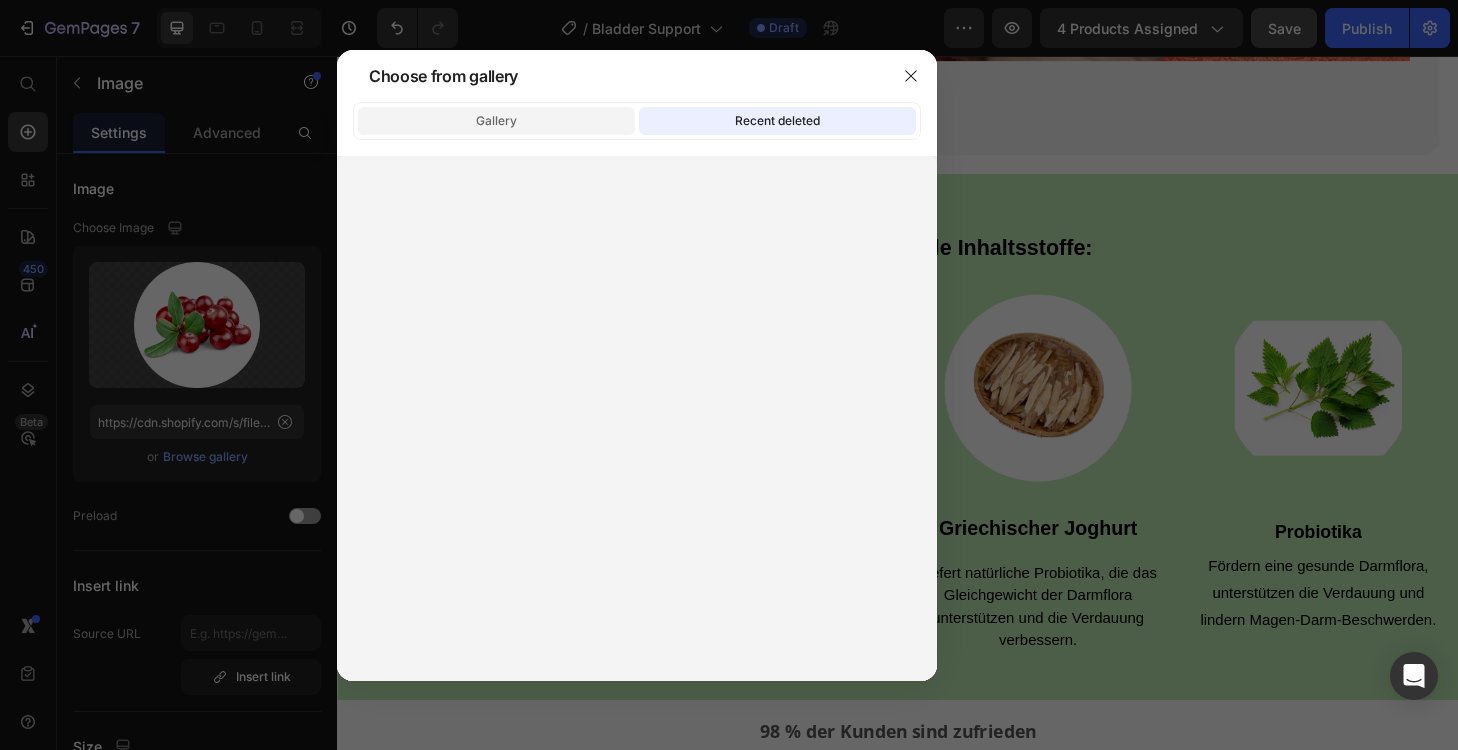 click on "Gallery" 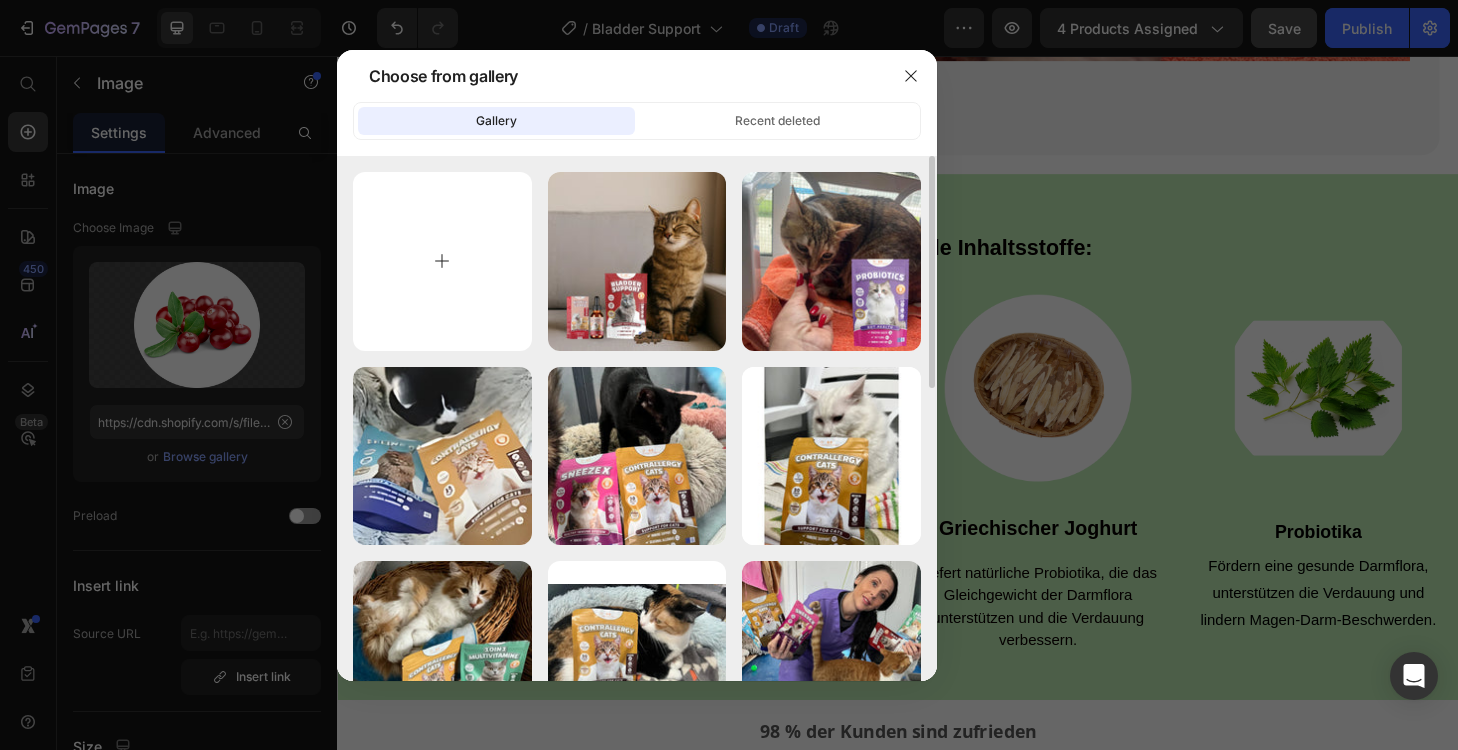 click at bounding box center (442, 261) 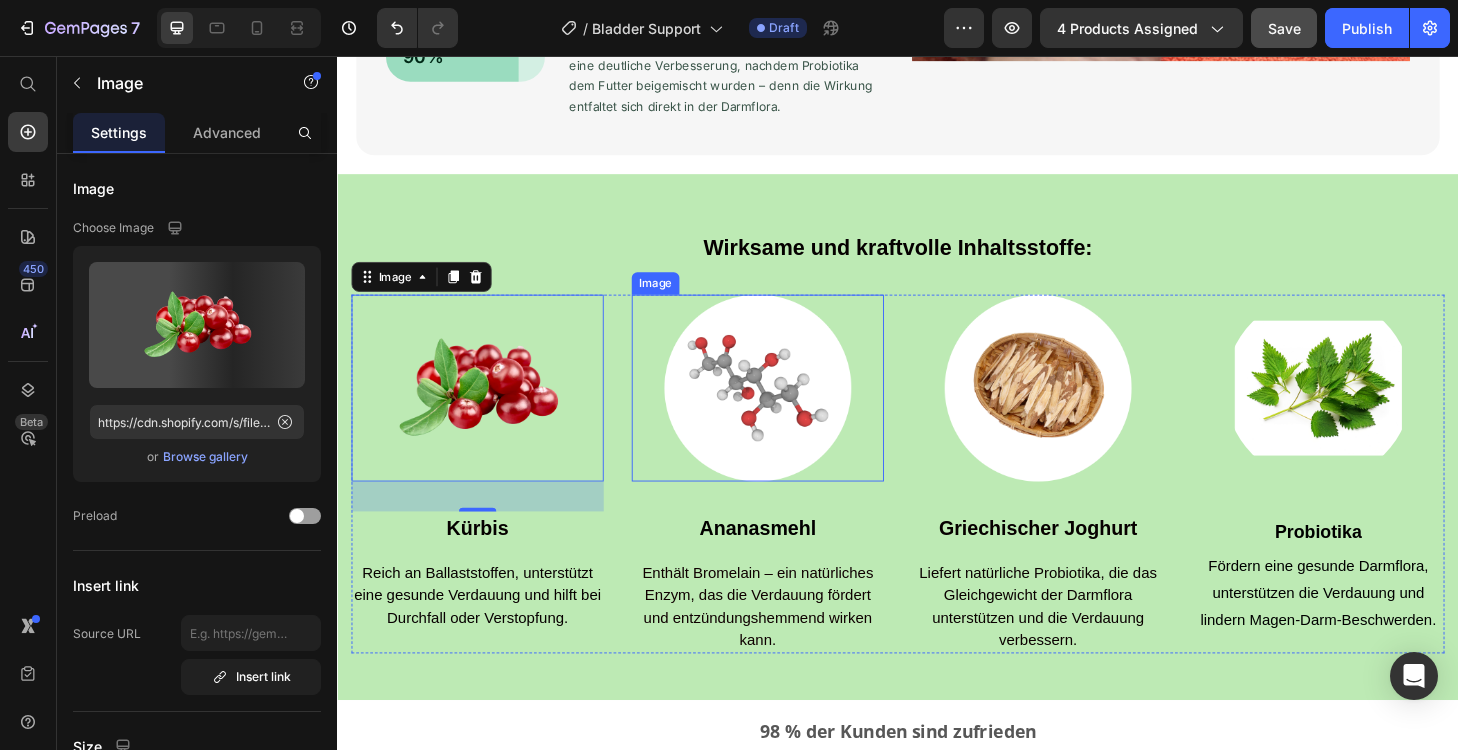 type on "https://cdn.shopify.com/s/files/1/0903/3220/1296/files/gempages_571751558027412295-113f72d4-95b7-45f3-aa49-14a99c728be7.png" 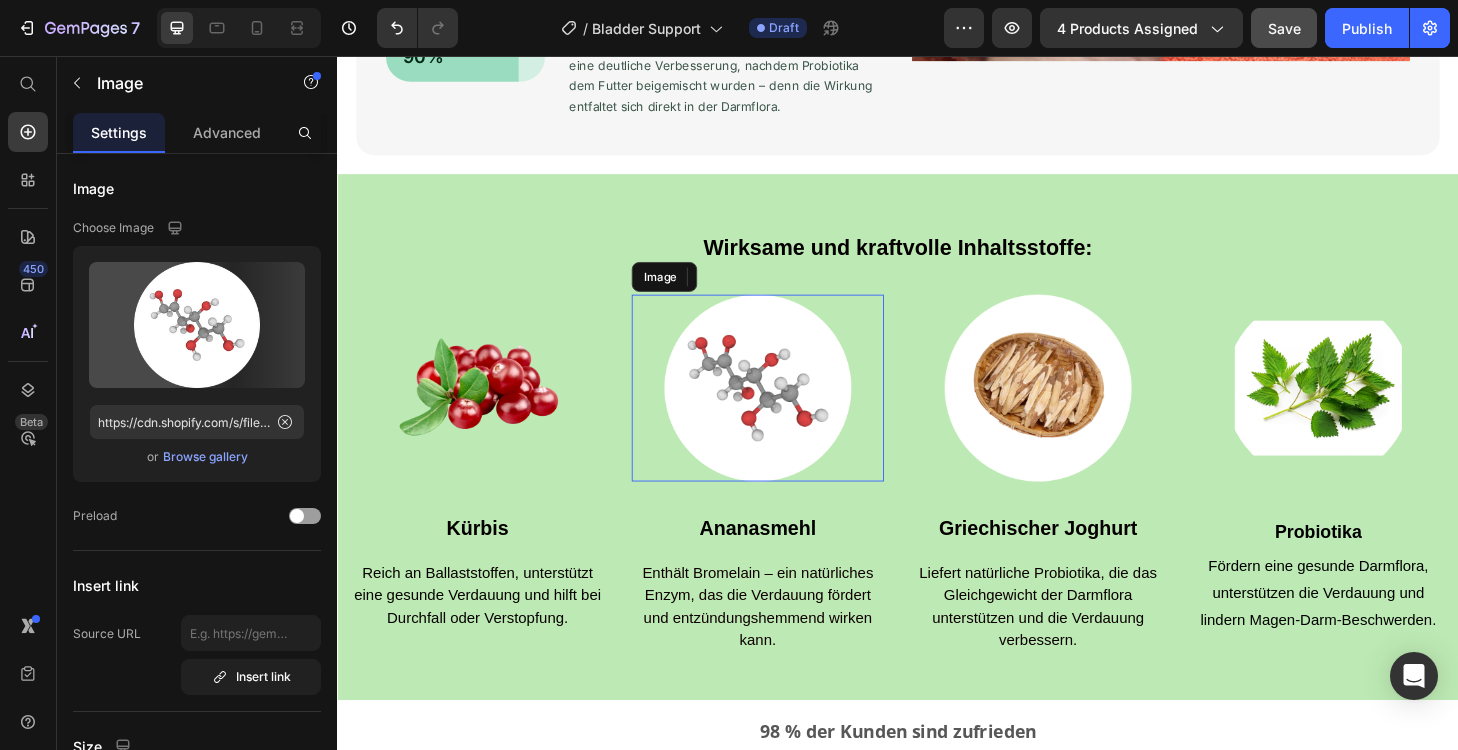 click at bounding box center (787, 411) 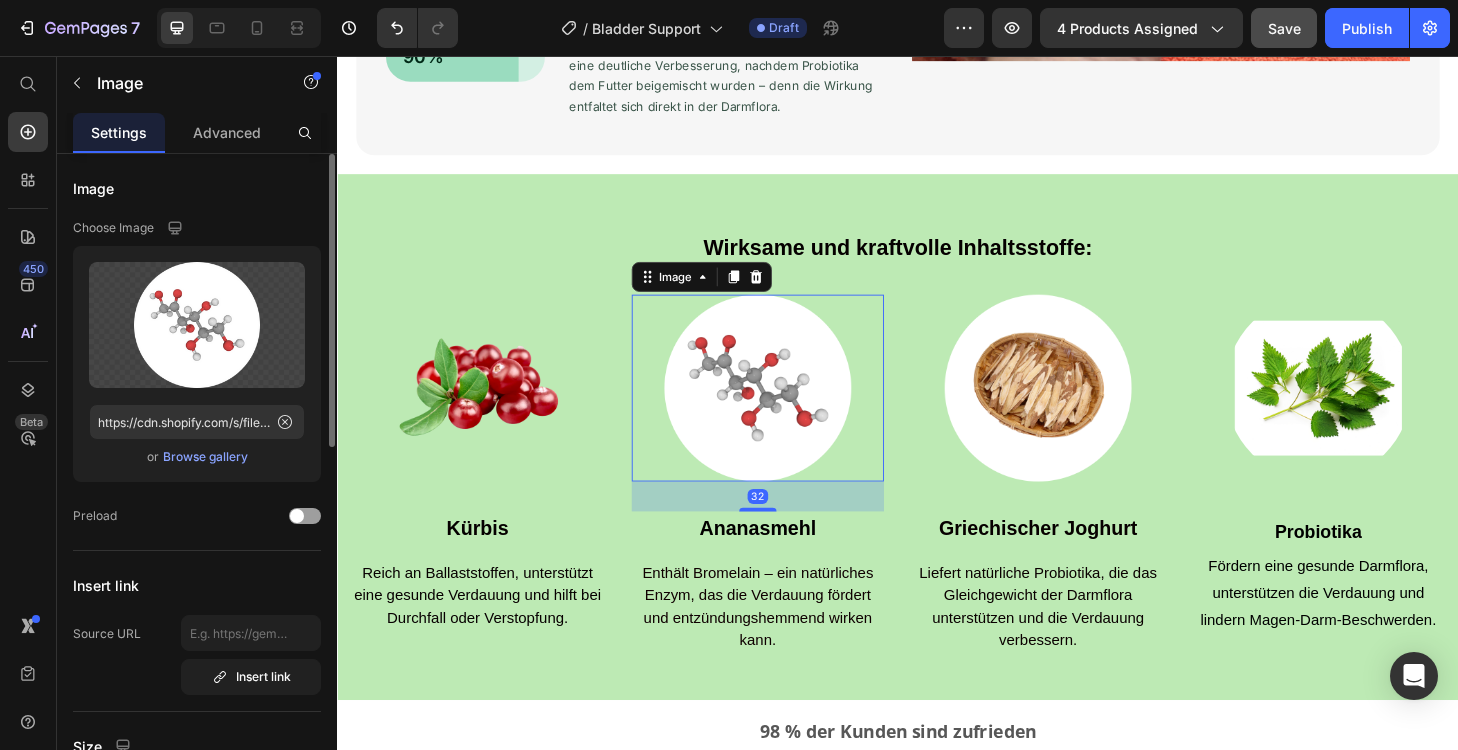 click on "Browse gallery" at bounding box center (205, 457) 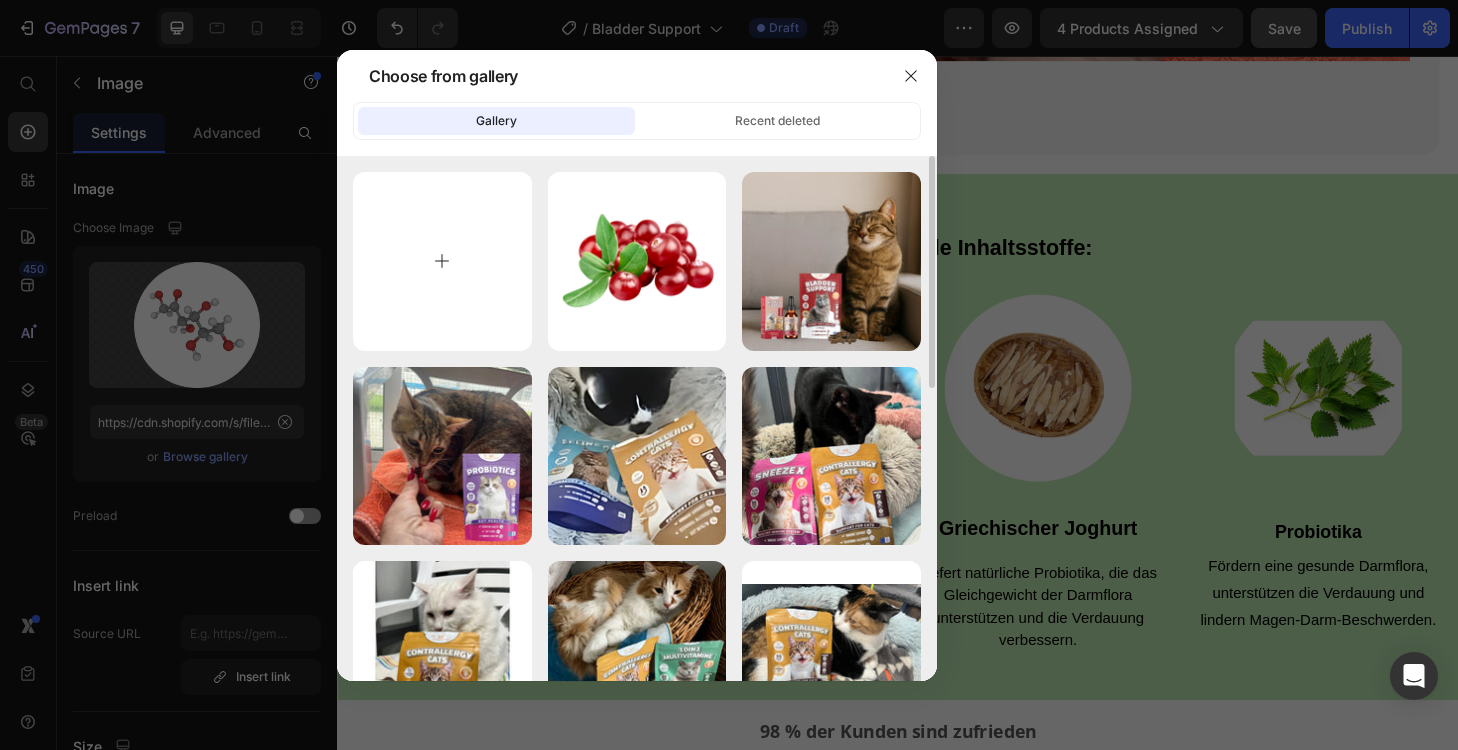 click at bounding box center (442, 261) 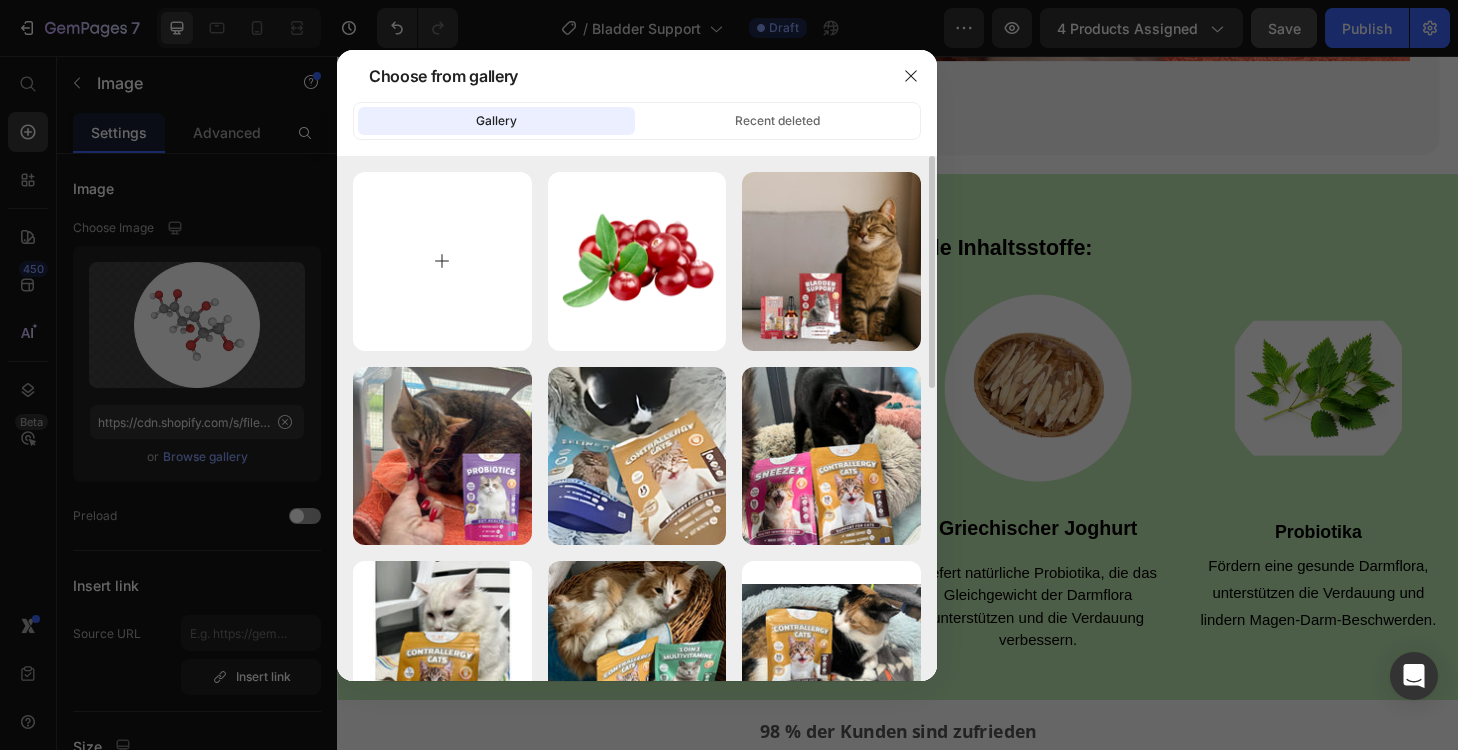 type on "C:\fakepath\4.png" 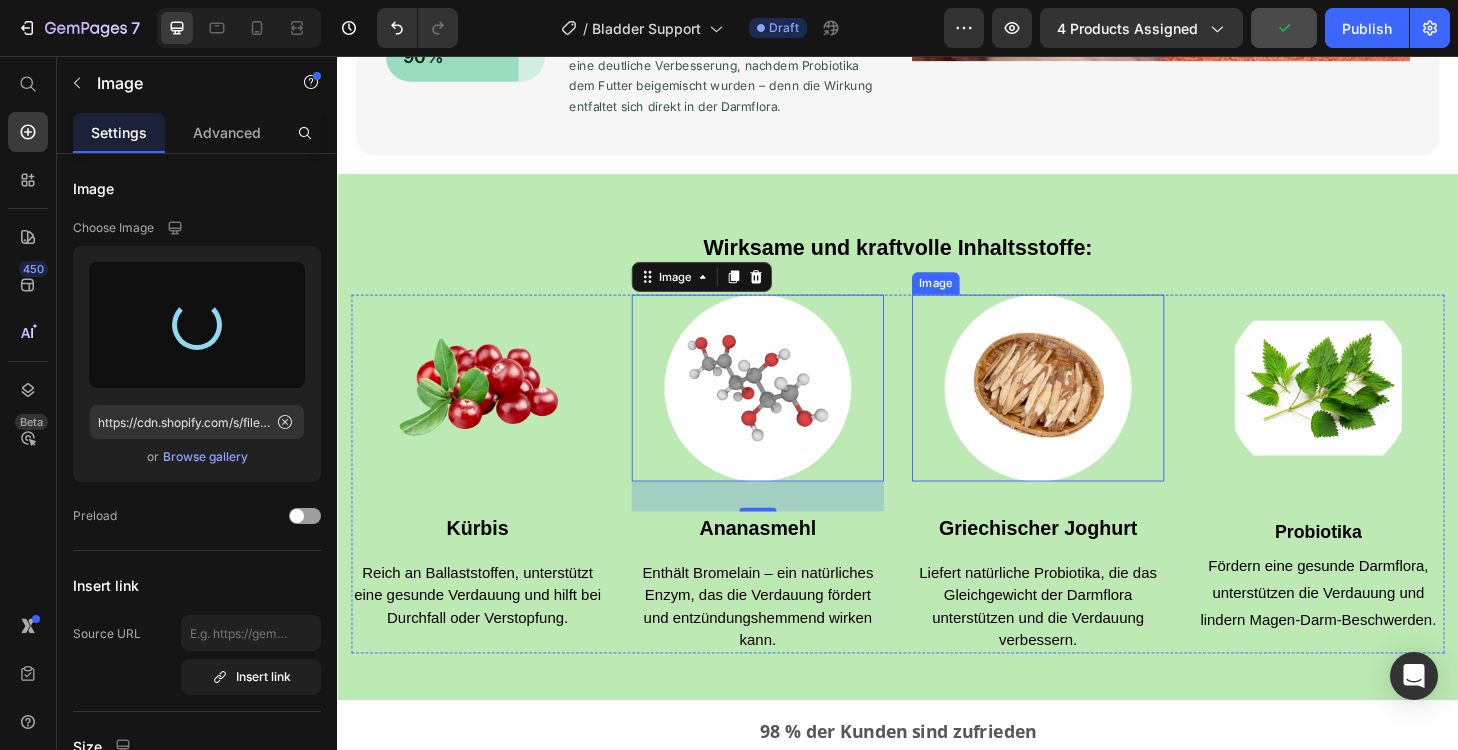 type on "https://cdn.shopify.com/s/files/1/0903/3220/1296/files/gempages_571751558027412295-bb7d7445-32f5-4d9e-919e-ed35fe1fae2e.png" 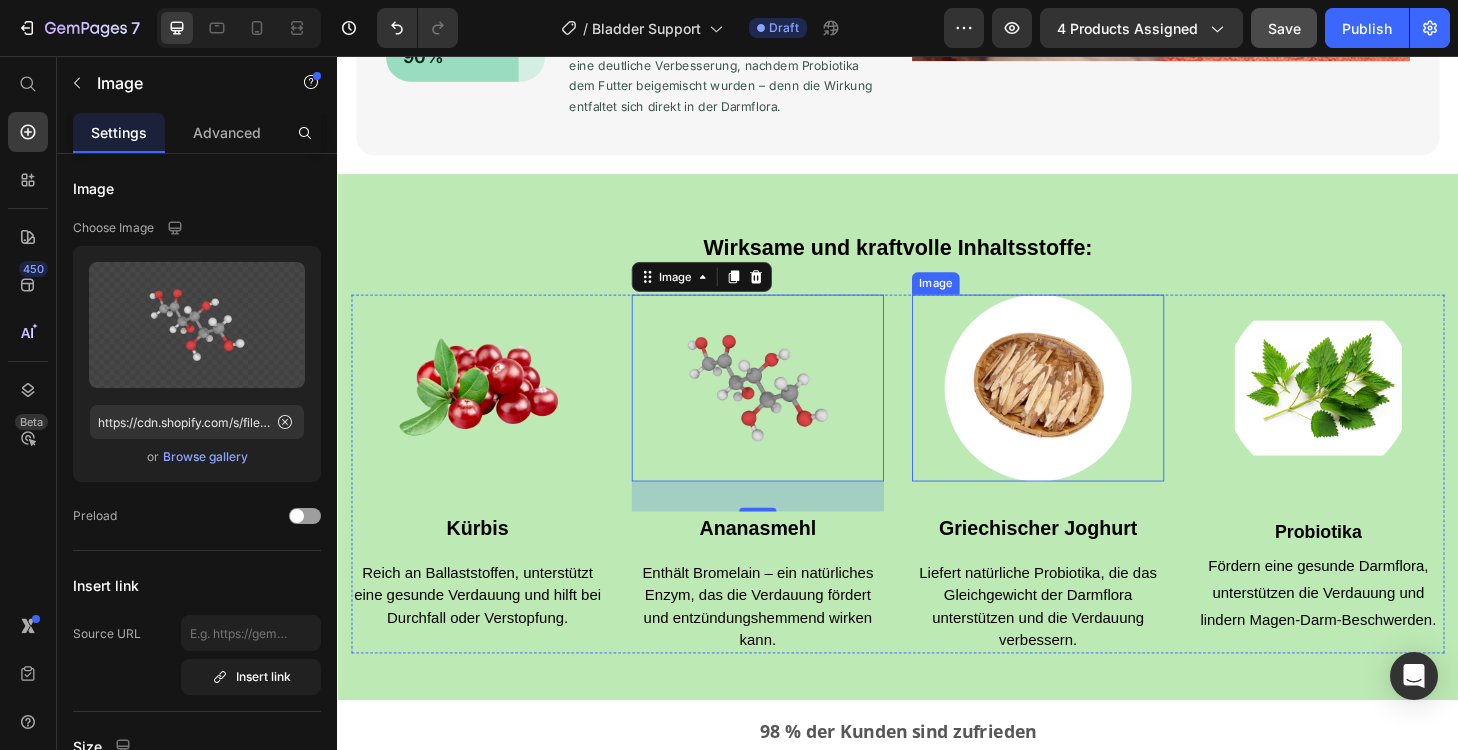 click at bounding box center [1087, 411] 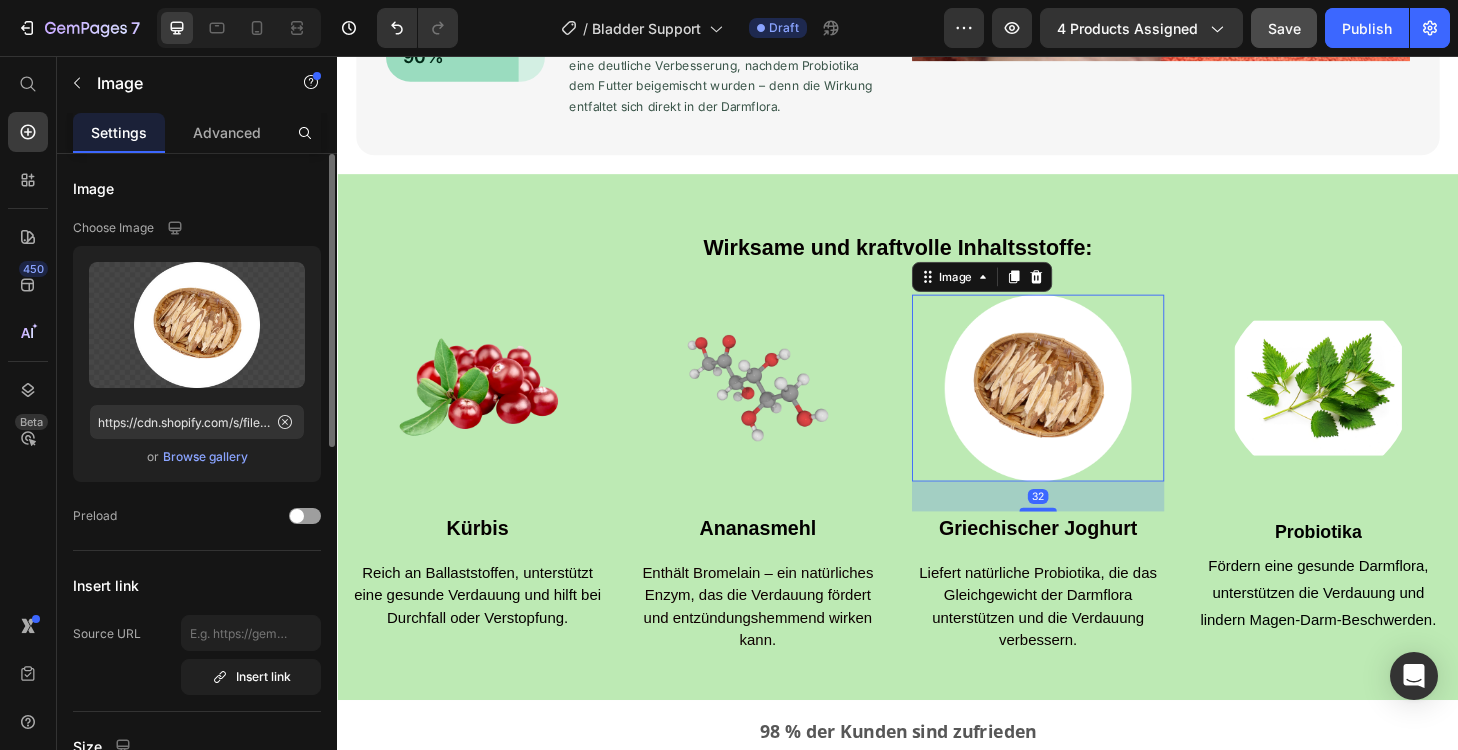 click on "Browse gallery" at bounding box center [205, 457] 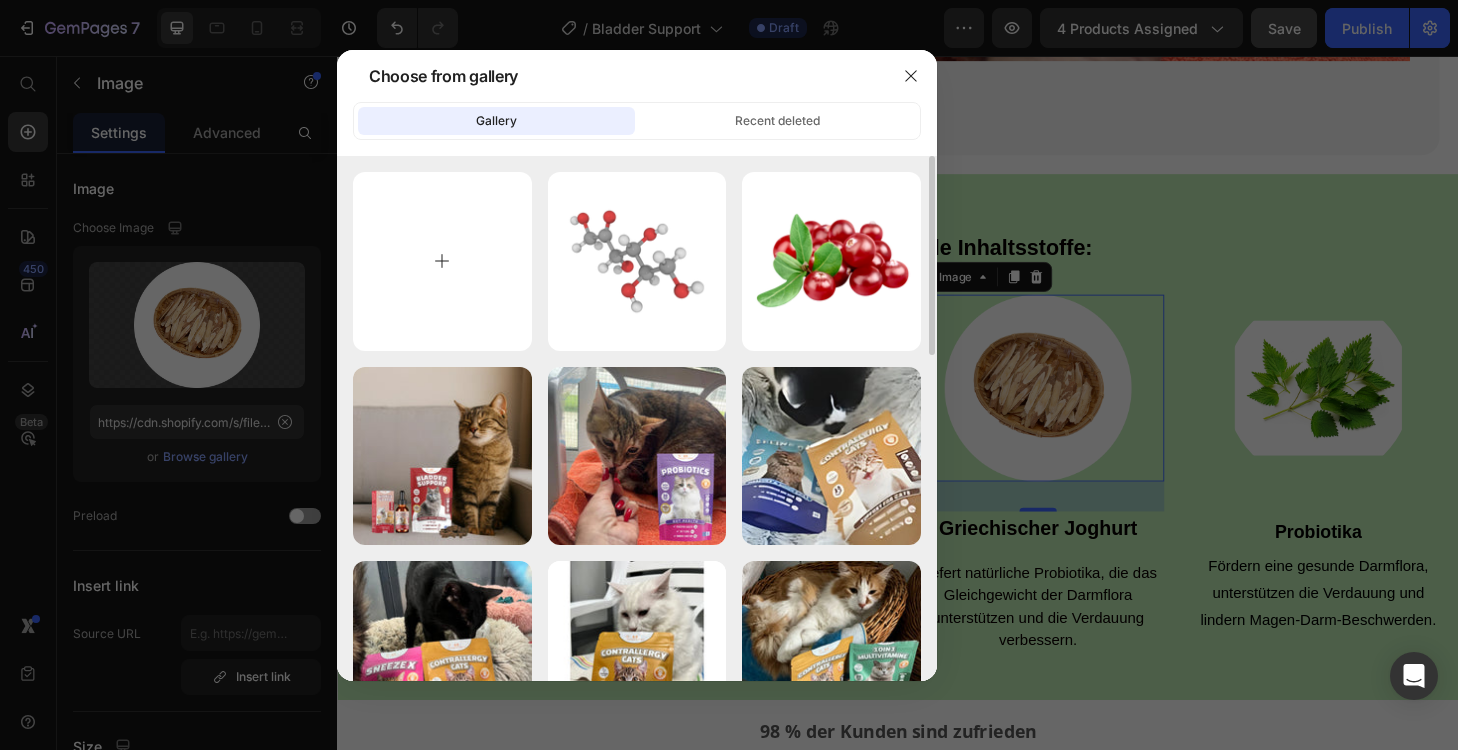 click at bounding box center (442, 261) 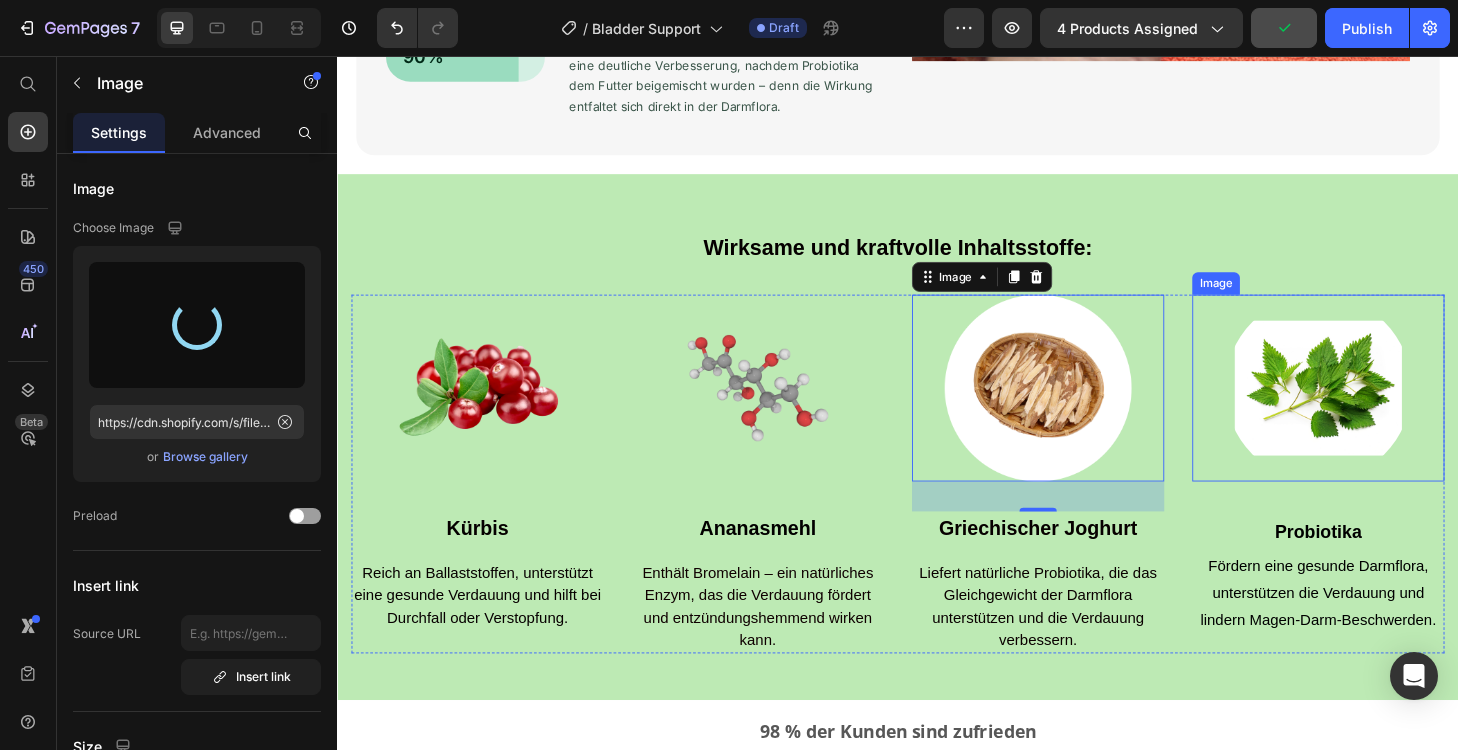 type on "https://cdn.shopify.com/s/files/1/0903/3220/1296/files/gempages_571751558027412295-a7c26a32-b382-4b4d-aa52-9b4dcc02cc08.png" 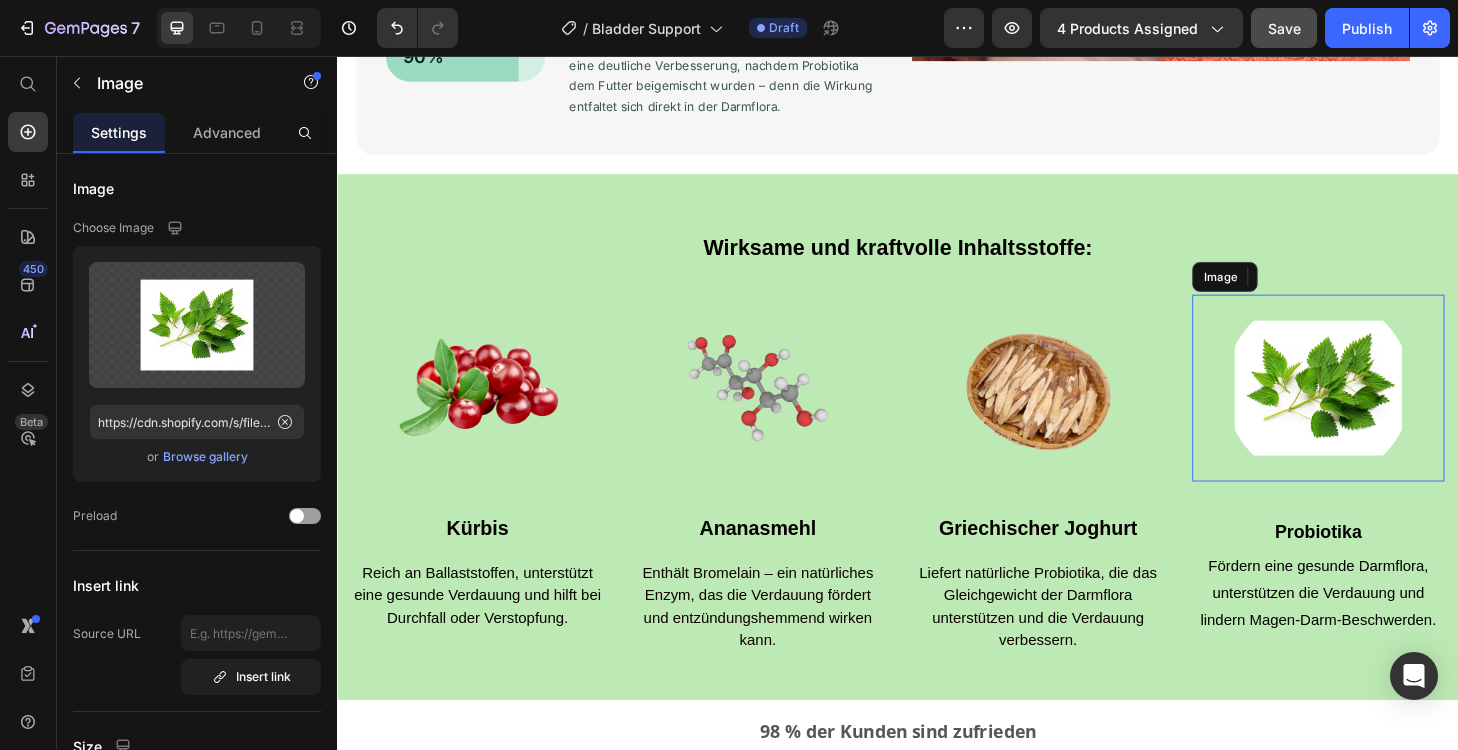 click at bounding box center [1387, 411] 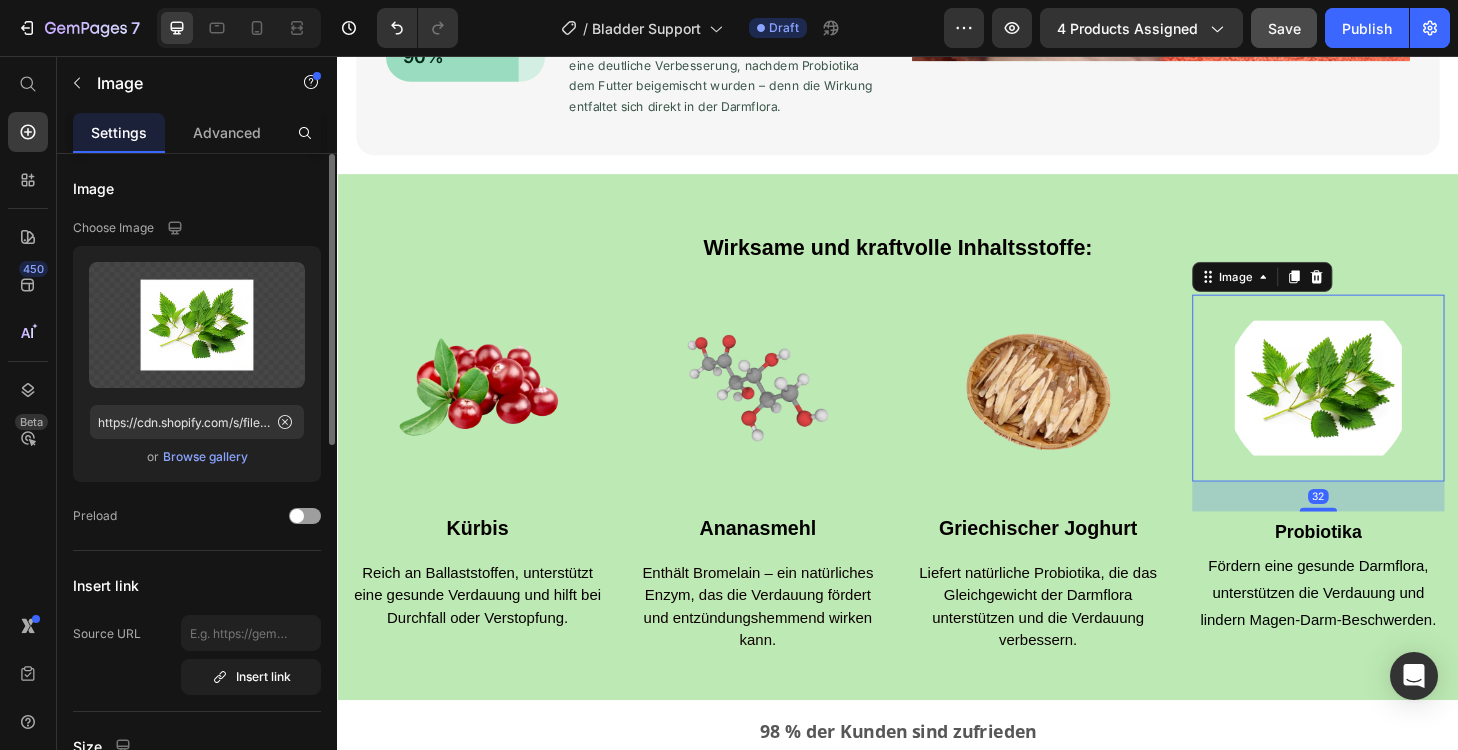 click on "Browse gallery" at bounding box center (205, 457) 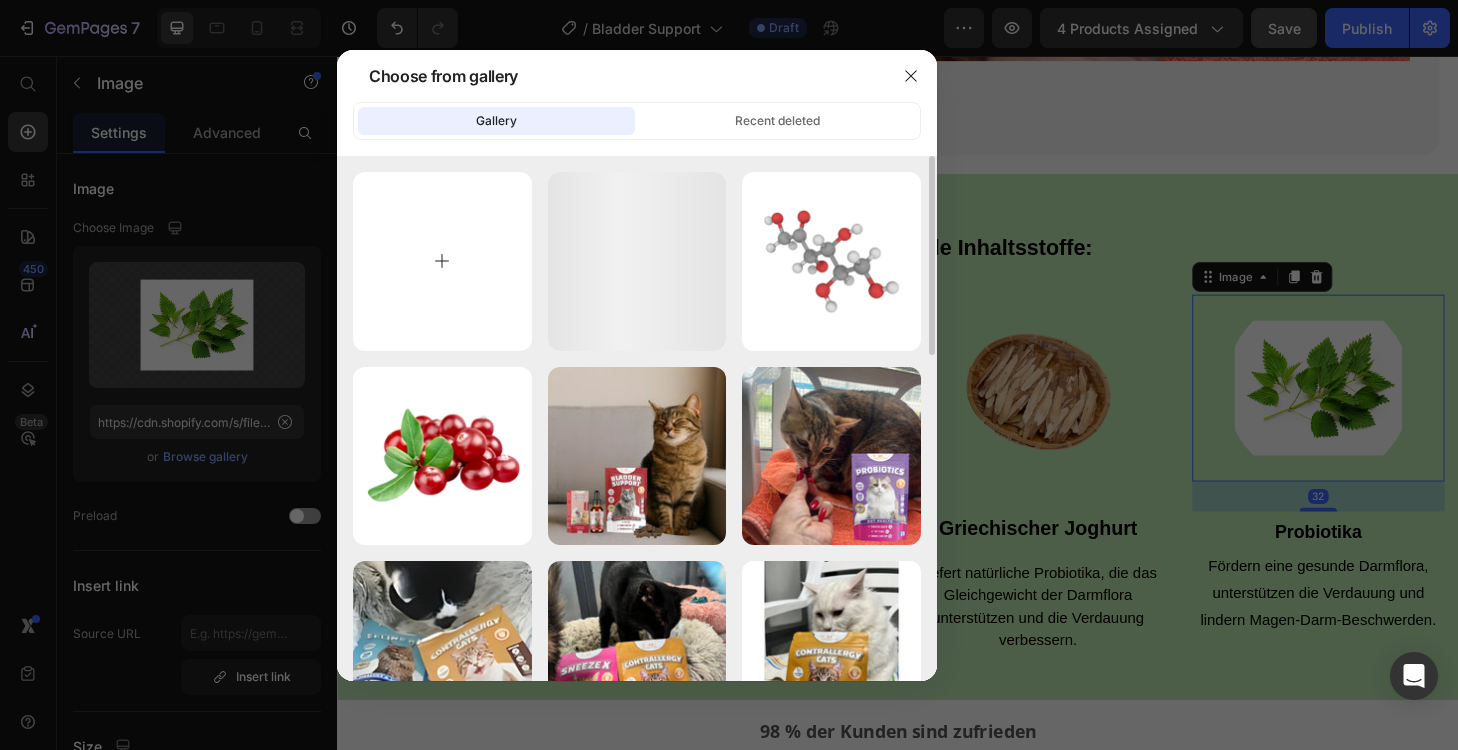 click at bounding box center [442, 261] 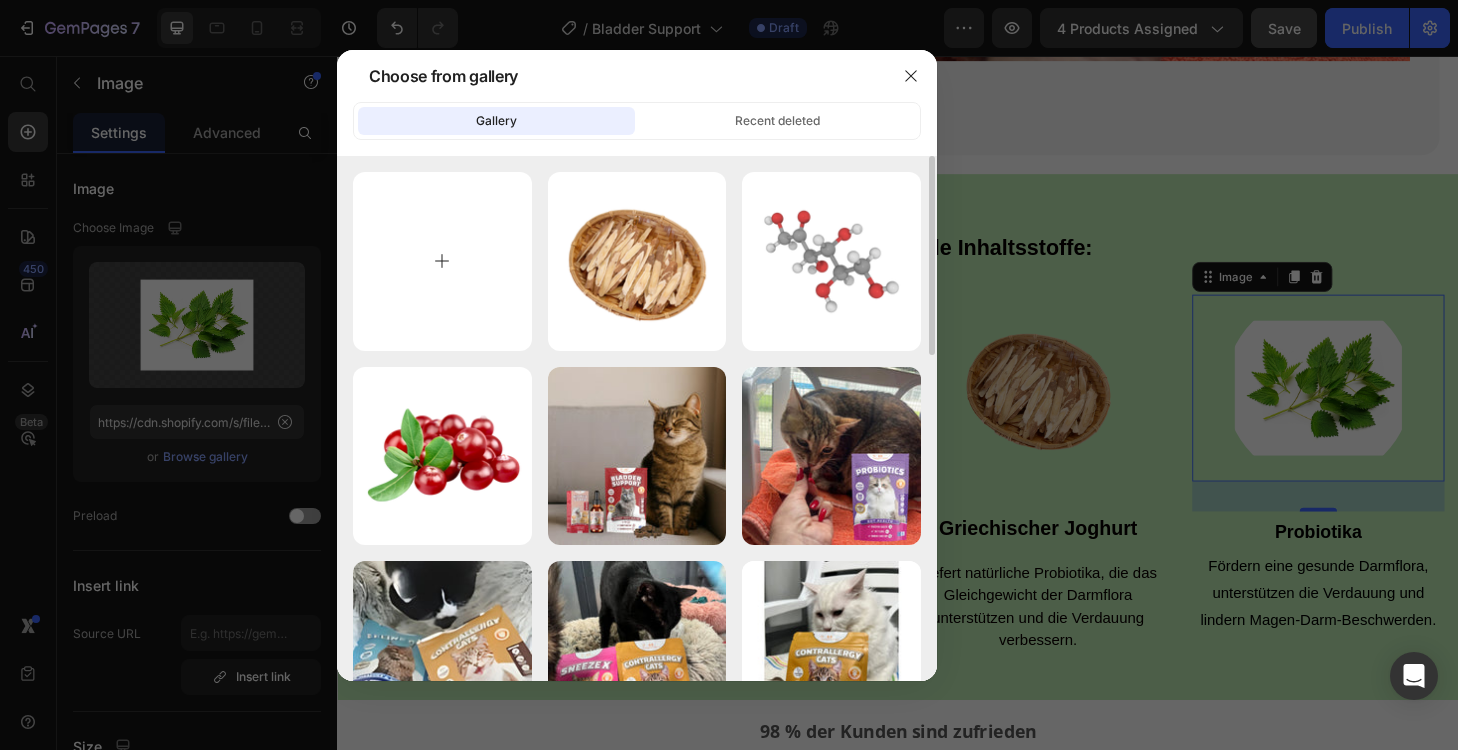 type on "C:\fakepath\1.png" 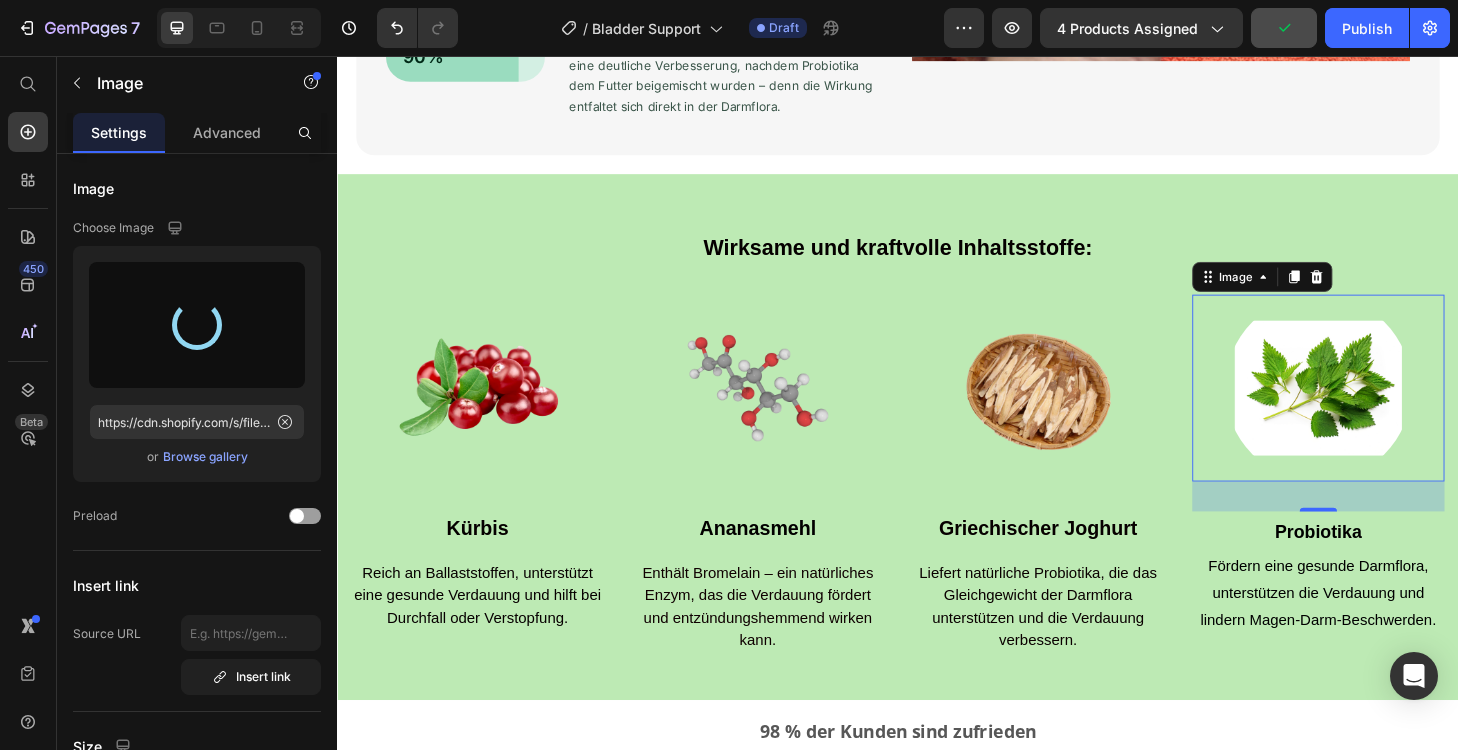 type on "https://cdn.shopify.com/s/files/1/0903/3220/1296/files/gempages_571751558027412295-1821bc14-9706-4dce-b9d5-8f388b4293ad.png" 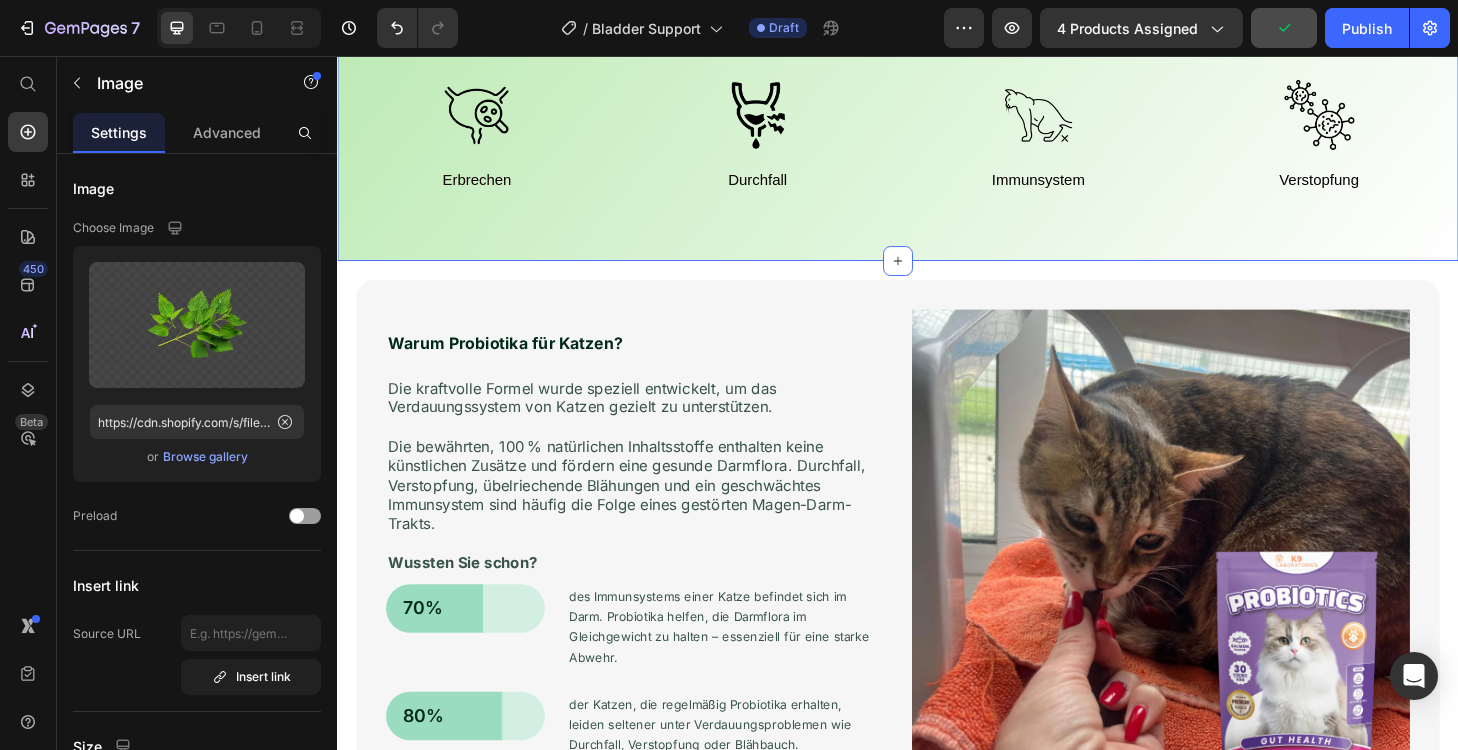 scroll, scrollTop: 943, scrollLeft: 0, axis: vertical 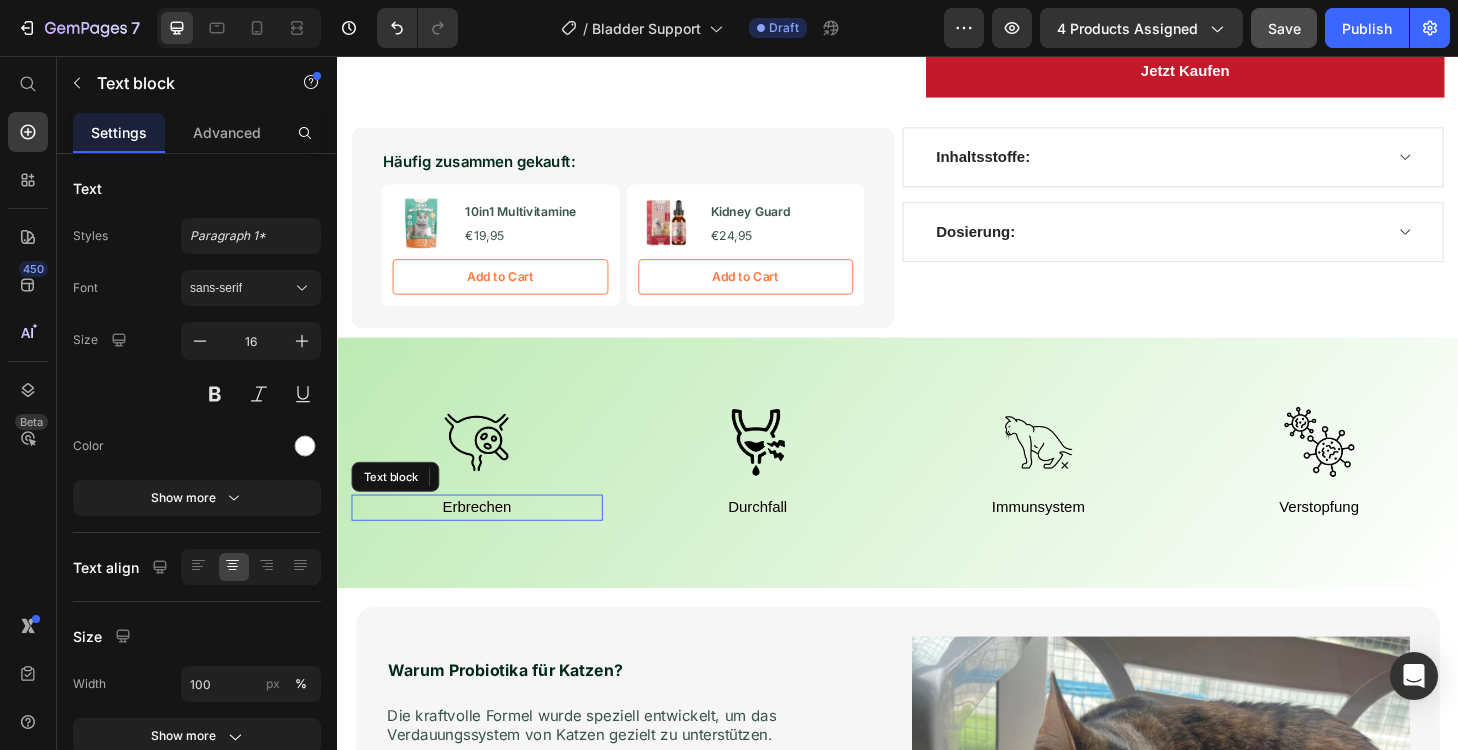 click on "Erbrechen" at bounding box center (486, 538) 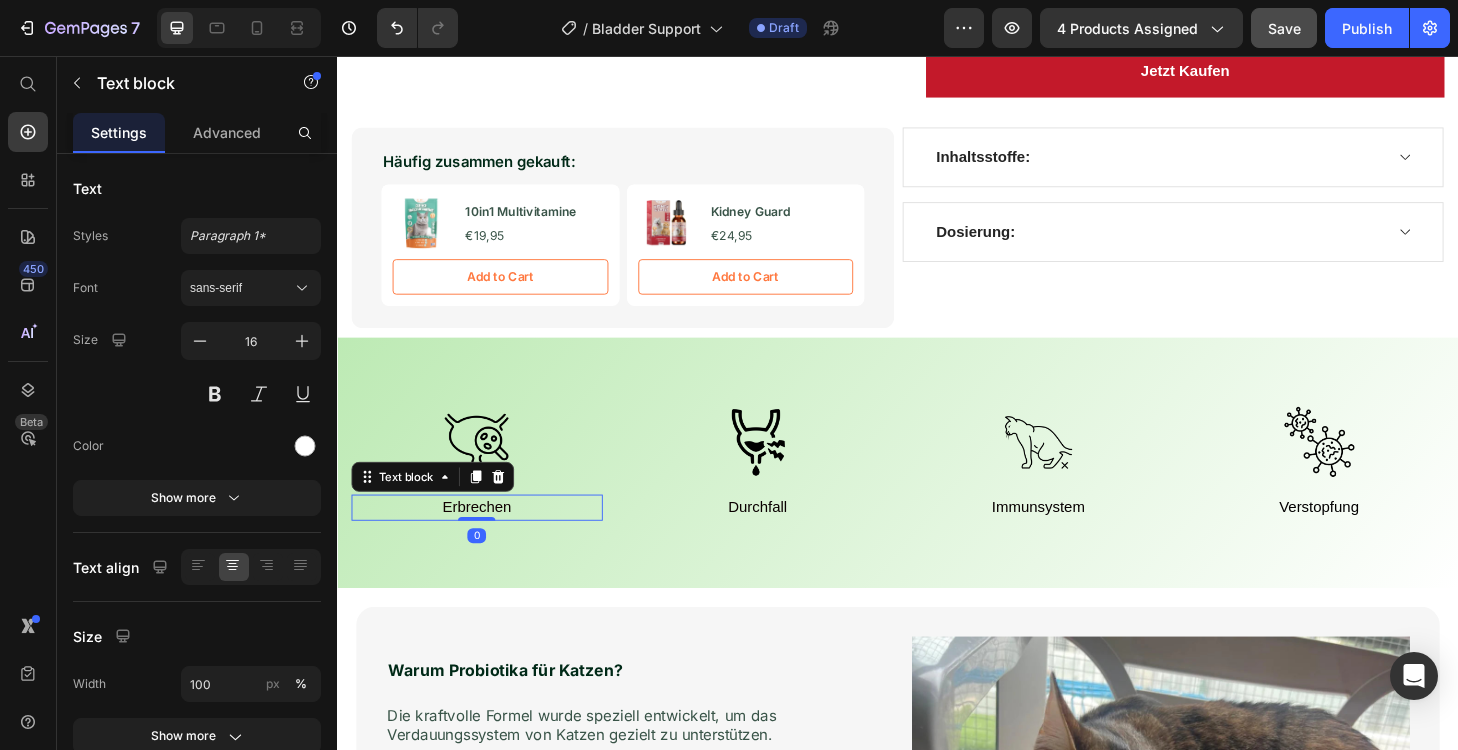 click on "Erbrechen" at bounding box center [486, 538] 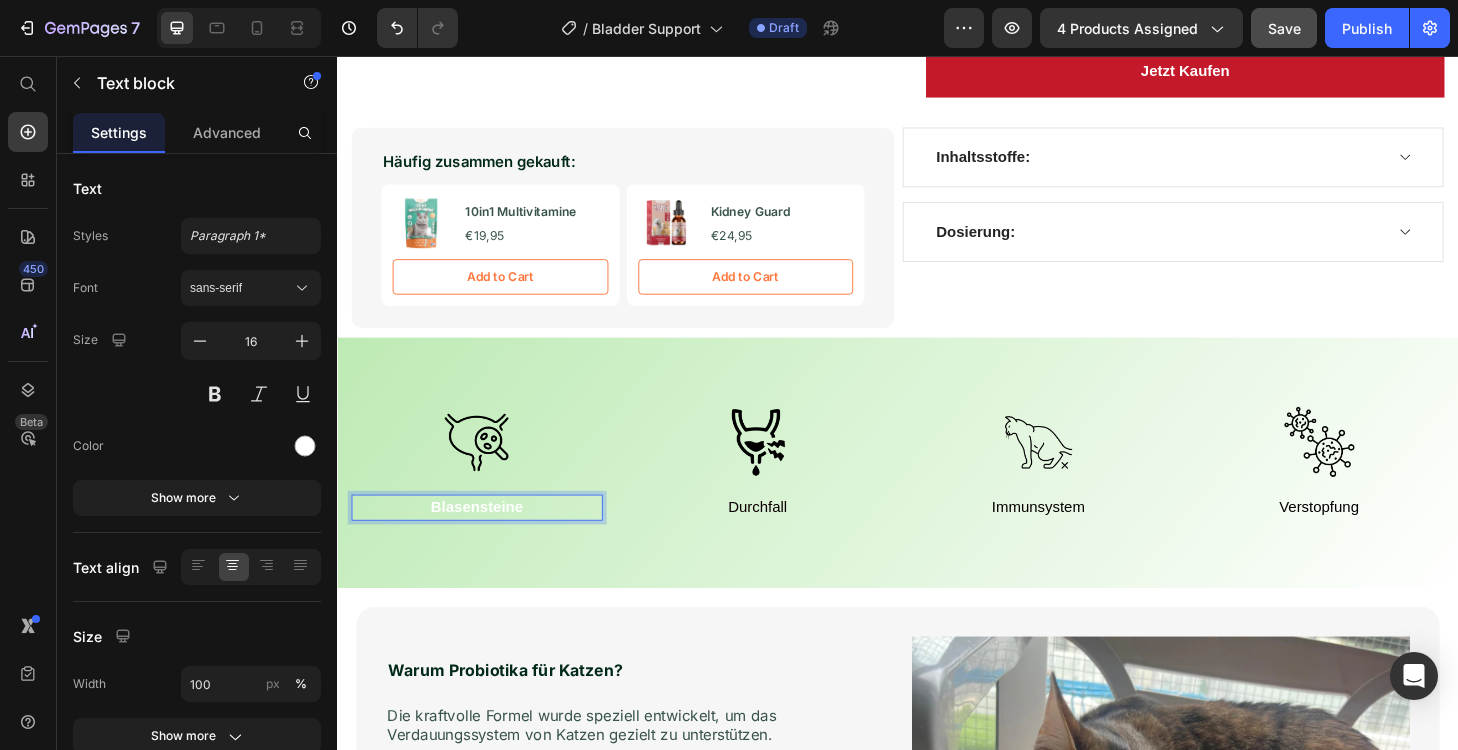 click on "Blasensteine" at bounding box center (486, 538) 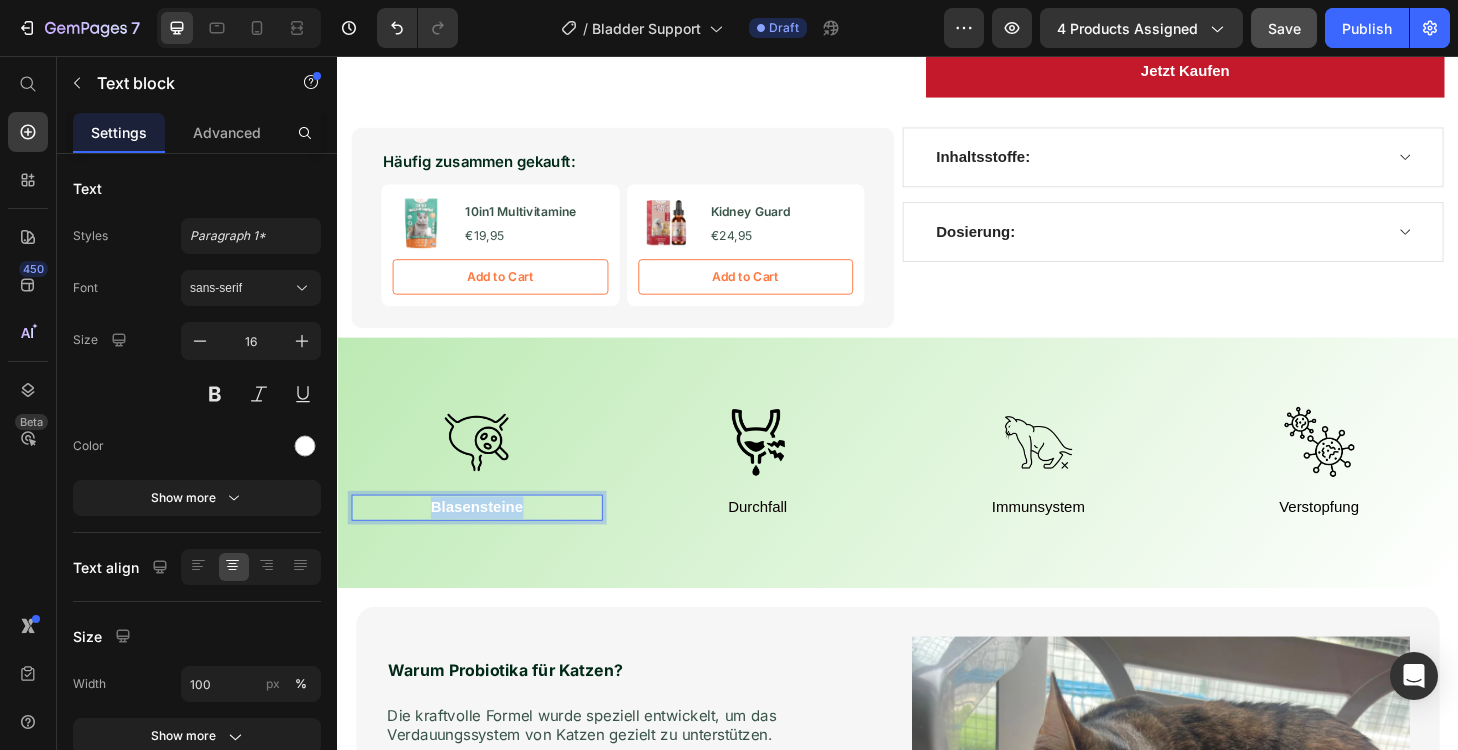 click on "Blasensteine" at bounding box center (486, 538) 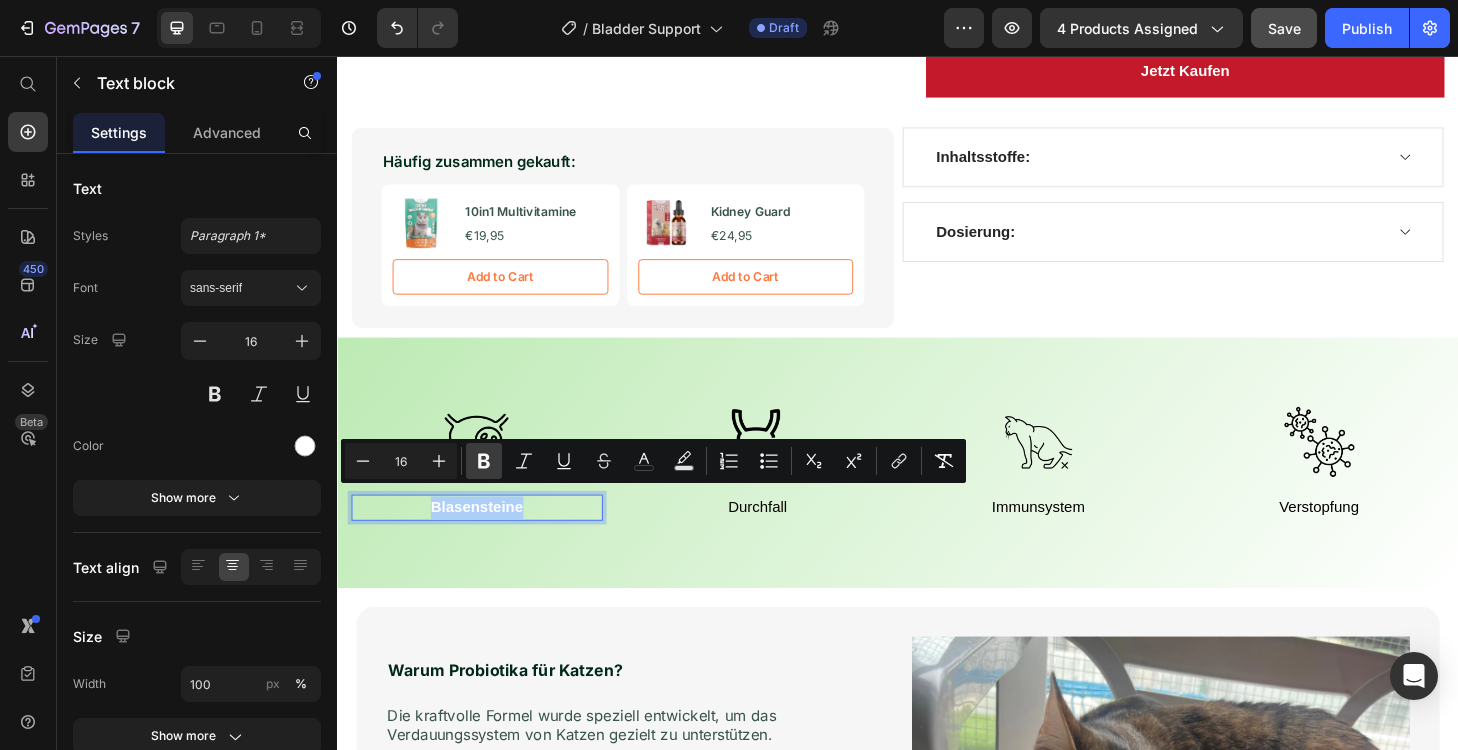 click 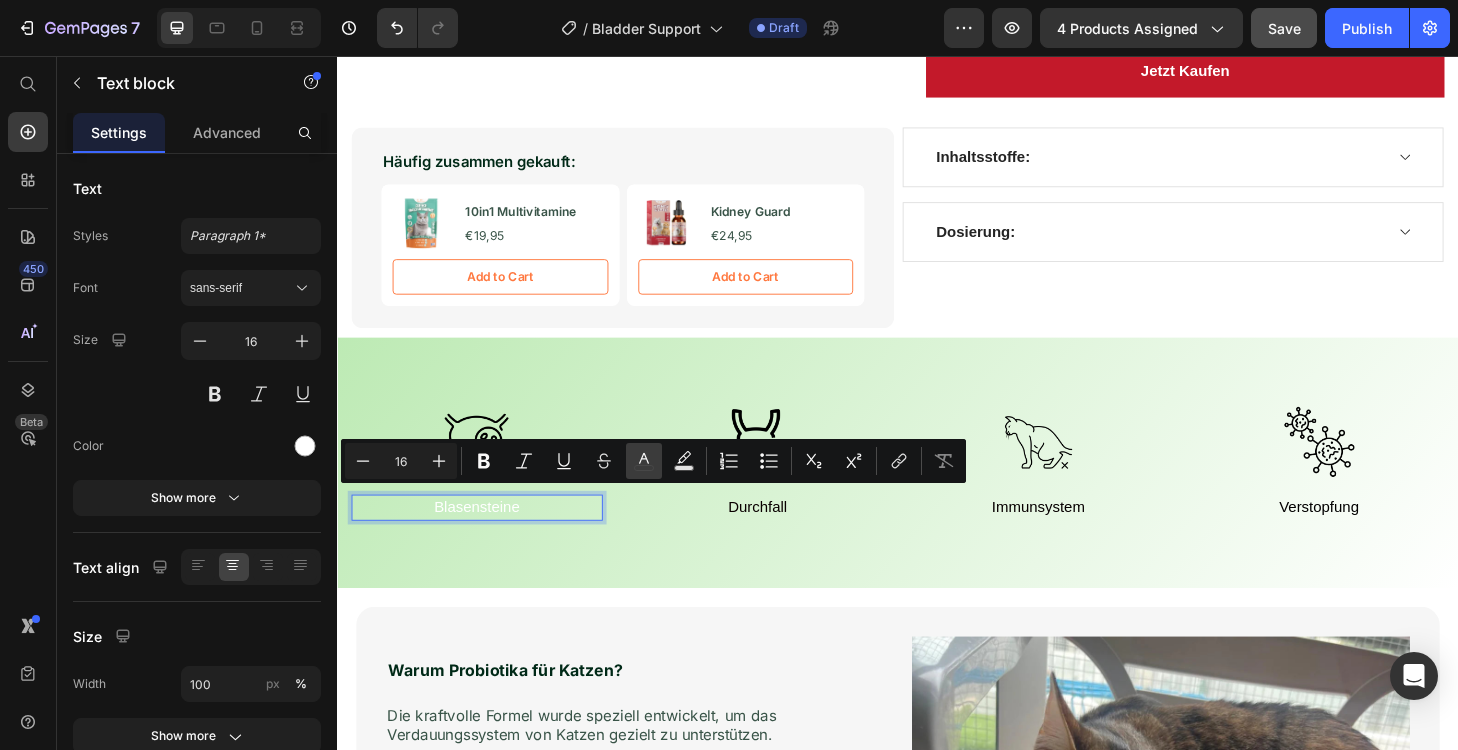 click 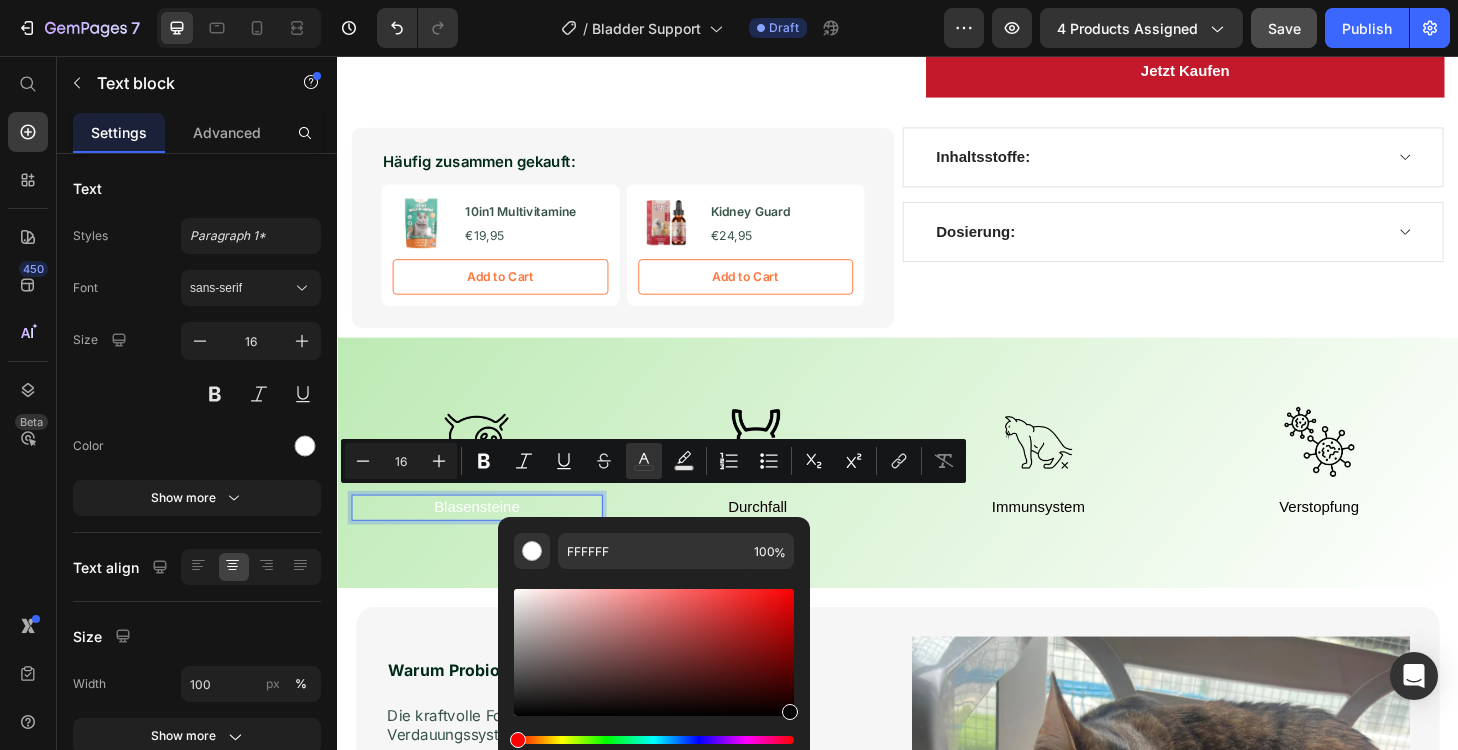 click at bounding box center [654, 652] 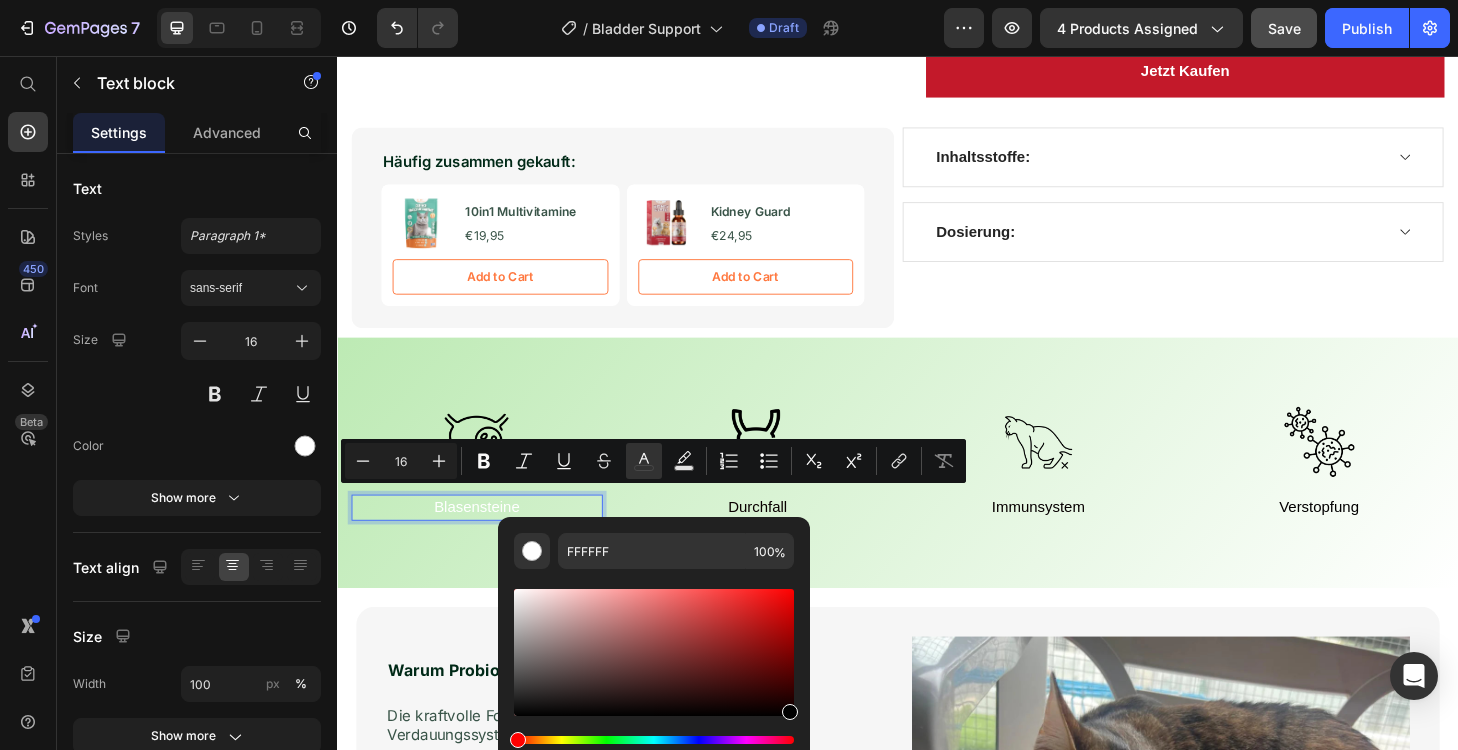 type on "000000" 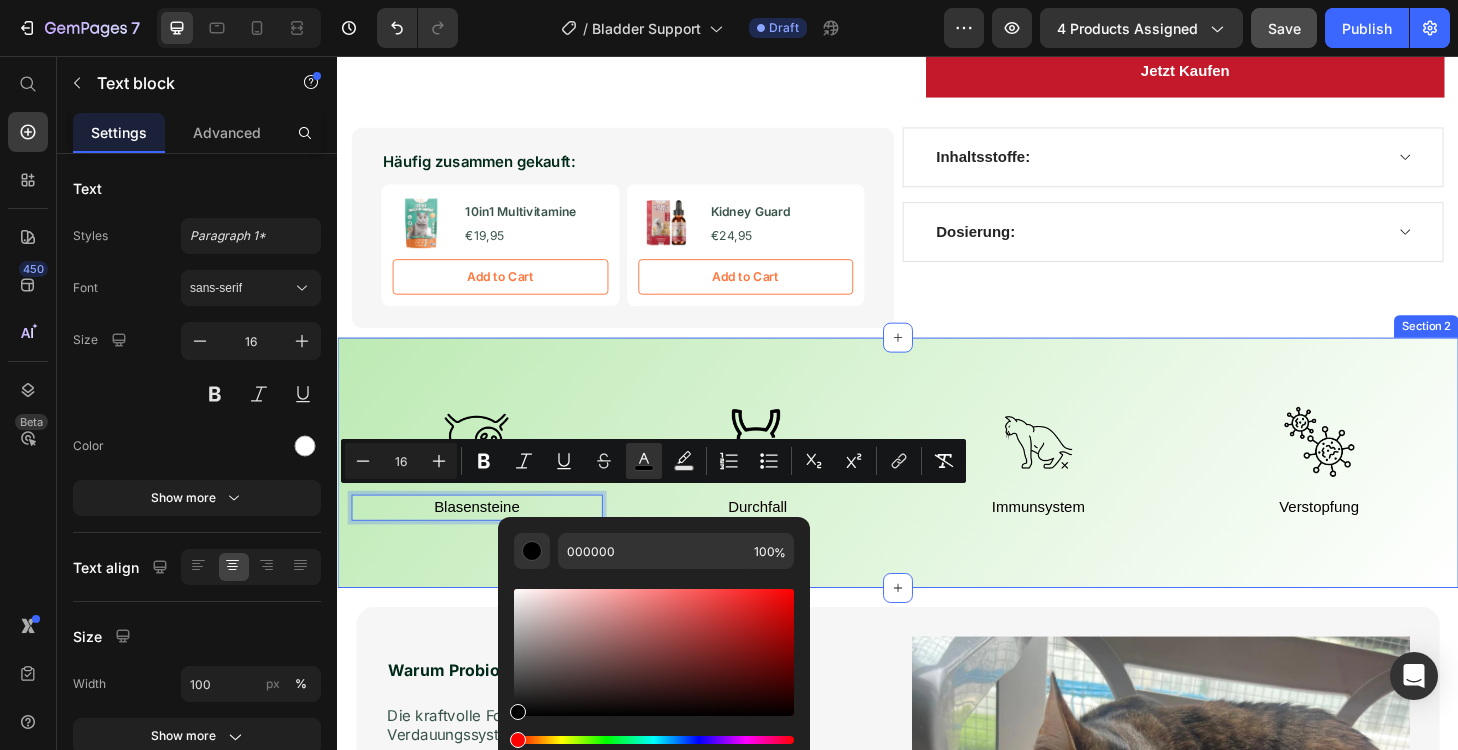 click on "Image Blasensteine Text block   0 Image Durchfall Text block Image Immunsystem Text block Image Verstopfung Text block Row Section 2" at bounding box center [937, 491] 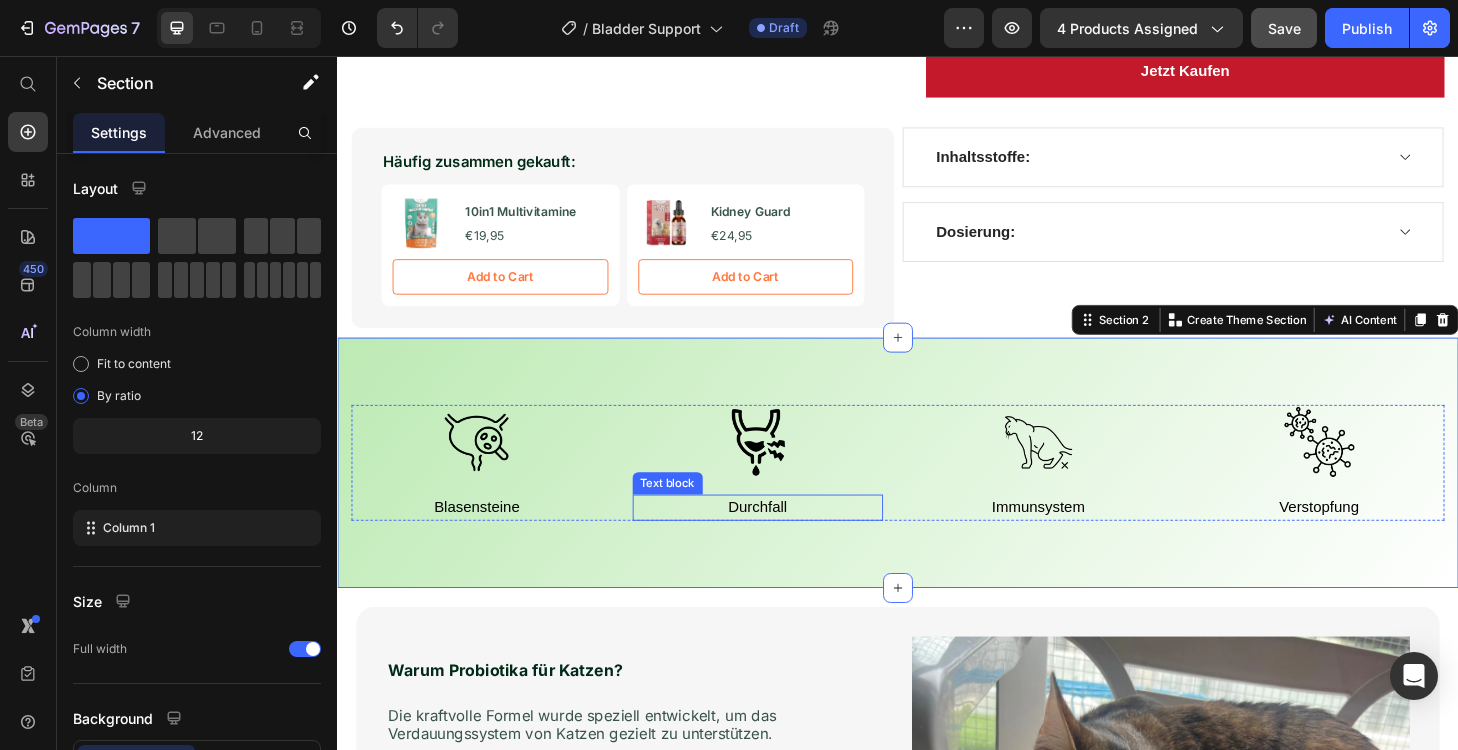 click on "Durchfall" at bounding box center [786, 538] 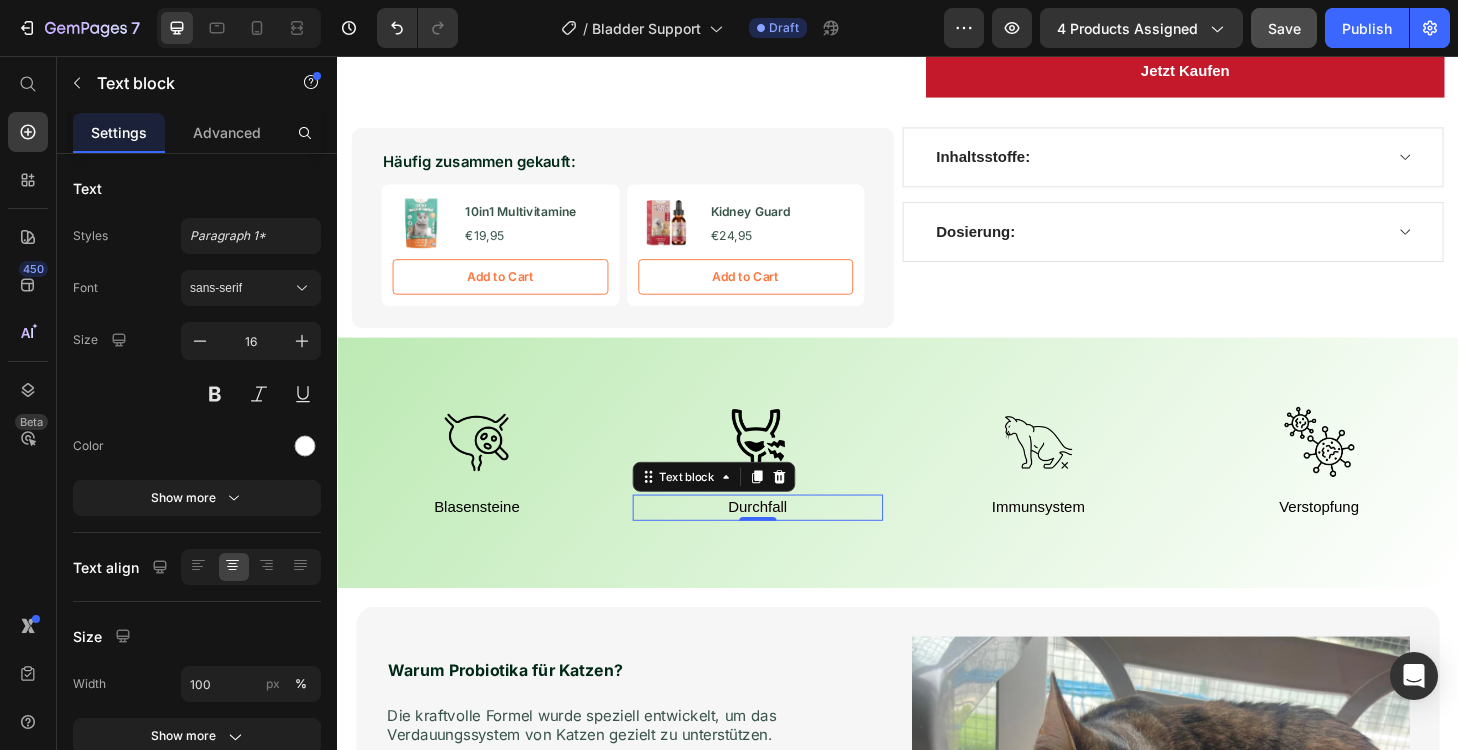 click on "Durchfall" at bounding box center (786, 538) 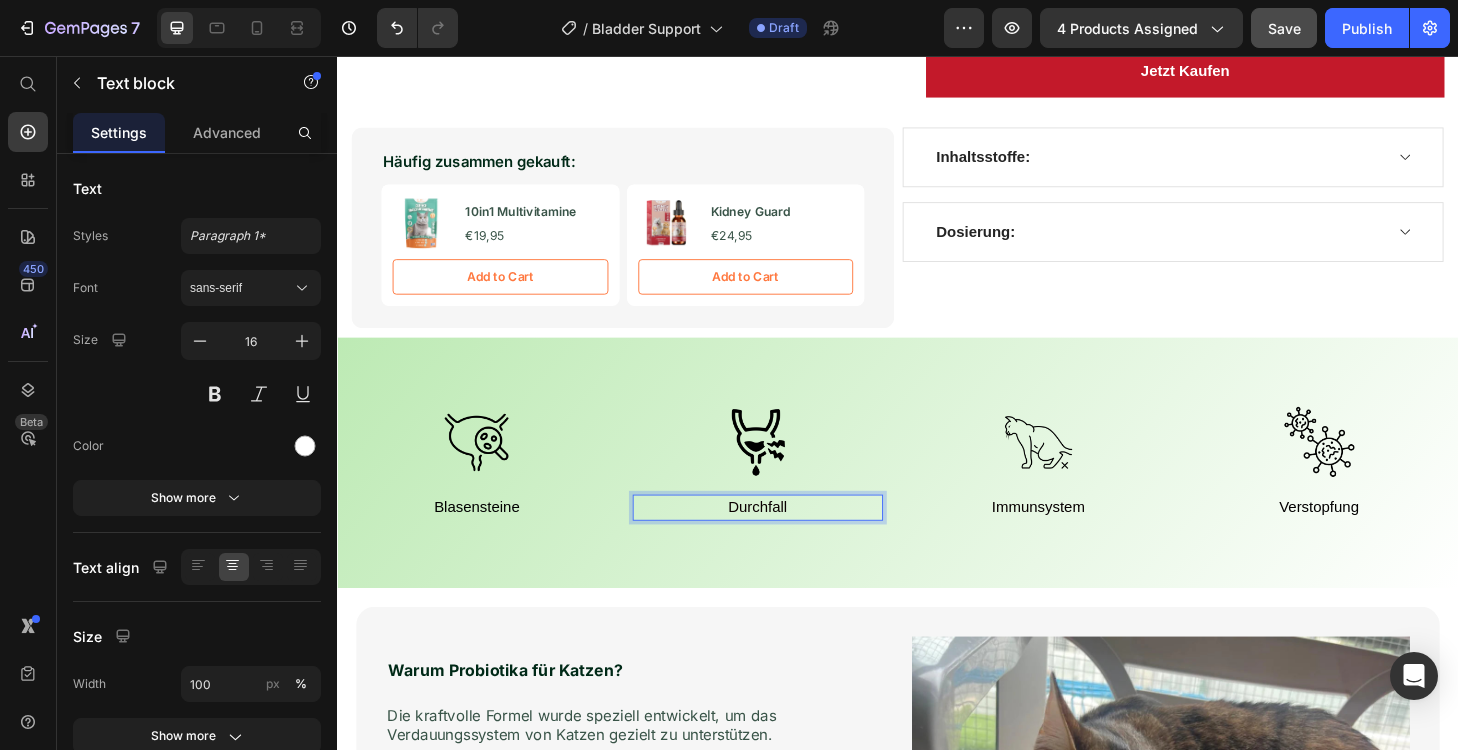 click on "Durchfall" at bounding box center [786, 538] 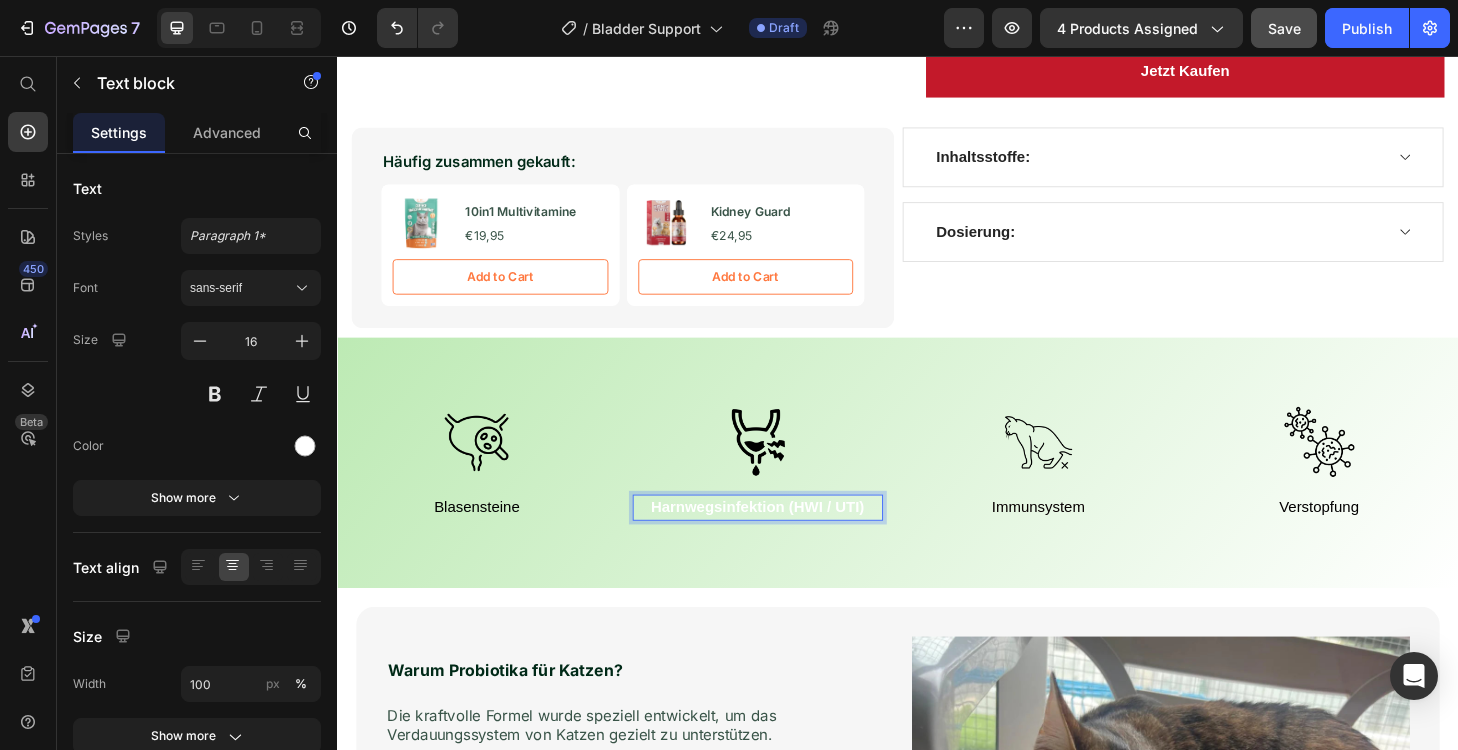 click on "Harnwegsinfektion (HWI / UTI)" at bounding box center (787, 538) 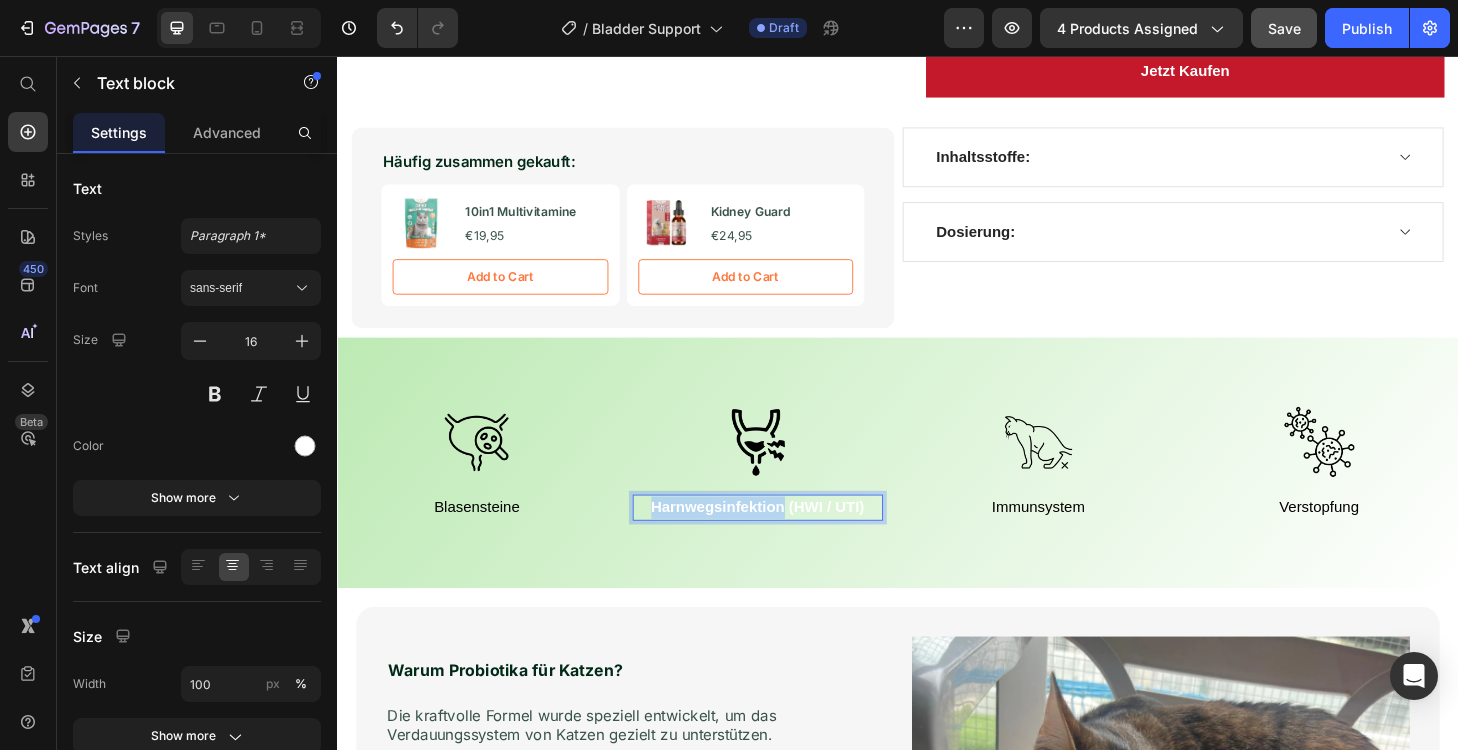 click on "Harnwegsinfektion (HWI / UTI)" at bounding box center [787, 538] 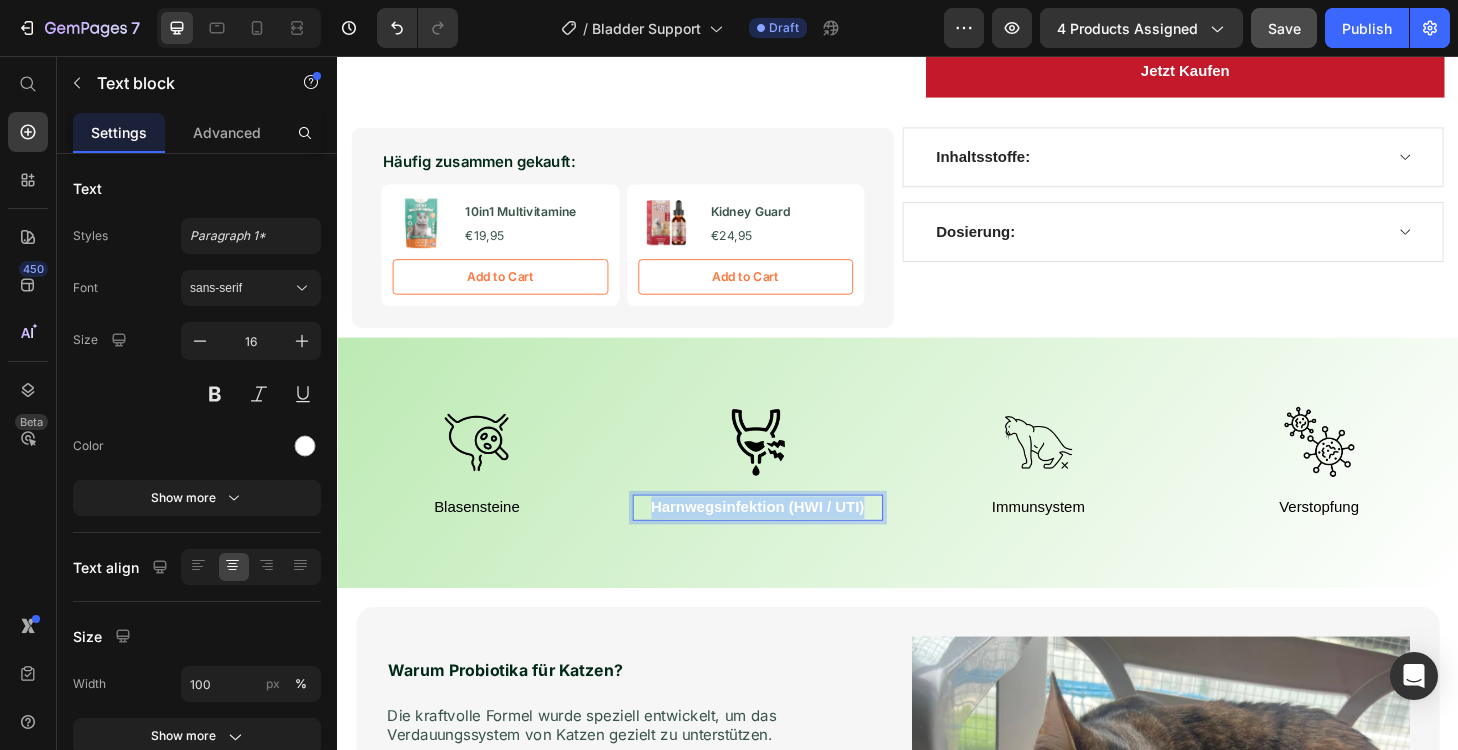 click on "Harnwegsinfektion (HWI / UTI)" at bounding box center [787, 538] 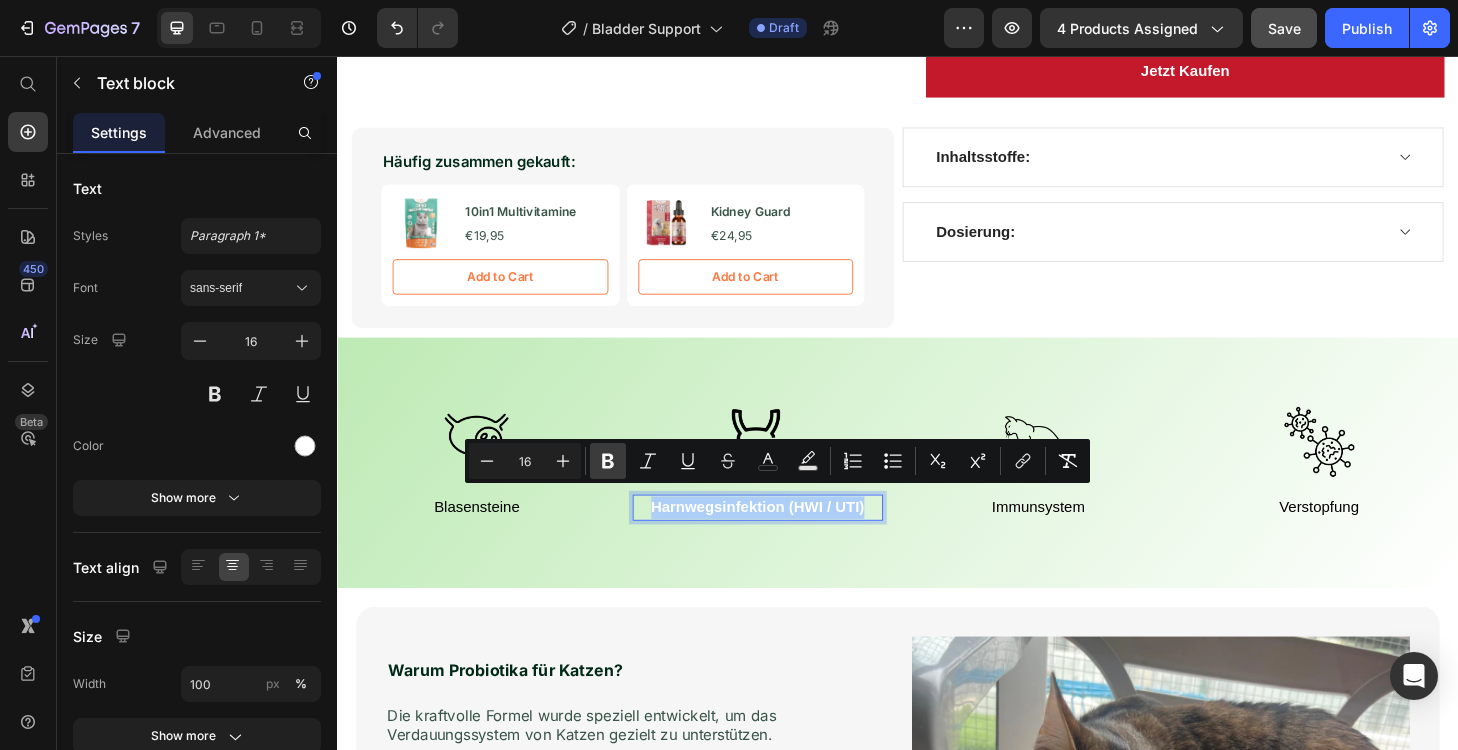 click 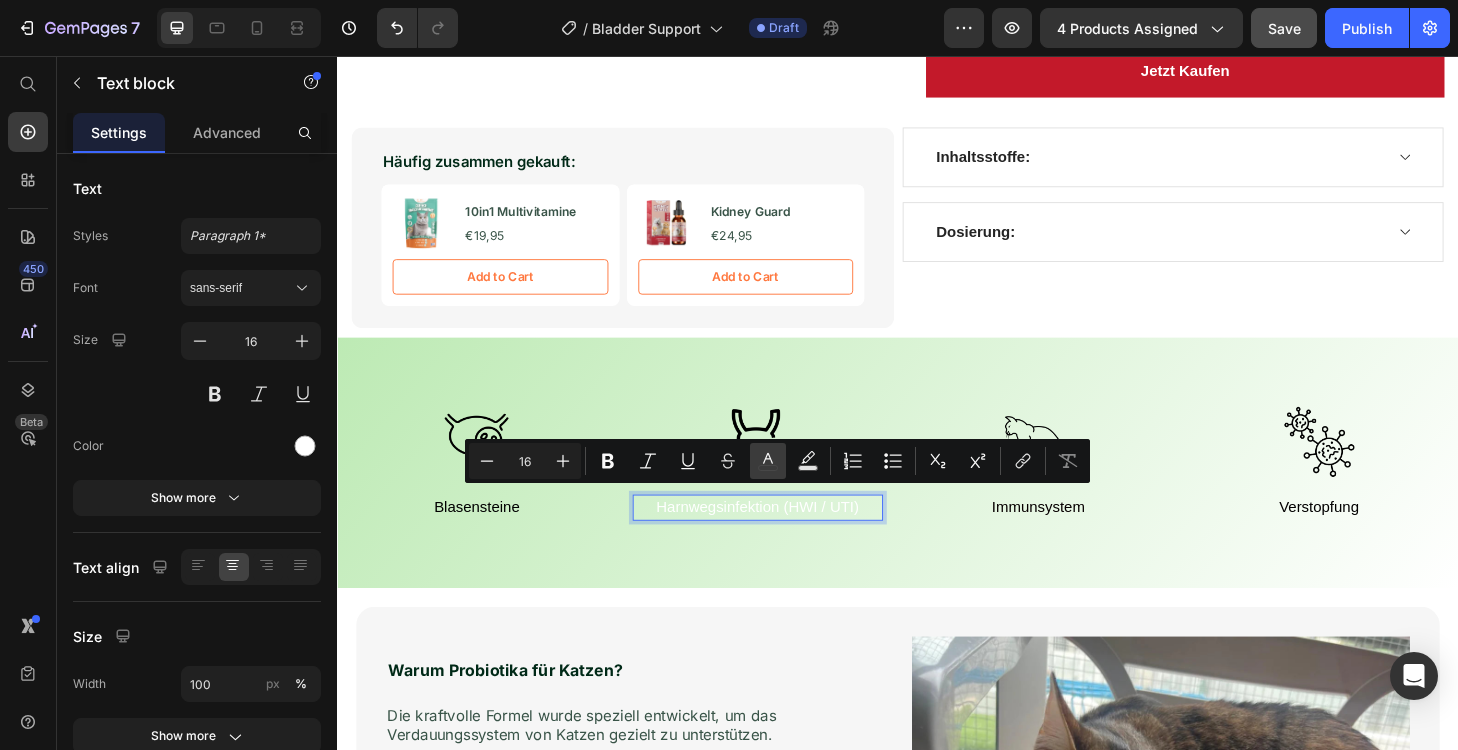 click 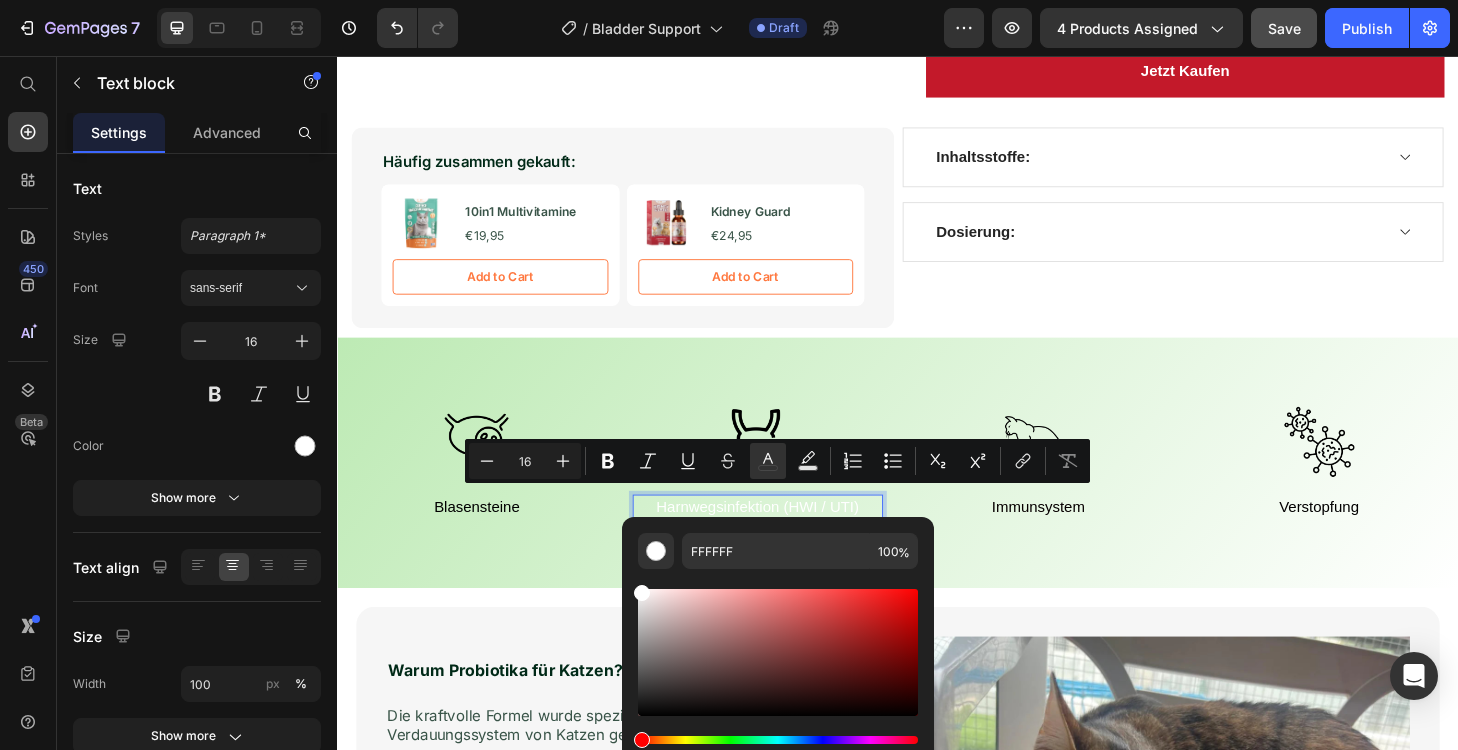 click at bounding box center (778, 678) 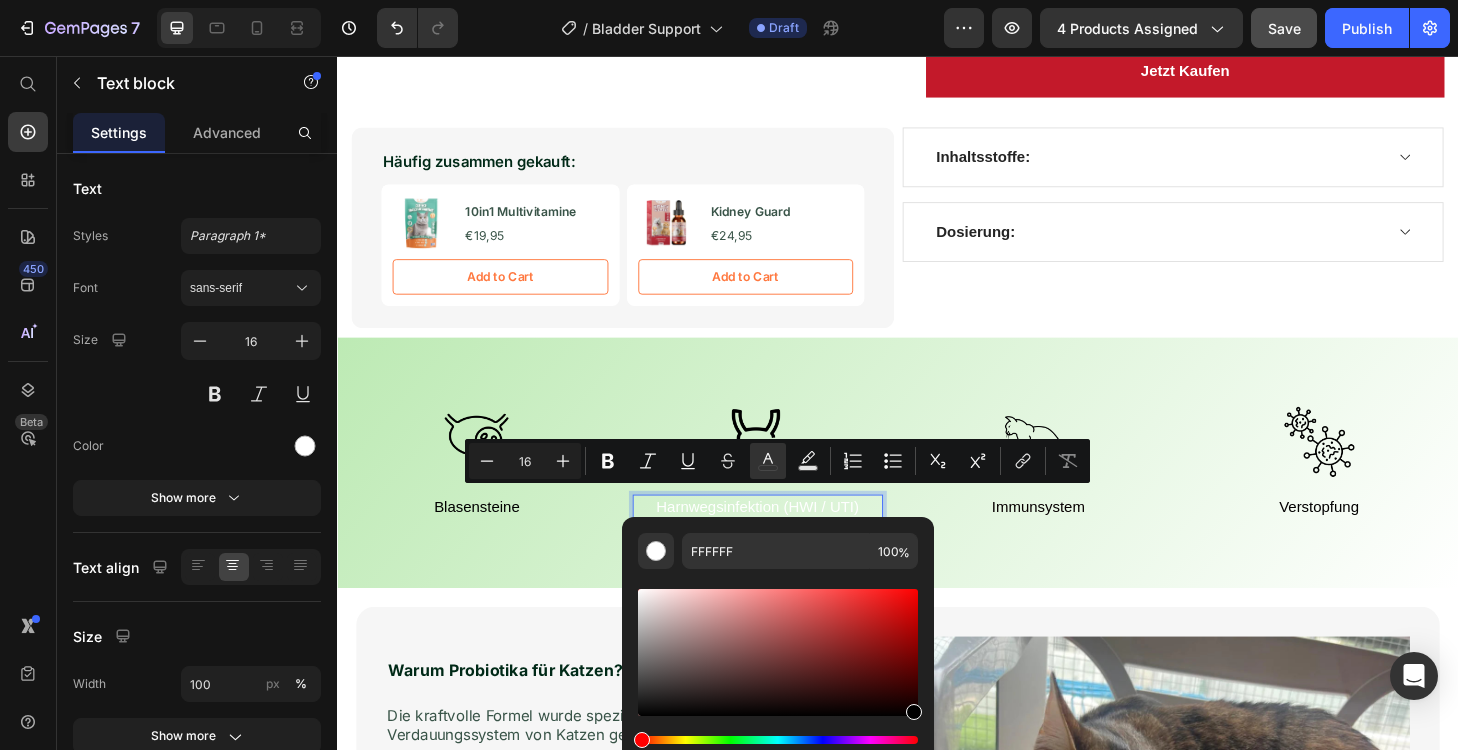 type on "000000" 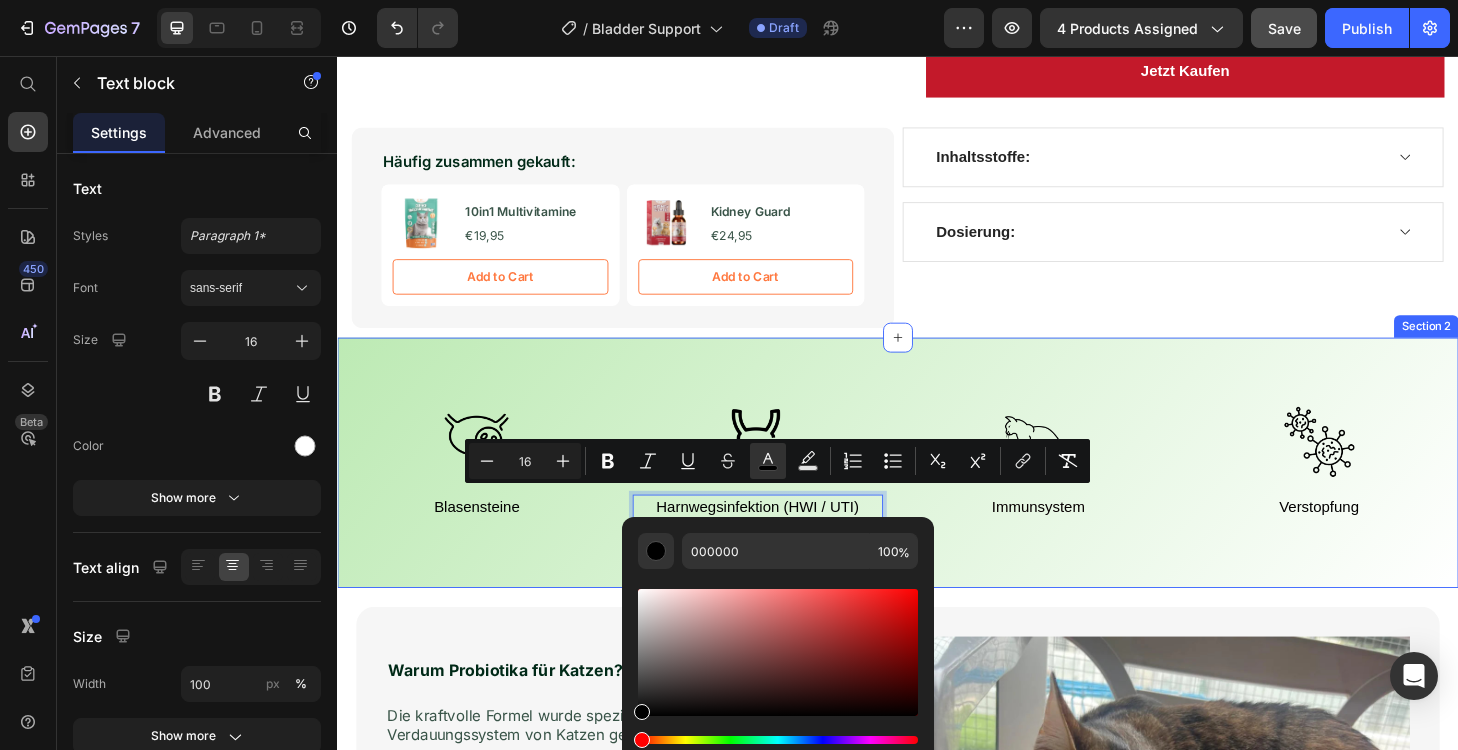 click on "Image Blasensteine Text block Image Harnwegsinfektion (HWI / UTI) Text block   0 Image Immunsystem Text block Image Verstopfung Text block Row Section 2" at bounding box center [937, 491] 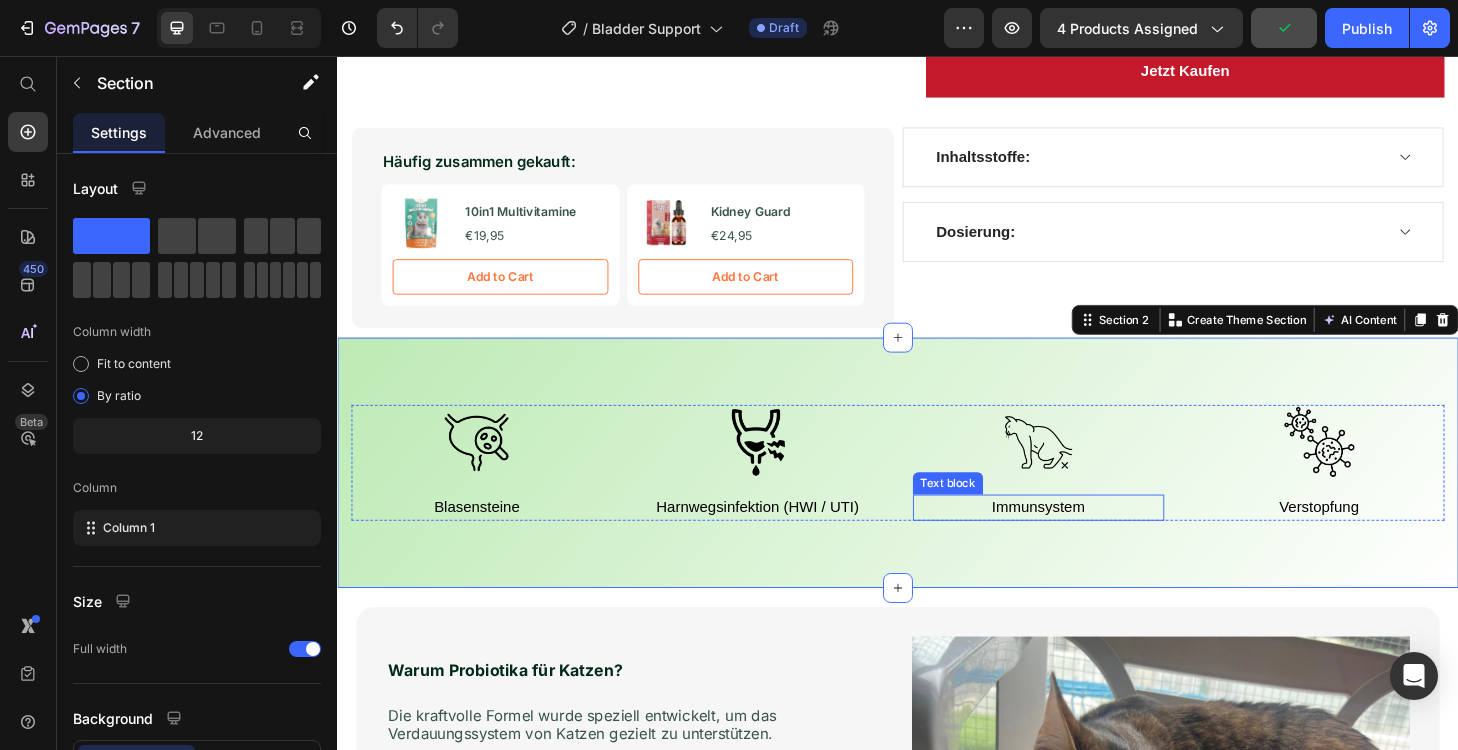 click on "Immunsystem" at bounding box center (1087, 538) 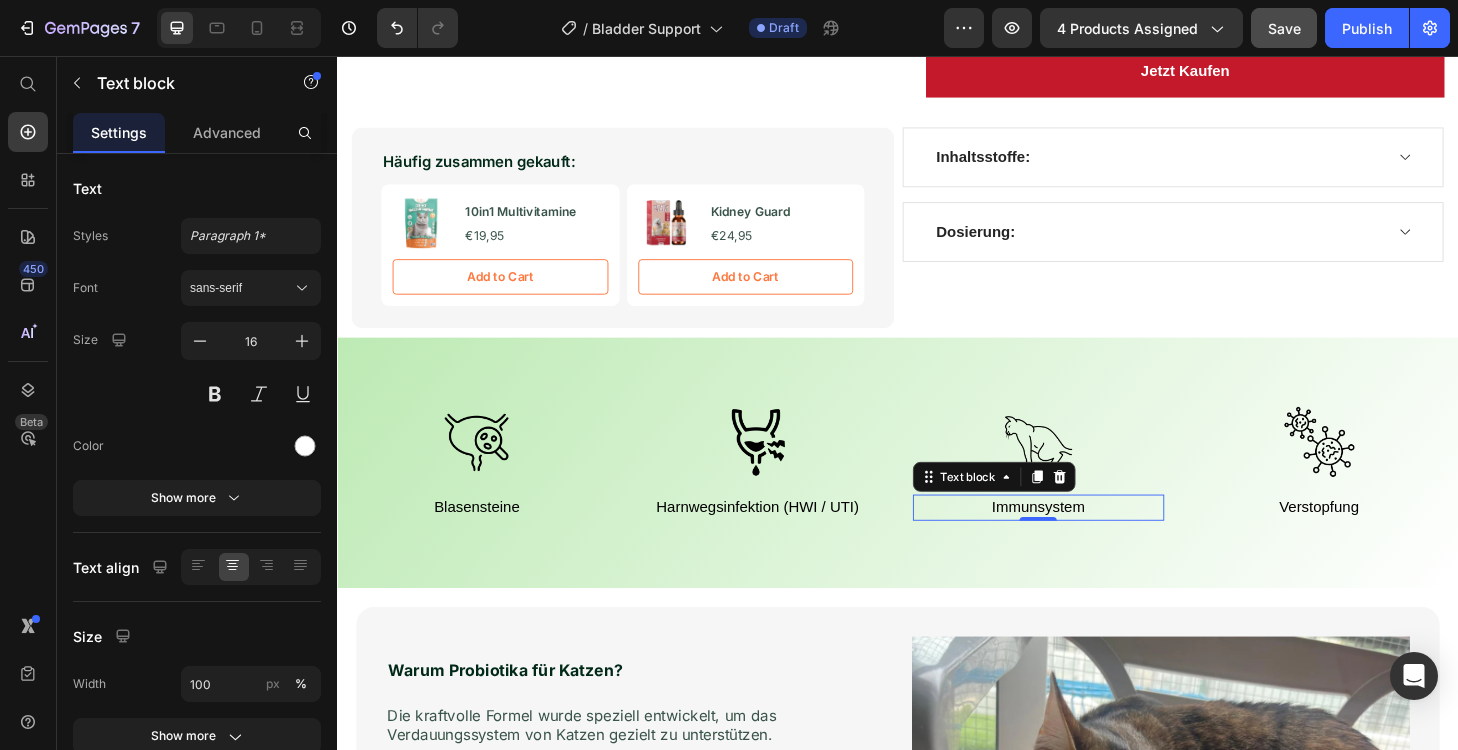 click on "Immunsystem" at bounding box center (1087, 538) 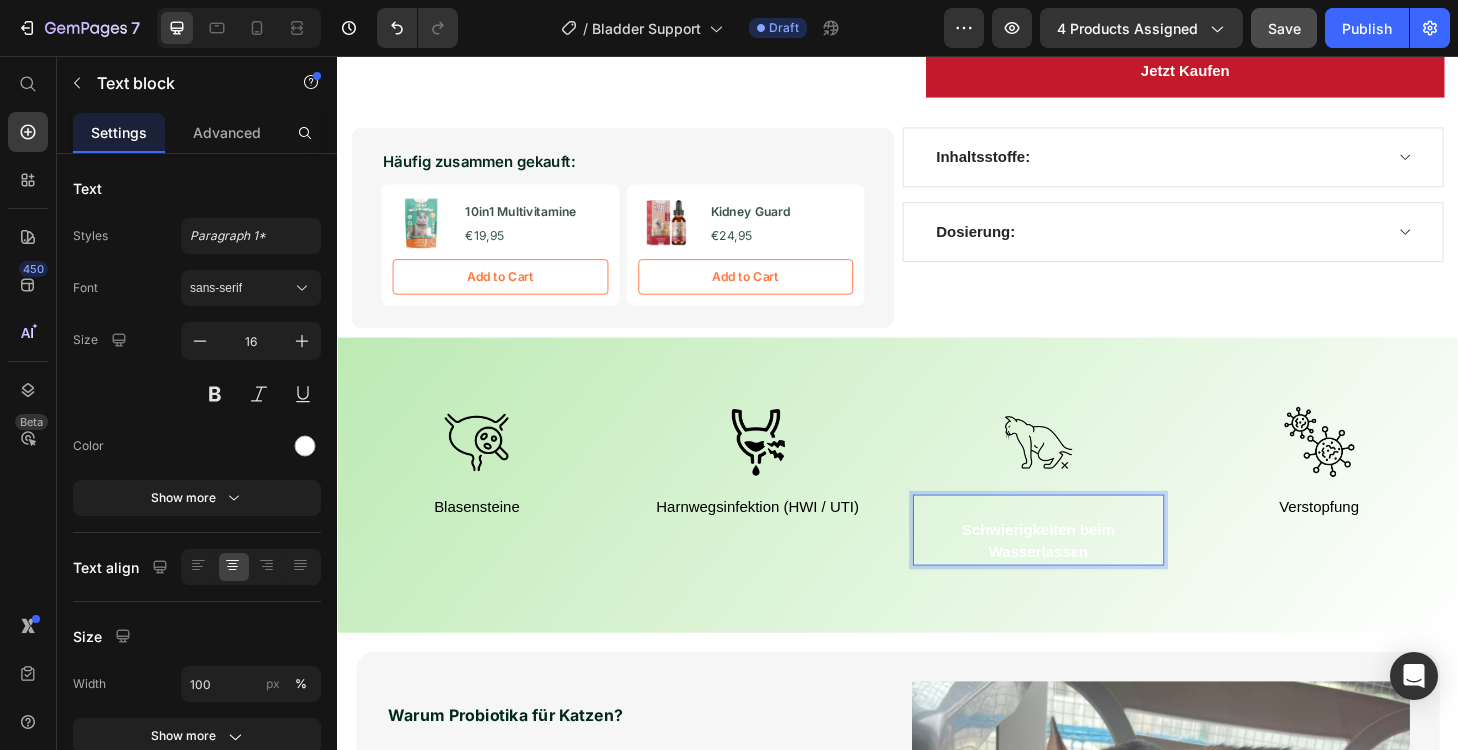 click on "Schwierigkeiten beim Wasserlassen" at bounding box center (1087, 575) 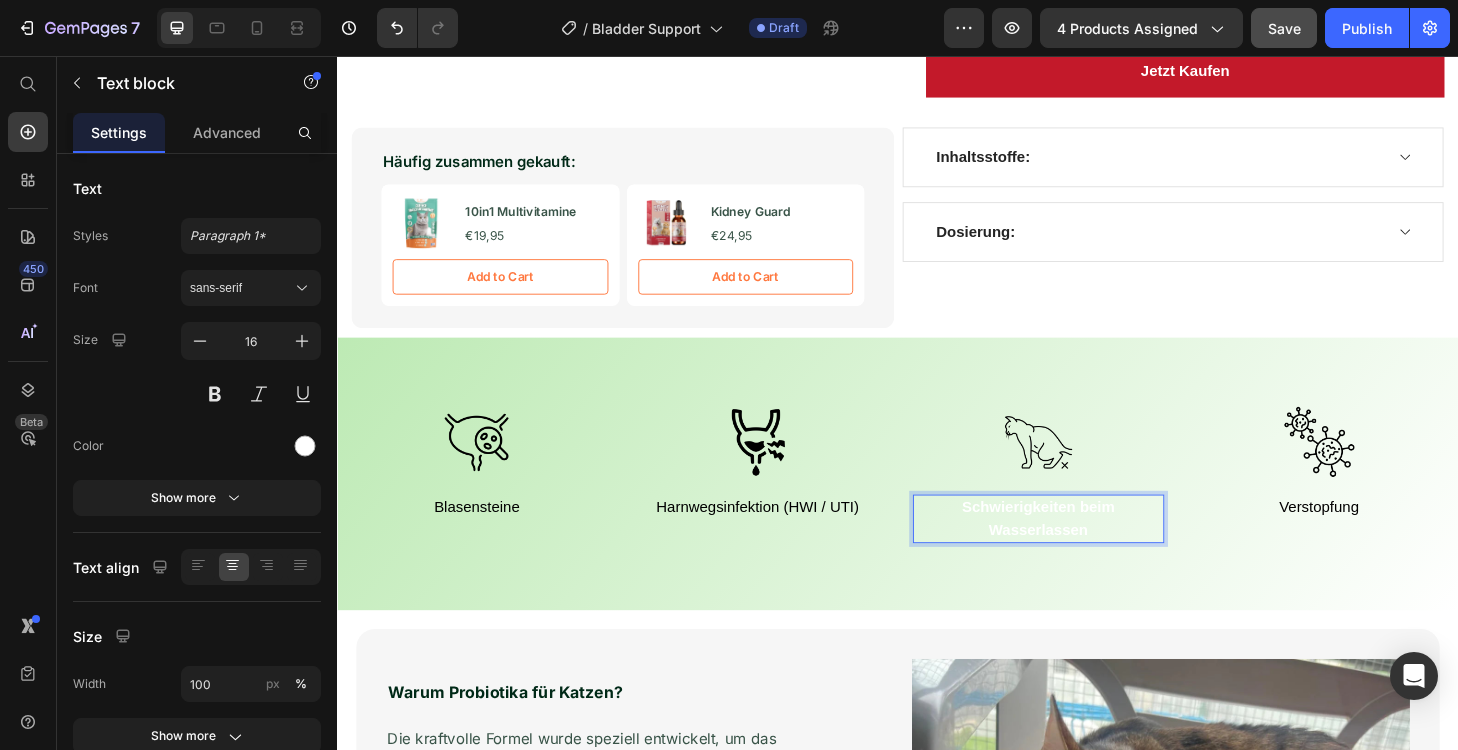 click on "Schwierigkeiten beim Wasserlassen" at bounding box center (1087, 551) 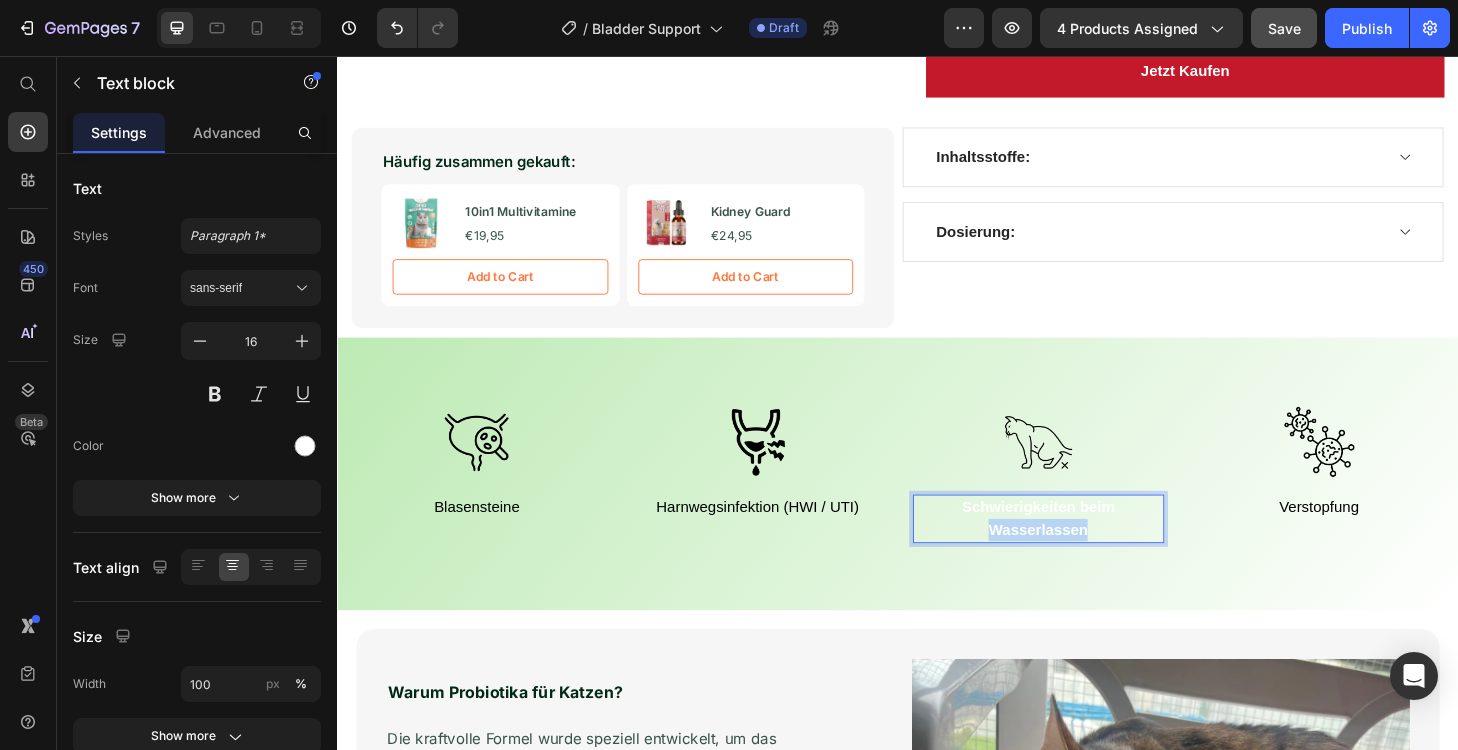 click on "Schwierigkeiten beim Wasserlassen" at bounding box center [1087, 551] 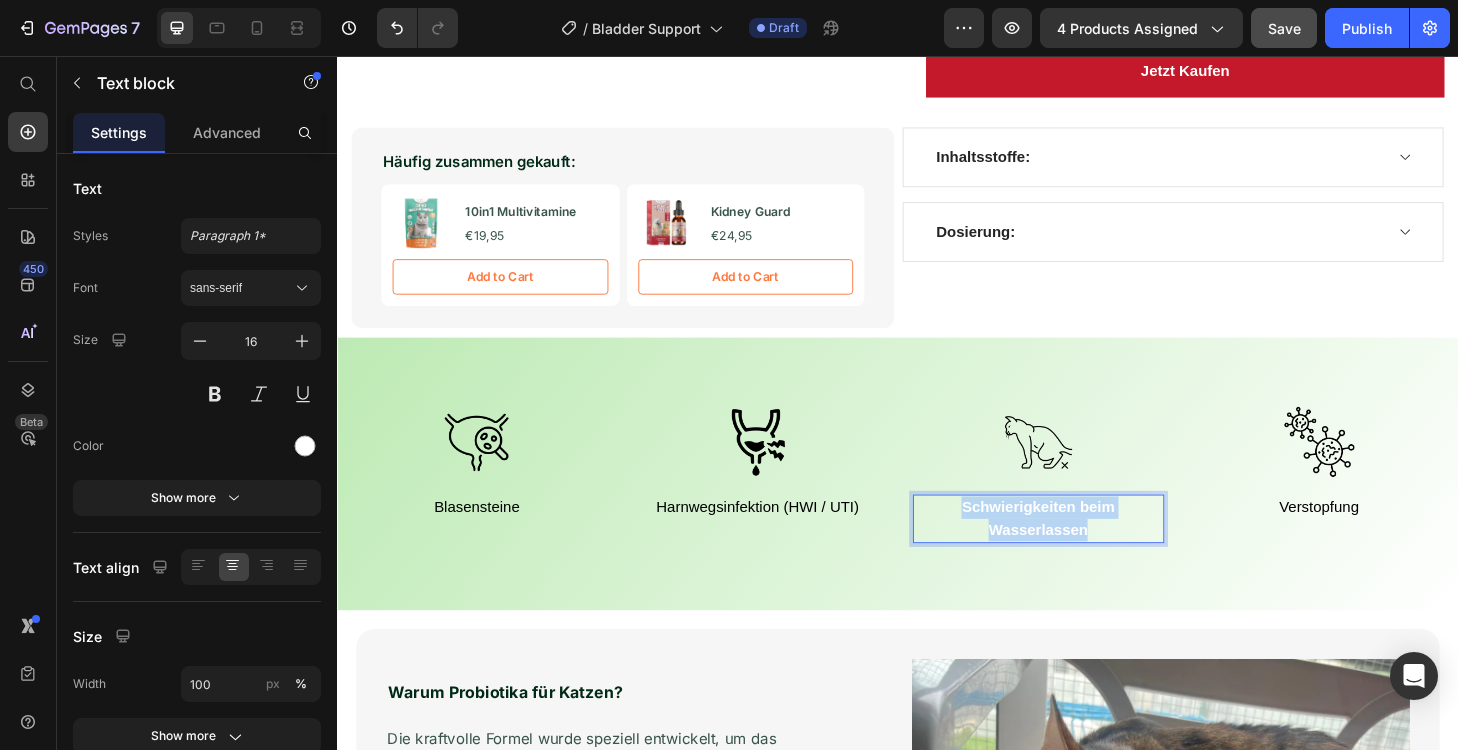 click on "Schwierigkeiten beim Wasserlassen" at bounding box center (1087, 551) 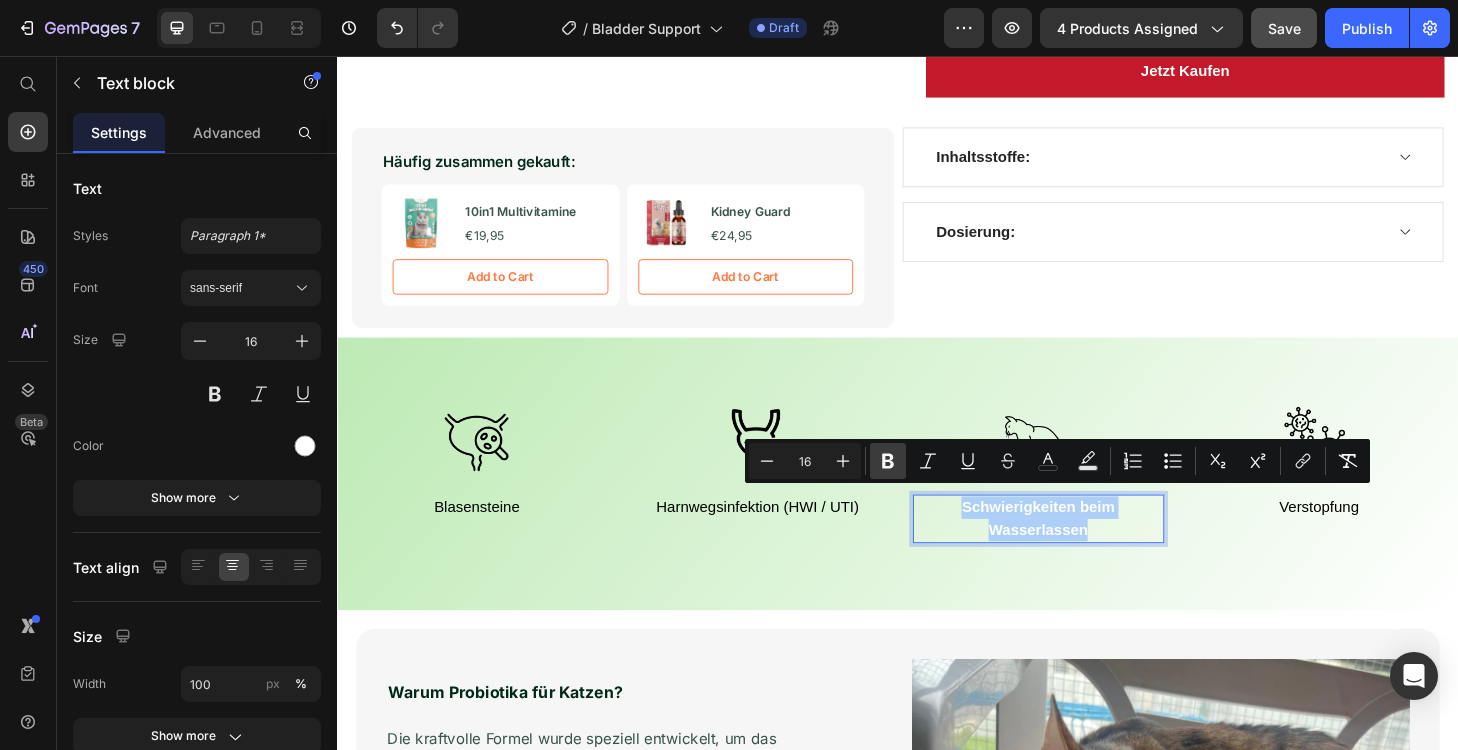 click on "Bold" at bounding box center (888, 461) 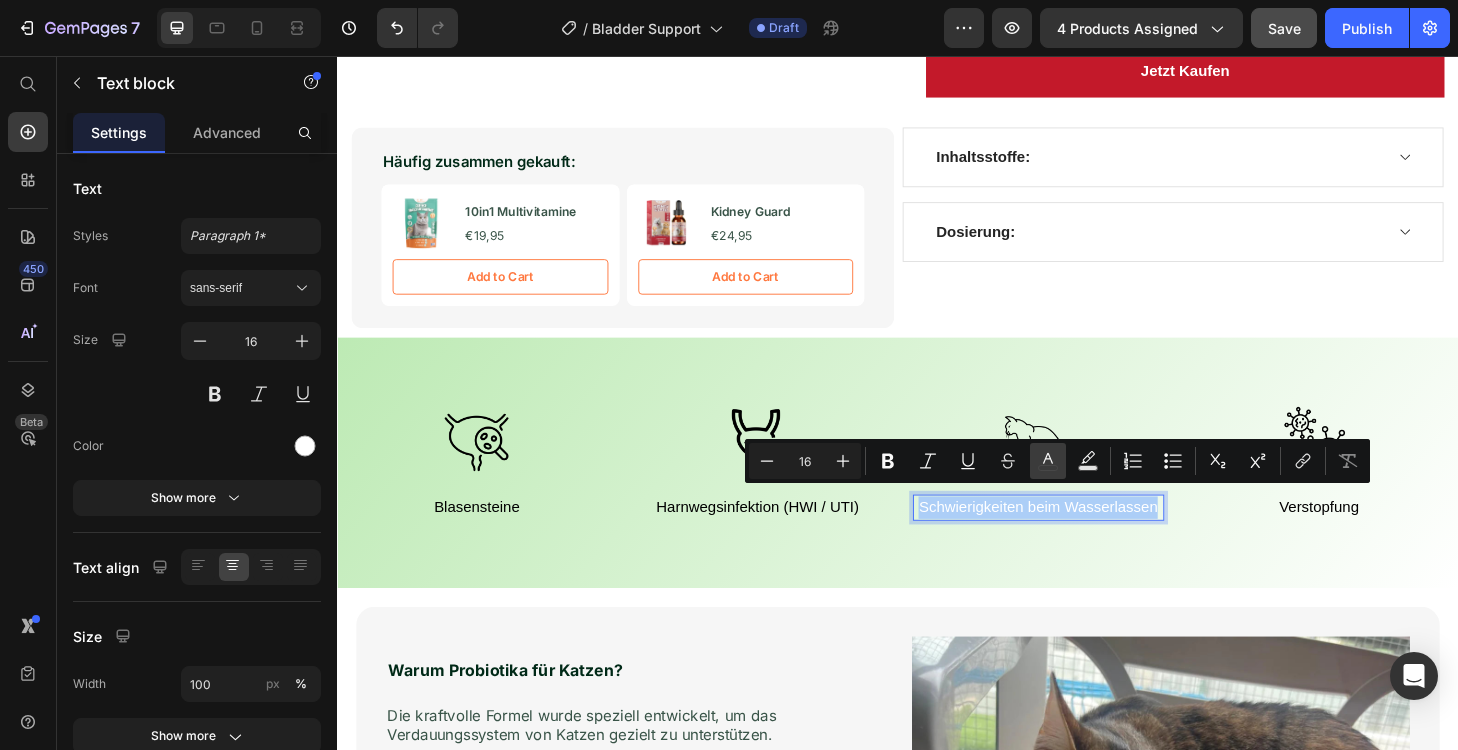 click 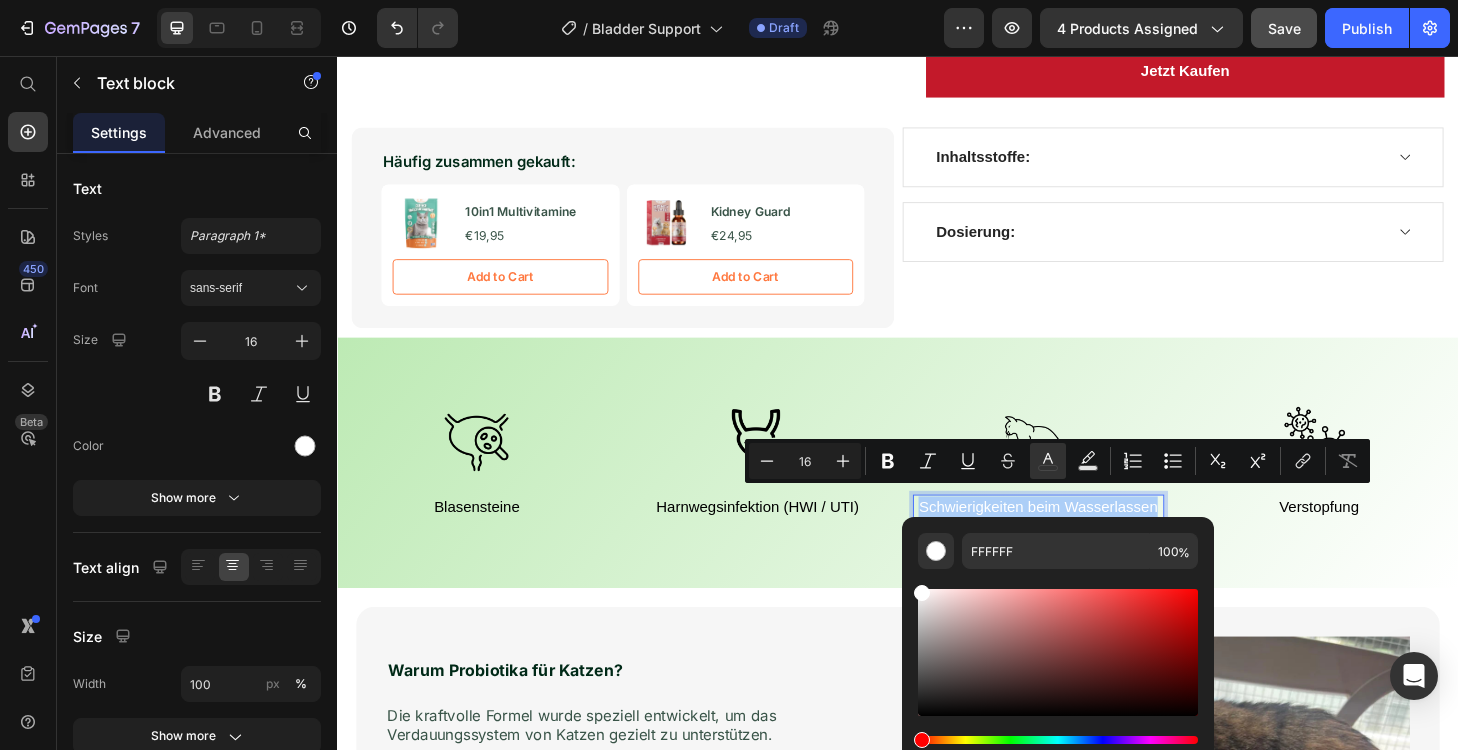 click at bounding box center (1058, 652) 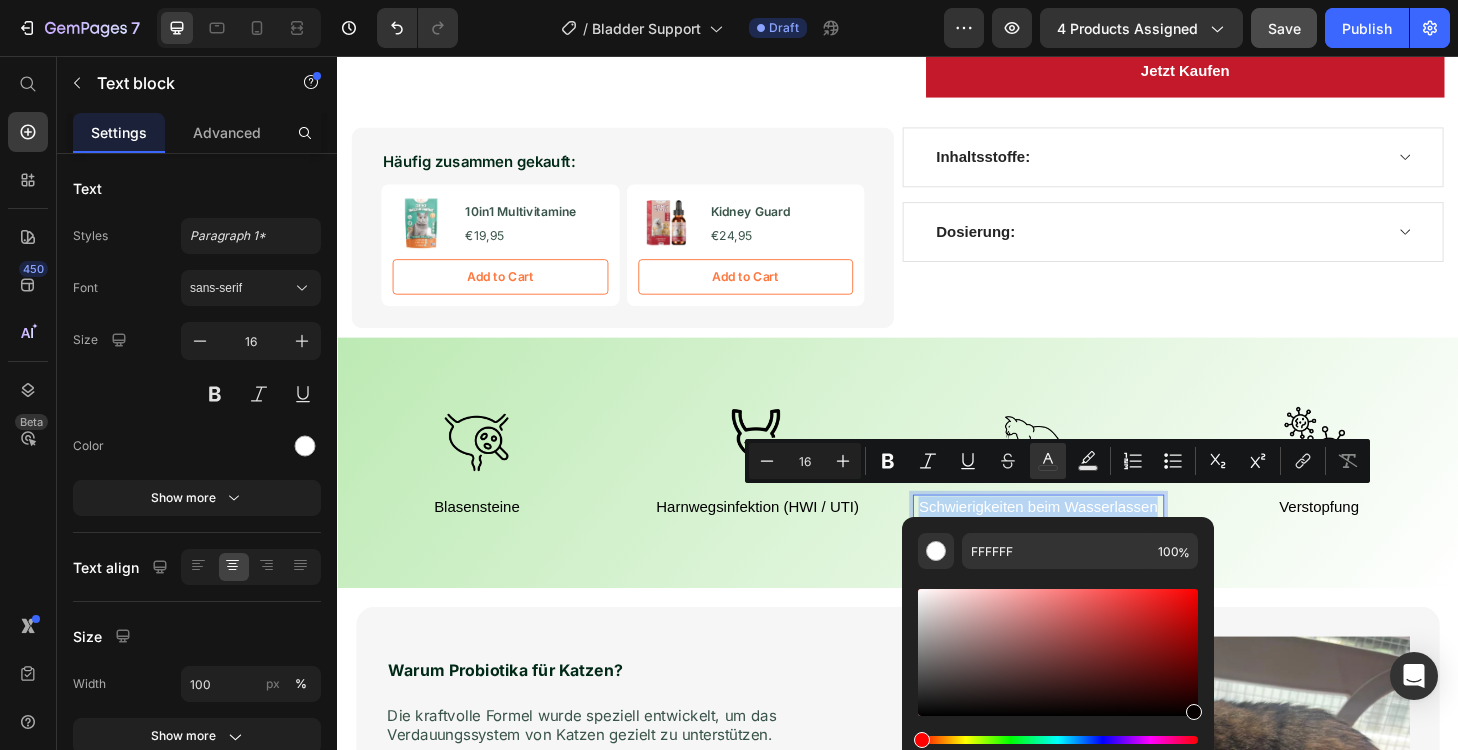 type on "070000" 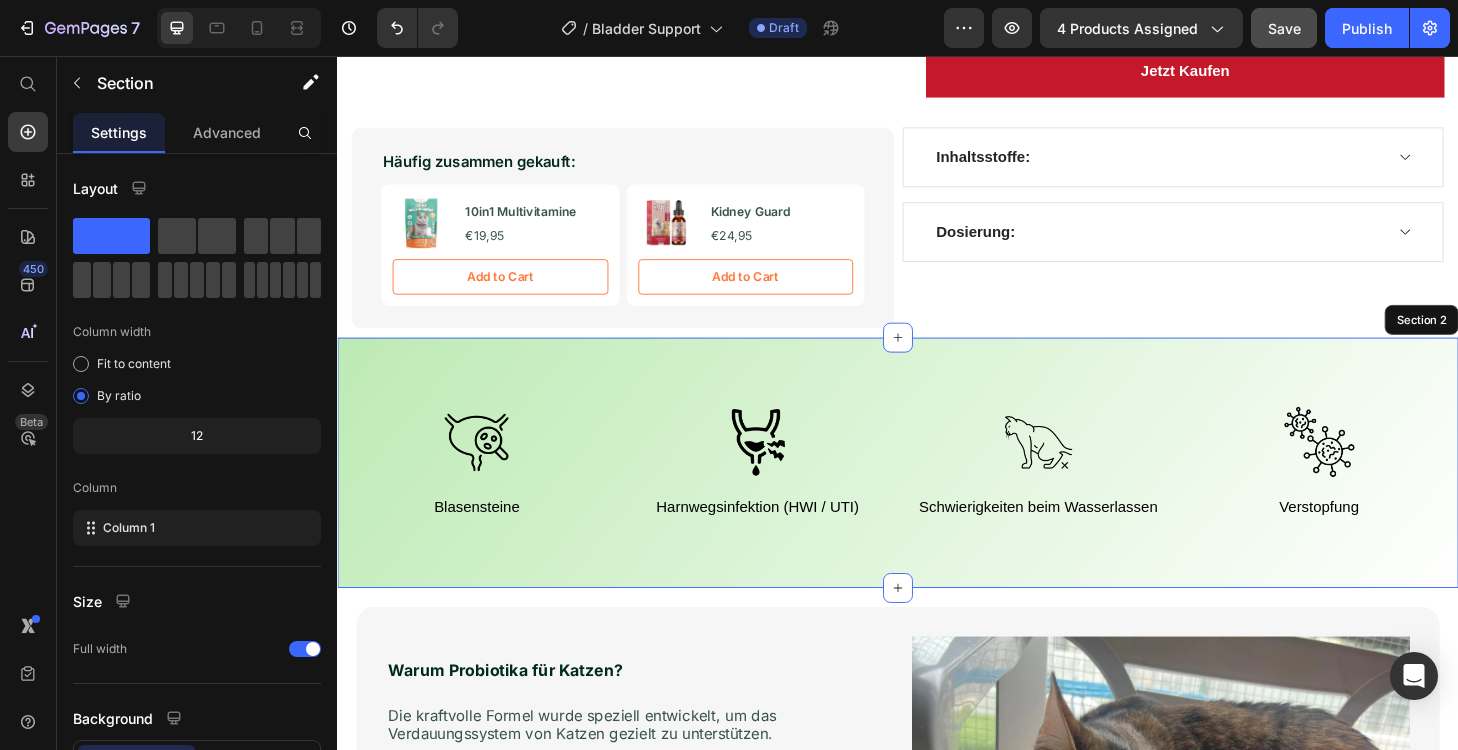 click on "Image Blasensteine Text block Image Harnwegsinfektion (HWI / UTI) Text block Image Schwierigkeiten beim Wasserlassen Text block   0 Image Verstopfung Text block Row Section 2" at bounding box center (937, 491) 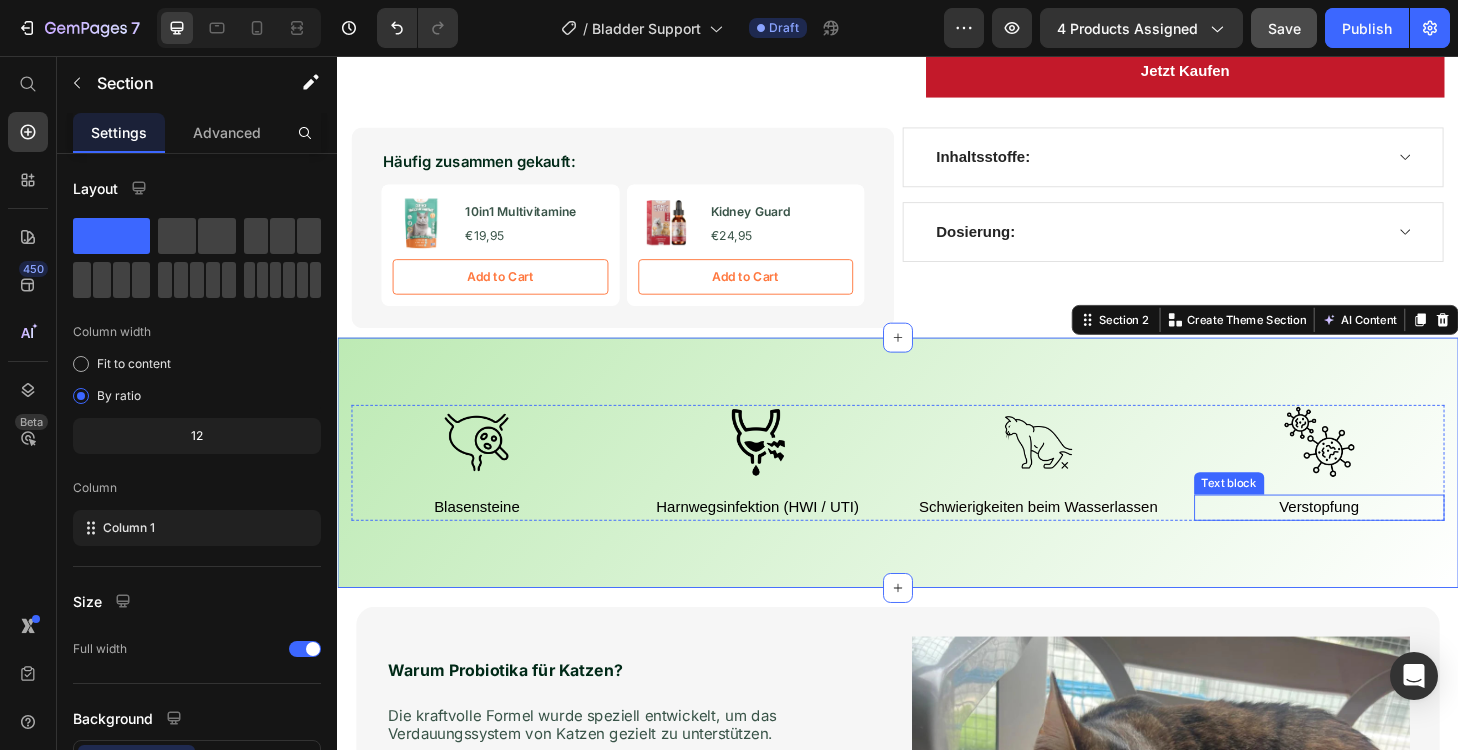 click on "Verstopfung" at bounding box center (1387, 538) 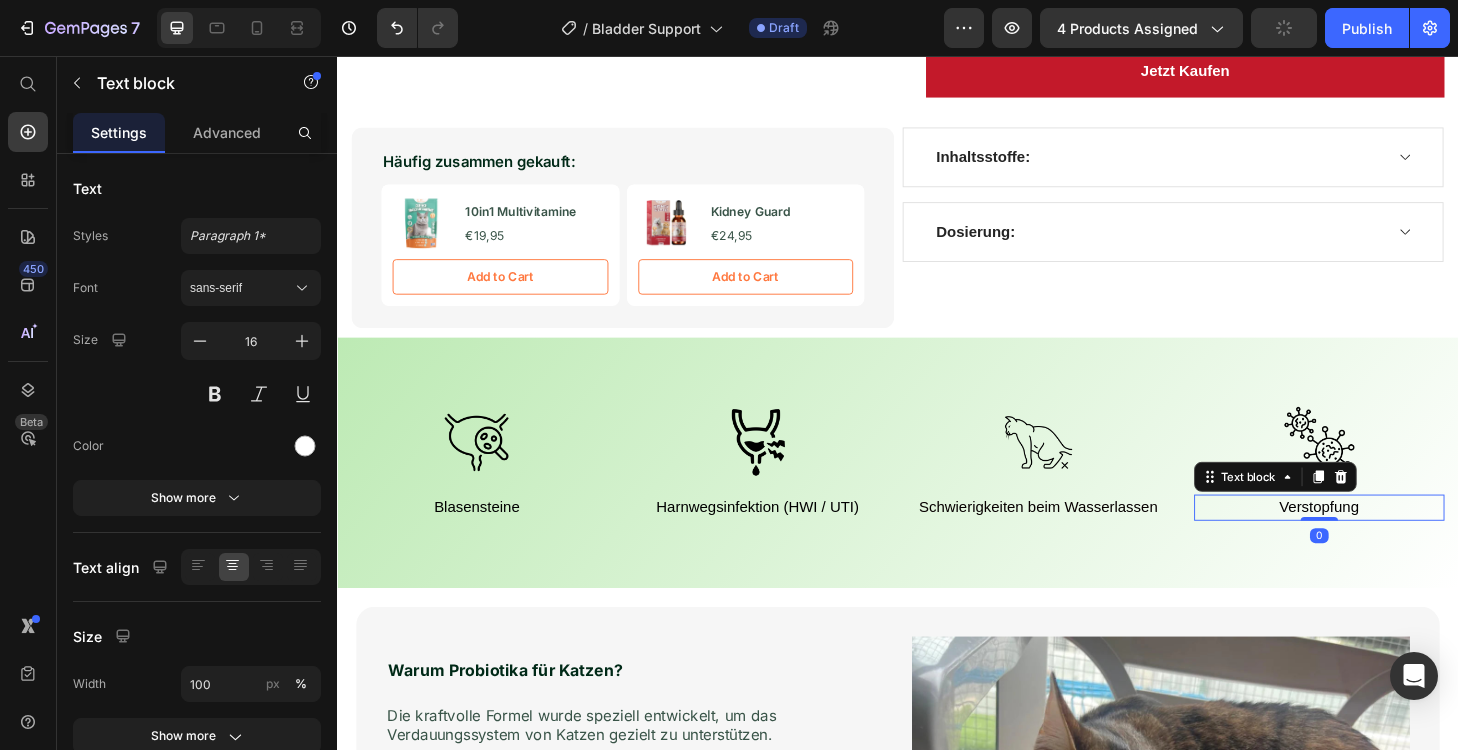click on "Verstopfung" at bounding box center (1387, 538) 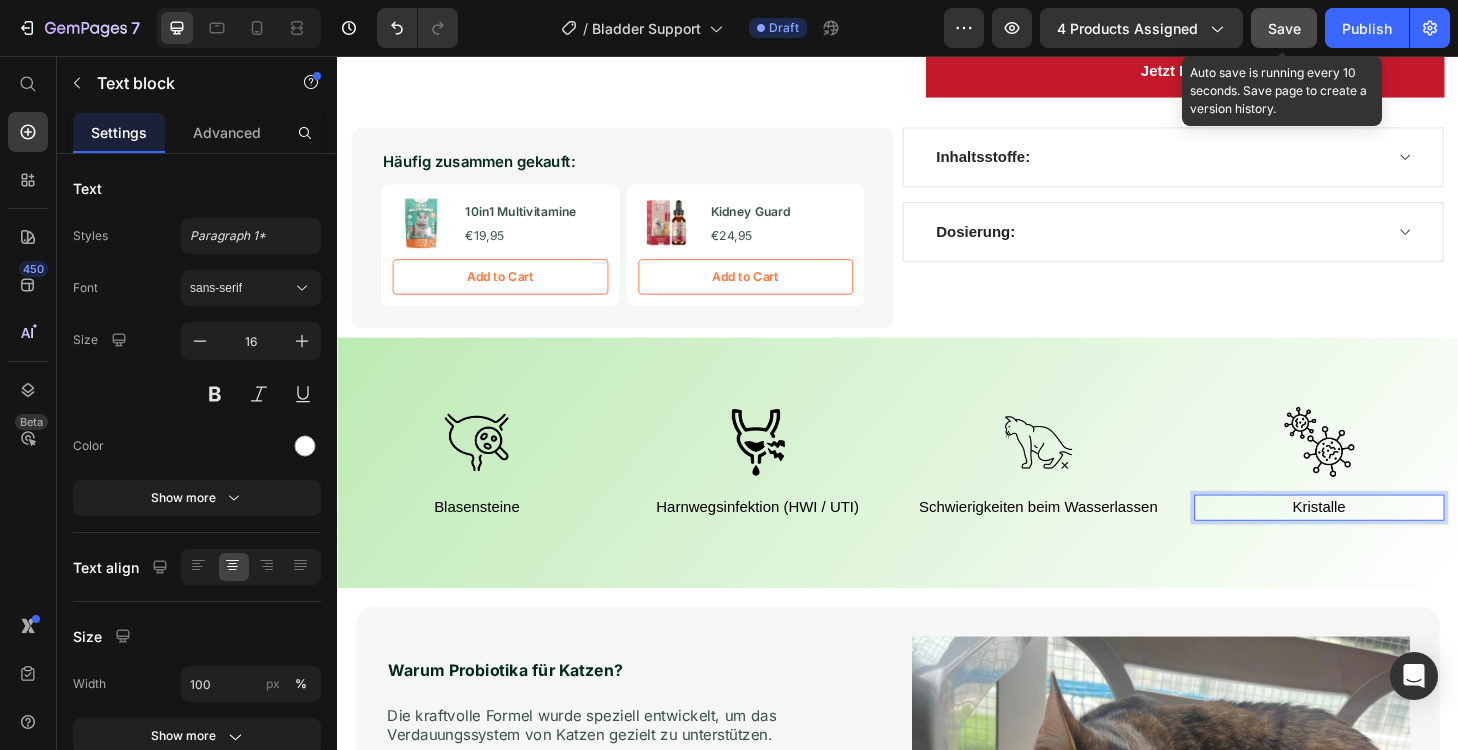 click on "Save" at bounding box center (1284, 28) 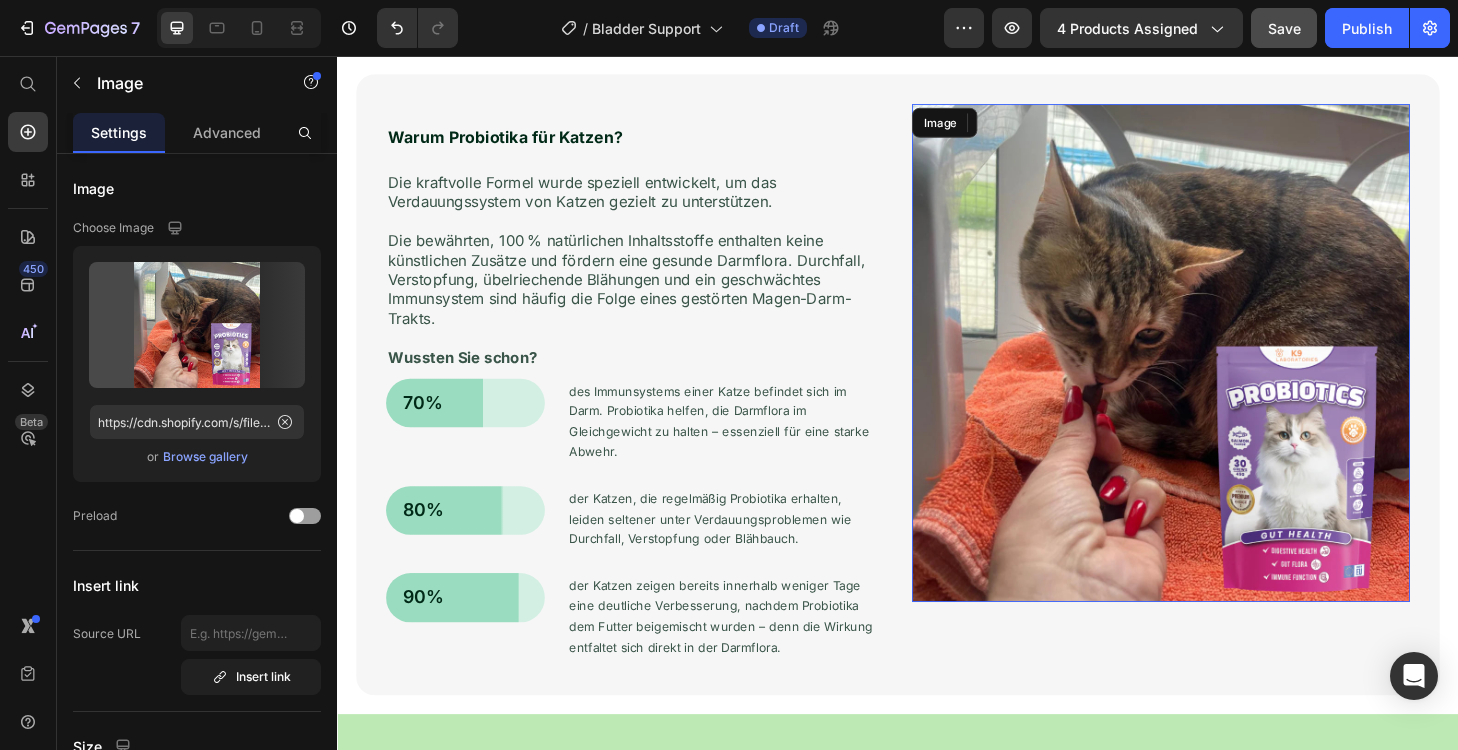 scroll, scrollTop: 1544, scrollLeft: 0, axis: vertical 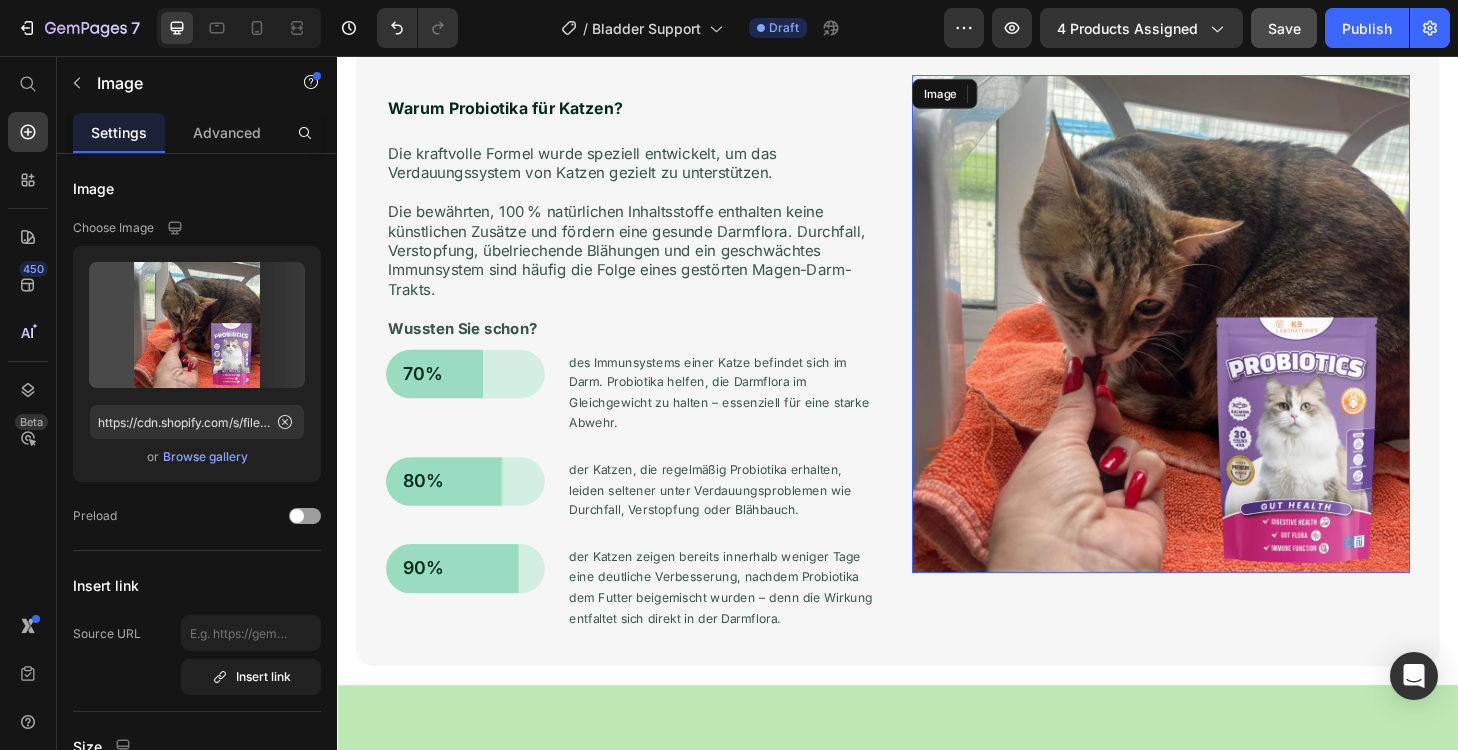 click at bounding box center [1218, 342] 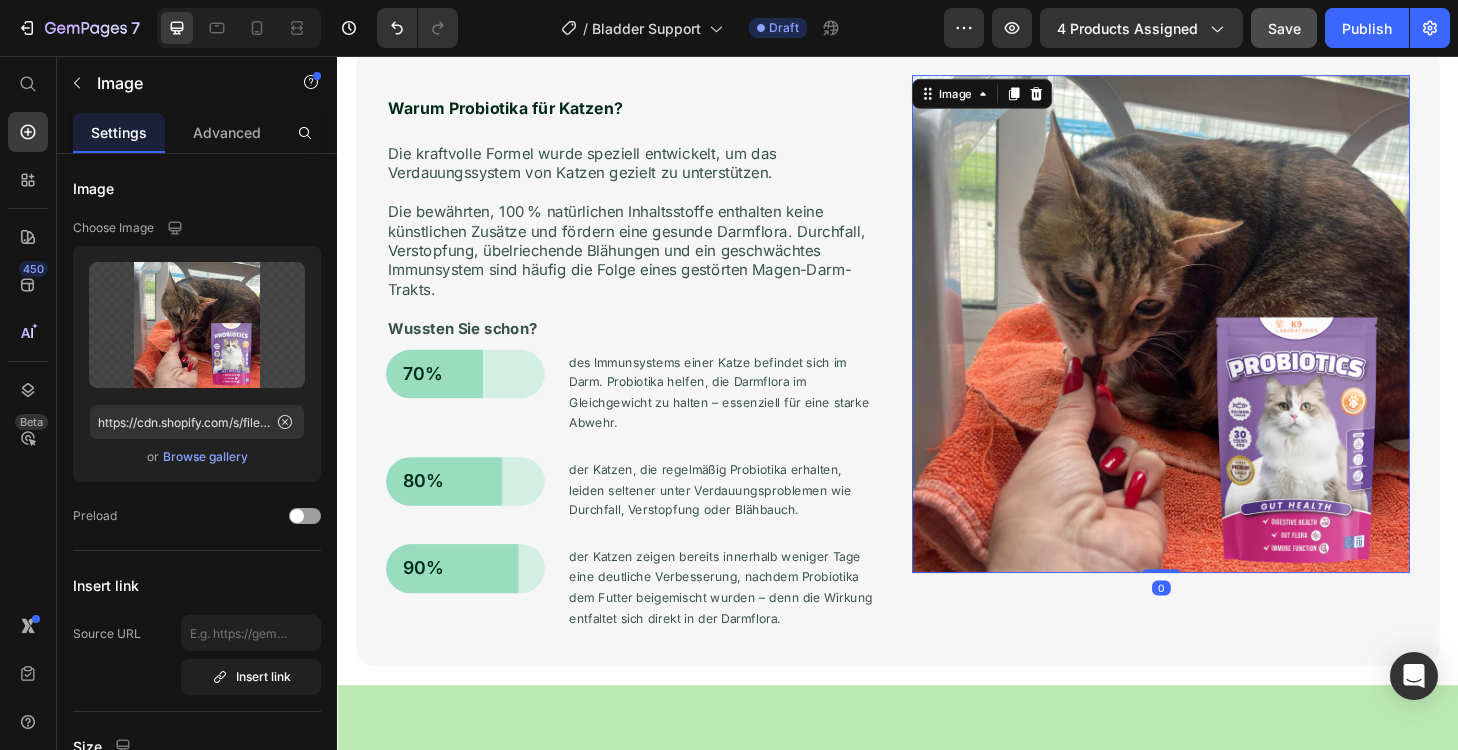click at bounding box center (1218, 342) 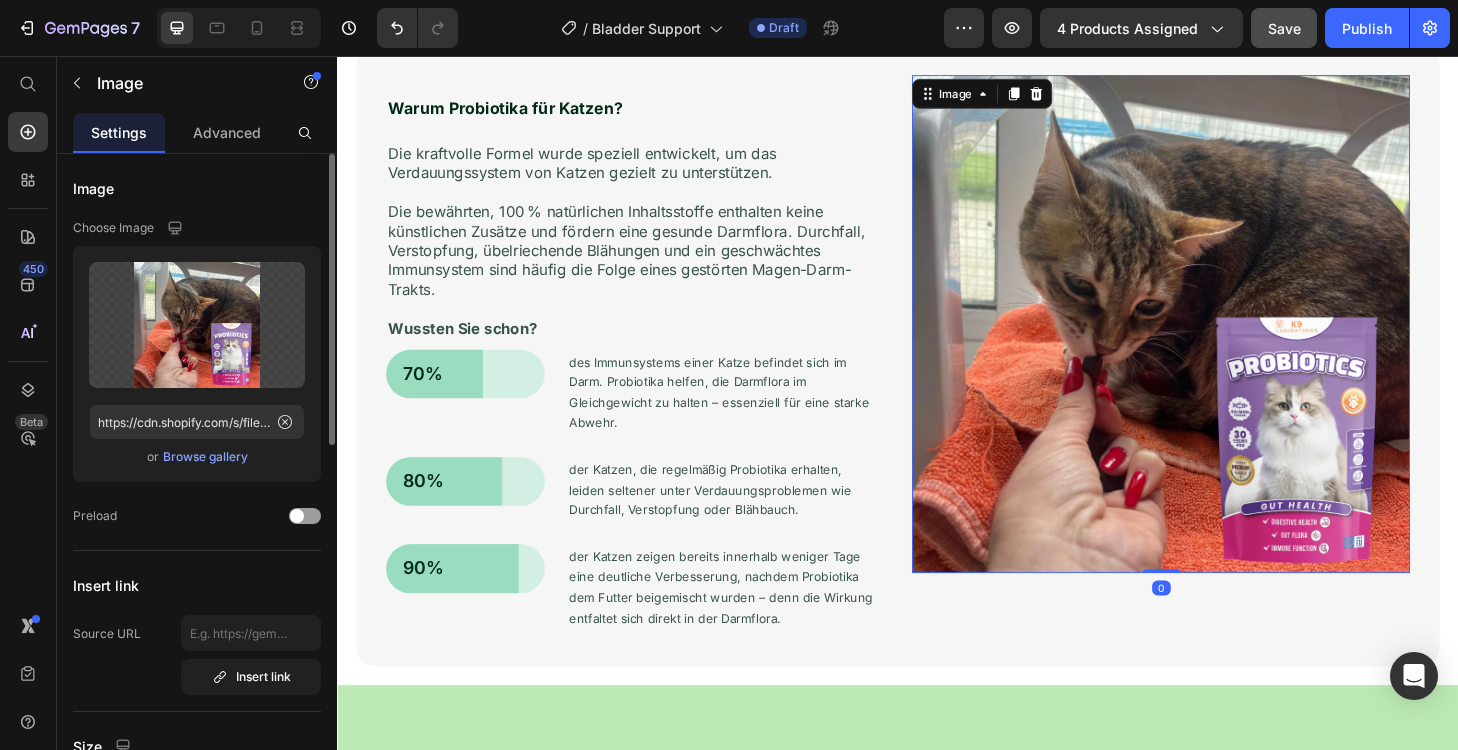 click on "Browse gallery" at bounding box center (205, 457) 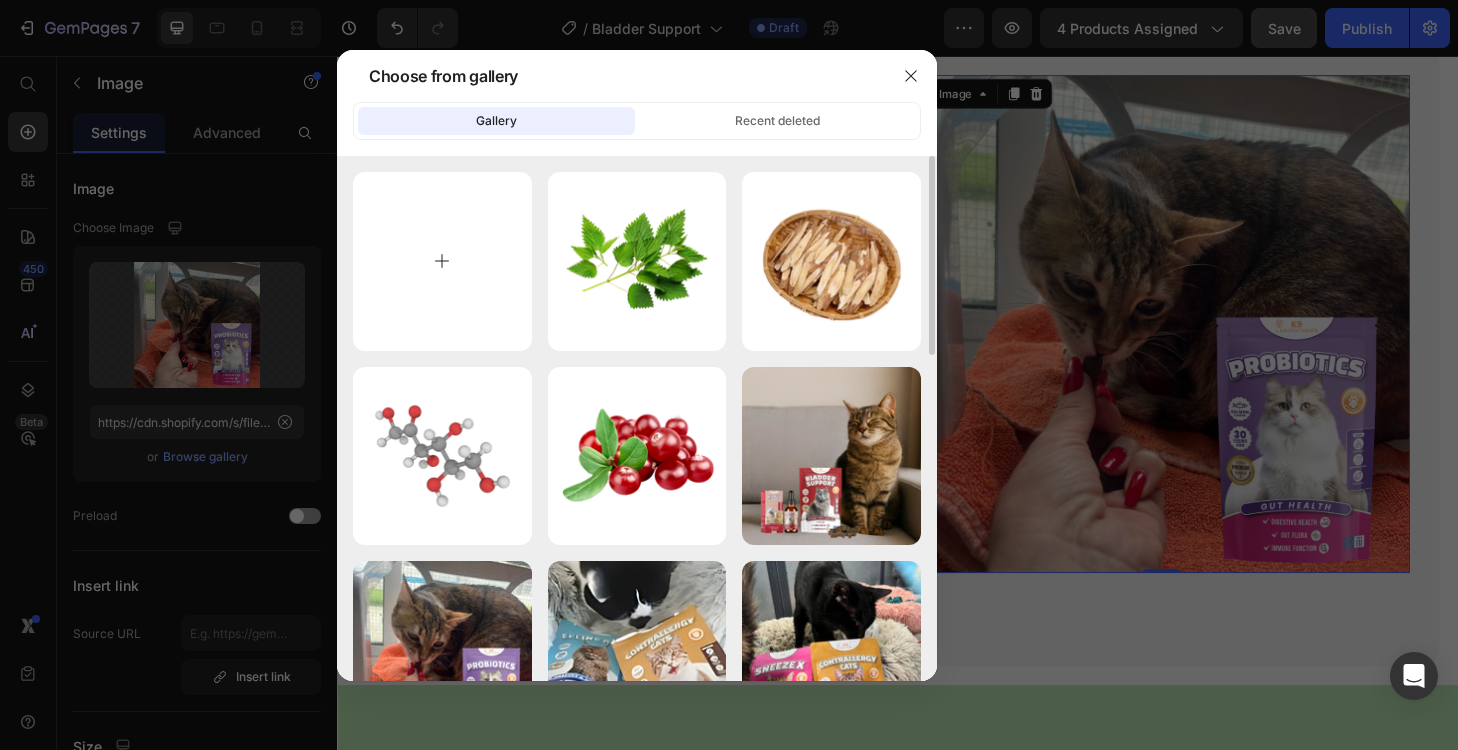 click at bounding box center (442, 261) 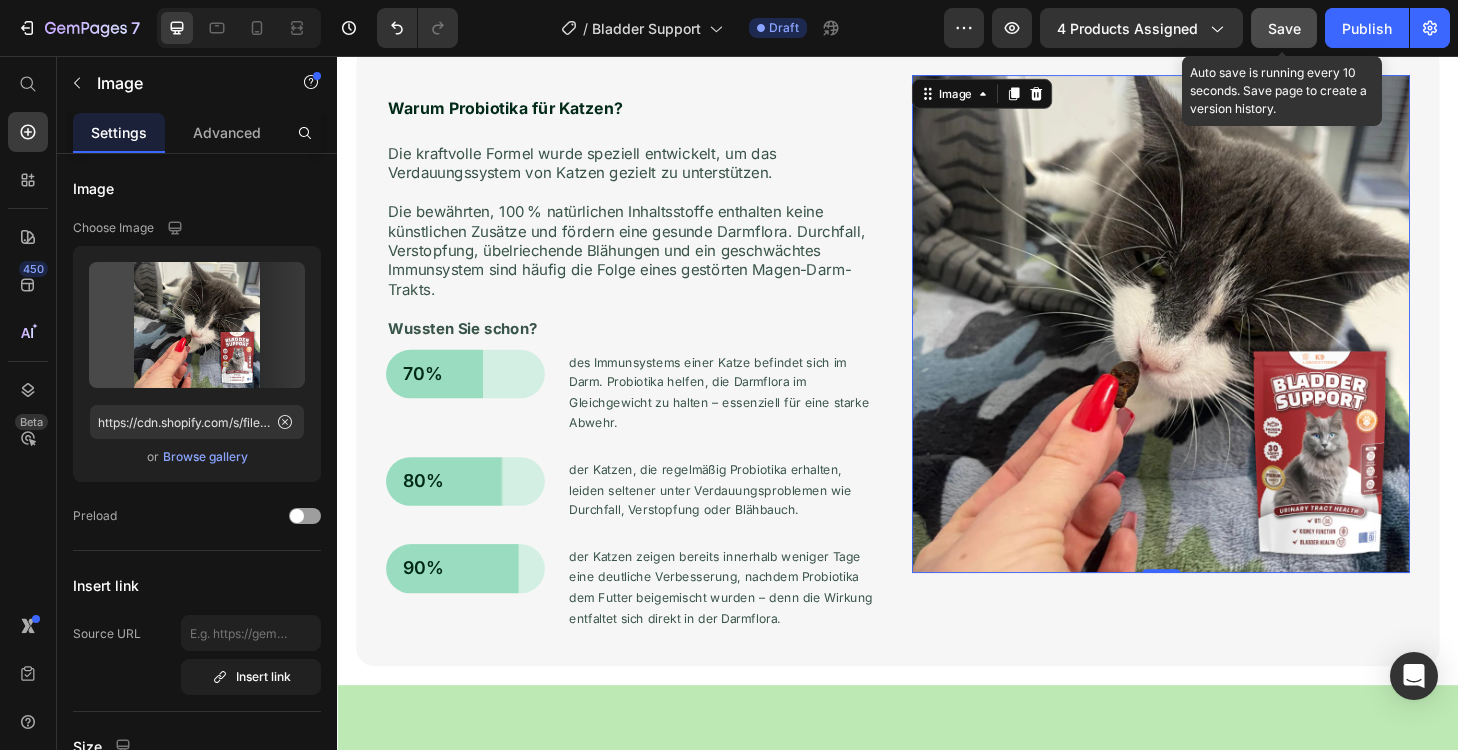 type on "https://cdn.shopify.com/s/files/1/0903/3220/1296/files/gempages_571751558027412295-70615440-4086-406d-af70-c262fa61d842.webp" 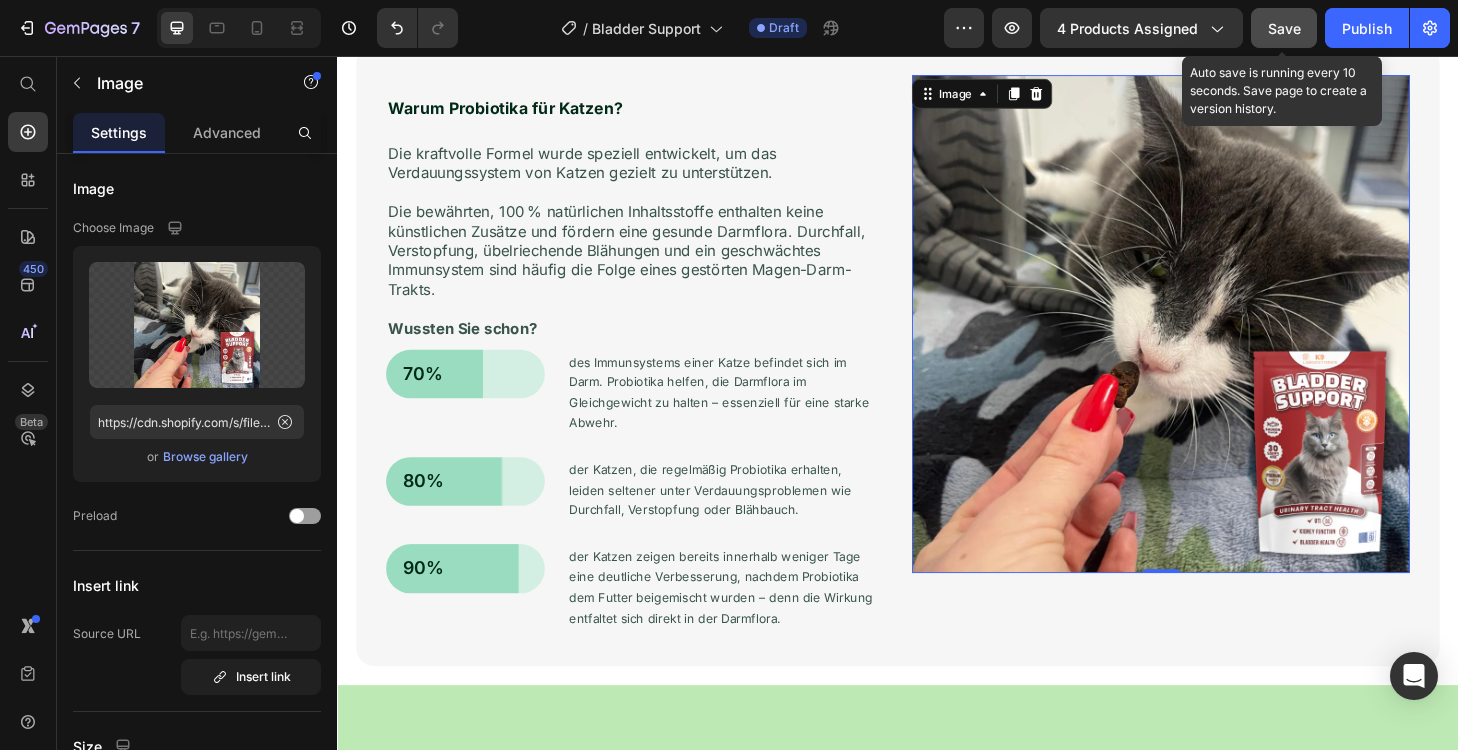 click on "Save" 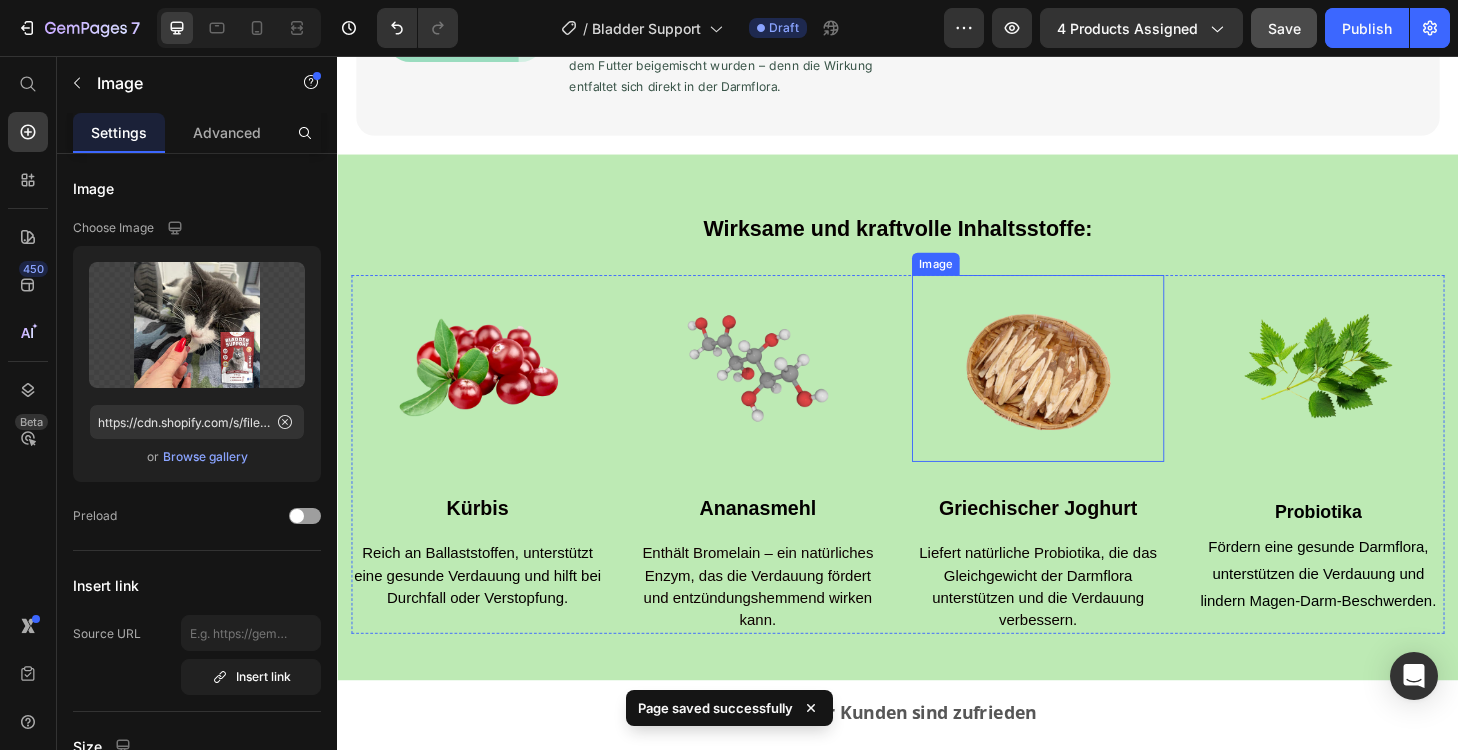 scroll, scrollTop: 2156, scrollLeft: 0, axis: vertical 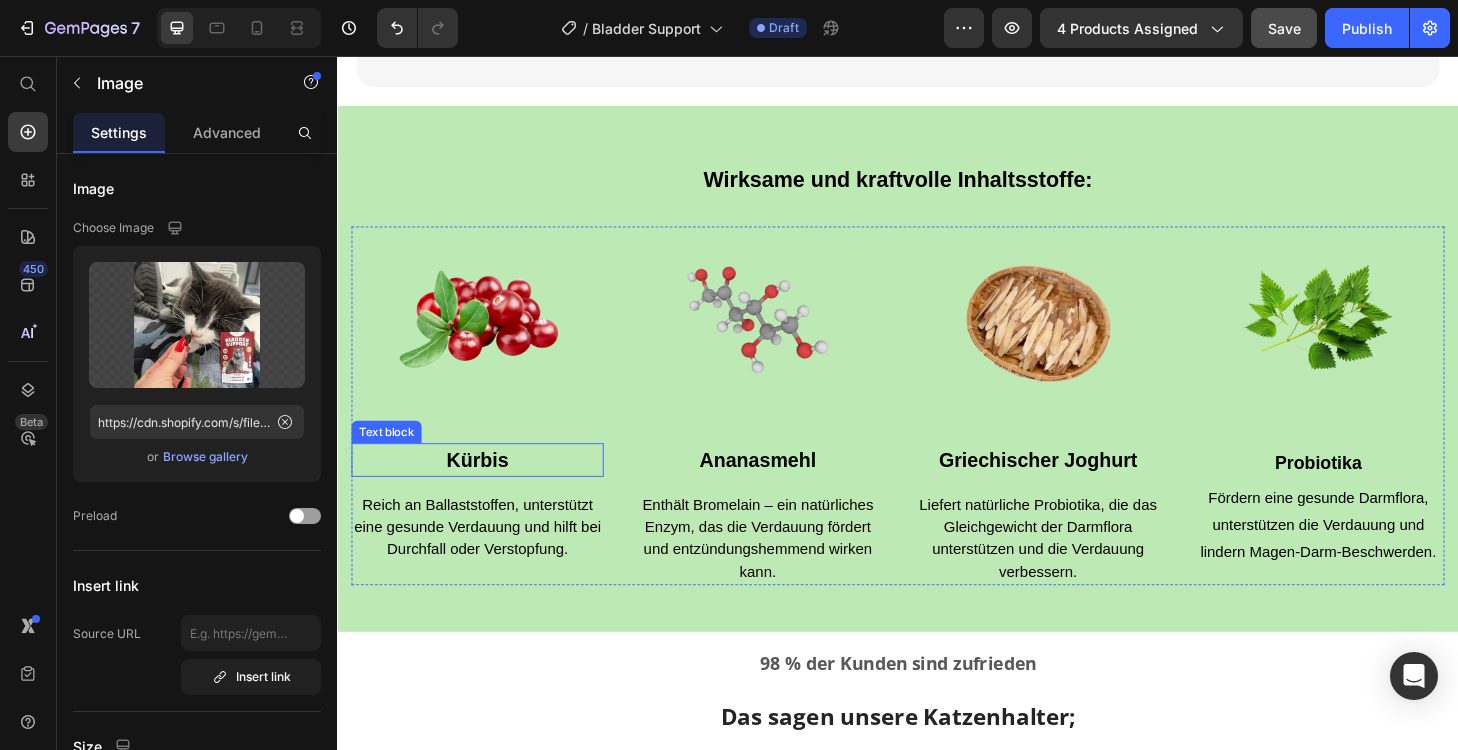 click on "Kürbis" at bounding box center [487, 487] 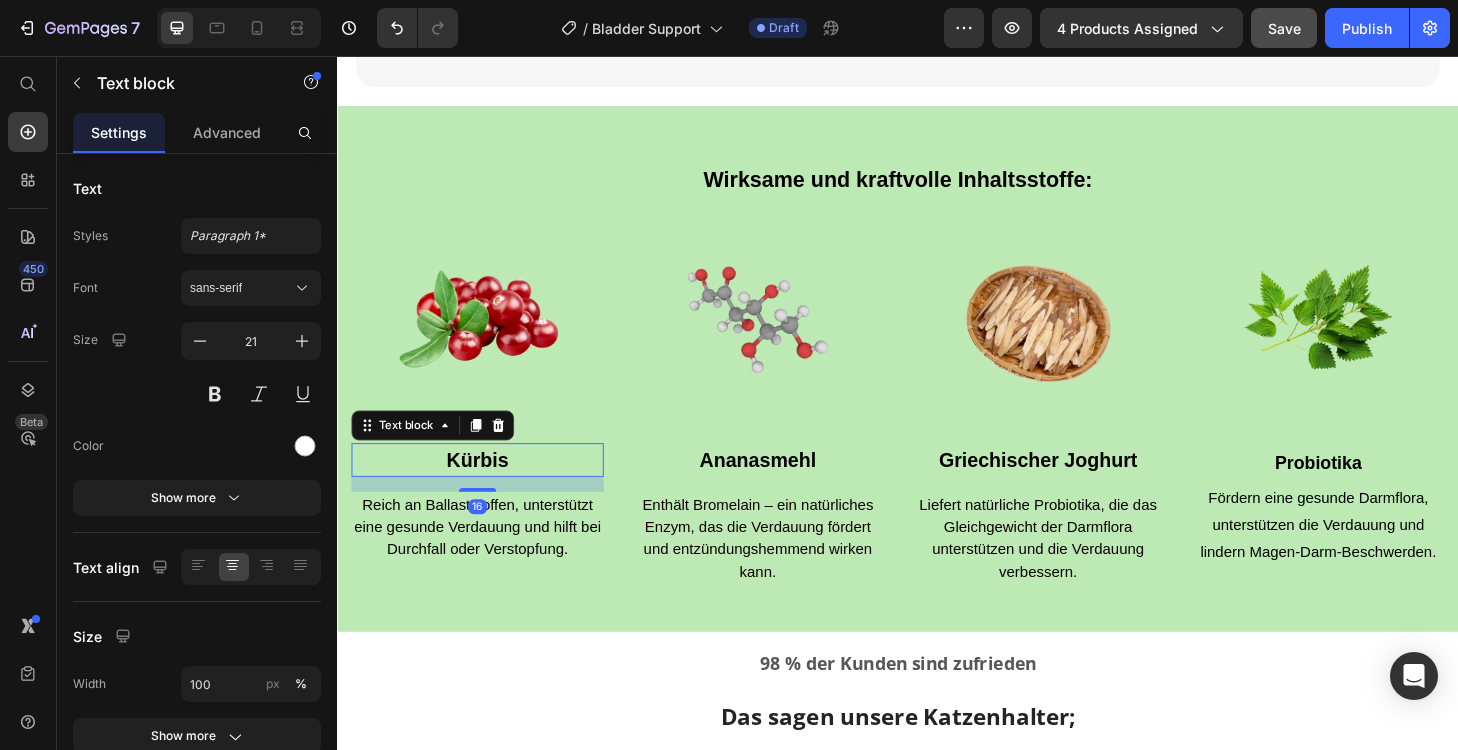click on "Kürbis" at bounding box center (487, 487) 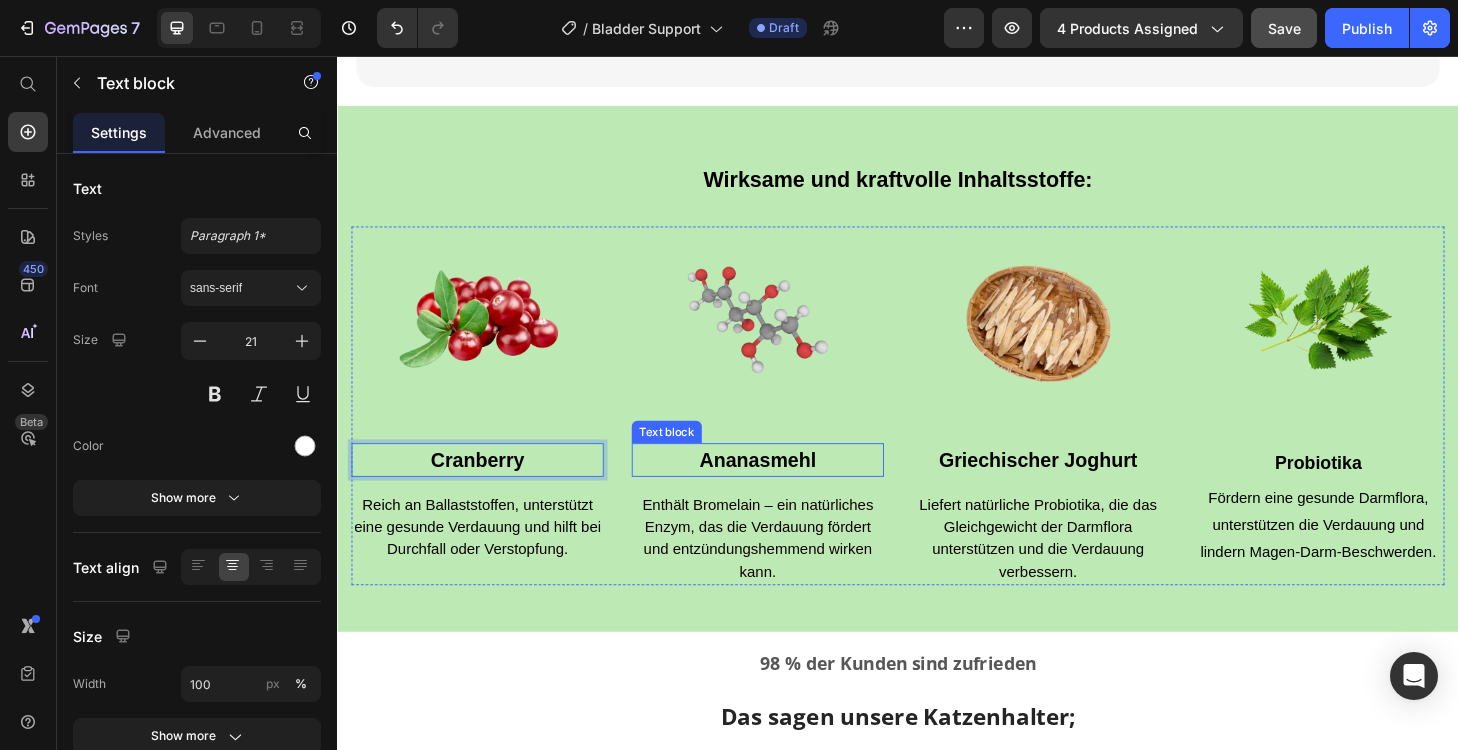 click on "Ananasmehl" at bounding box center (787, 487) 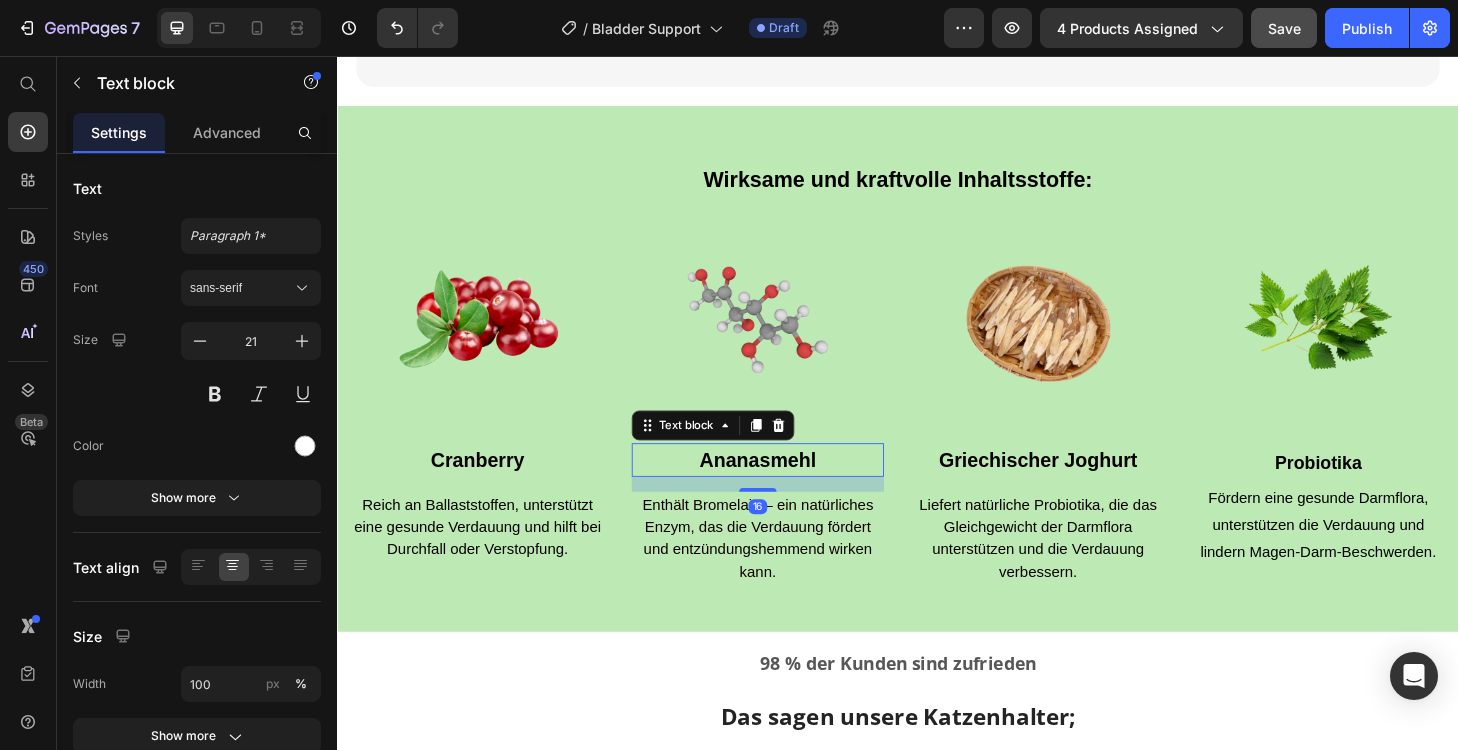 click on "Ananasmehl" at bounding box center [787, 487] 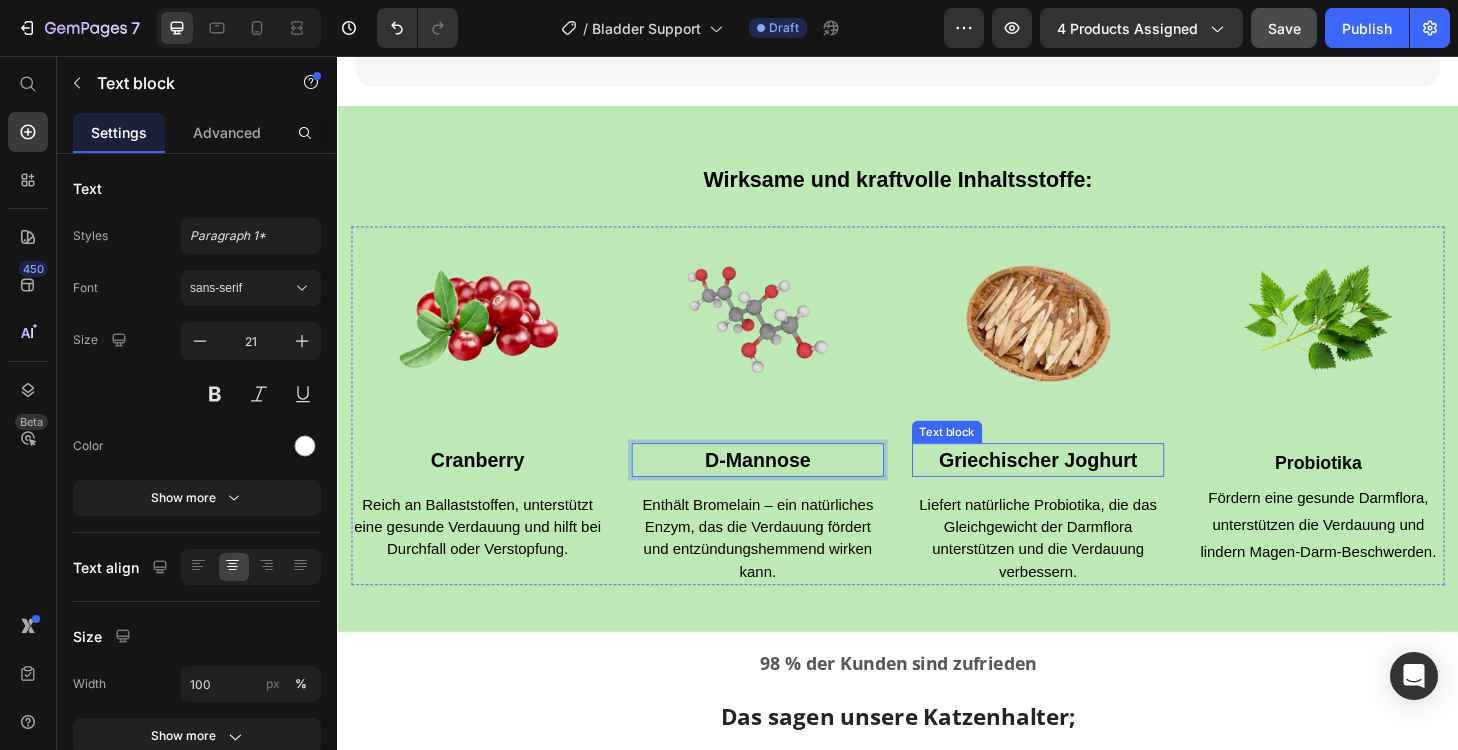 click on "Griechischer Joghurt" at bounding box center [1087, 487] 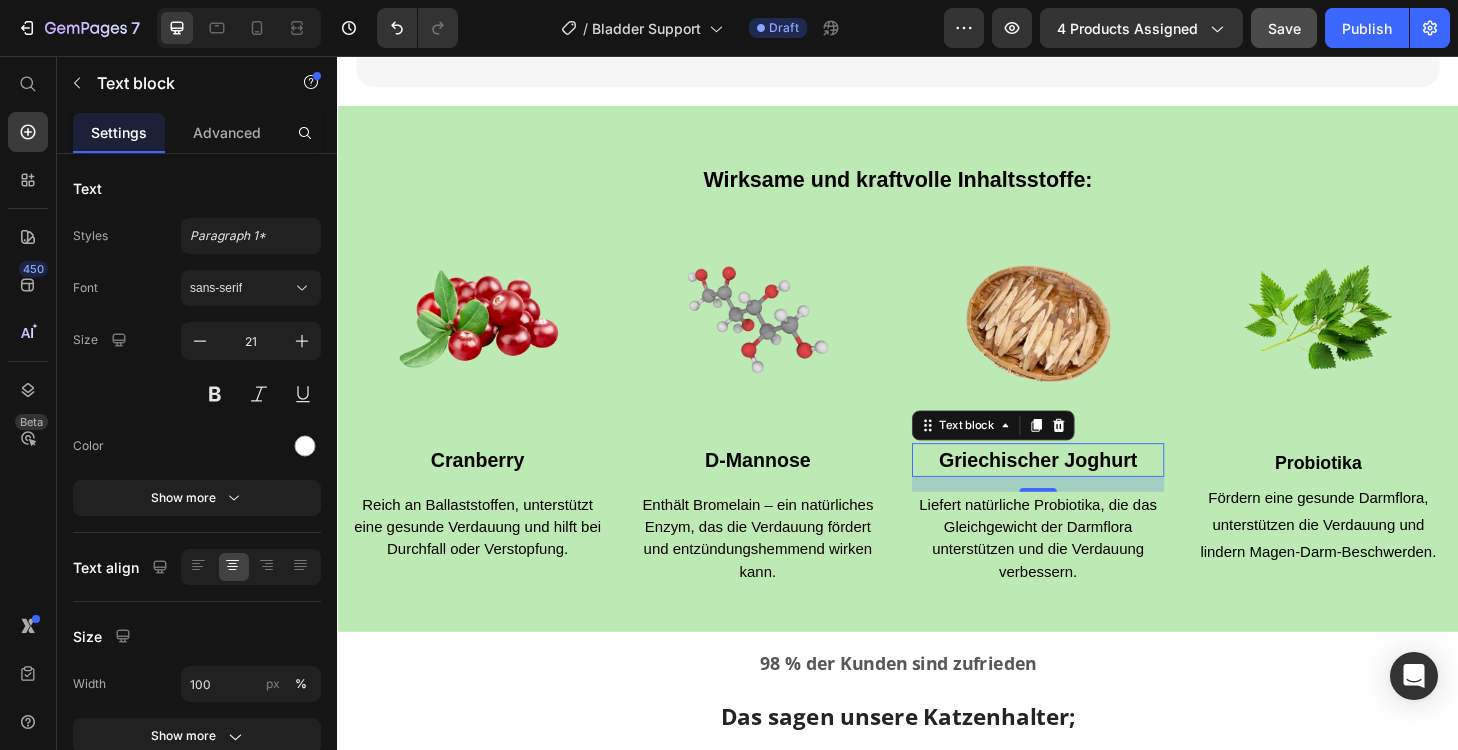 click on "Griechischer Joghurt" at bounding box center [1087, 487] 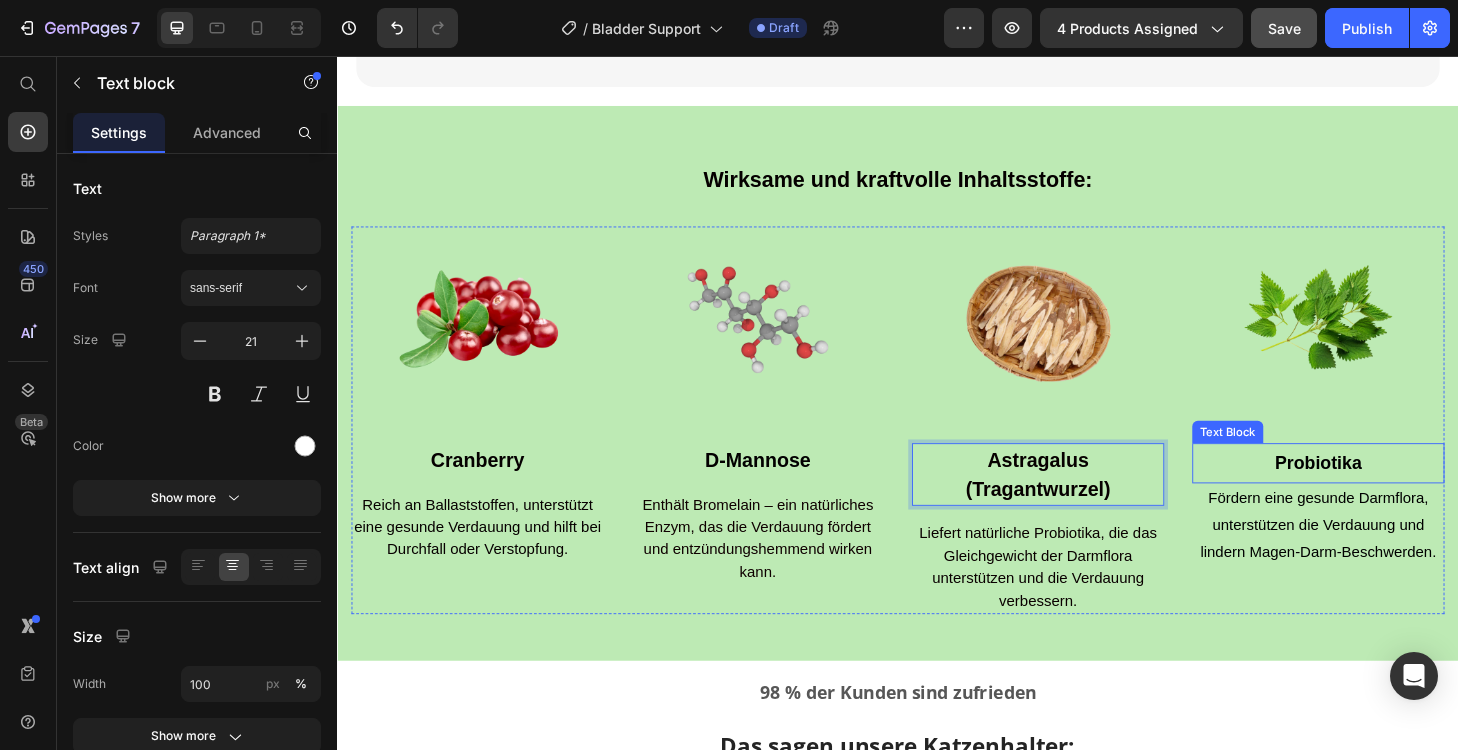 click on "Probiotika" at bounding box center [1387, 491] 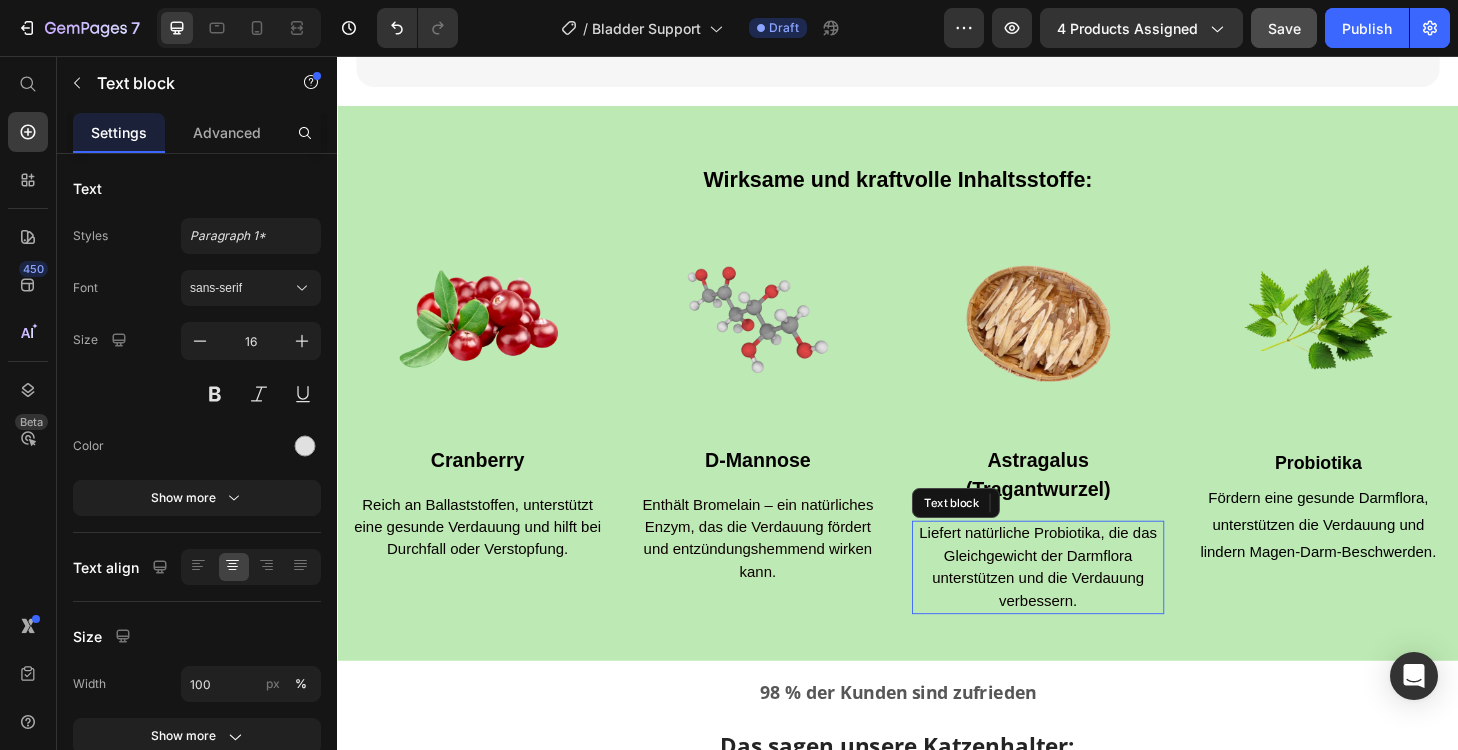 click on "Liefert natürliche Probiotika, die das Gleichgewicht der Darmflora unterstützen und die Verdauung verbessern." at bounding box center [1087, 603] 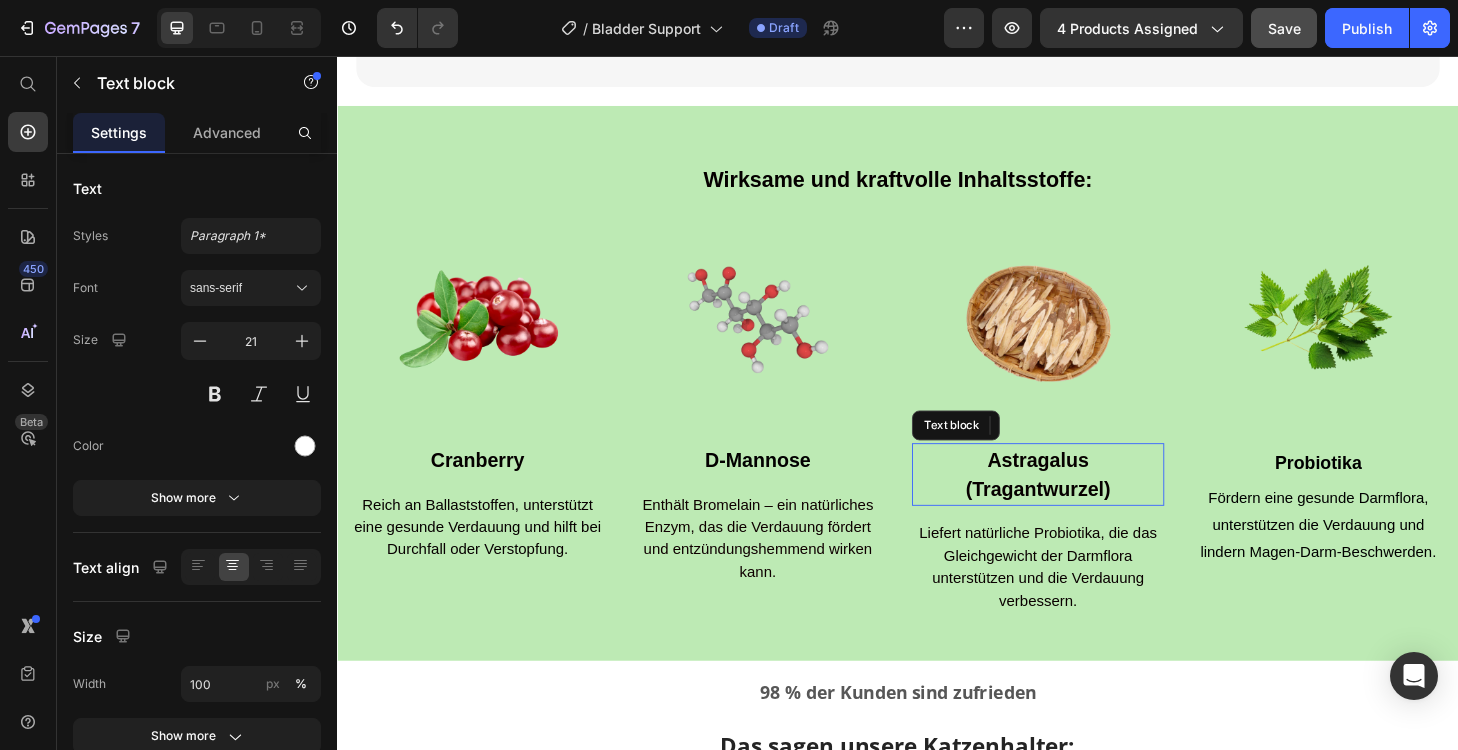 click on "Astragalus (Tragantwurzel)" at bounding box center (1087, 503) 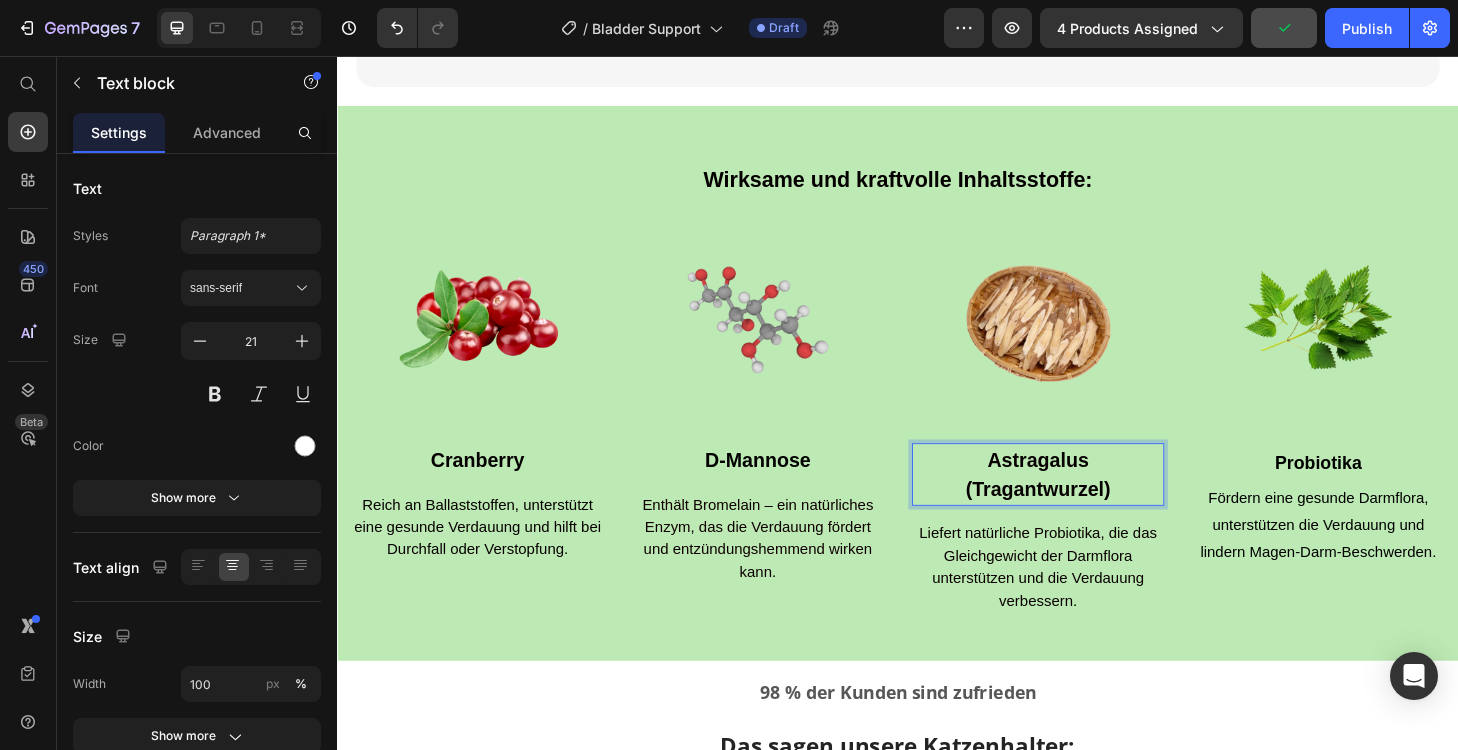 click on "Astragalus (Tragantwurzel)" at bounding box center [1087, 503] 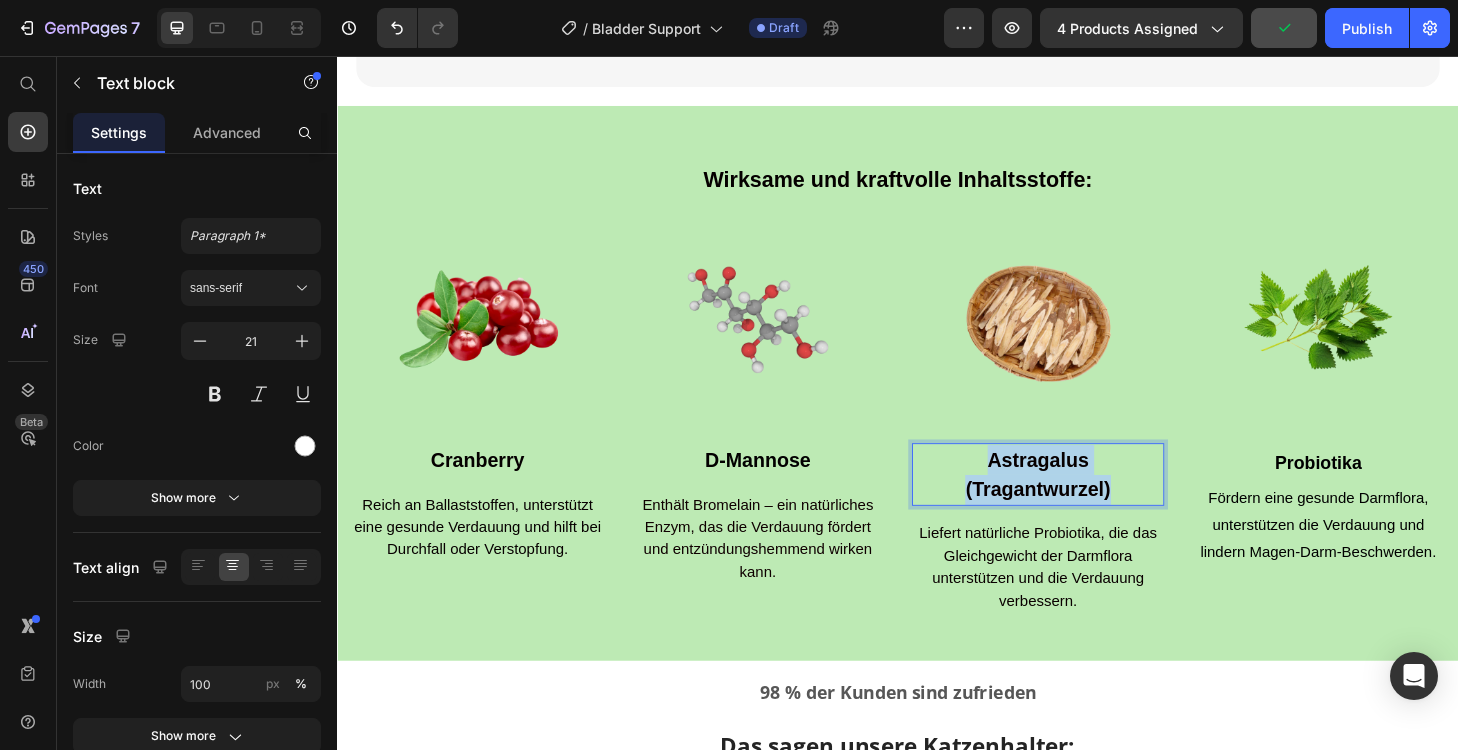 click on "Astragalus (Tragantwurzel)" at bounding box center [1087, 503] 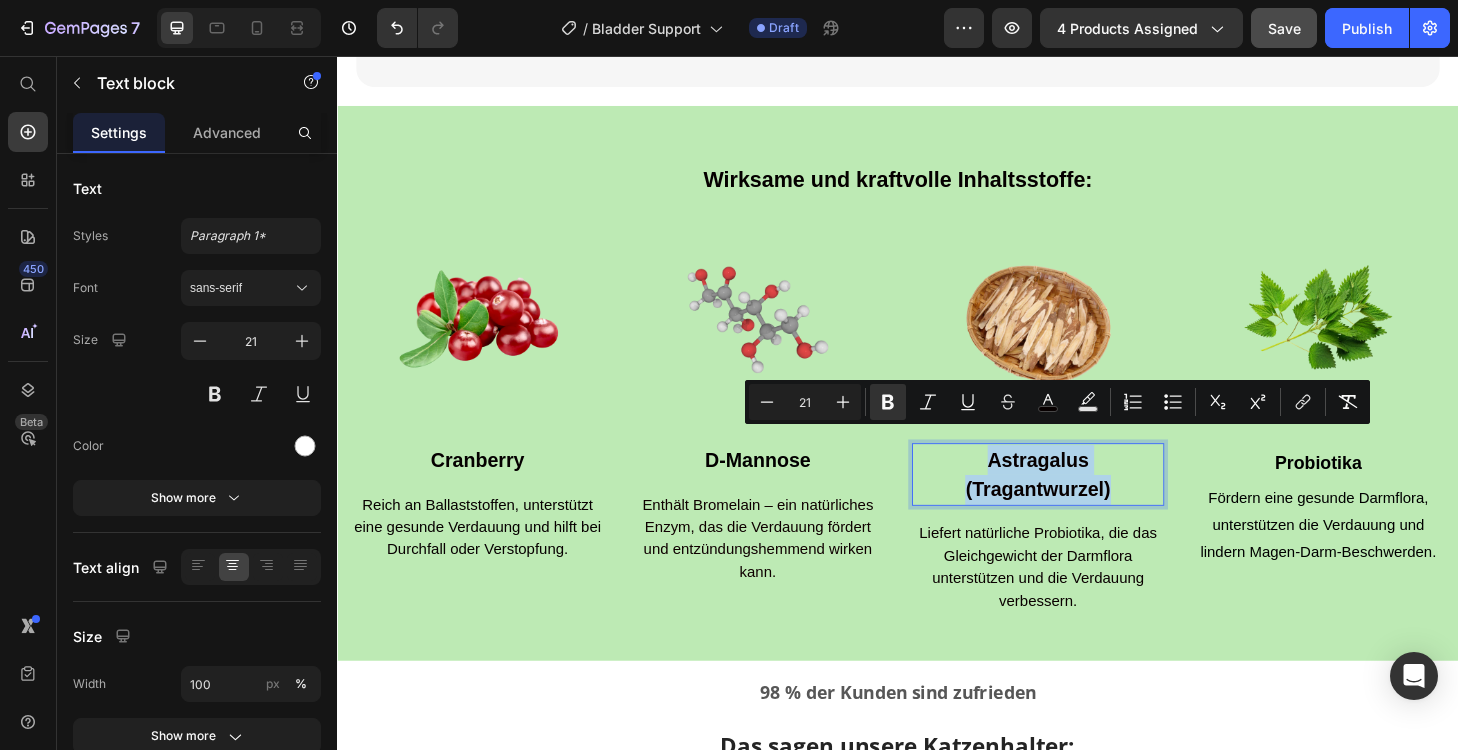 click on "Astragalus (Tragantwurzel)" at bounding box center [1086, 503] 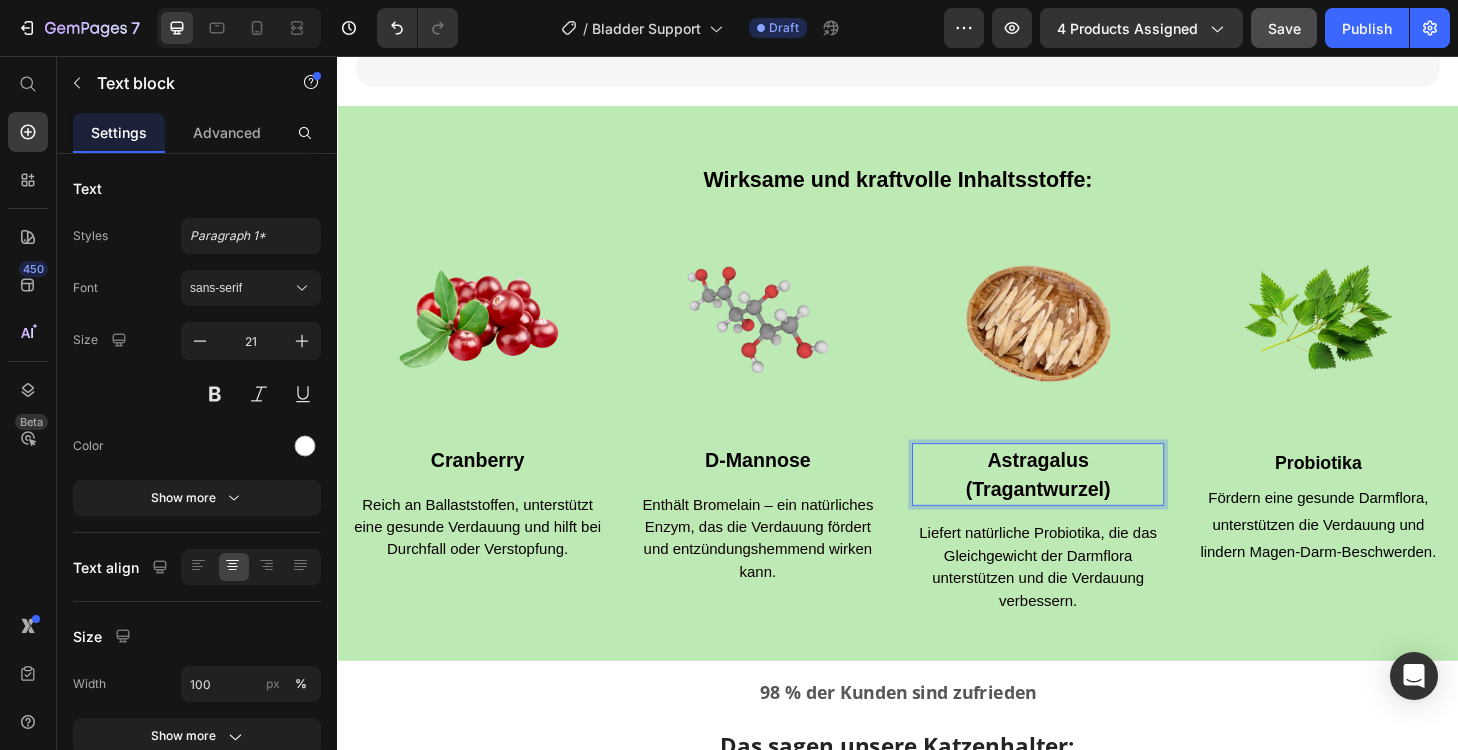 click on "Astragalus (Tragantwurzel)" at bounding box center [1086, 503] 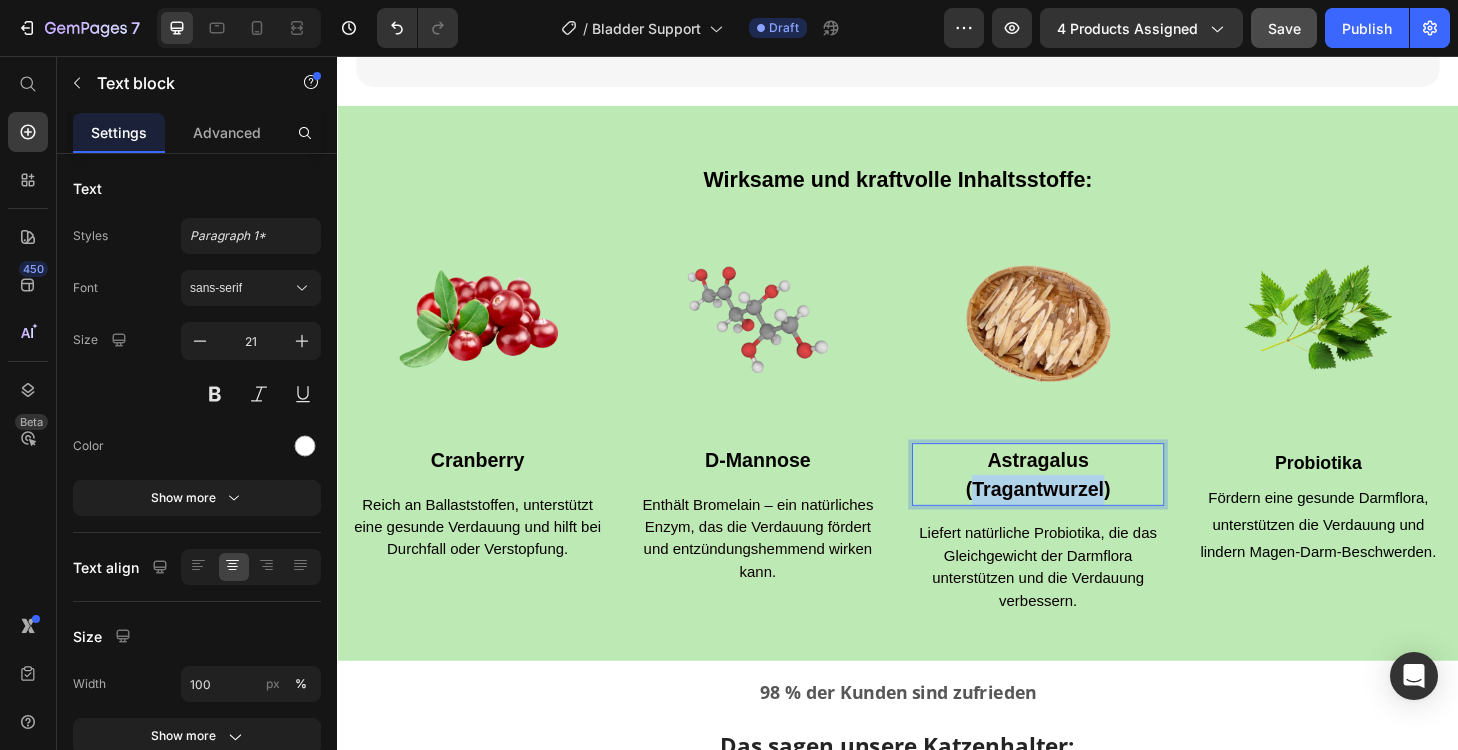 click on "Astragalus (Tragantwurzel)" at bounding box center [1086, 503] 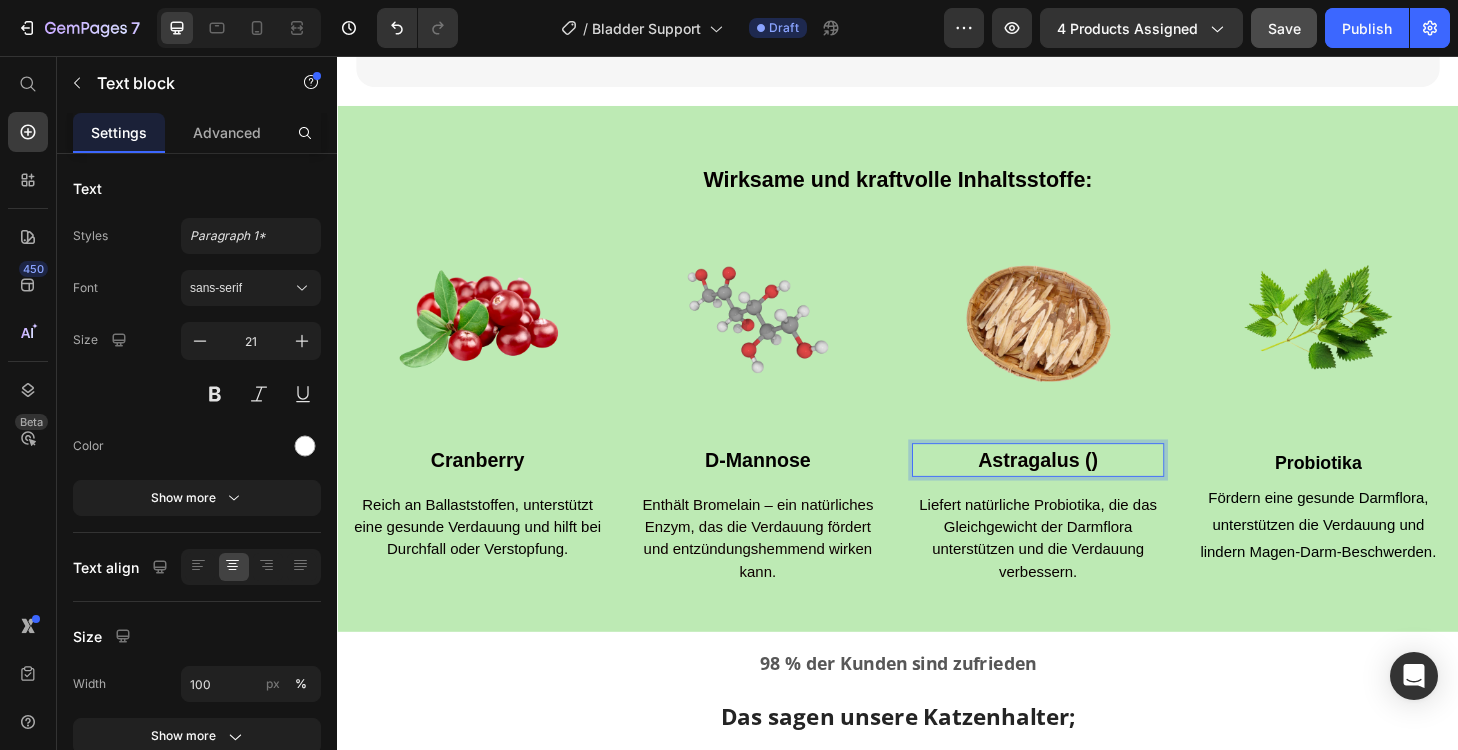 click on "Astragalus ()" at bounding box center [1087, 488] 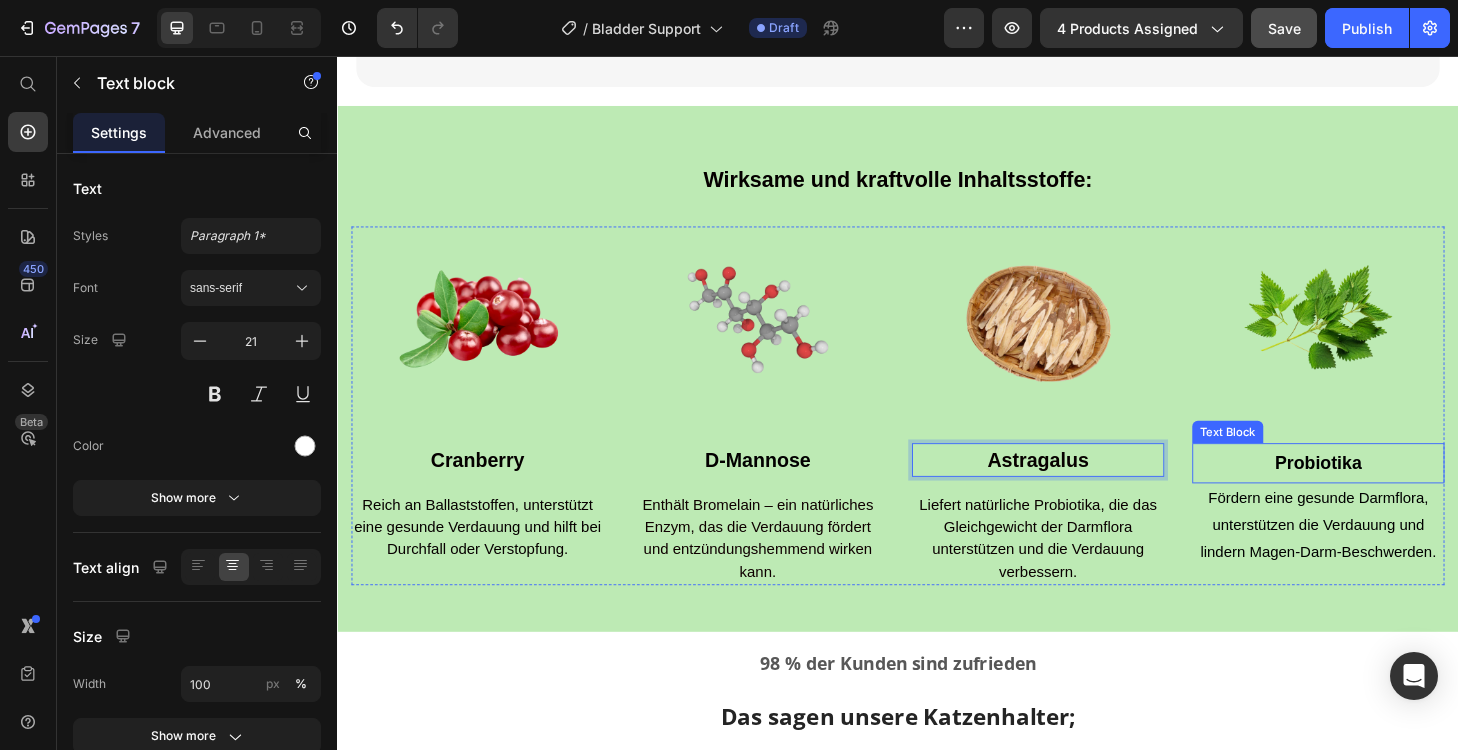 click on "Probiotika" at bounding box center [1387, 491] 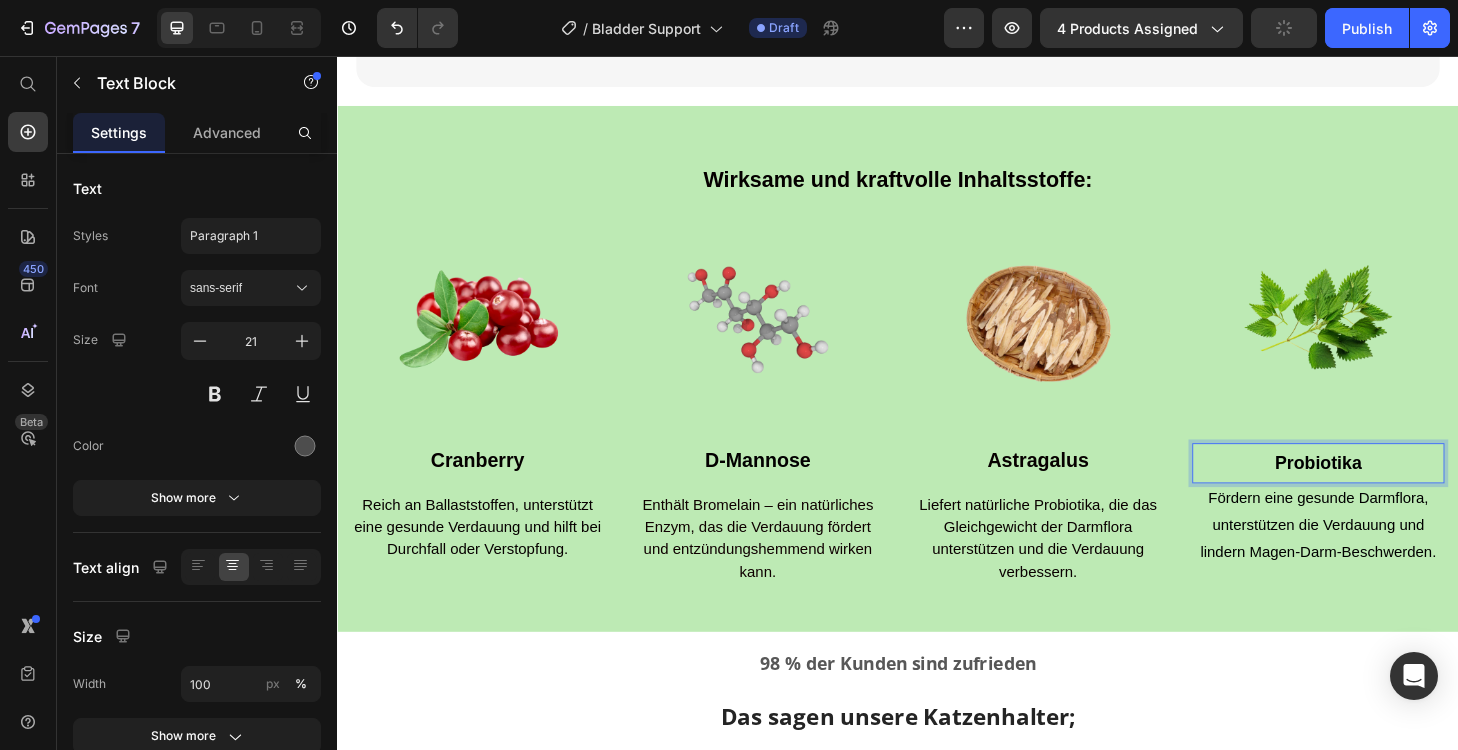 click on "Probiotika" at bounding box center [1387, 491] 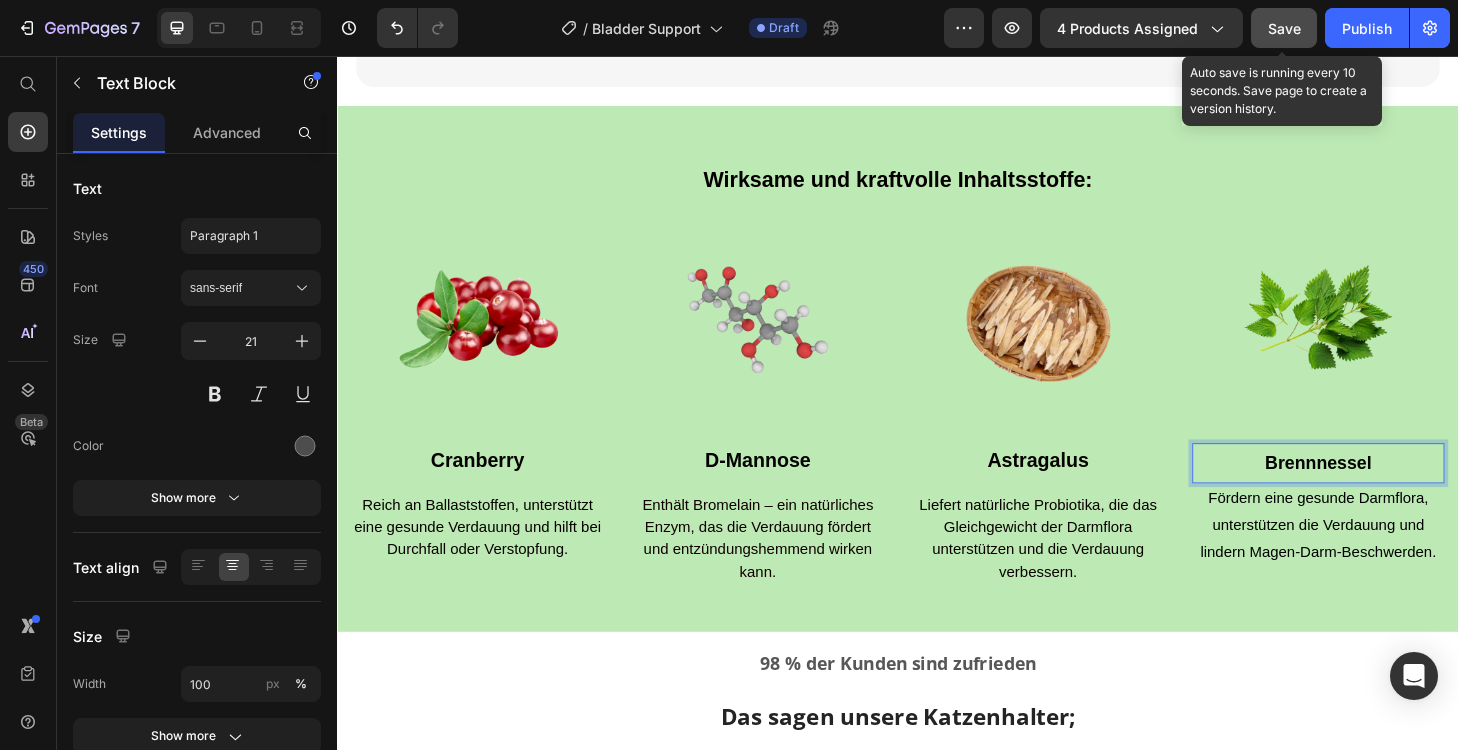 click on "Save" at bounding box center (1284, 28) 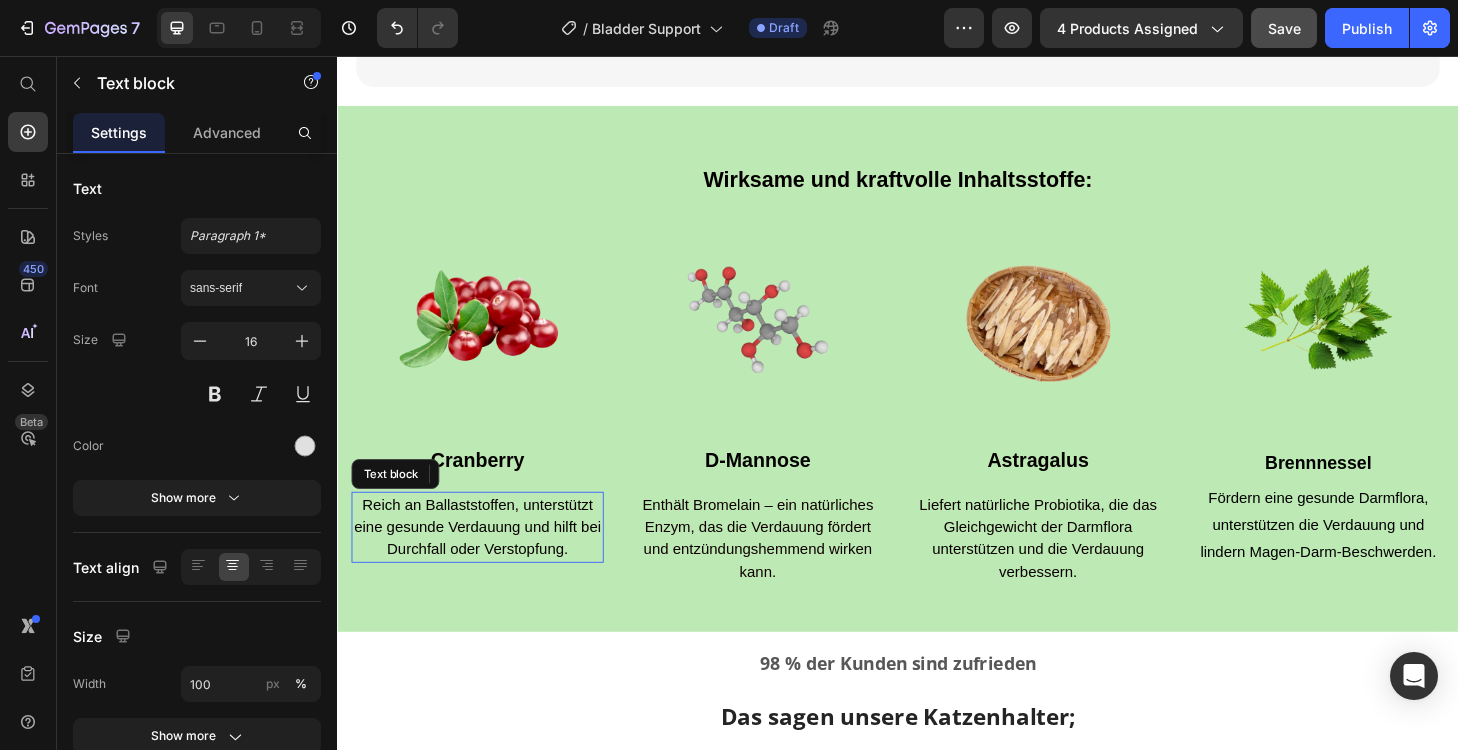 click on "Reich an Ballaststoffen, unterstützt eine gesunde Verdauung und hilft bei Durchfall oder Verstopfung." at bounding box center [487, 560] 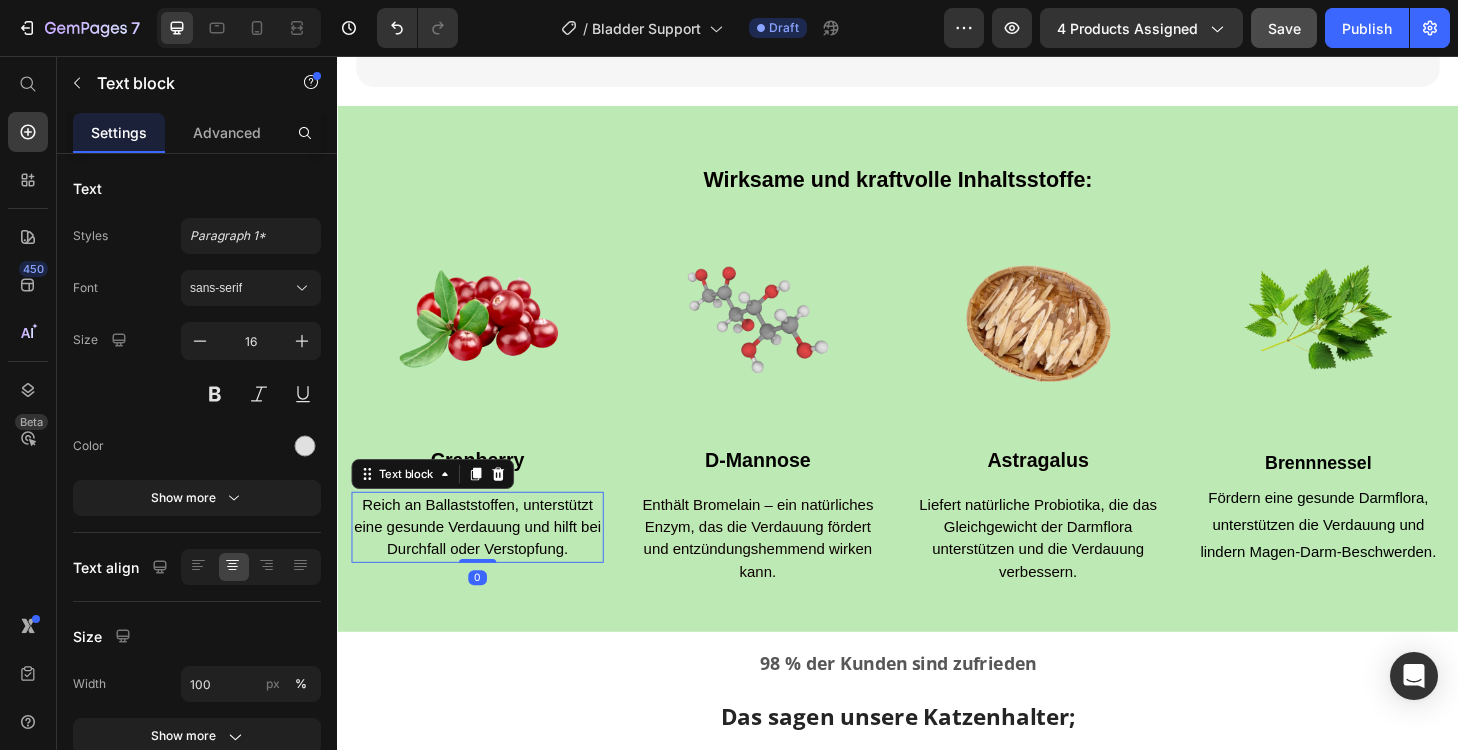 click on "Reich an Ballaststoffen, unterstützt eine gesunde Verdauung und hilft bei Durchfall oder Verstopfung." at bounding box center [487, 560] 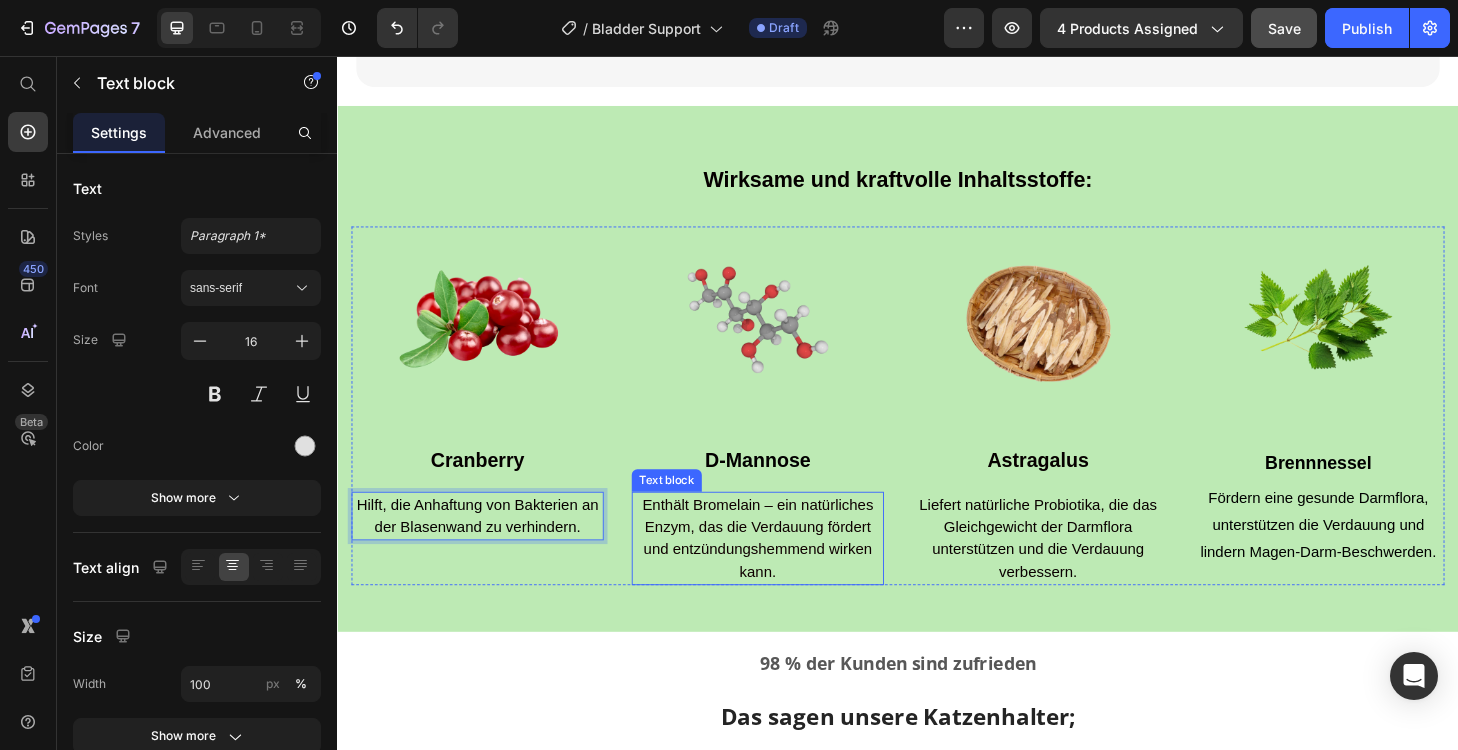 click on "Enthält Bromelain – ein natürliches Enzym, das die Verdauung fördert und entzündungshemmend wirken kann." at bounding box center (786, 571) 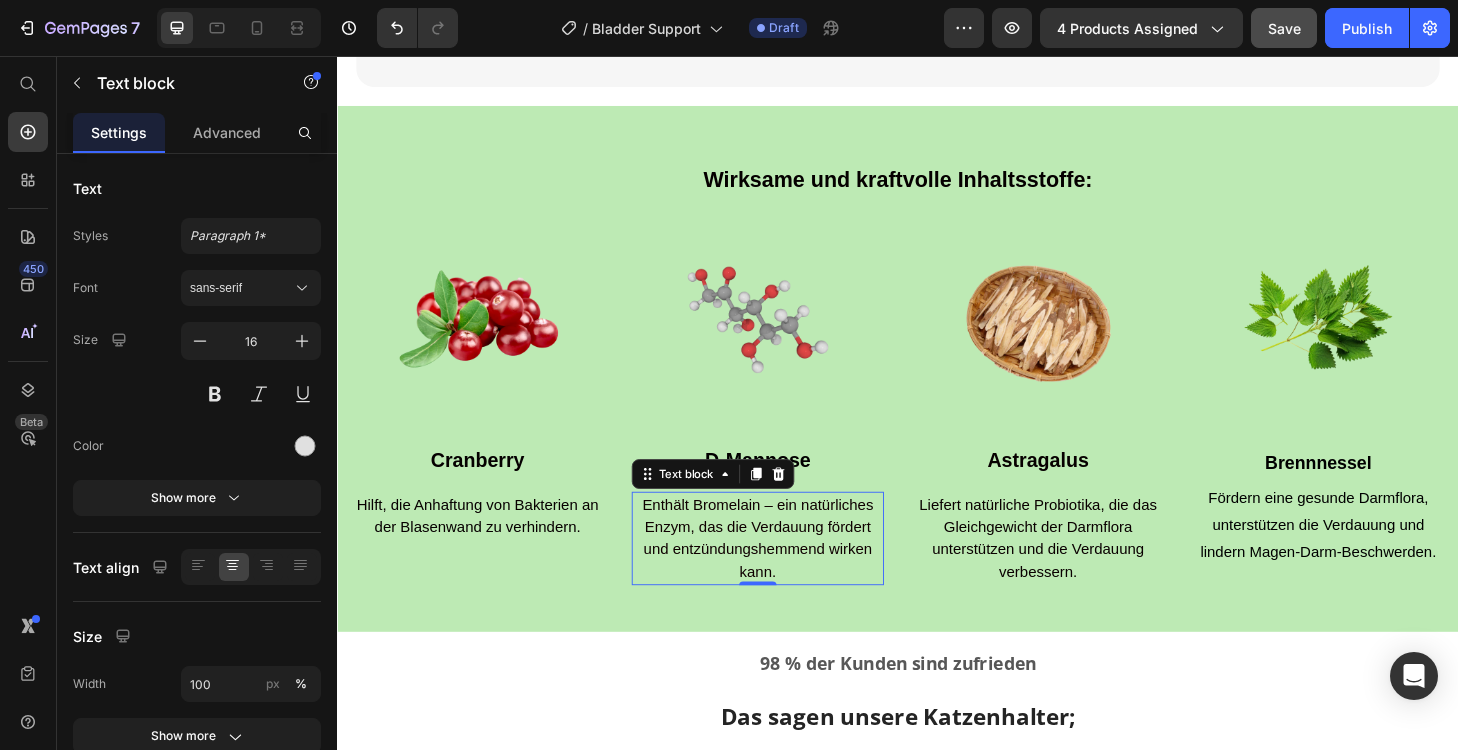 click on "Enthält Bromelain – ein natürliches Enzym, das die Verdauung fördert und entzündungshemmend wirken kann." at bounding box center [786, 571] 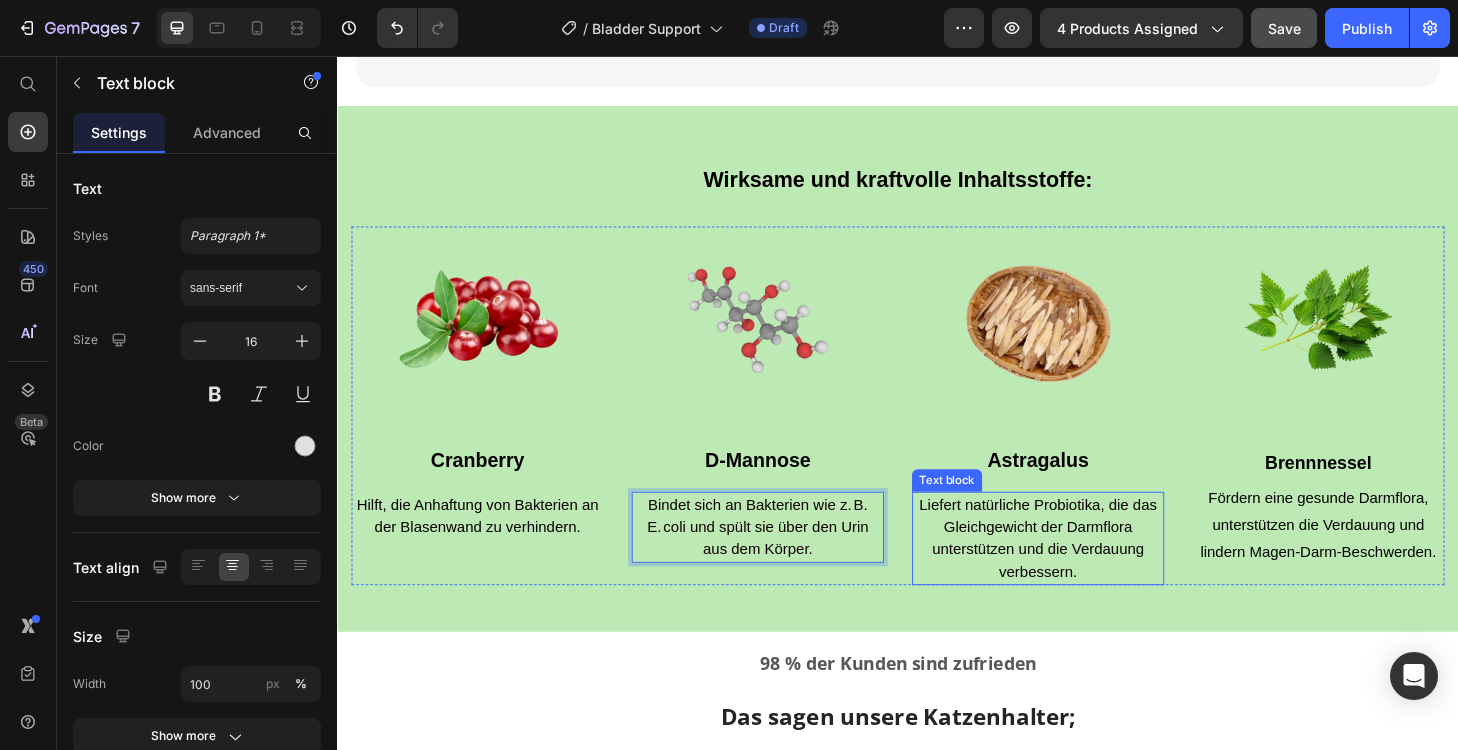 click on "Liefert natürliche Probiotika, die das Gleichgewicht der Darmflora unterstützen und die Verdauung verbessern." at bounding box center (1087, 571) 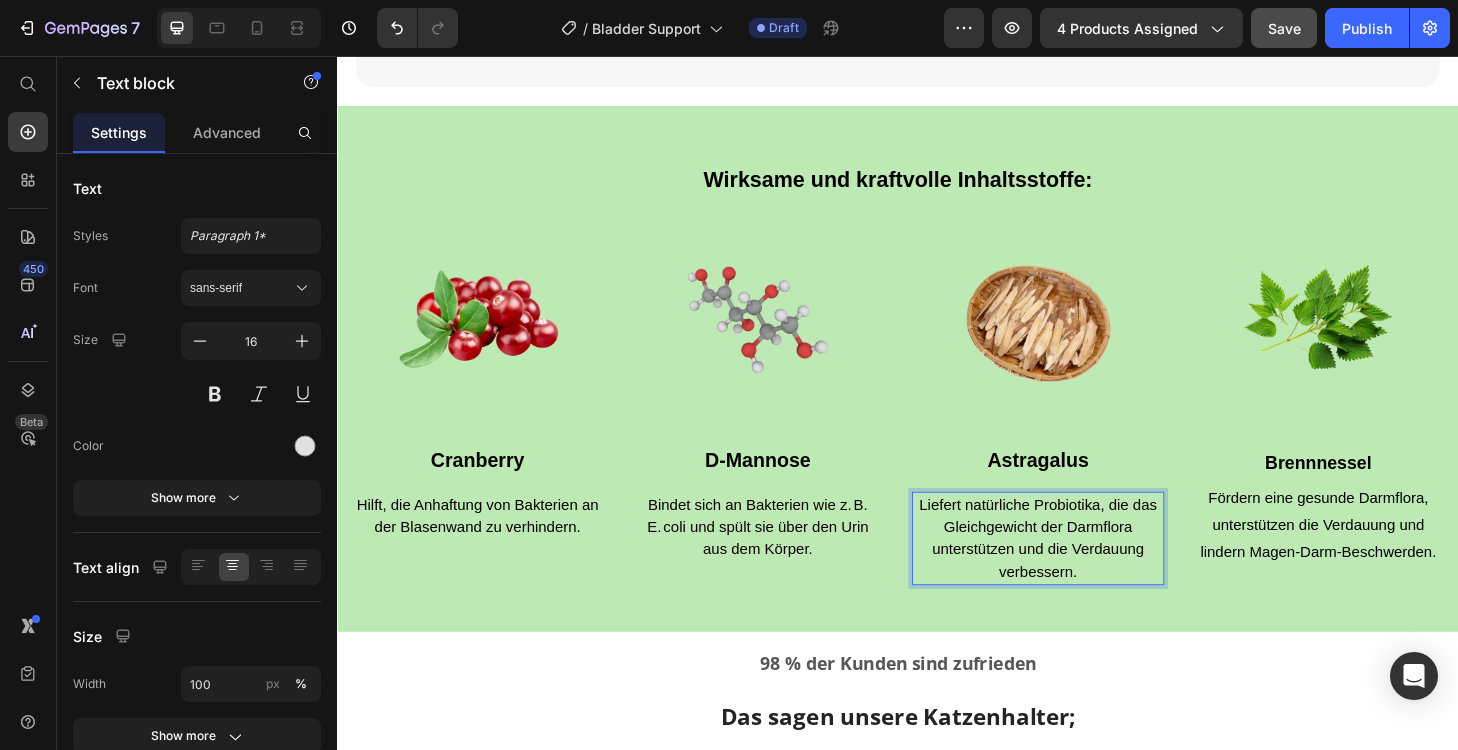 click on "Liefert natürliche Probiotika, die das Gleichgewicht der Darmflora unterstützen und die Verdauung verbessern." at bounding box center [1087, 571] 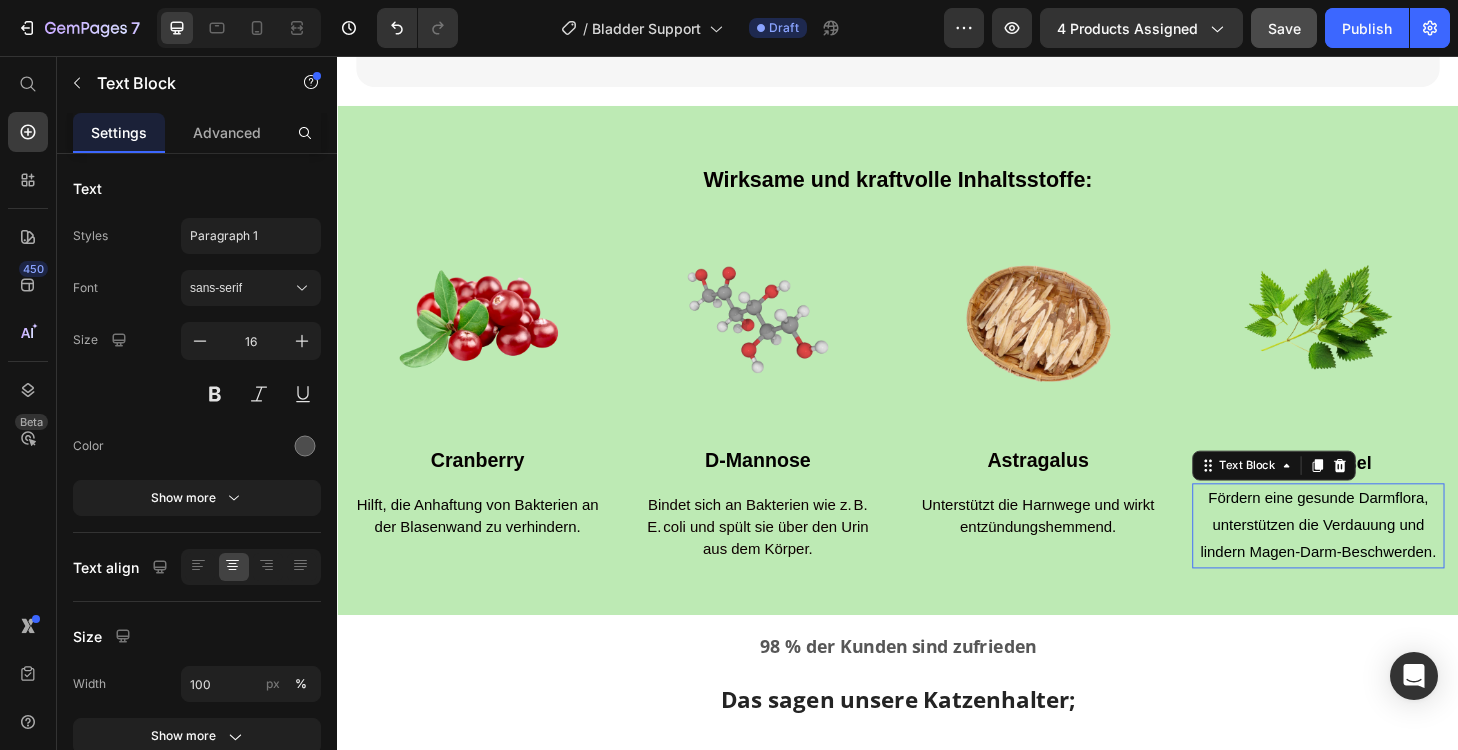 click on "Fördern eine gesunde Darmflora, unterstützen die Verdauung und lindern Magen-Darm-Beschwerden." at bounding box center [1387, 557] 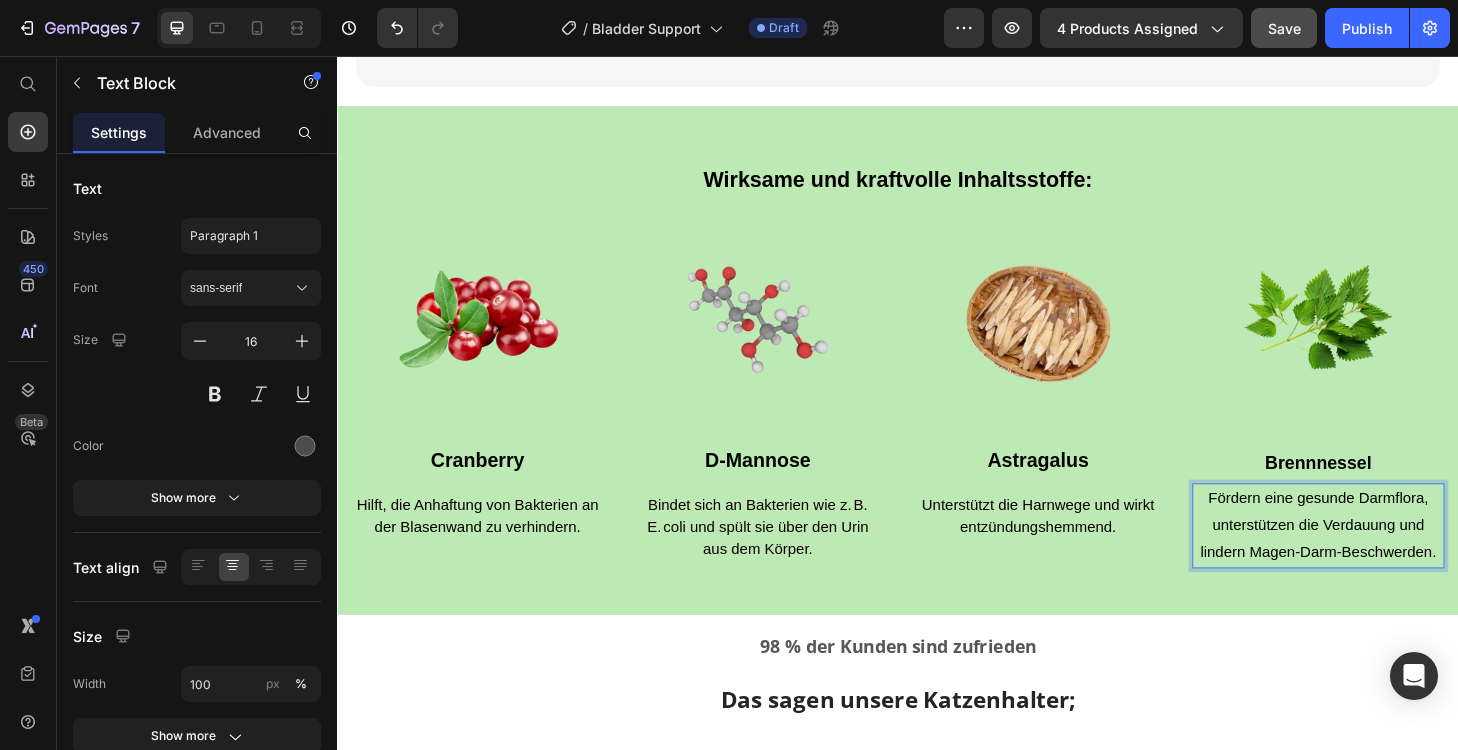 click on "Fördern eine gesunde Darmflora, unterstützen die Verdauung und lindern Magen-Darm-Beschwerden." at bounding box center [1387, 558] 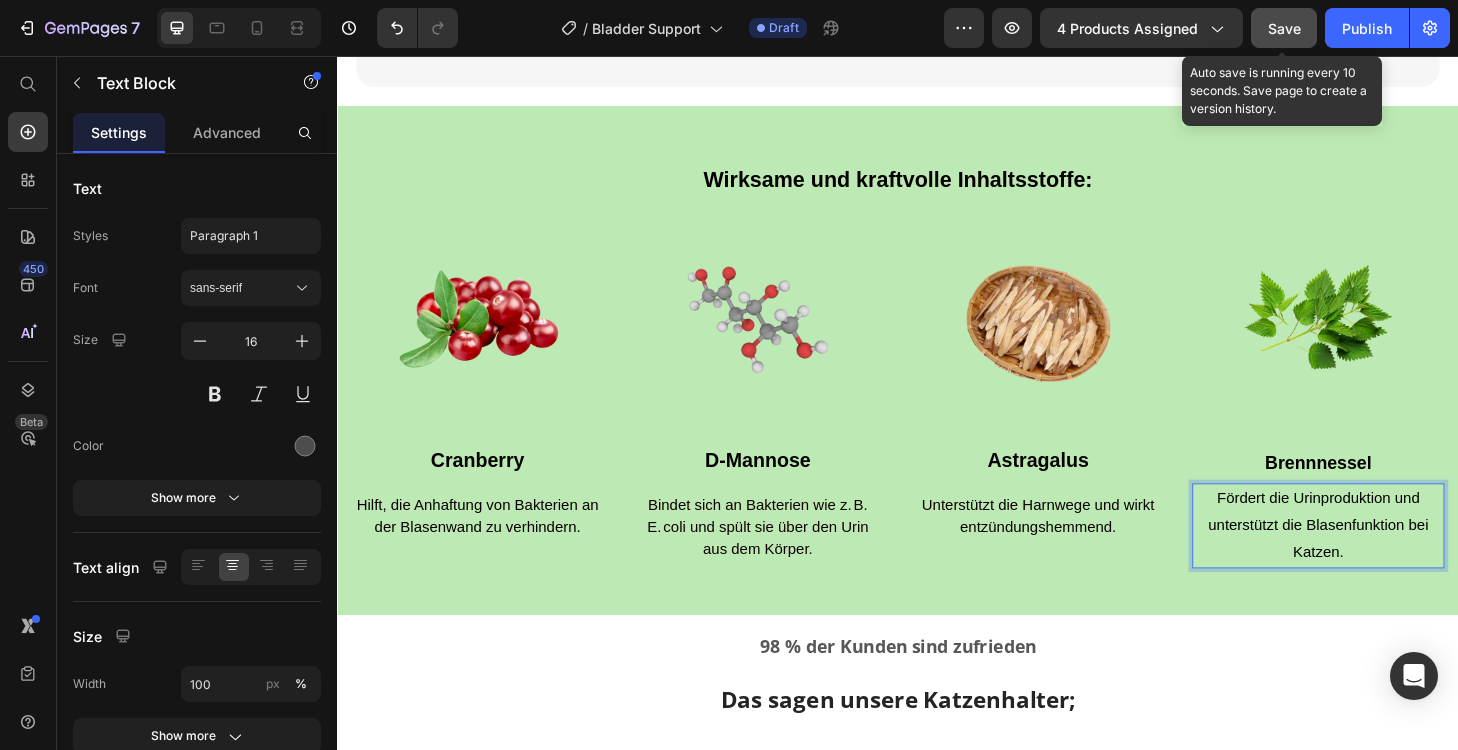 click on "Save" at bounding box center (1284, 28) 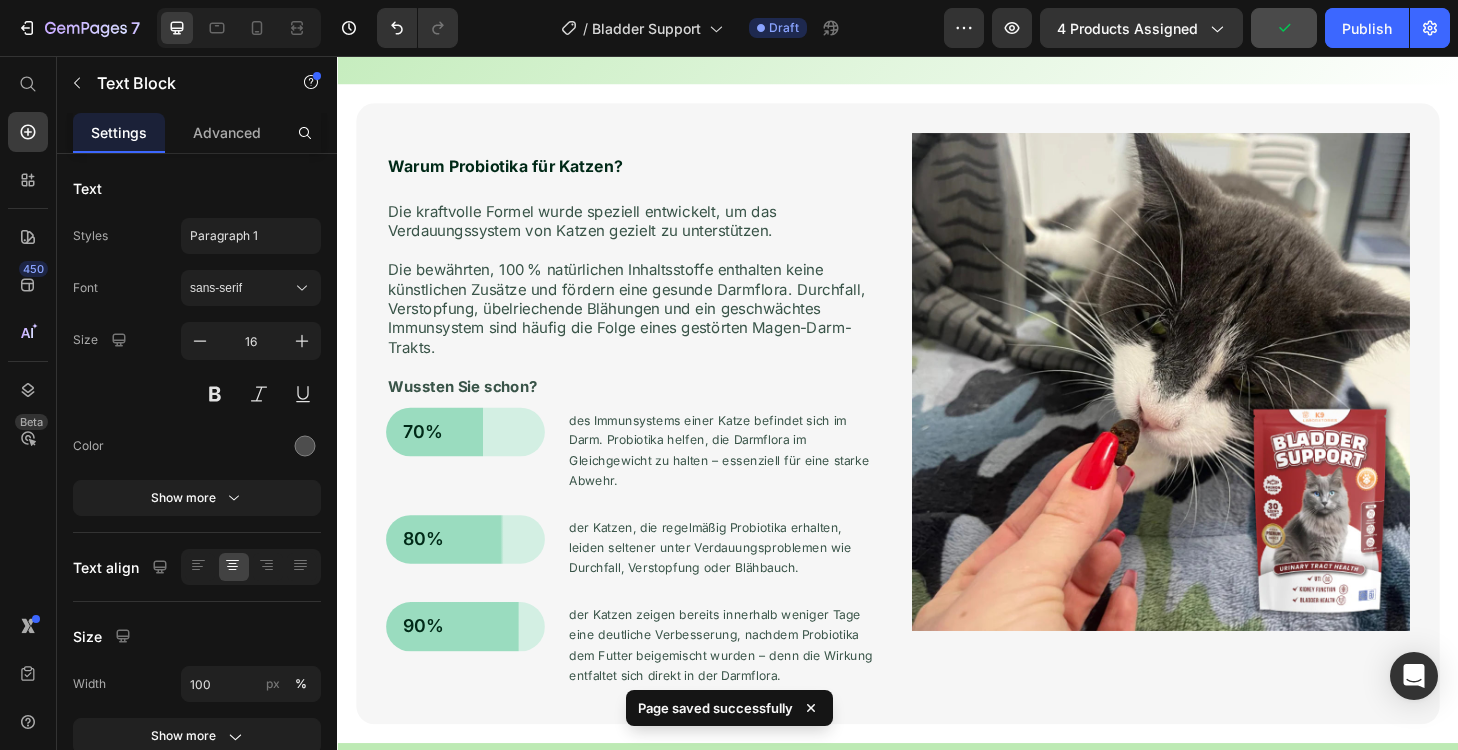 scroll, scrollTop: 1483, scrollLeft: 0, axis: vertical 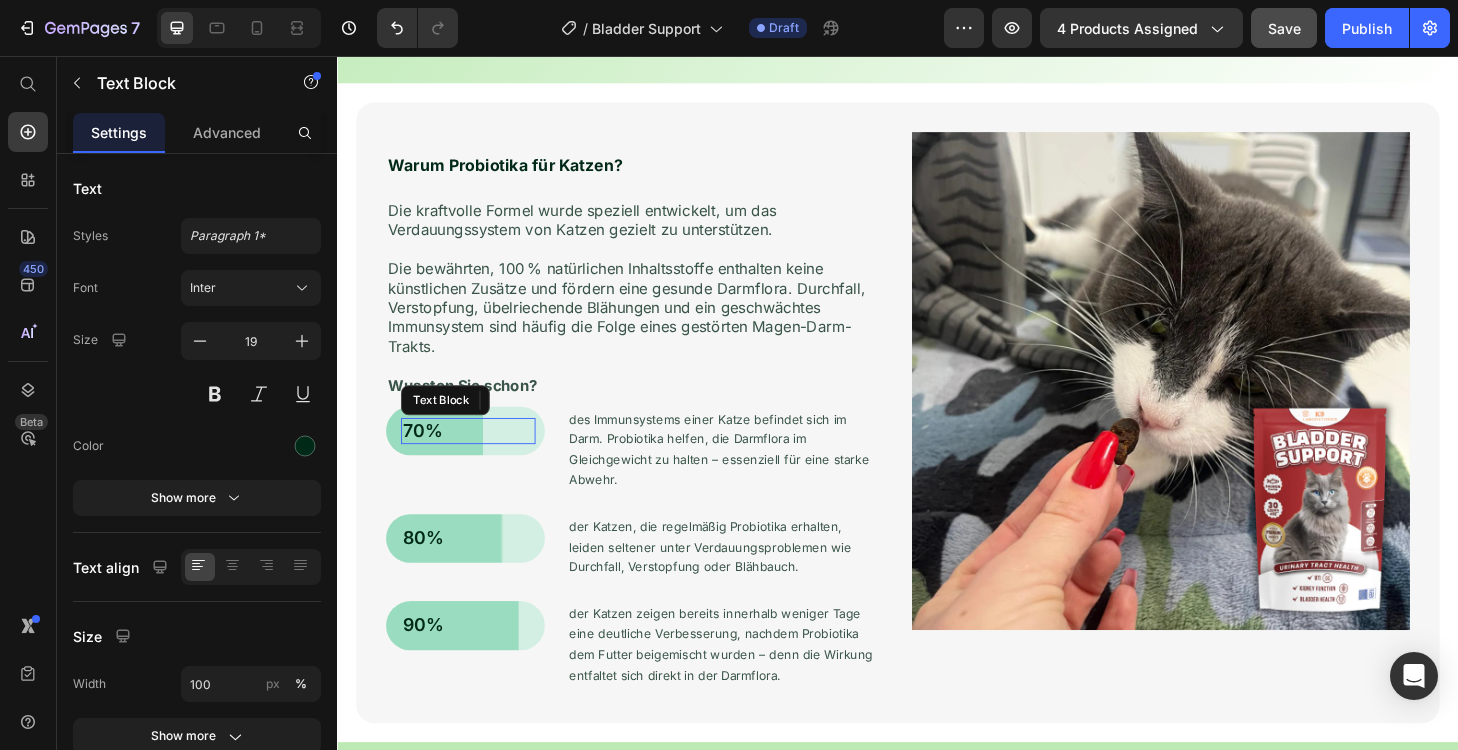 click on "70%" at bounding box center (477, 457) 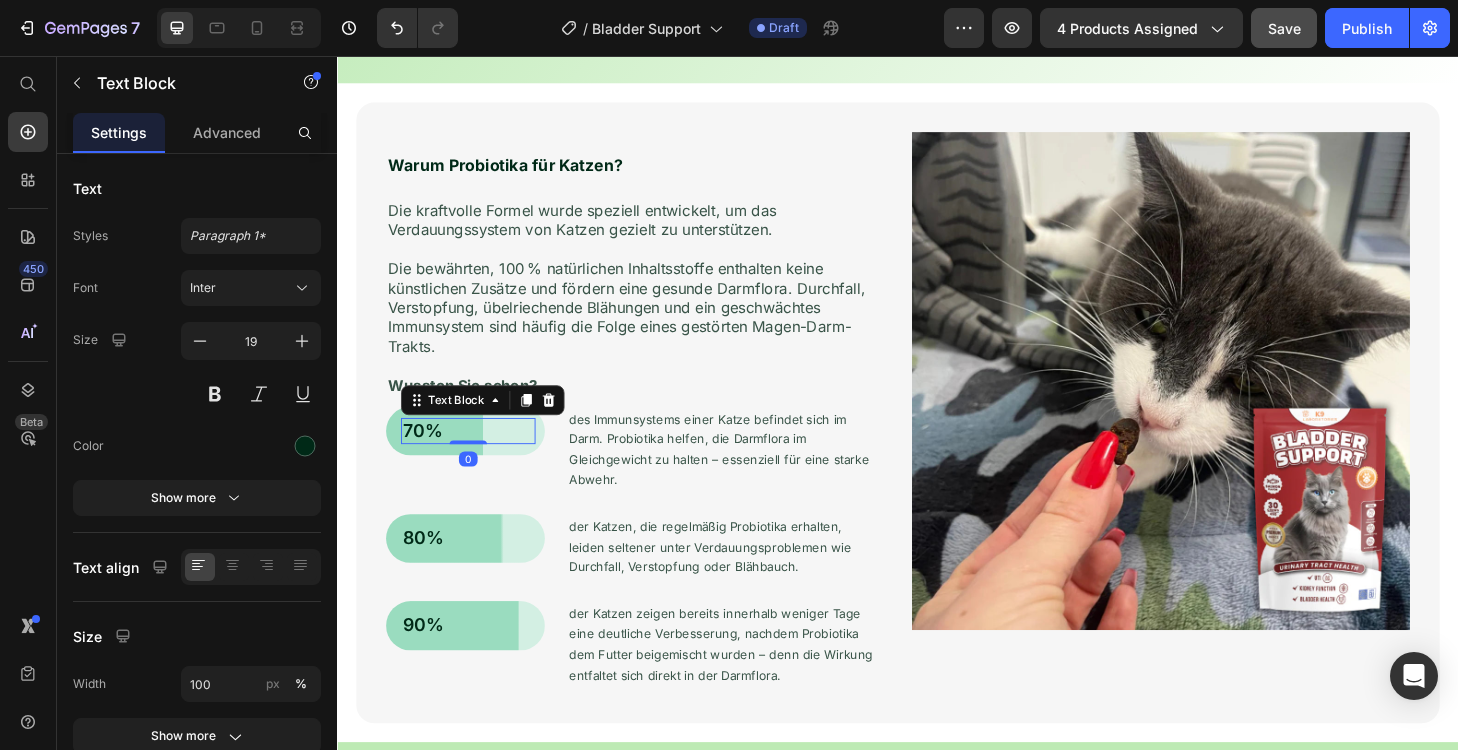 click on "70%" at bounding box center [477, 457] 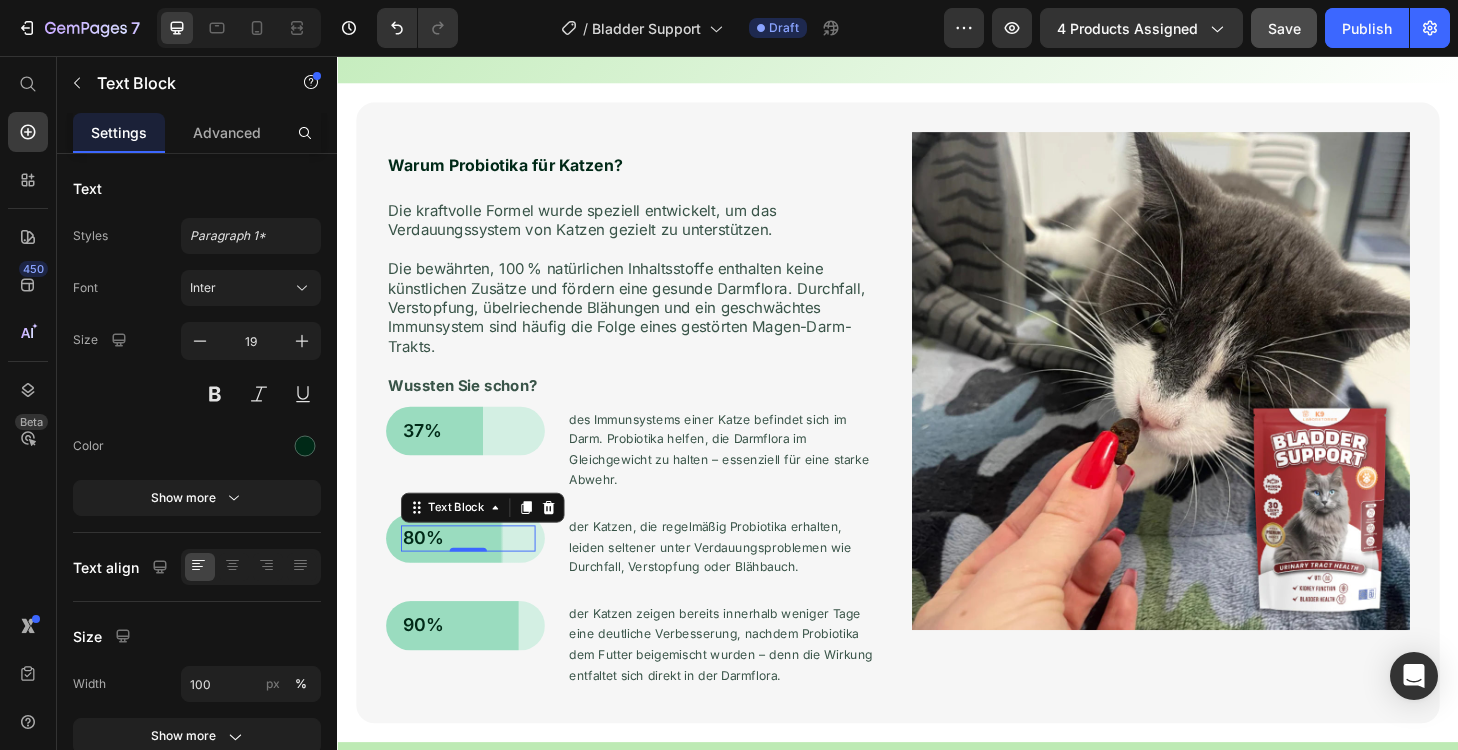 click on "80%" at bounding box center [477, 572] 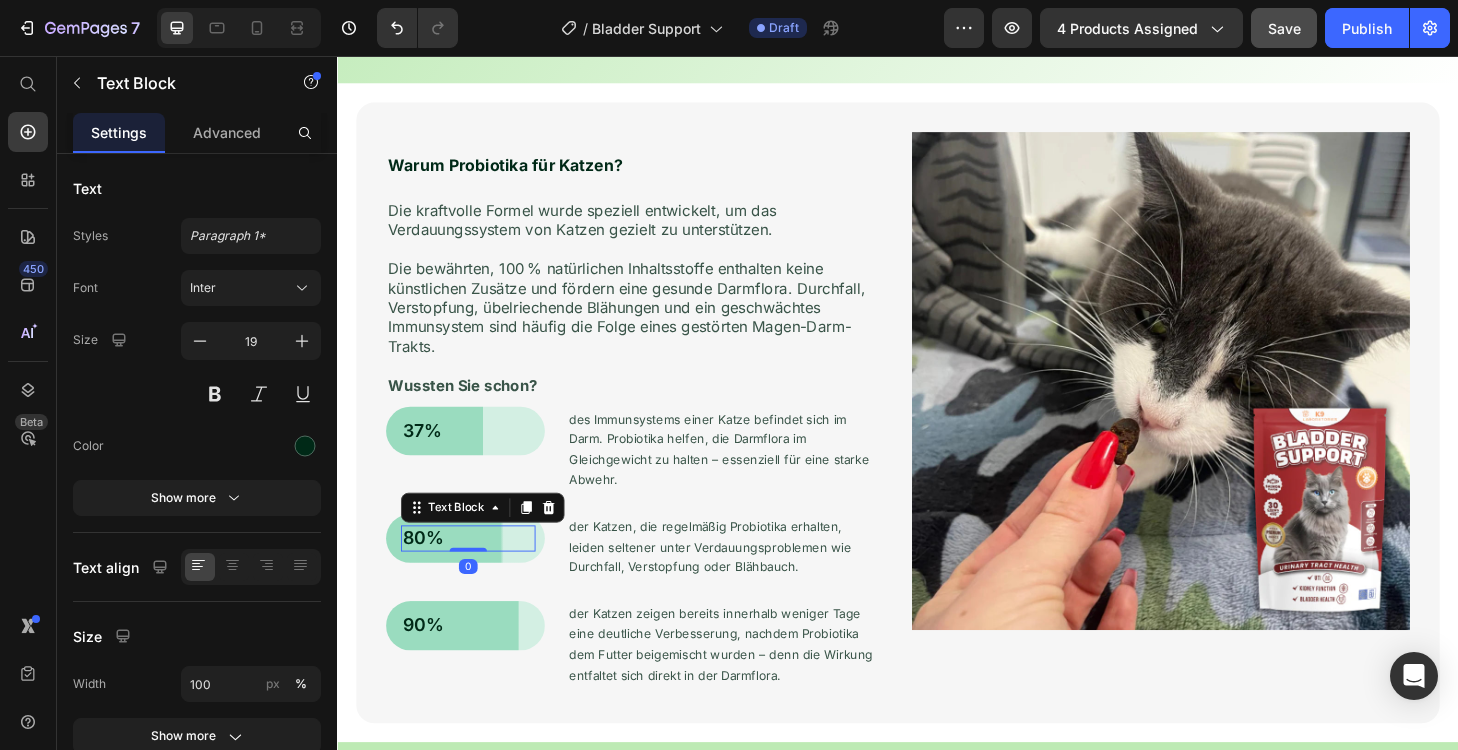 click on "80%" at bounding box center [477, 572] 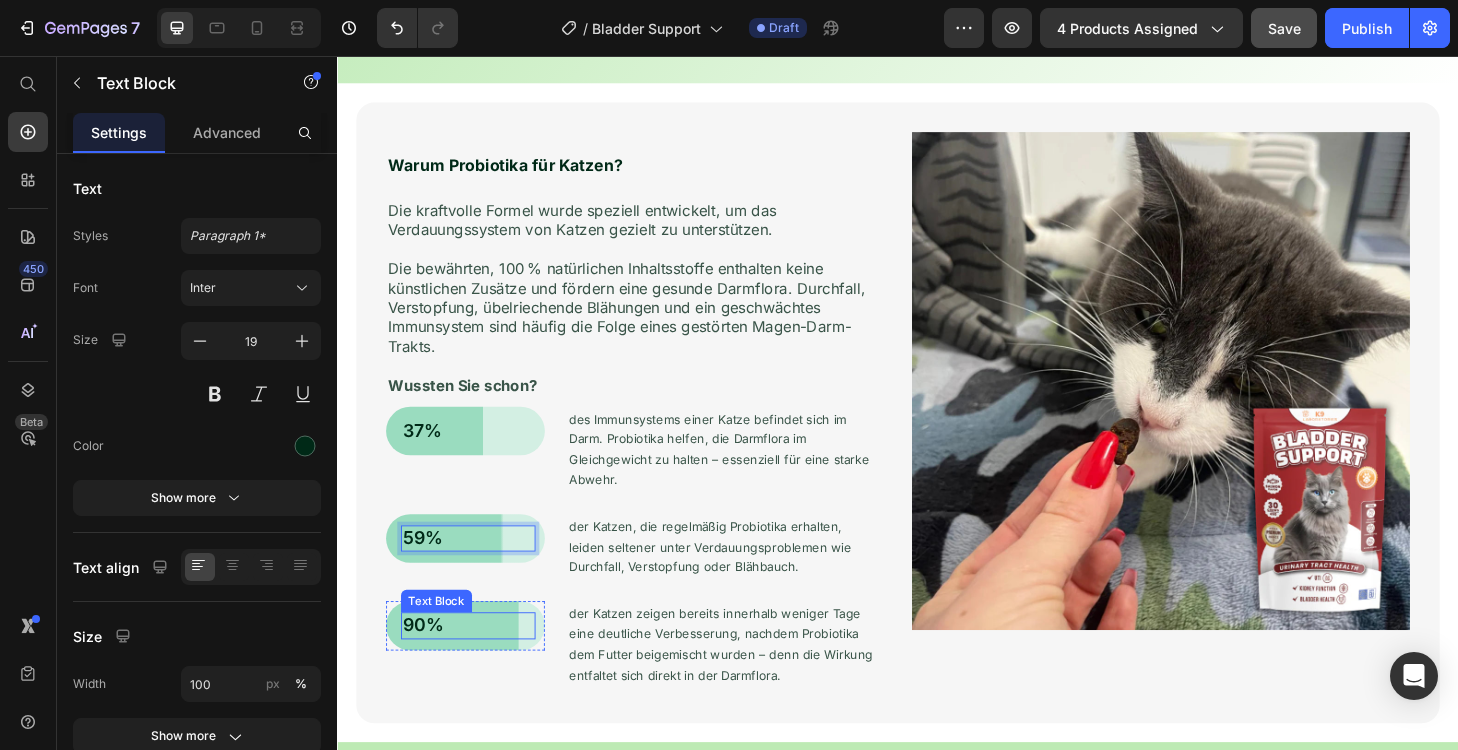 click on "90%" at bounding box center (477, 665) 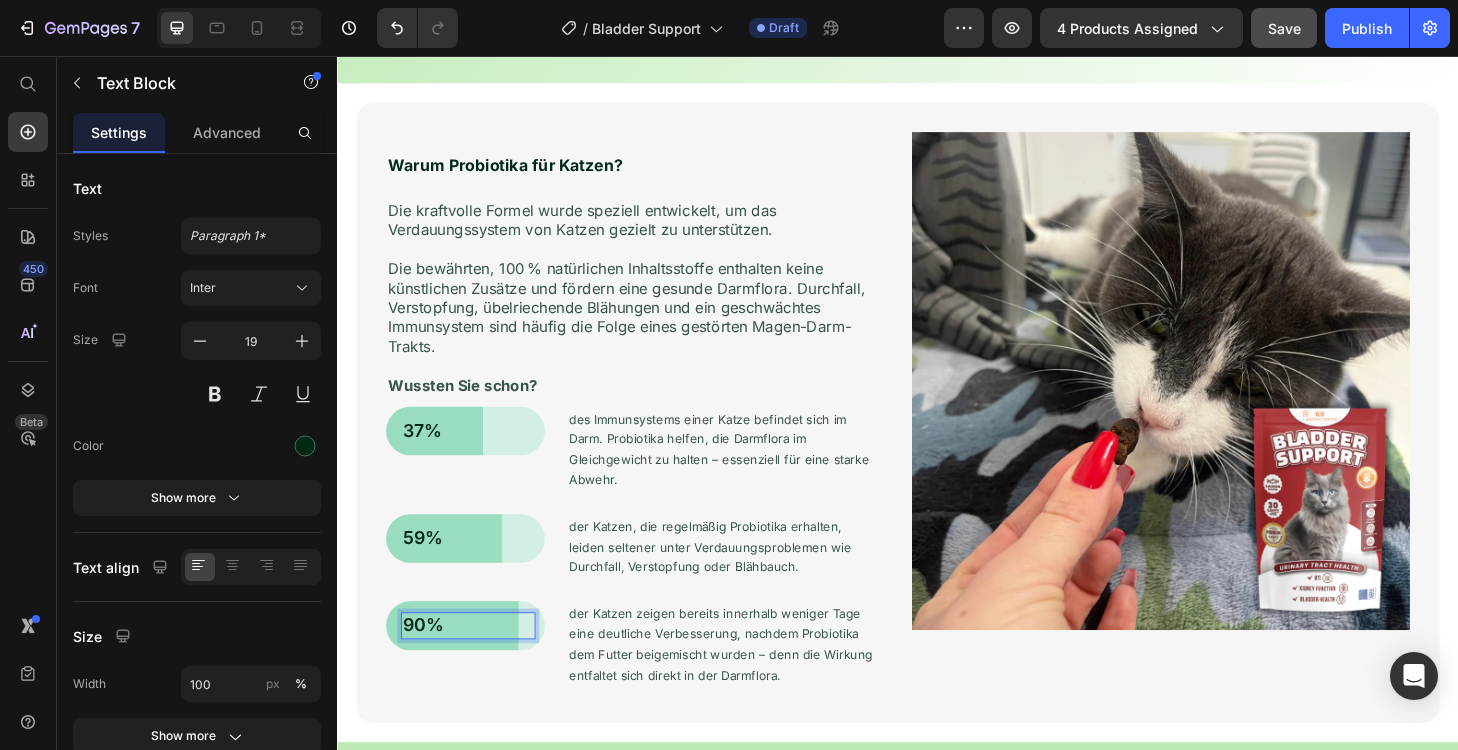 click on "90%" at bounding box center [477, 665] 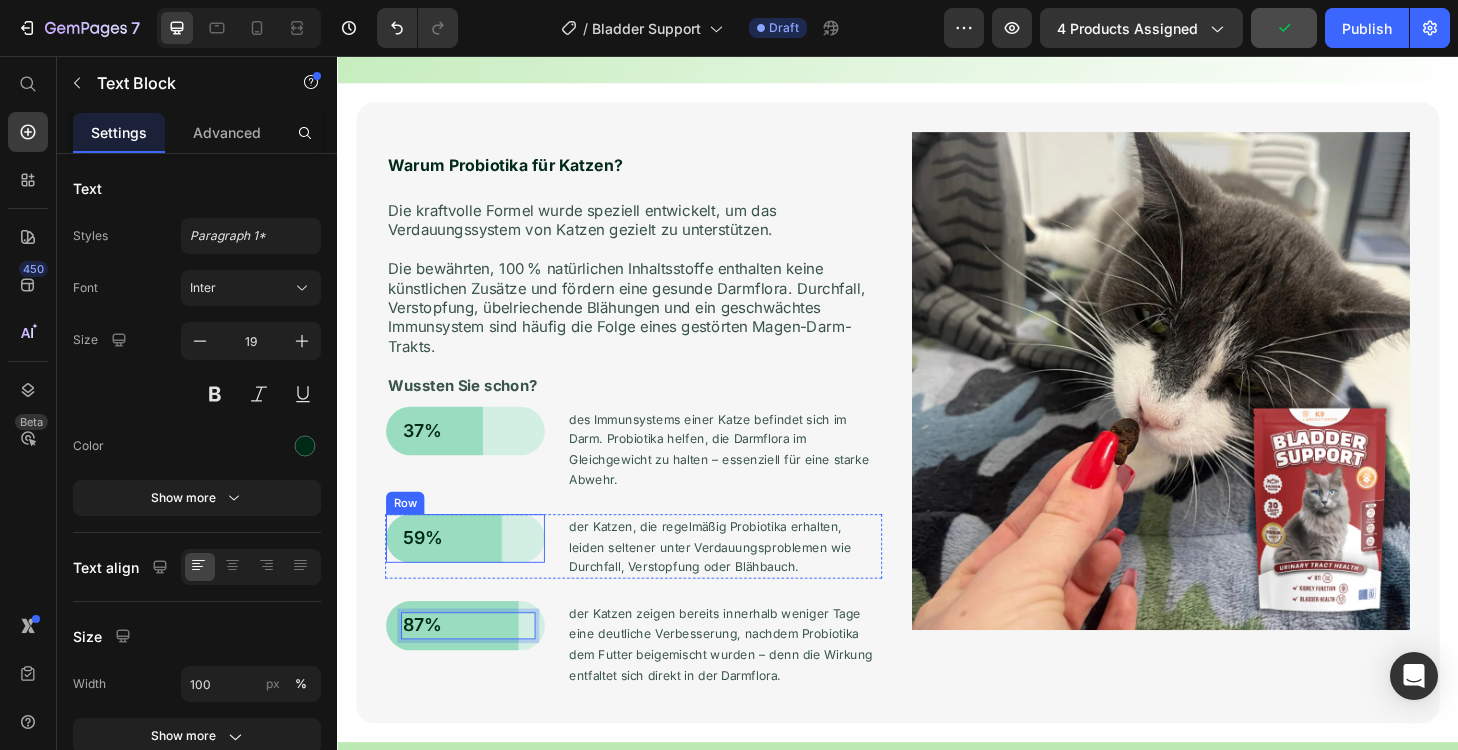 click on "59% Text Block Row" at bounding box center [474, 572] 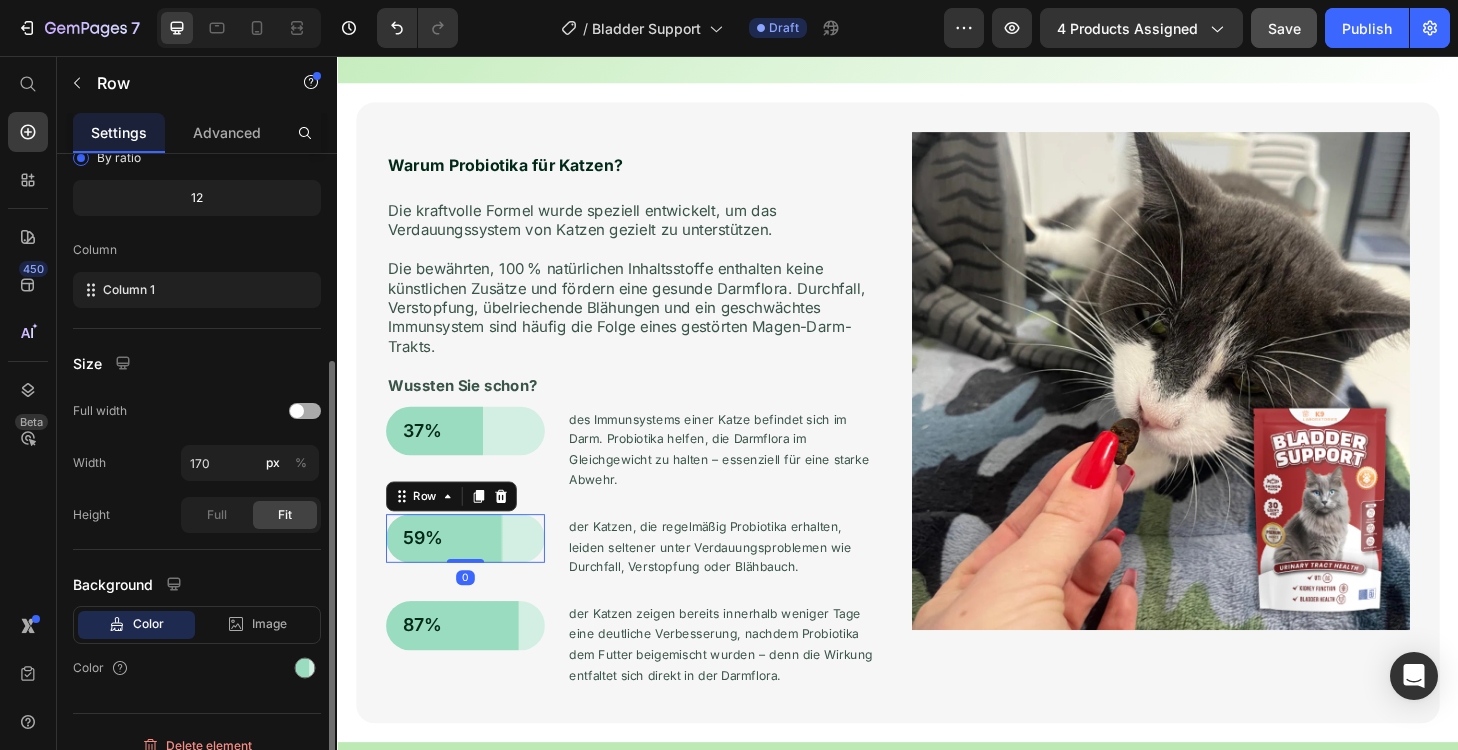 scroll, scrollTop: 259, scrollLeft: 0, axis: vertical 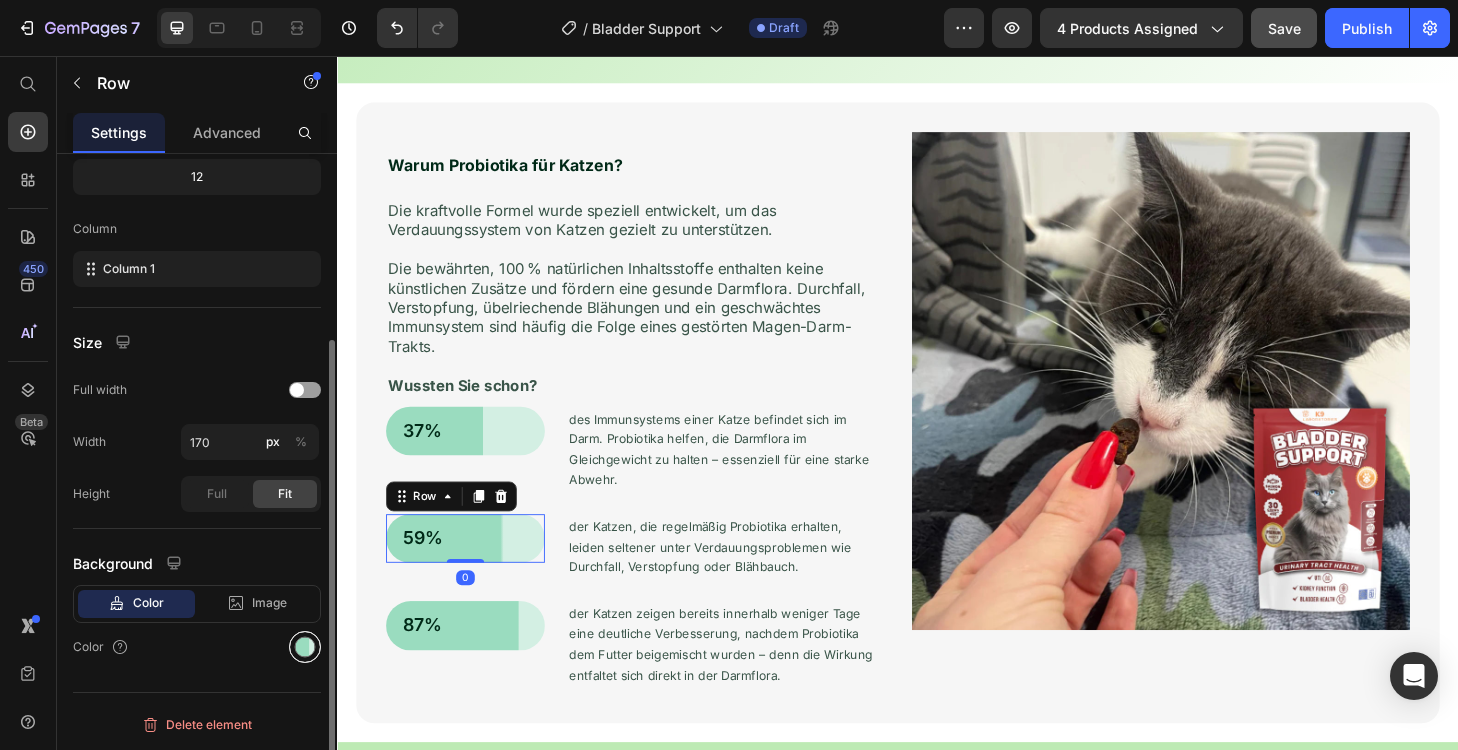 click at bounding box center (305, 647) 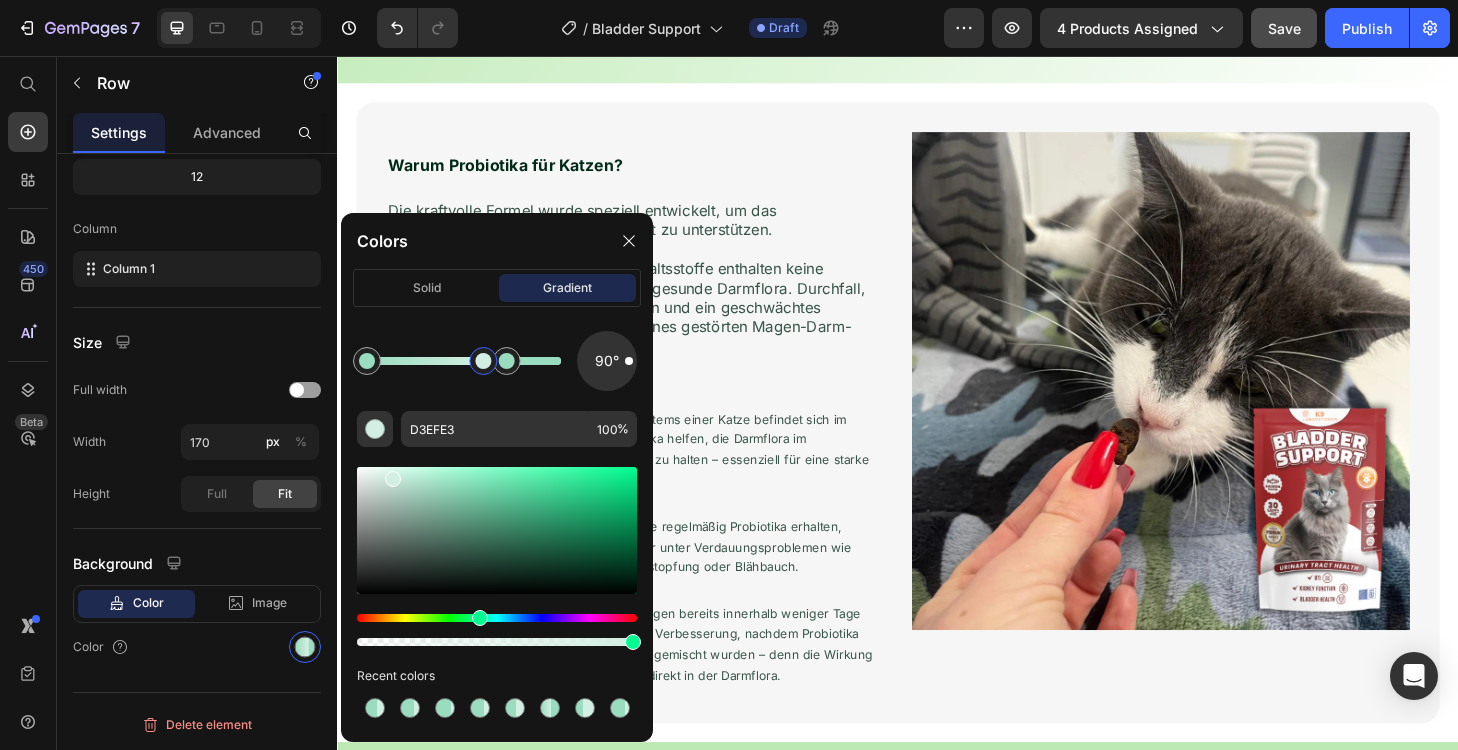 drag, startPoint x: 497, startPoint y: 366, endPoint x: 485, endPoint y: 366, distance: 12 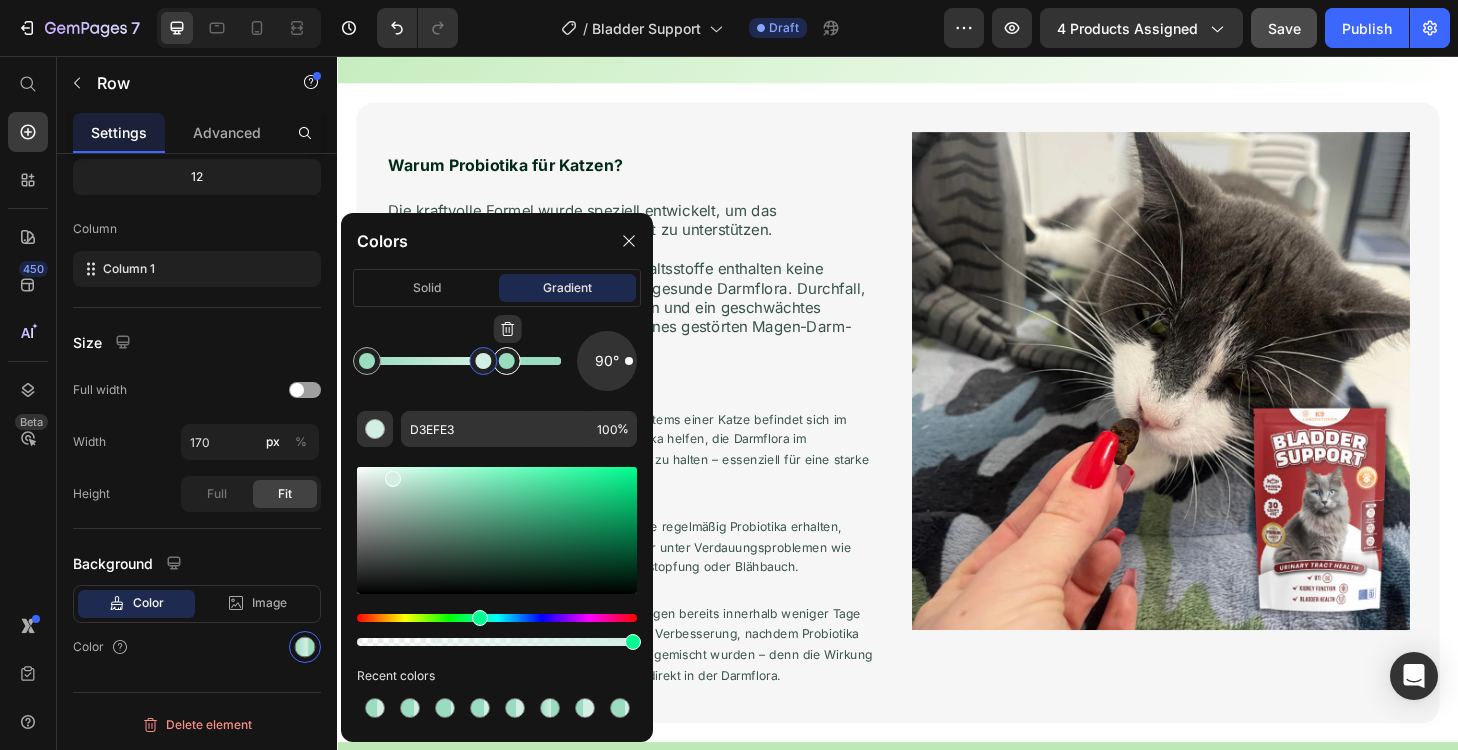 type on "9ADCBF" 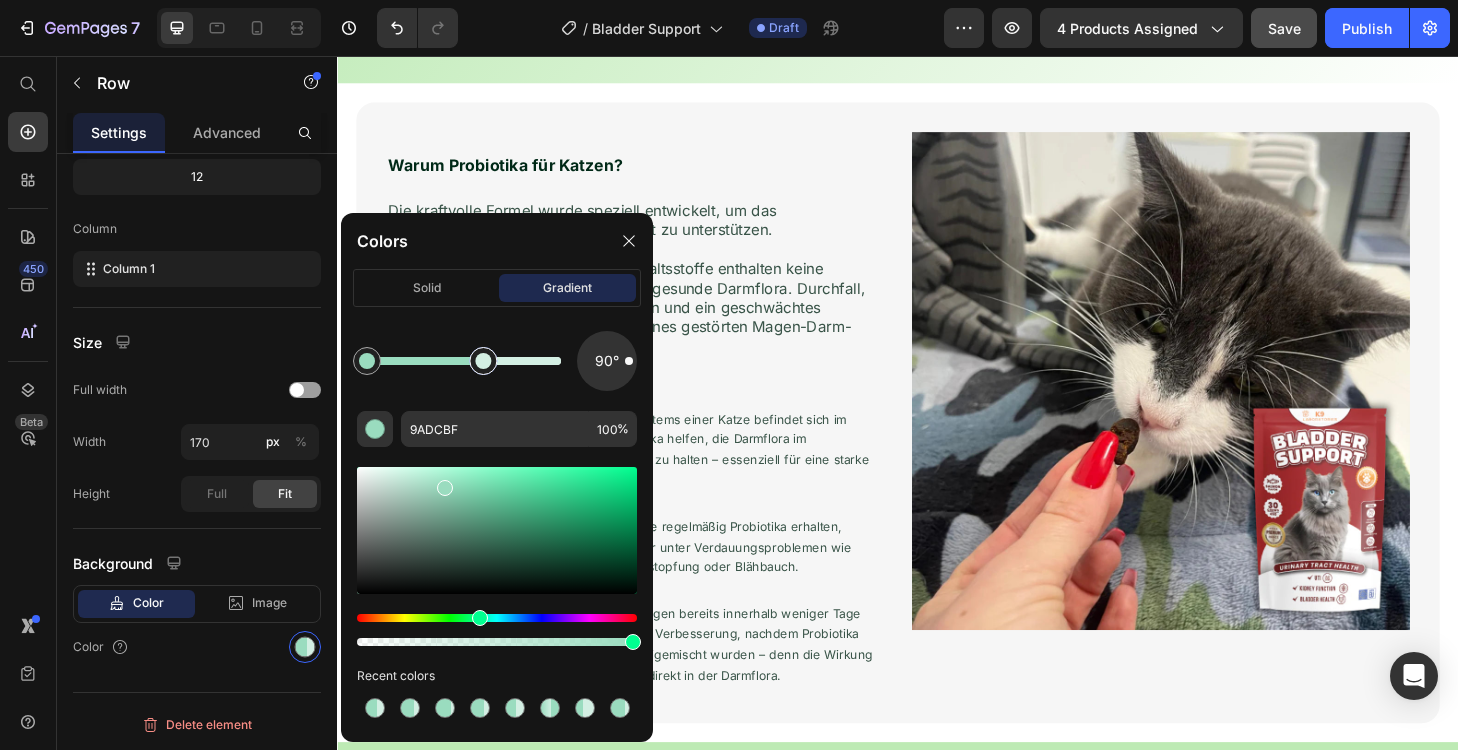 drag, startPoint x: 508, startPoint y: 366, endPoint x: 485, endPoint y: 365, distance: 23.021729 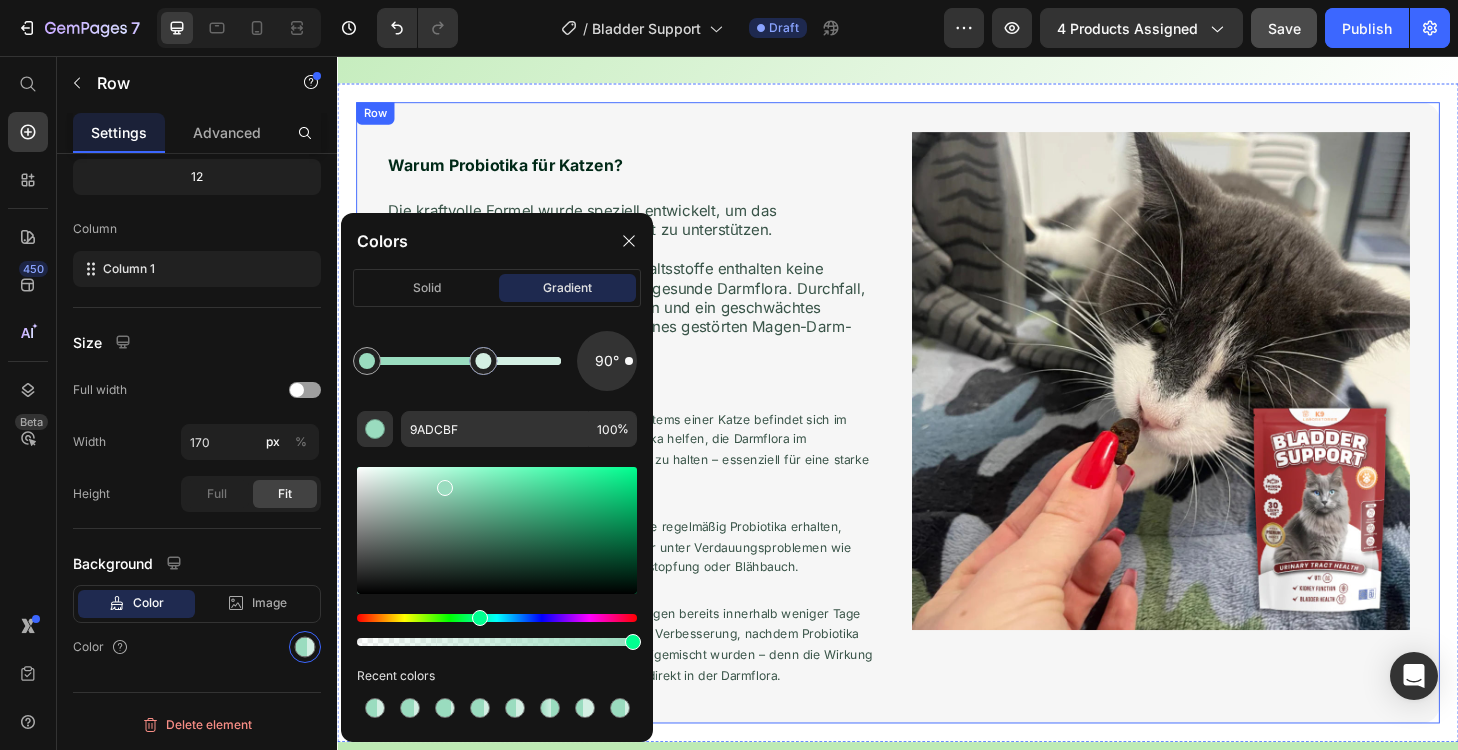 click on "Warum Probiotika für Katzen? Heading Die kraftvolle Formel wurde speziell entwickelt, um das Verdauungssystem von Katzen gezielt zu unterstützen.    Die bewährten, 100 % natürlichen Inhaltsstoffe enthalten keine künstlichen Zusätze und fördern eine gesunde Darmflora. Durchfall, Verstopfung, übelriechende Blähungen und ein geschwächtes Immunsystem sind häufig die Folge eines gestörten Magen-Darm-Trakts.   Wussten Sie schon? Text Block 37% Text Block Row des Immunsystems einer Katze befindet sich im Darm. Probiotika helfen, die Darmflora im Gleichgewicht zu halten – essenziell für eine starke Abwehr. Text Block Row 59% Text Block Row   0 der Katzen, die regelmäßig Probiotika erhalten, leiden seltener unter Verdauungsproblemen wie Durchfall, Verstopfung oder Blähbauch. Text Block Row 87% Text Block Row der Katzen zeigen bereits innerhalb weniger Tage eine deutliche Verbesserung, nachdem Probiotika dem Futter beigemischt wurden – denn die Wirkung entfaltet sich direkt in der Darmflora." at bounding box center [937, 438] 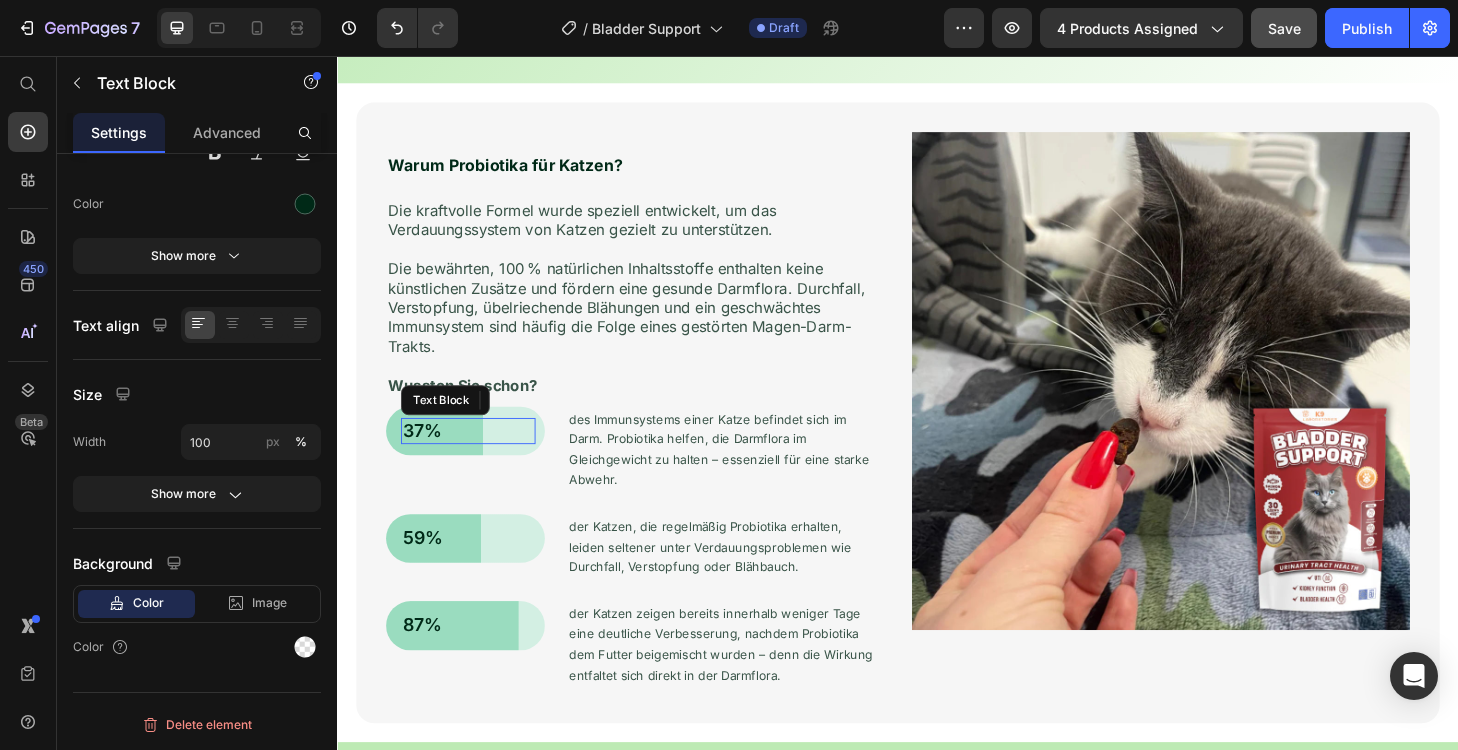 click on "37%" at bounding box center (477, 457) 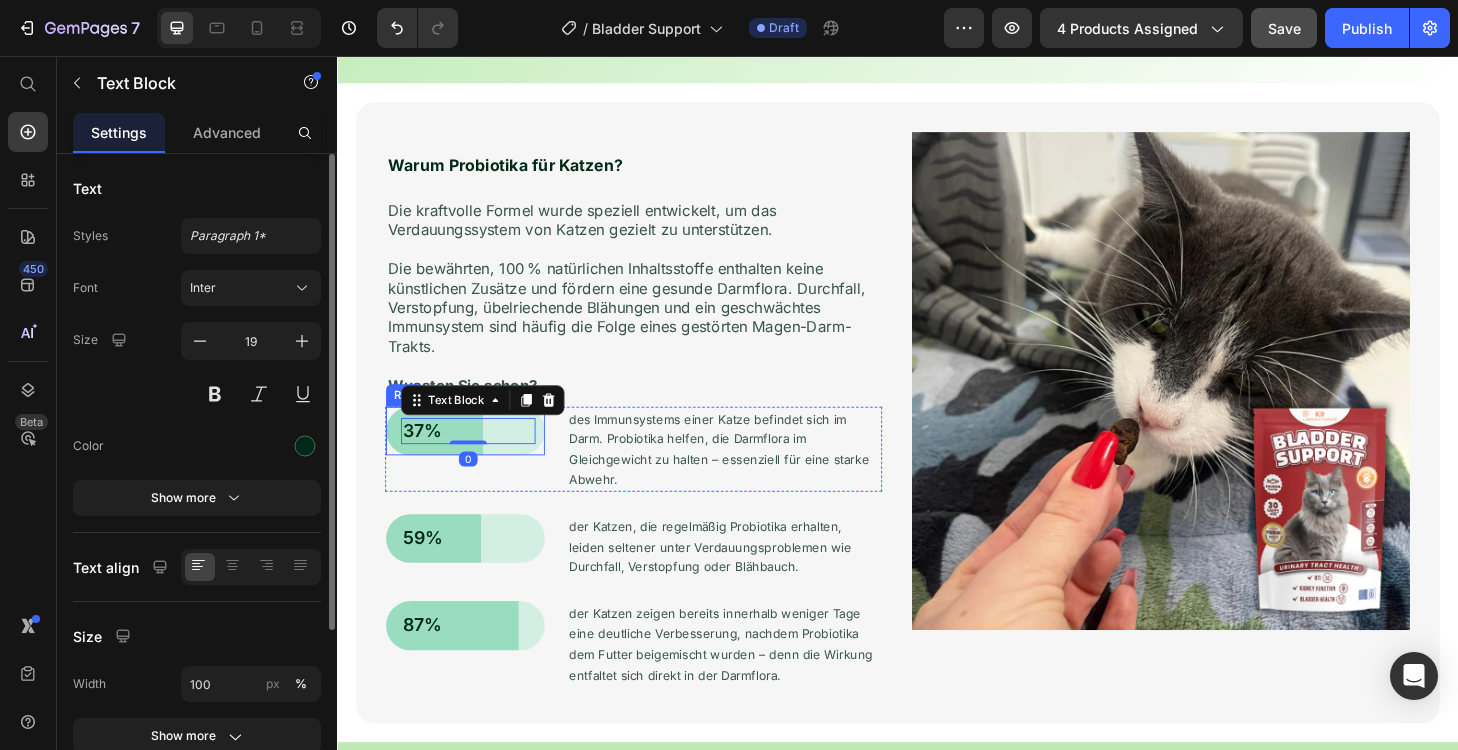 click on "37% Text Block   0 Row" at bounding box center [474, 476] 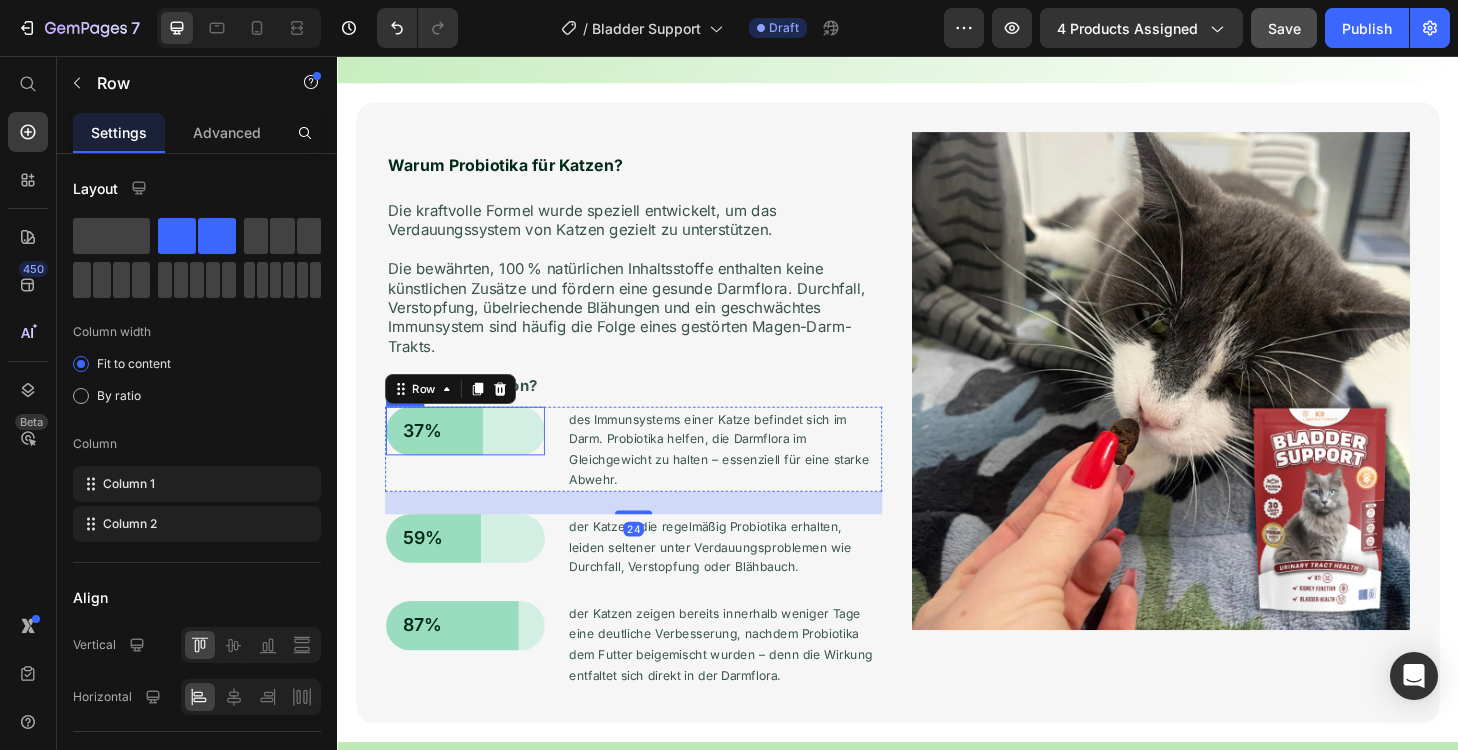 click on "37% Text Block Row" at bounding box center (474, 457) 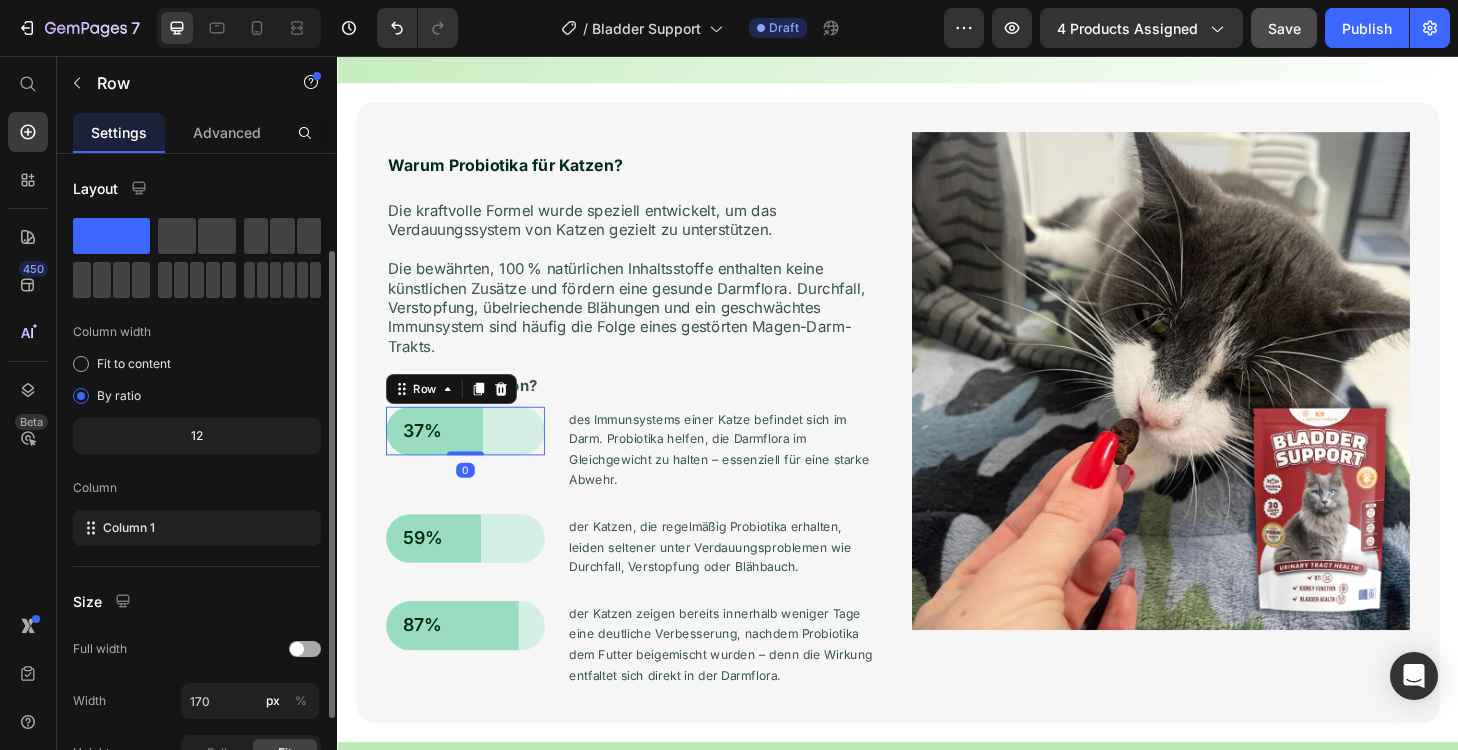 scroll, scrollTop: 259, scrollLeft: 0, axis: vertical 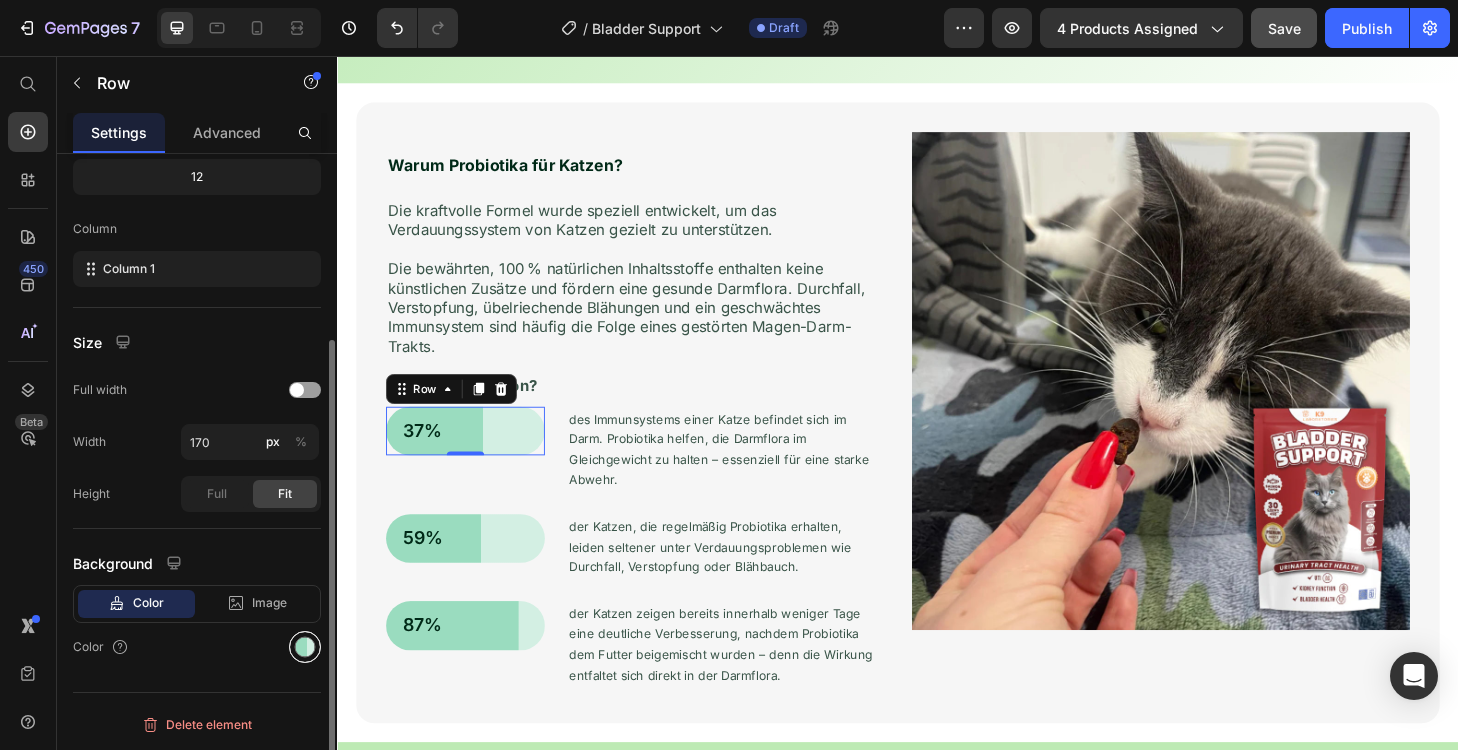click at bounding box center (305, 647) 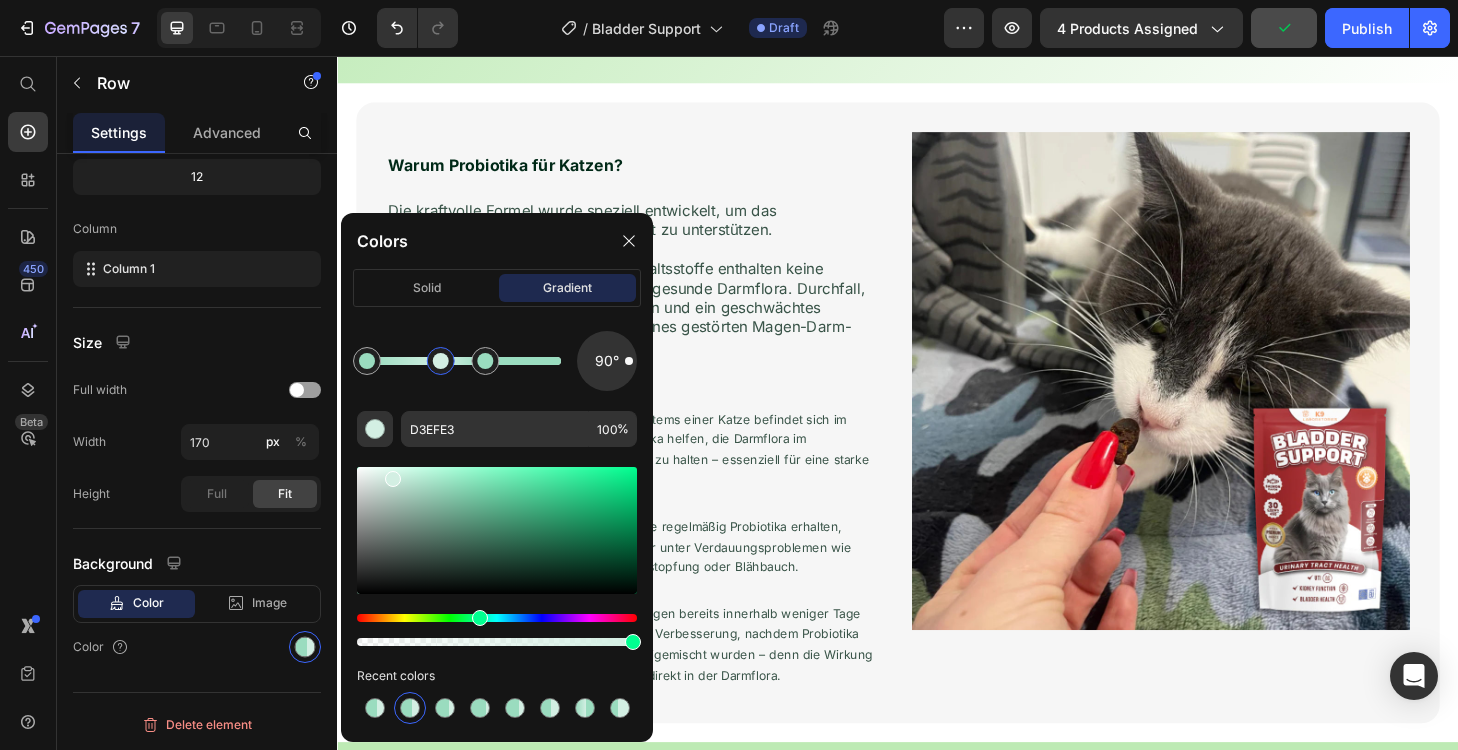 drag, startPoint x: 478, startPoint y: 361, endPoint x: 444, endPoint y: 362, distance: 34.0147 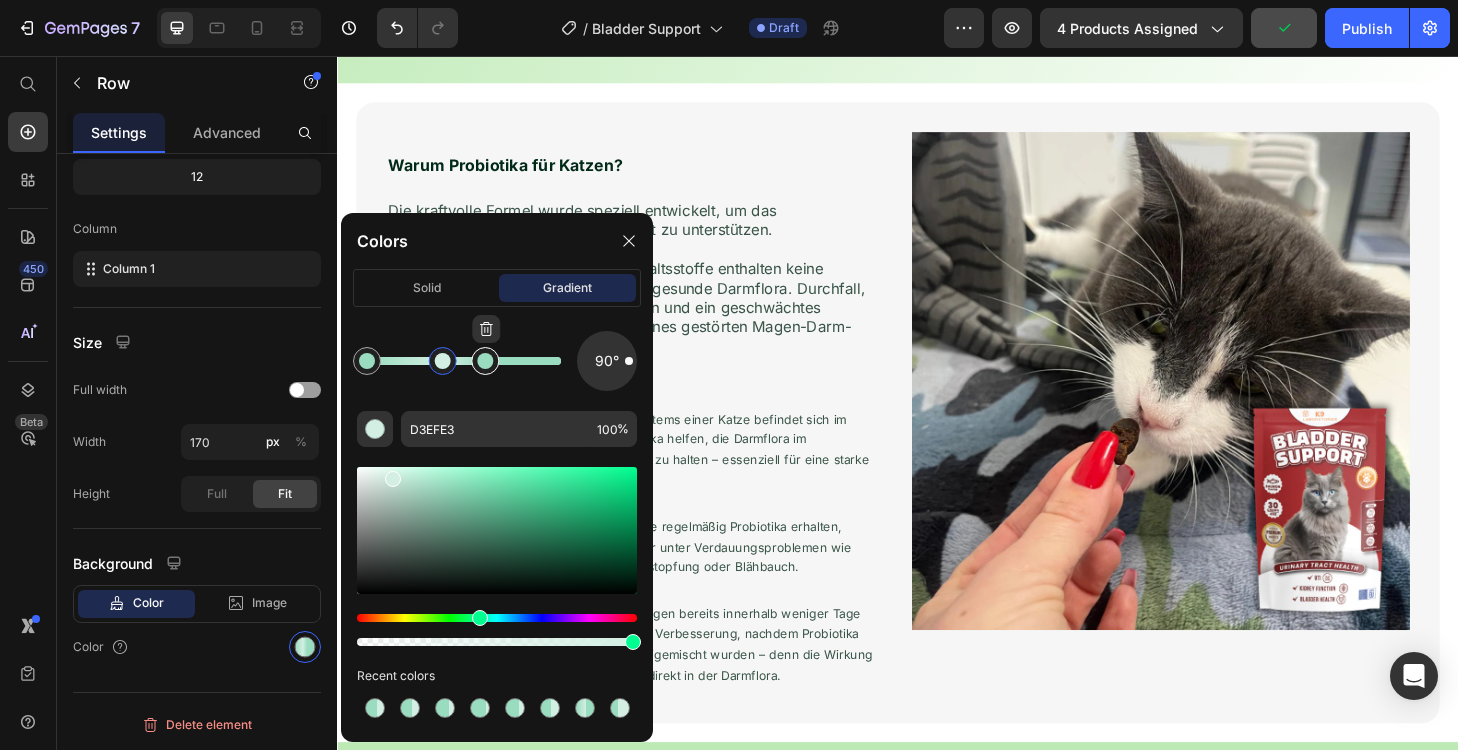 type on "9ADCBF" 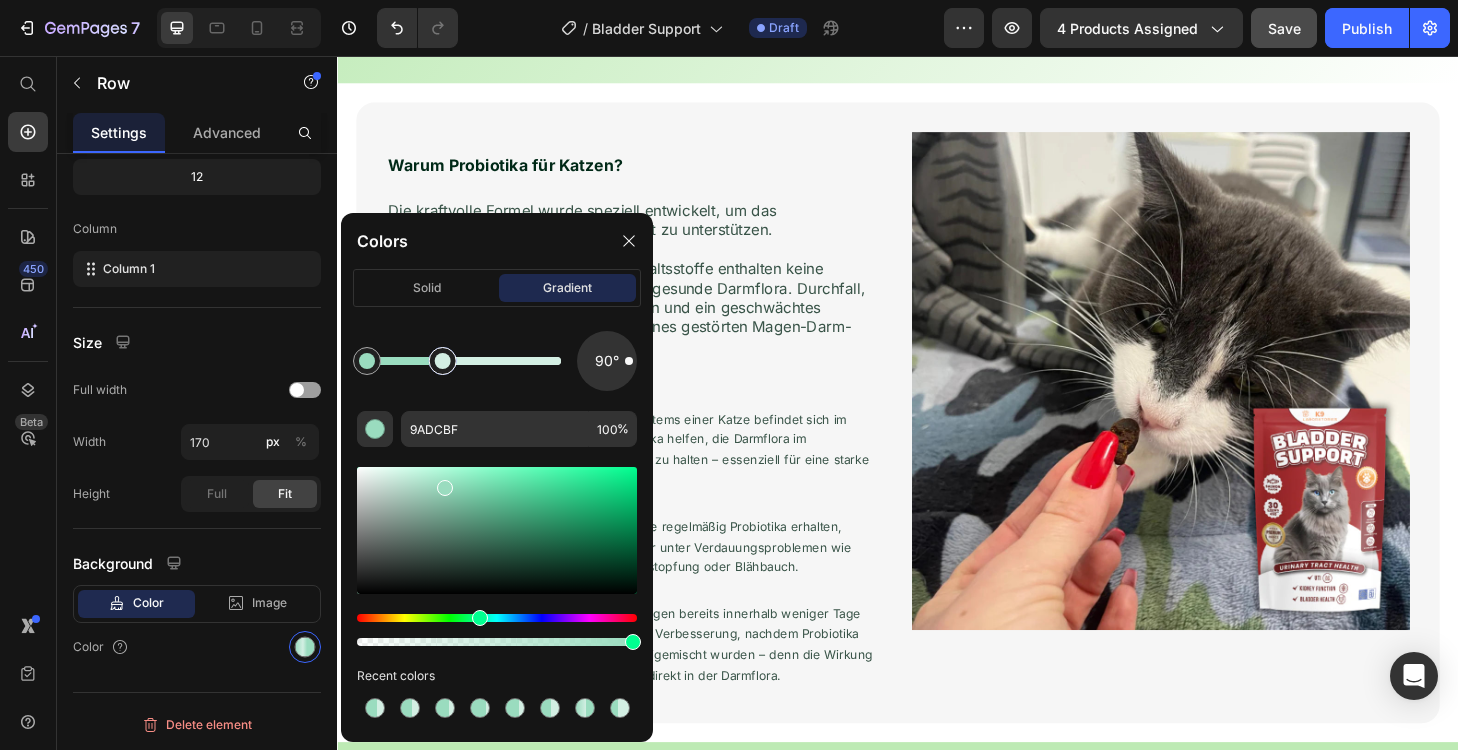 drag, startPoint x: 489, startPoint y: 364, endPoint x: 444, endPoint y: 362, distance: 45.044422 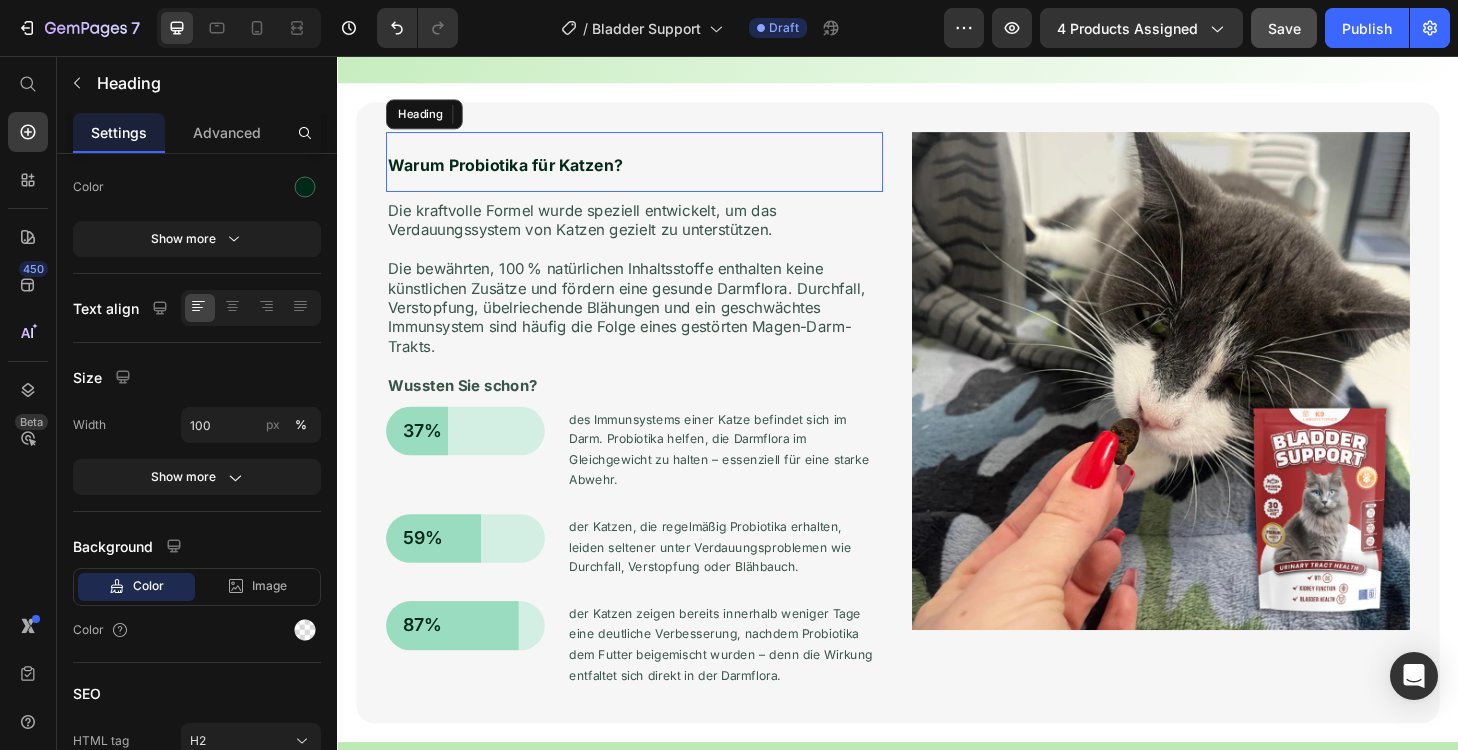 click on "Warum Probiotika für Katzen?" at bounding box center (655, 169) 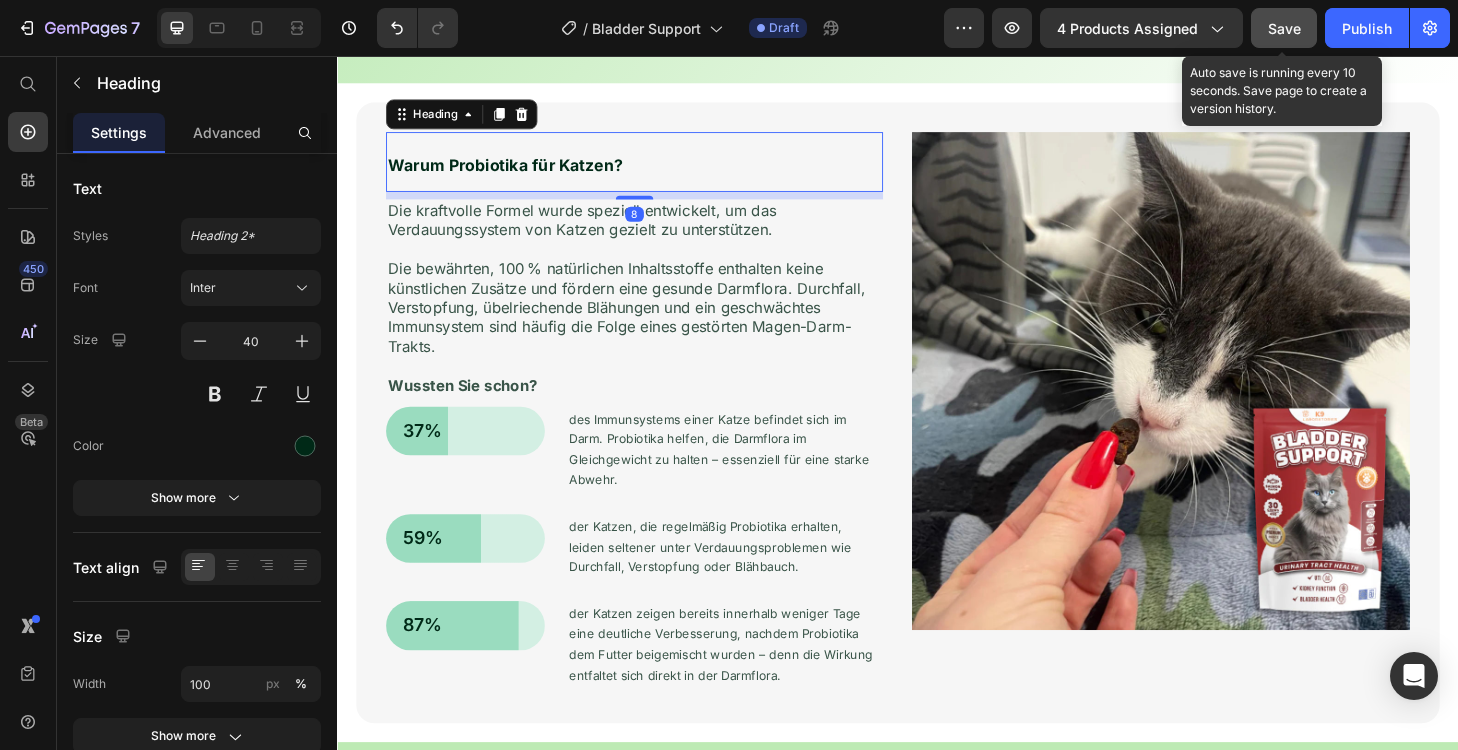click on "Save" at bounding box center [1284, 28] 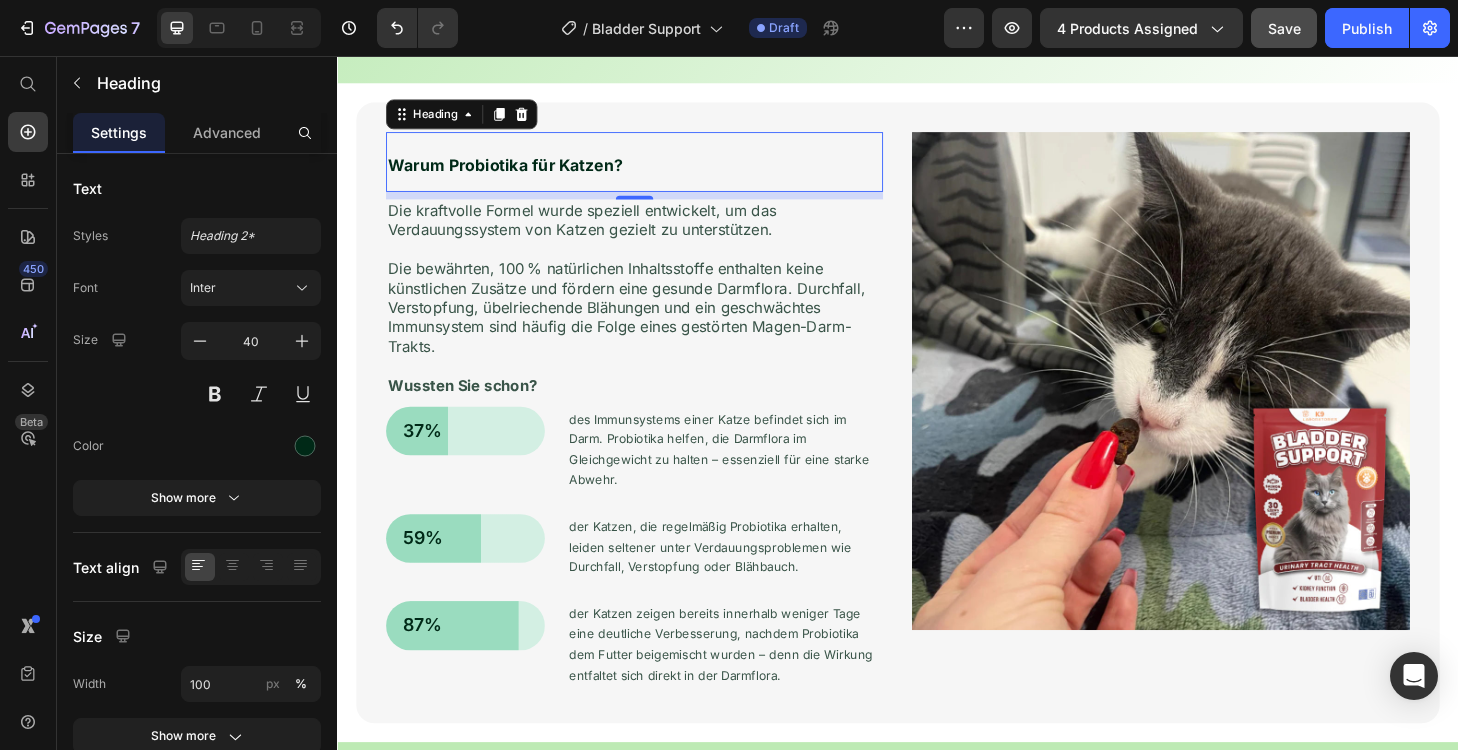 click on "Warum Probiotika für Katzen?" at bounding box center [655, 169] 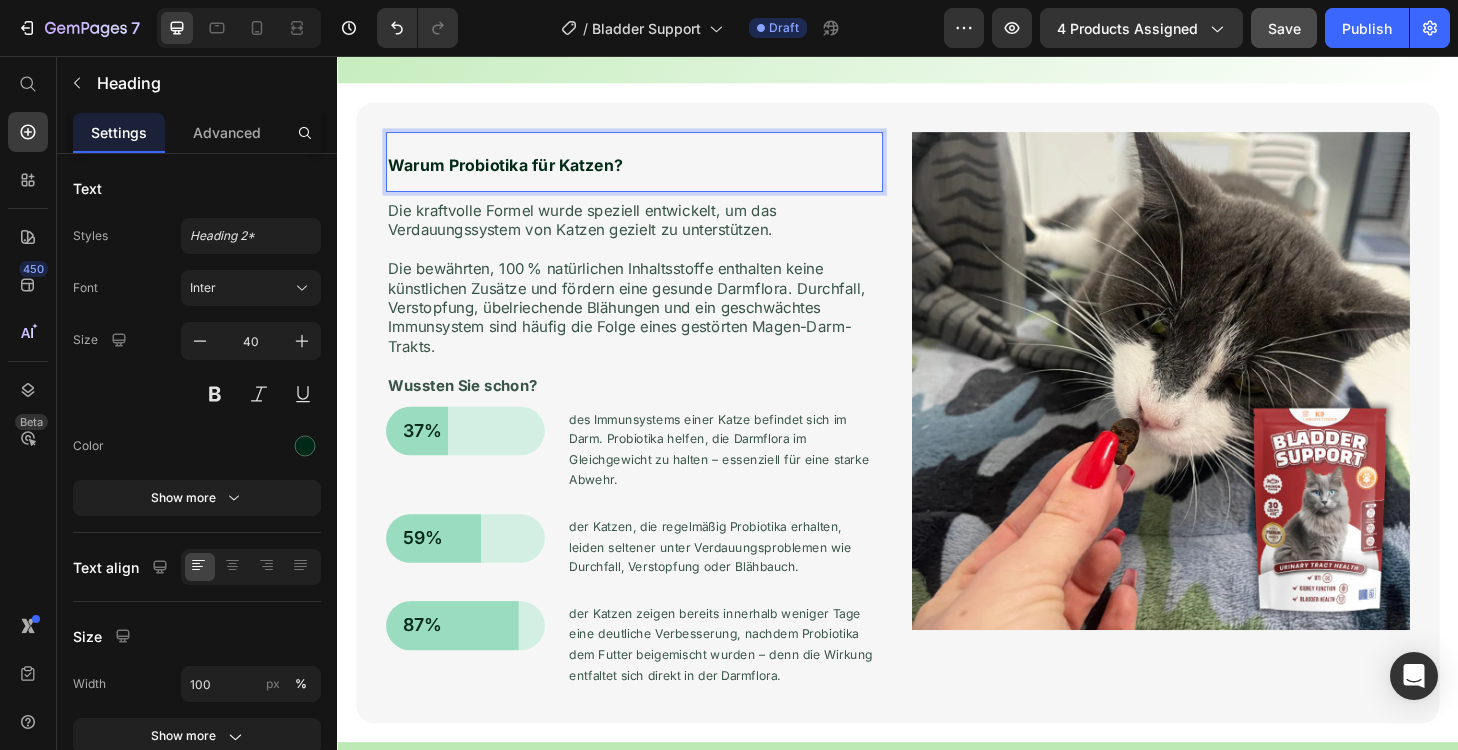 click on "Warum Probiotika für Katzen?" at bounding box center (517, 173) 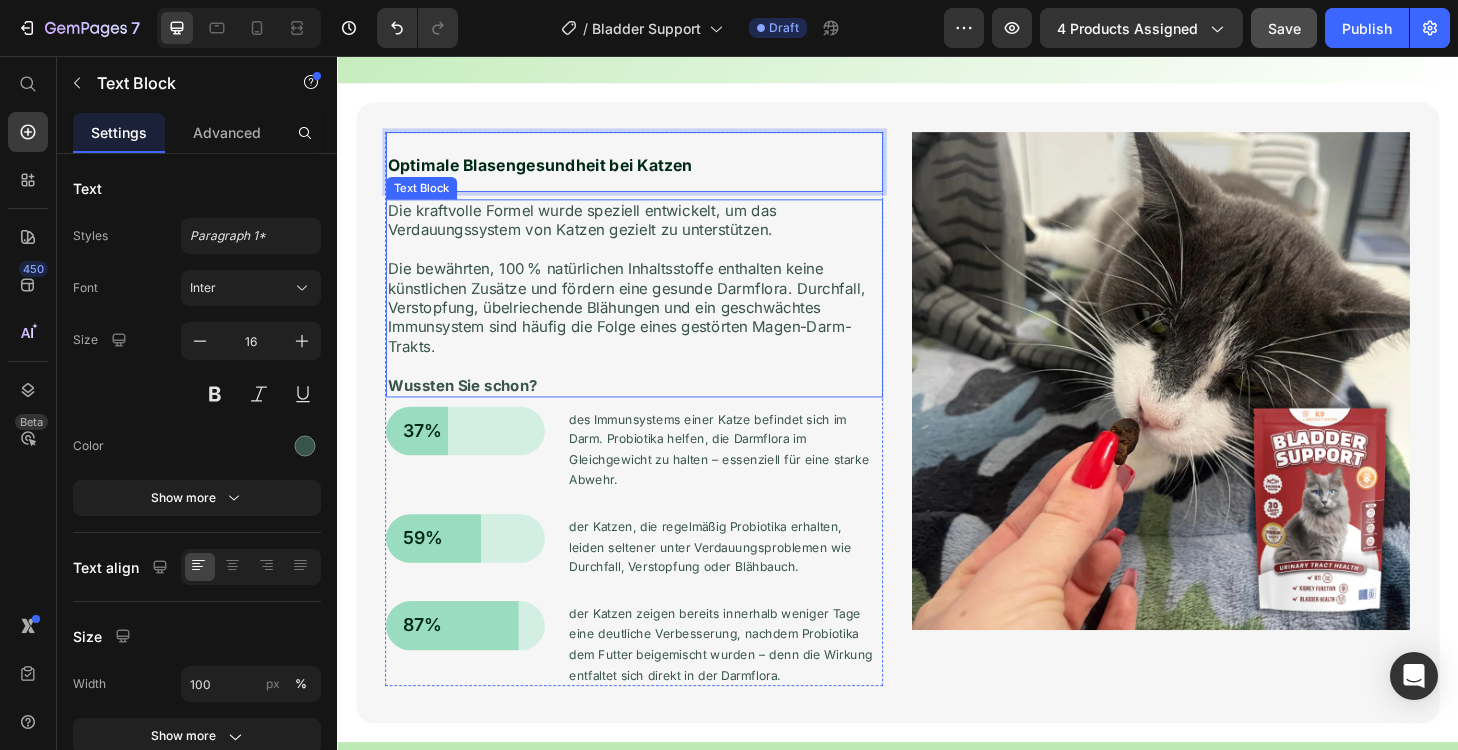 click on "Die bewährten, 100 % natürlichen Inhaltsstoffe enthalten keine künstlichen Zusätze und fördern eine gesunde Darmflora. Durchfall, Verstopfung, übelriechende Blähungen und ein geschwächtes Immunsystem sind häufig die Folge eines gestörten Magen-Darm-Trakts." at bounding box center [655, 325] 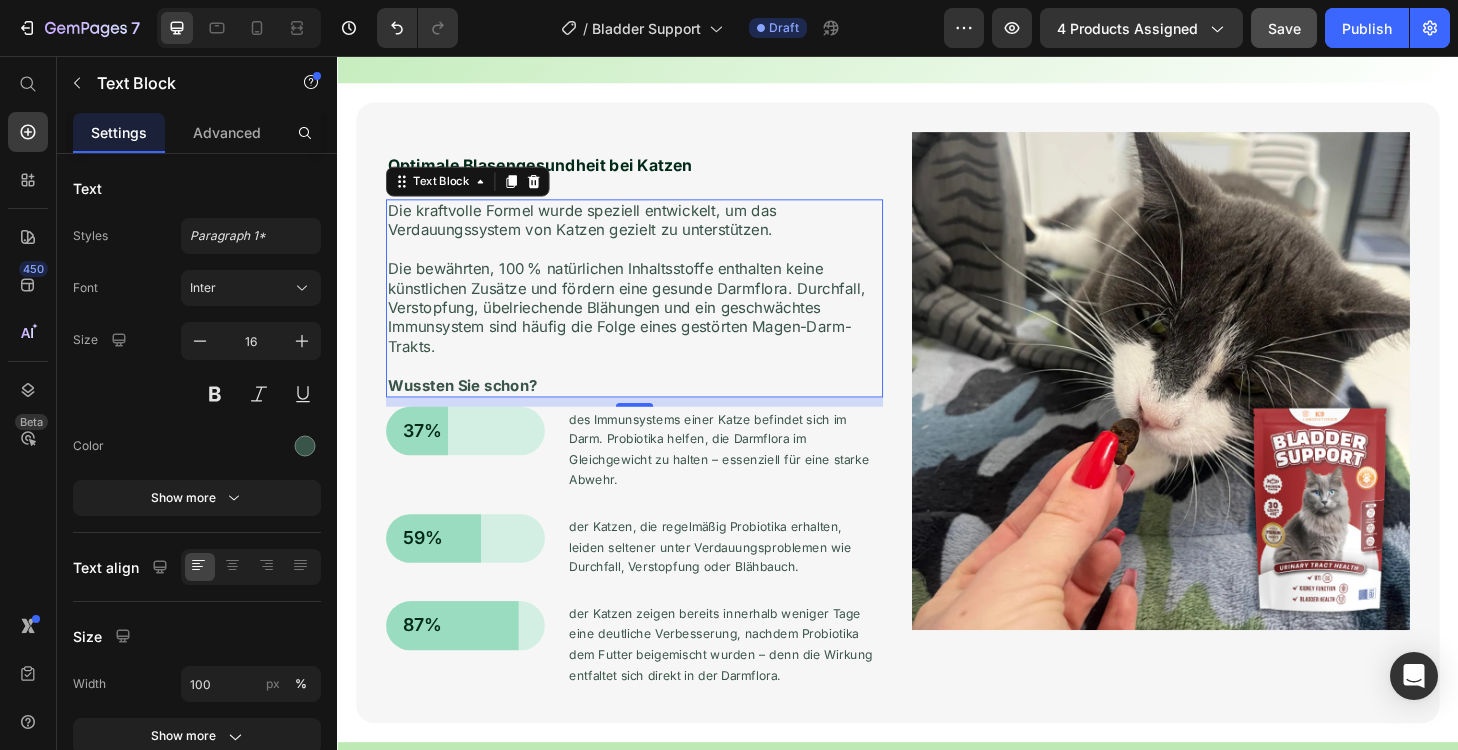 click on "Die bewährten, 100 % natürlichen Inhaltsstoffe enthalten keine künstlichen Zusätze und fördern eine gesunde Darmflora. Durchfall, Verstopfung, übelriechende Blähungen und ein geschwächtes Immunsystem sind häufig die Folge eines gestörten Magen-Darm-Trakts." at bounding box center (655, 325) 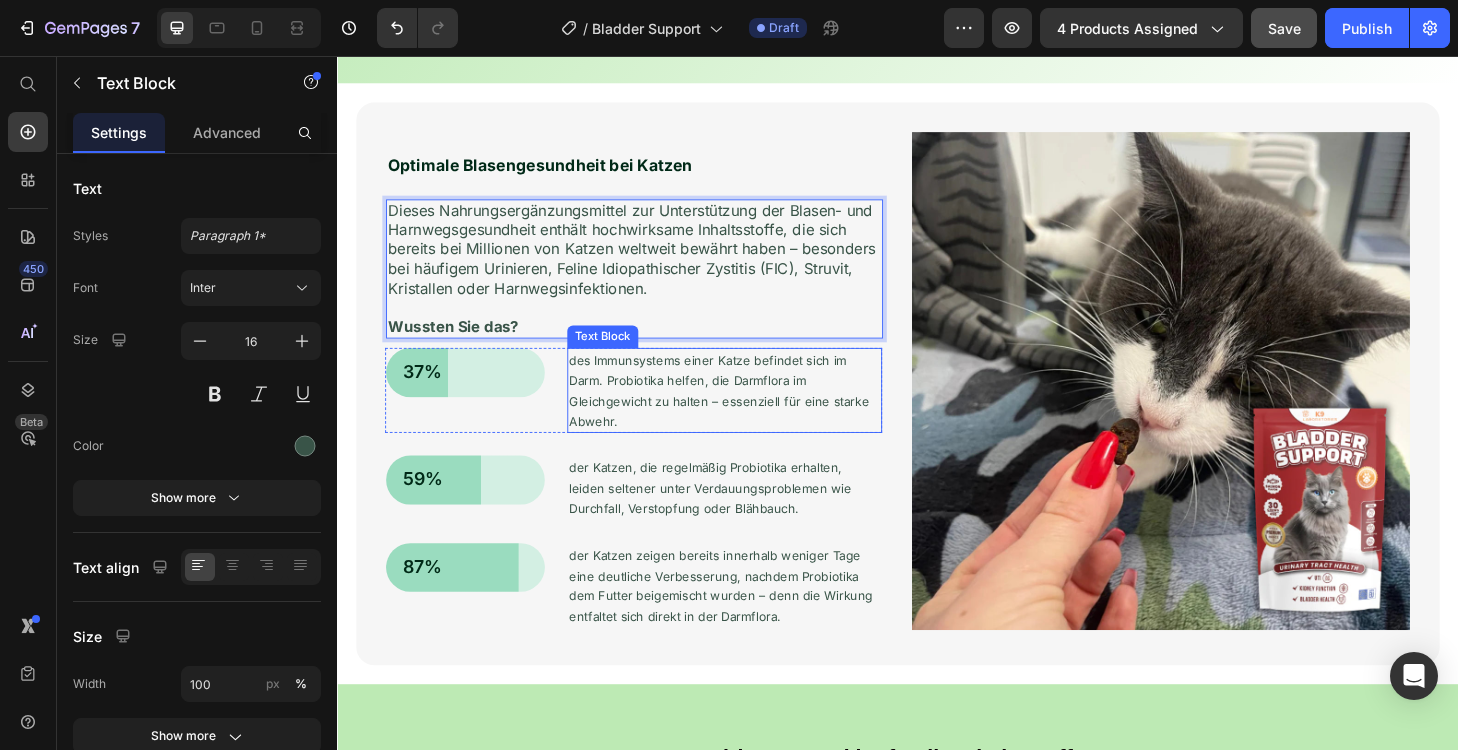 click on "des Immunsystems einer Katze befindet sich im Darm. Probiotika helfen, die Darmflora im Gleichgewicht zu halten – essenziell für eine starke Abwehr." at bounding box center (745, 413) 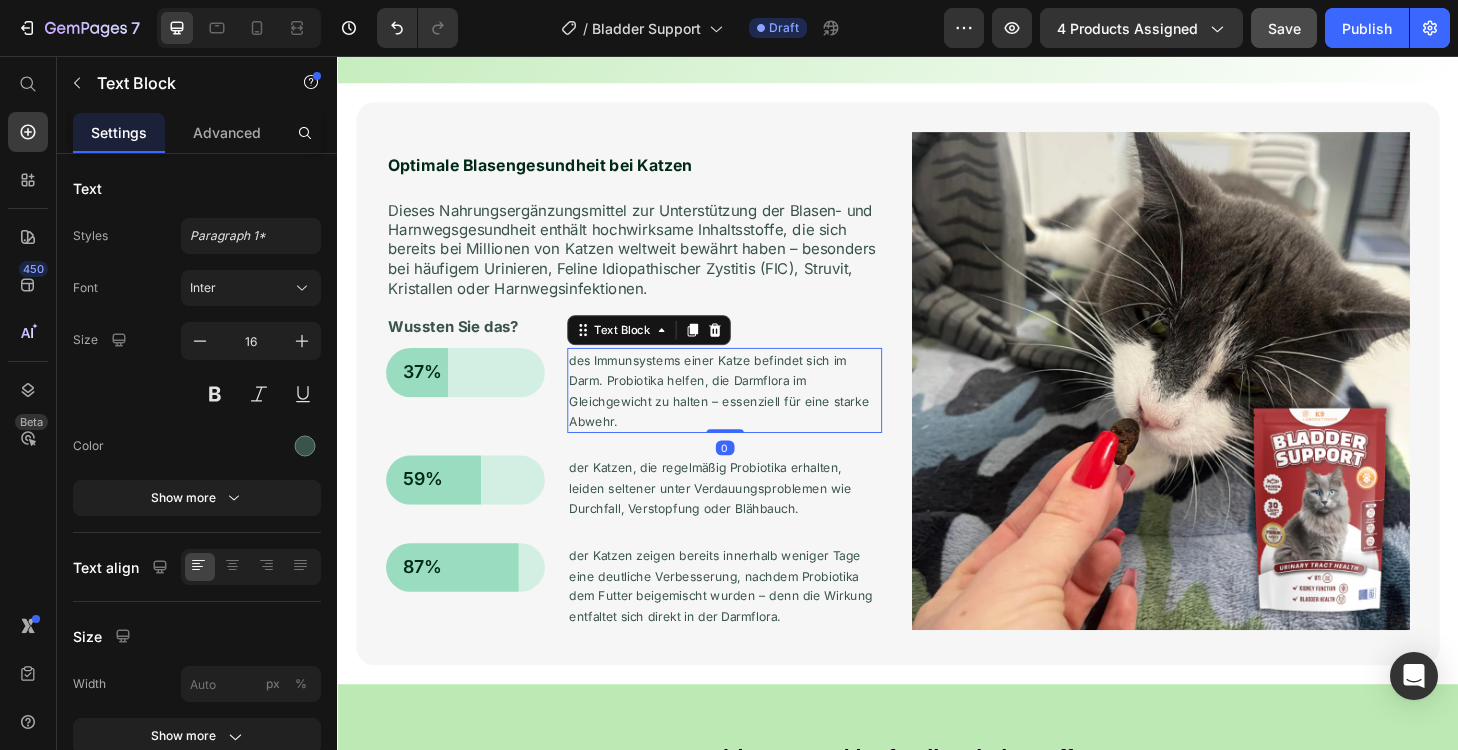 click on "des Immunsystems einer Katze befindet sich im Darm. Probiotika helfen, die Darmflora im Gleichgewicht zu halten – essenziell für eine starke Abwehr." at bounding box center (745, 413) 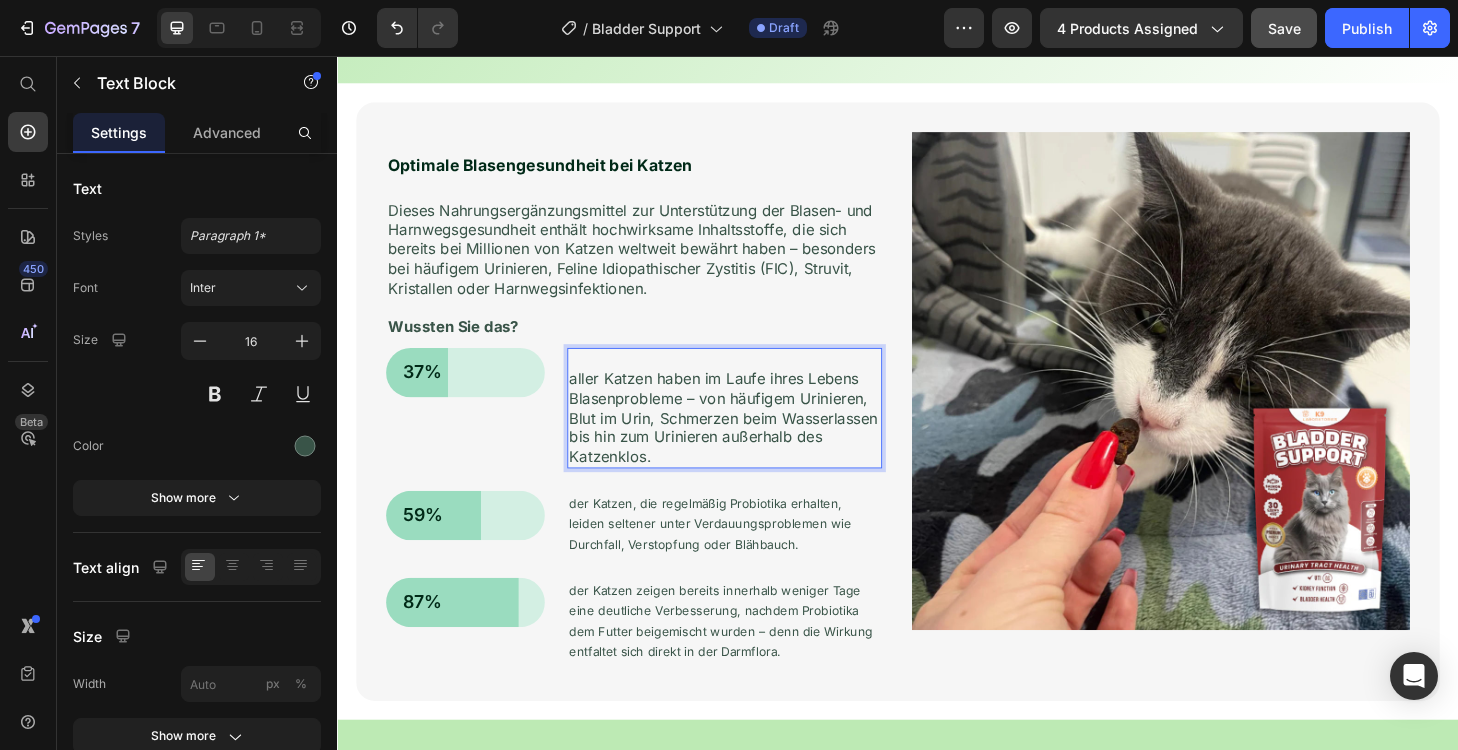 click on "aller Katzen haben im Laufe ihres Lebens Blasenprobleme – von häufigem Urinieren, Blut im Urin, Schmerzen beim Wasserlassen bis hin zum Urinieren außerhalb des Katzenklos." at bounding box center (751, 443) 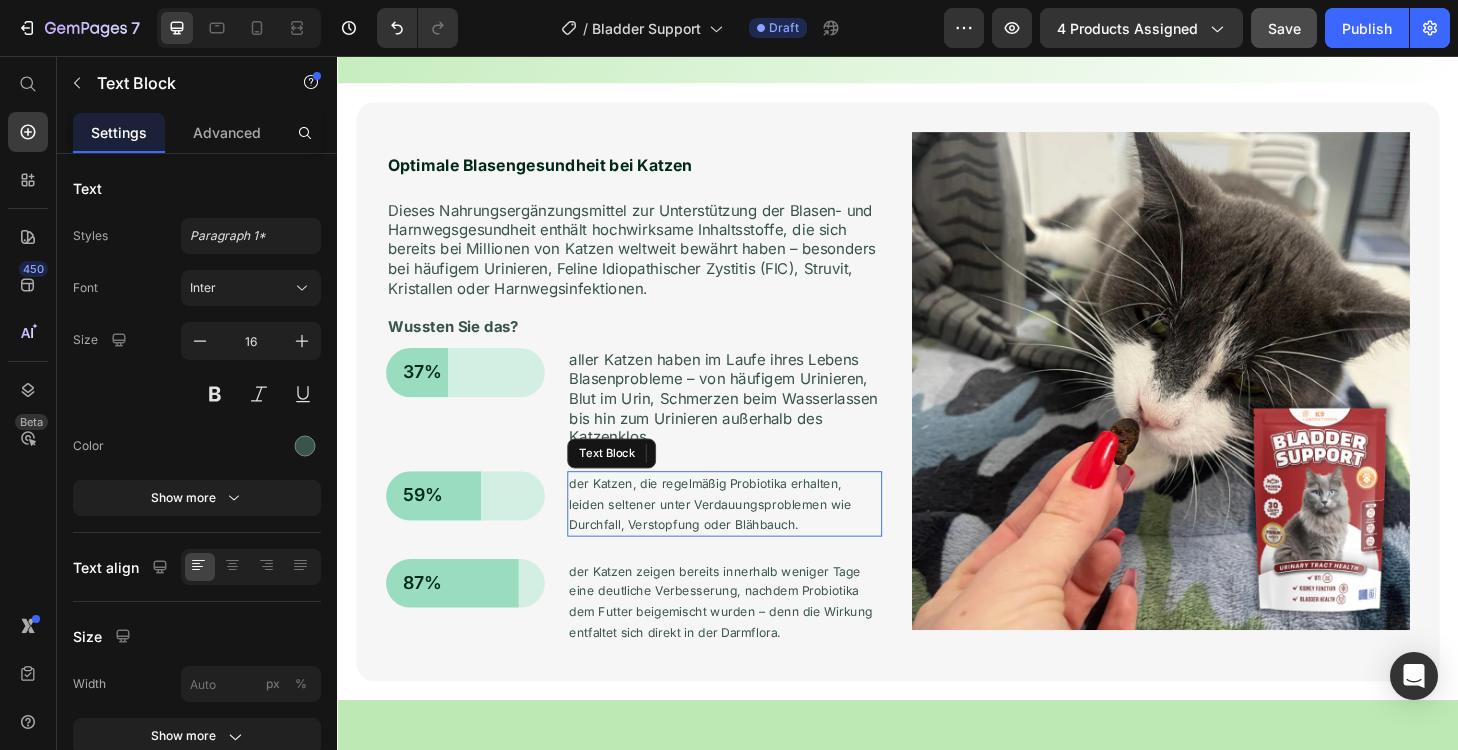 click on "der Katzen, die regelmäßig Probiotika erhalten, leiden seltener unter Verdauungsproblemen wie Durchfall, Verstopfung oder Blähbauch." at bounding box center (736, 535) 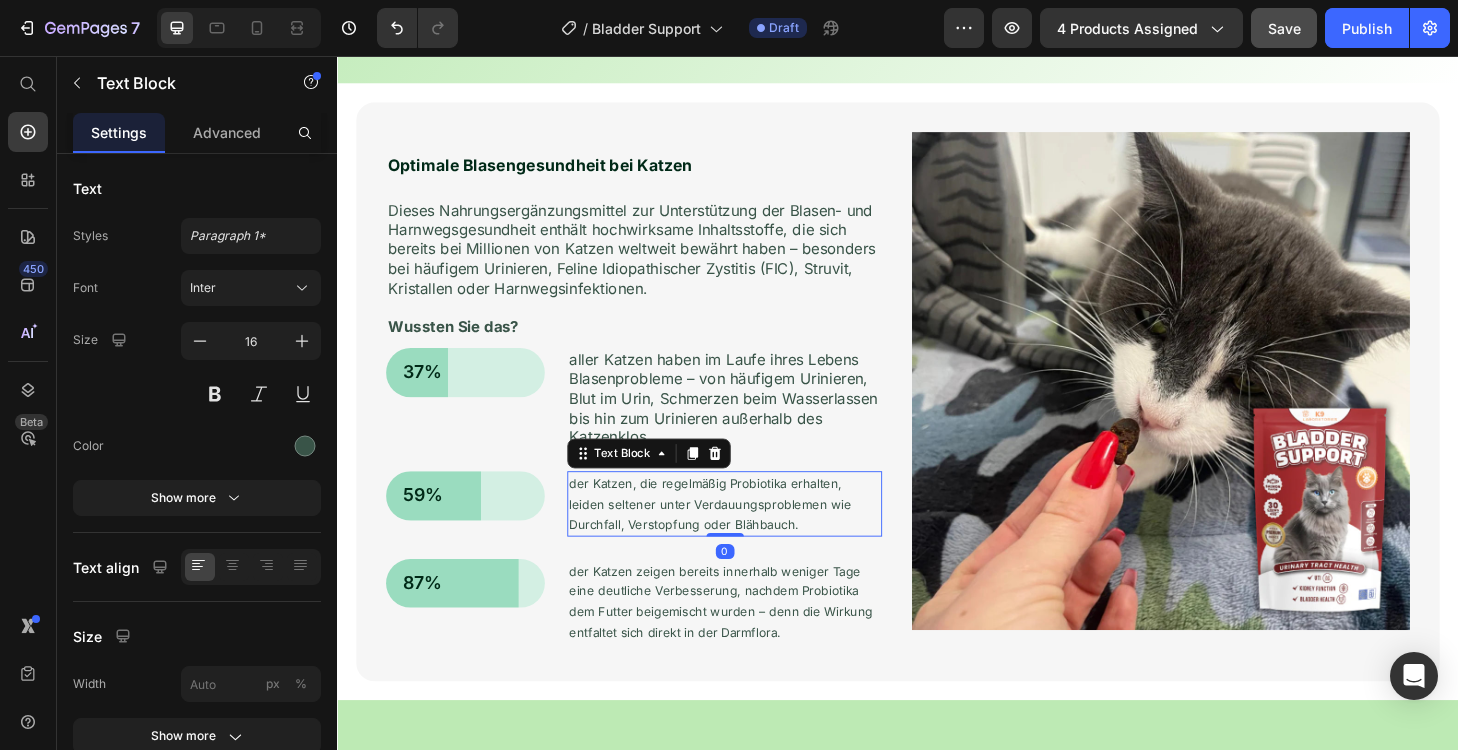 click on "der Katzen, die regelmäßig Probiotika erhalten, leiden seltener unter Verdauungsproblemen wie Durchfall, Verstopfung oder Blähbauch." at bounding box center (736, 535) 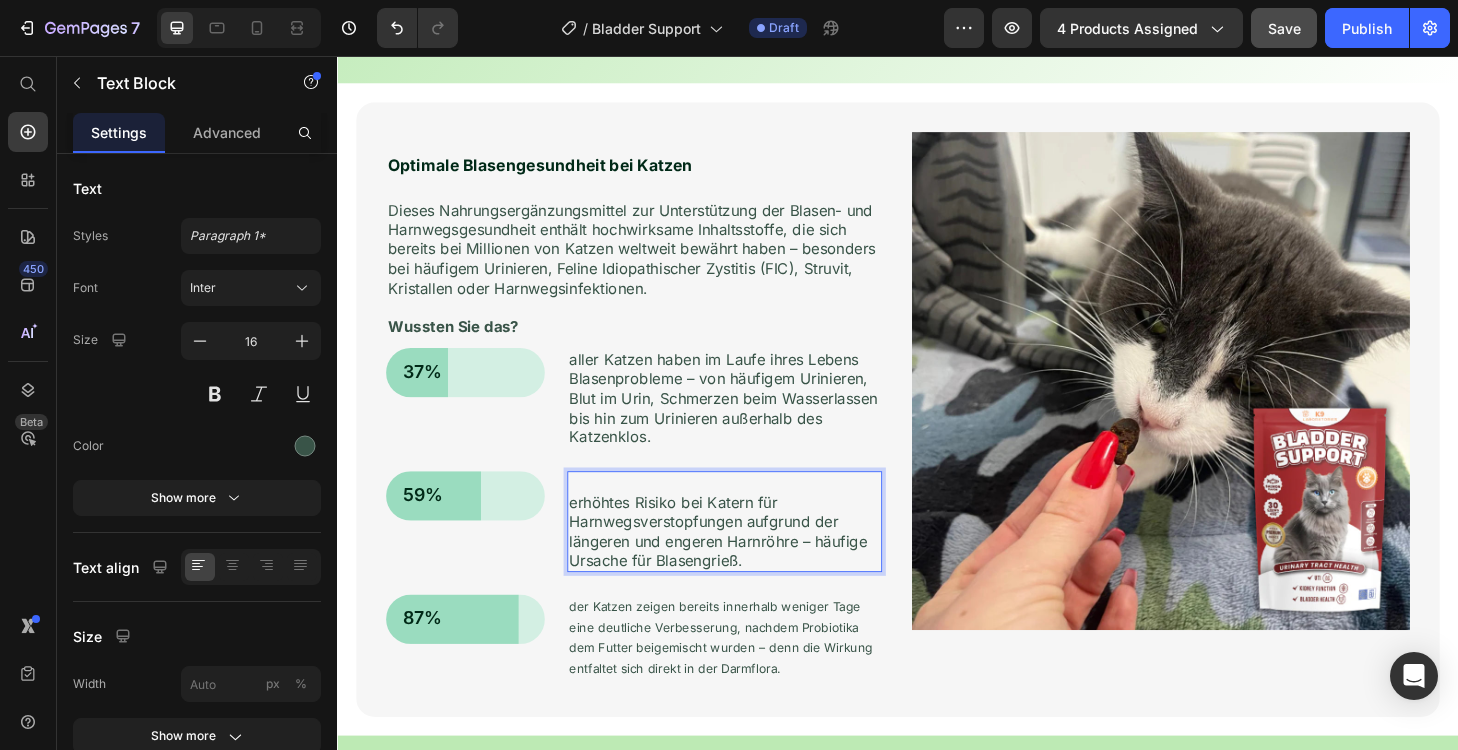 click on "erhöhtes Risiko bei Katern für Harnwegsverstopfungen aufgrund der längeren und engeren Harnröhre – häufige Ursache für Blasengrieß." at bounding box center [751, 564] 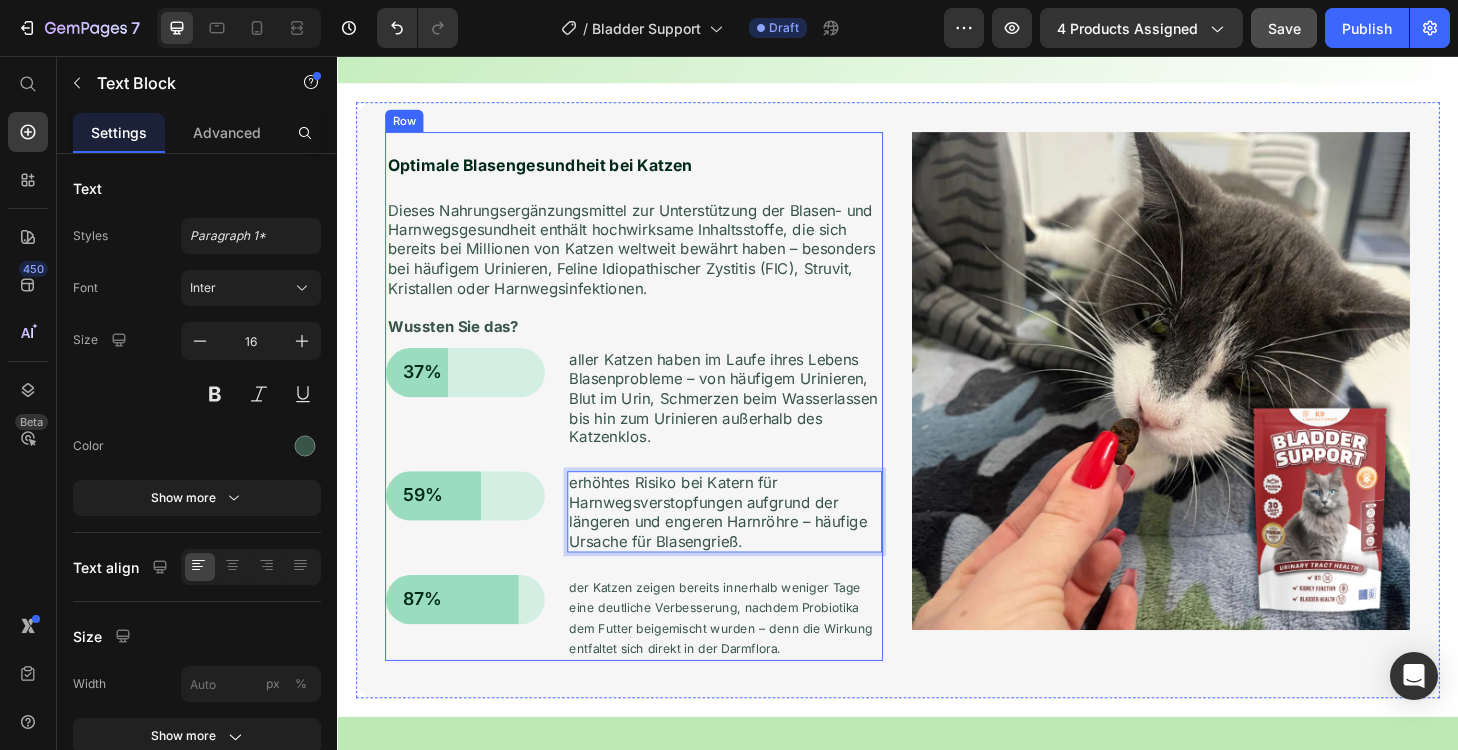 click on "der Katzen zeigen bereits innerhalb weniger Tage eine deutliche Verbesserung, nachdem Probiotika dem Futter beigemischt wurden – denn die Wirkung entfaltet sich direkt in der Darmflora." at bounding box center [747, 656] 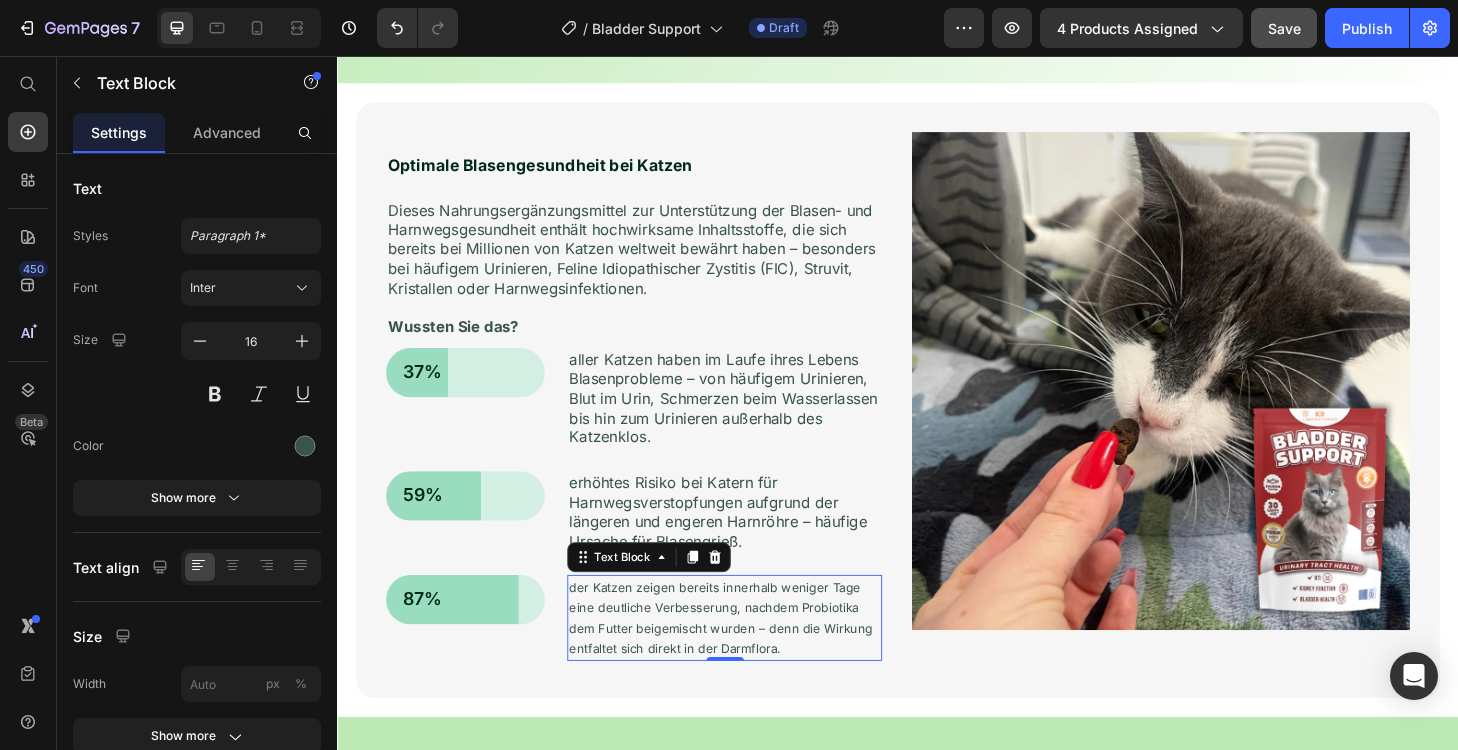 click on "der Katzen zeigen bereits innerhalb weniger Tage eine deutliche Verbesserung, nachdem Probiotika dem Futter beigemischt wurden – denn die Wirkung entfaltet sich direkt in der Darmflora." at bounding box center [747, 656] 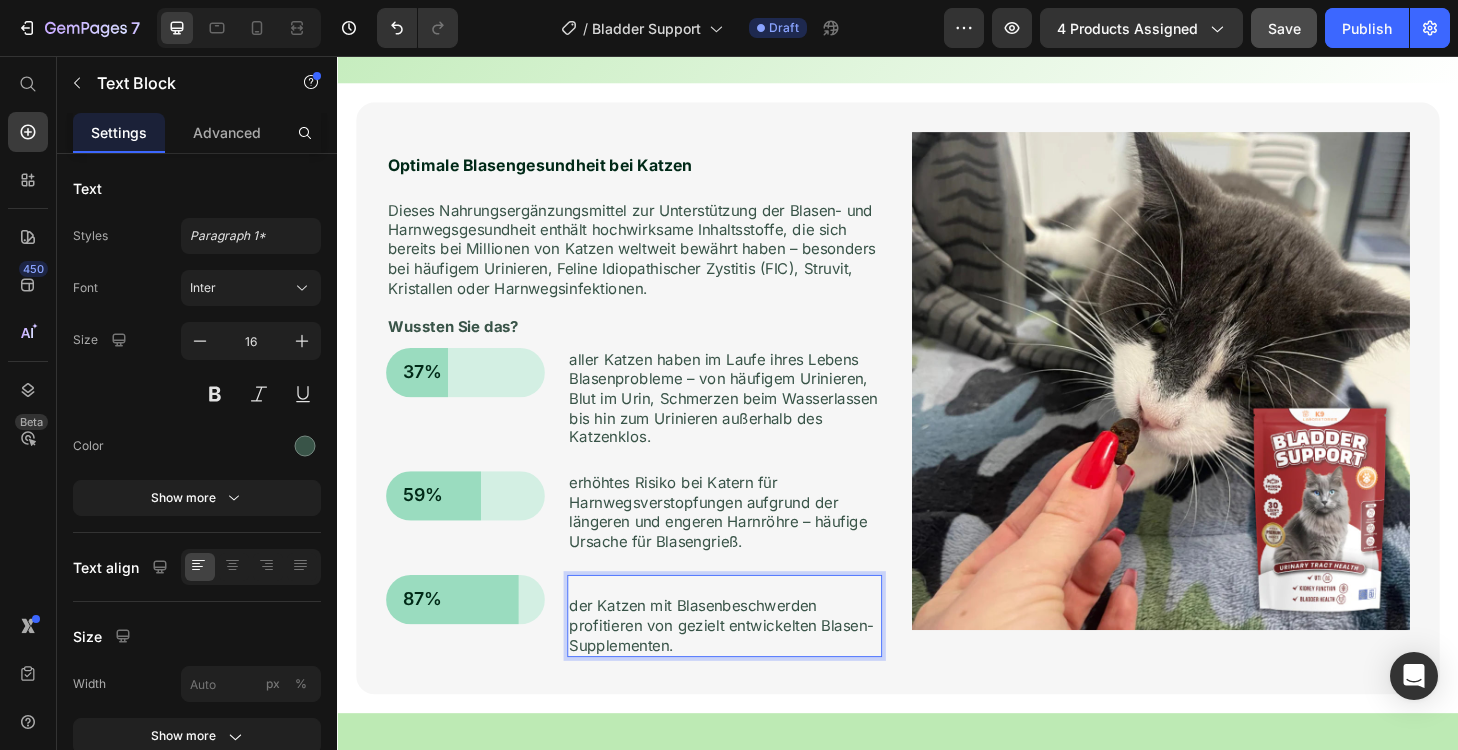 click on "der Katzen mit Blasenbeschwerden profitieren von gezielt entwickelten Blasen-Supplementen." at bounding box center [751, 665] 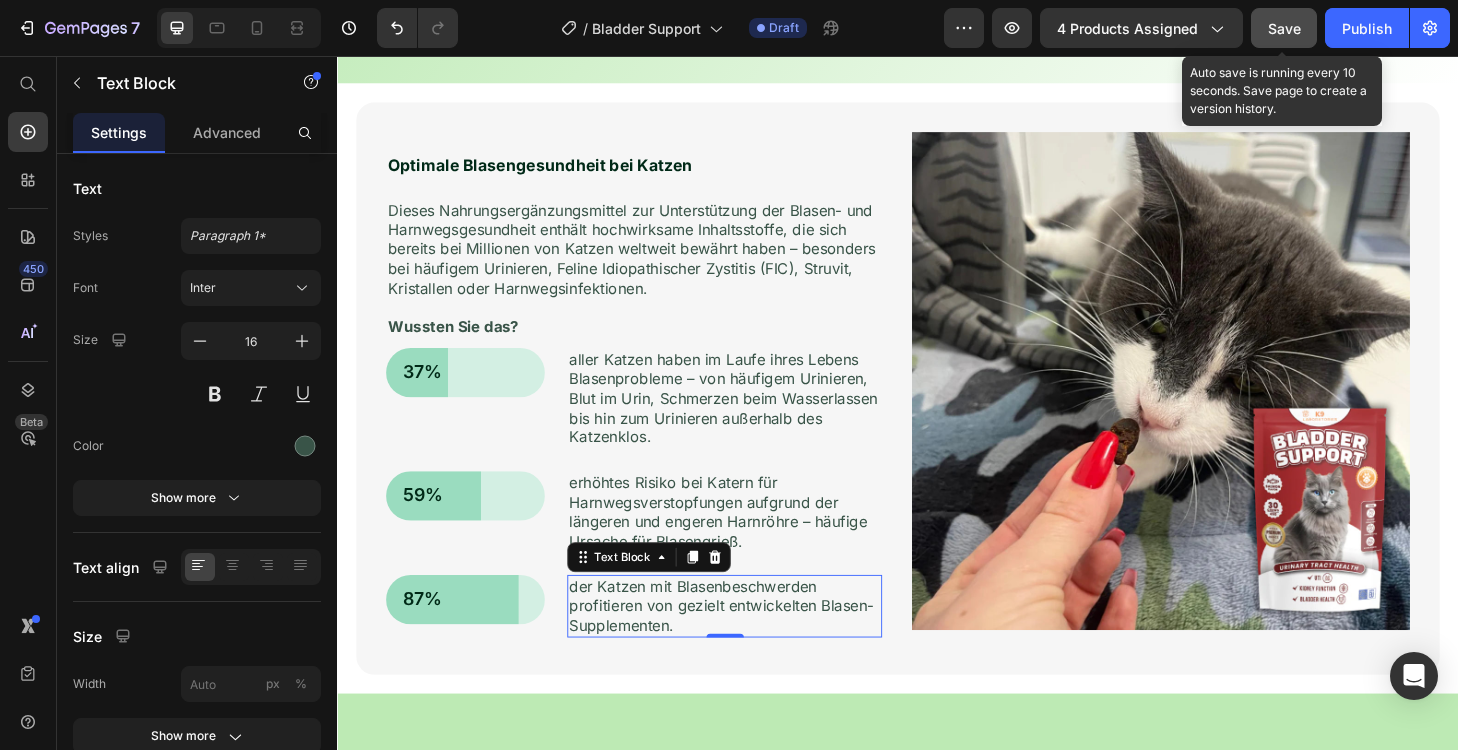 click on "Save" at bounding box center [1284, 28] 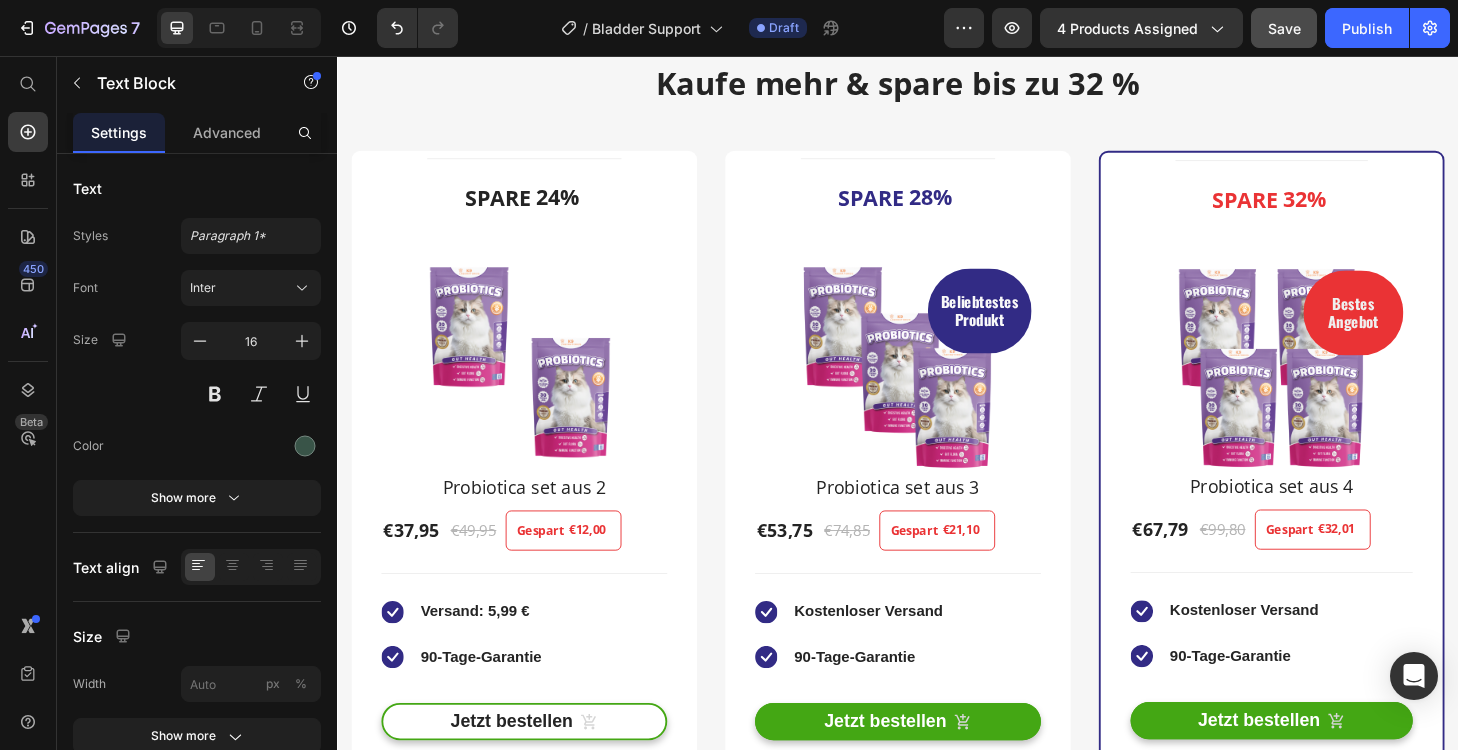 scroll, scrollTop: 3222, scrollLeft: 0, axis: vertical 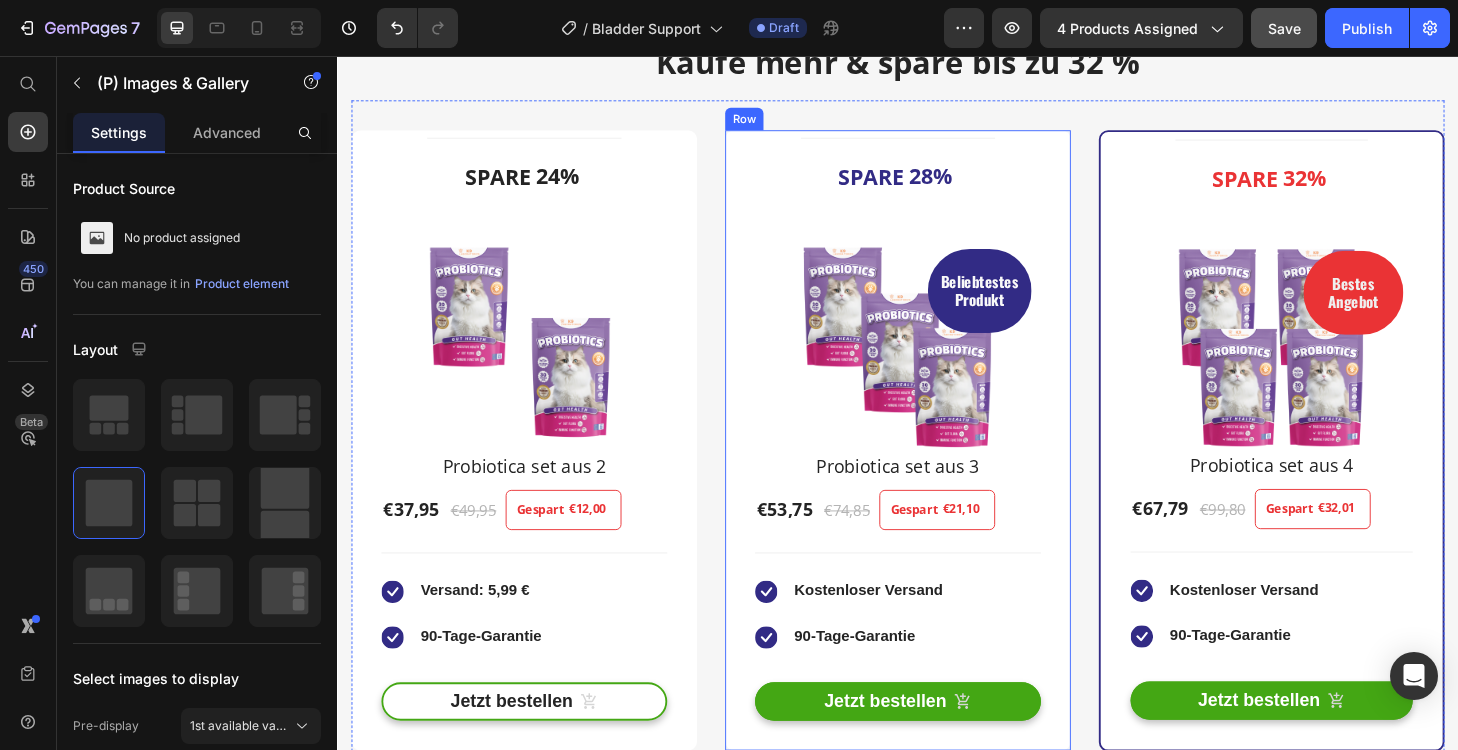 click at bounding box center (537, 367) 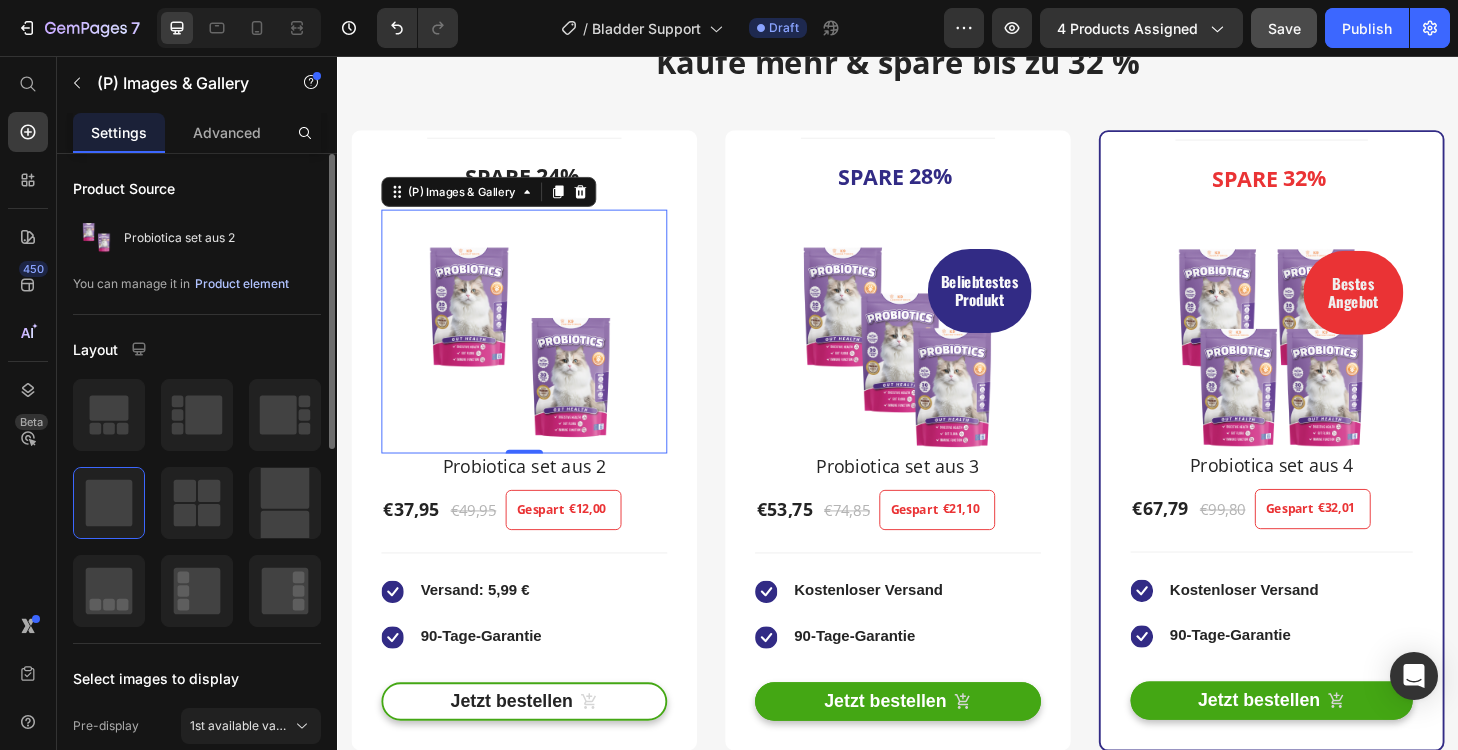 click on "Product element" at bounding box center (242, 284) 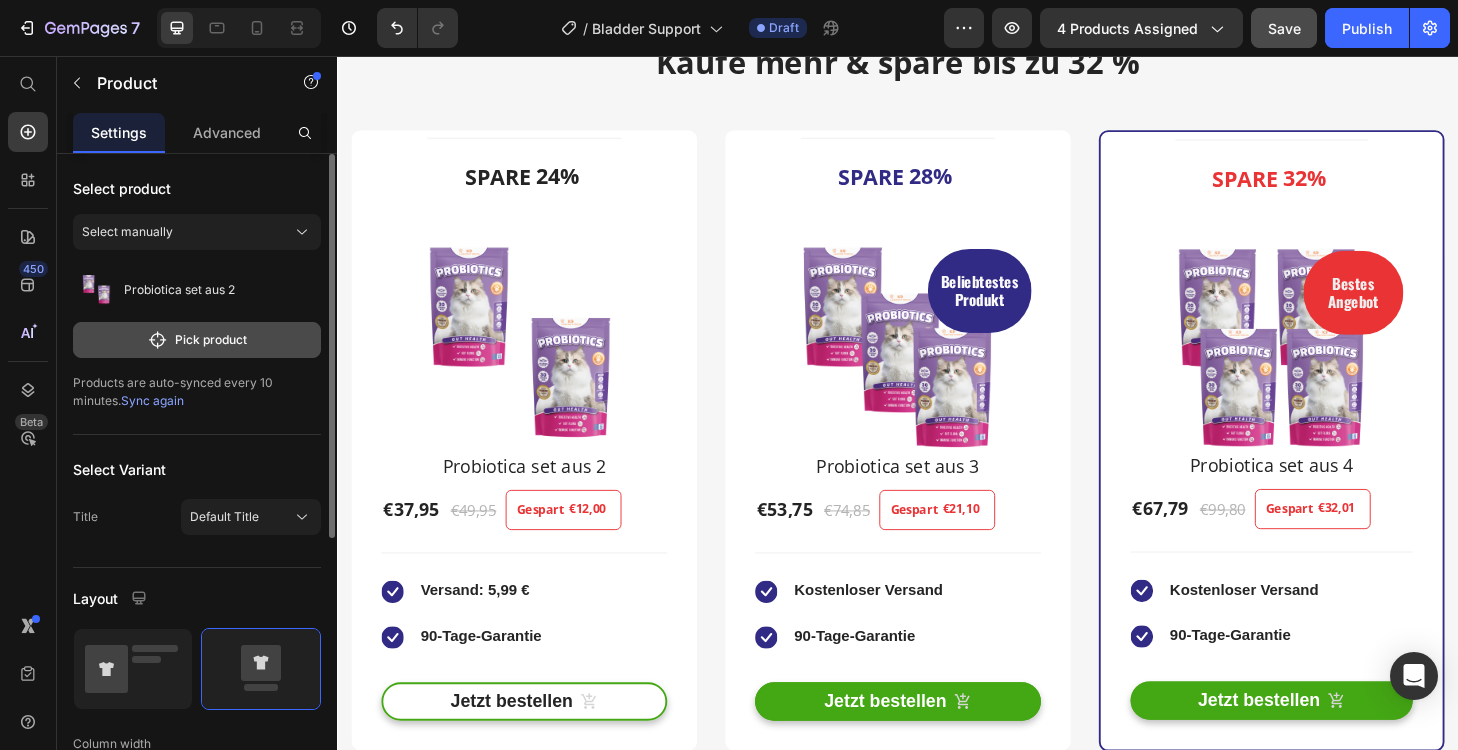 click on "Pick product" at bounding box center [197, 340] 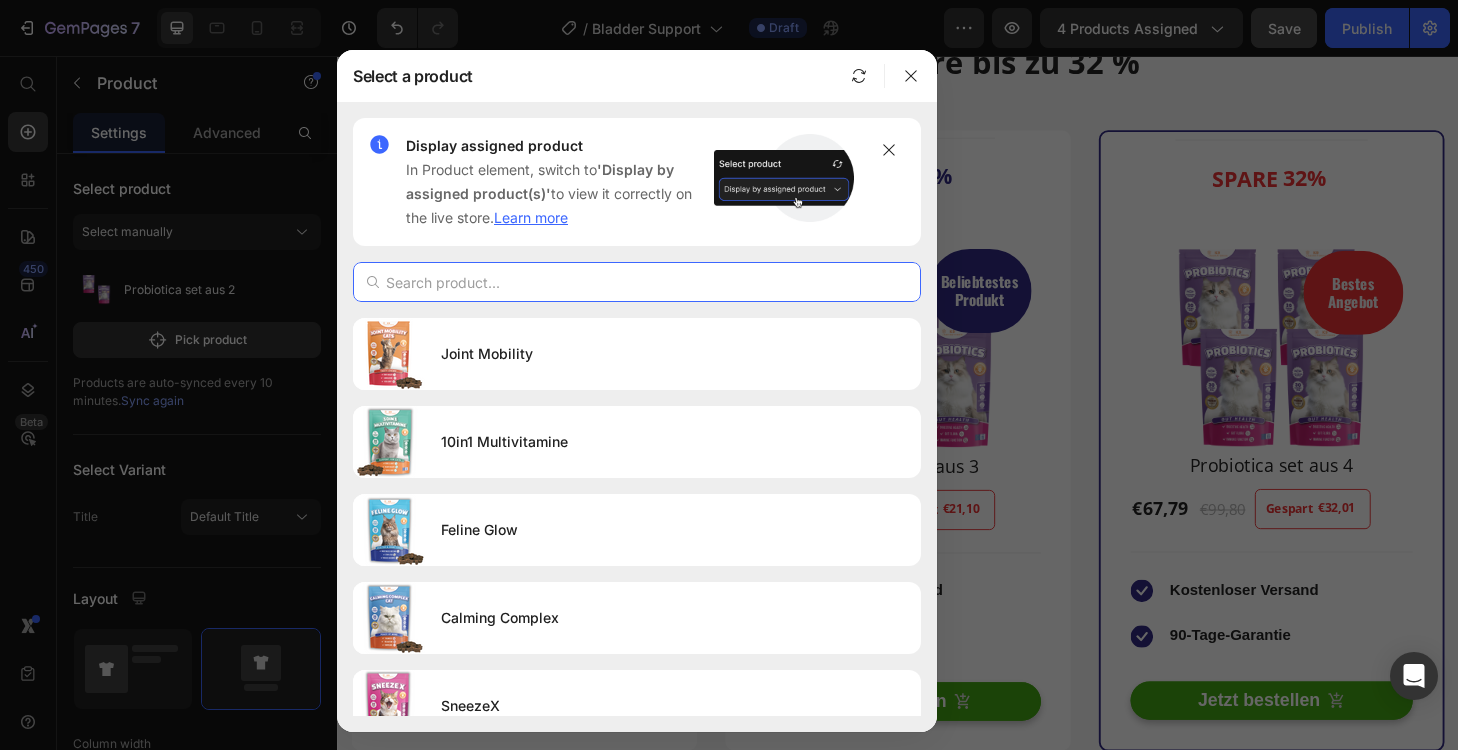 click at bounding box center (637, 282) 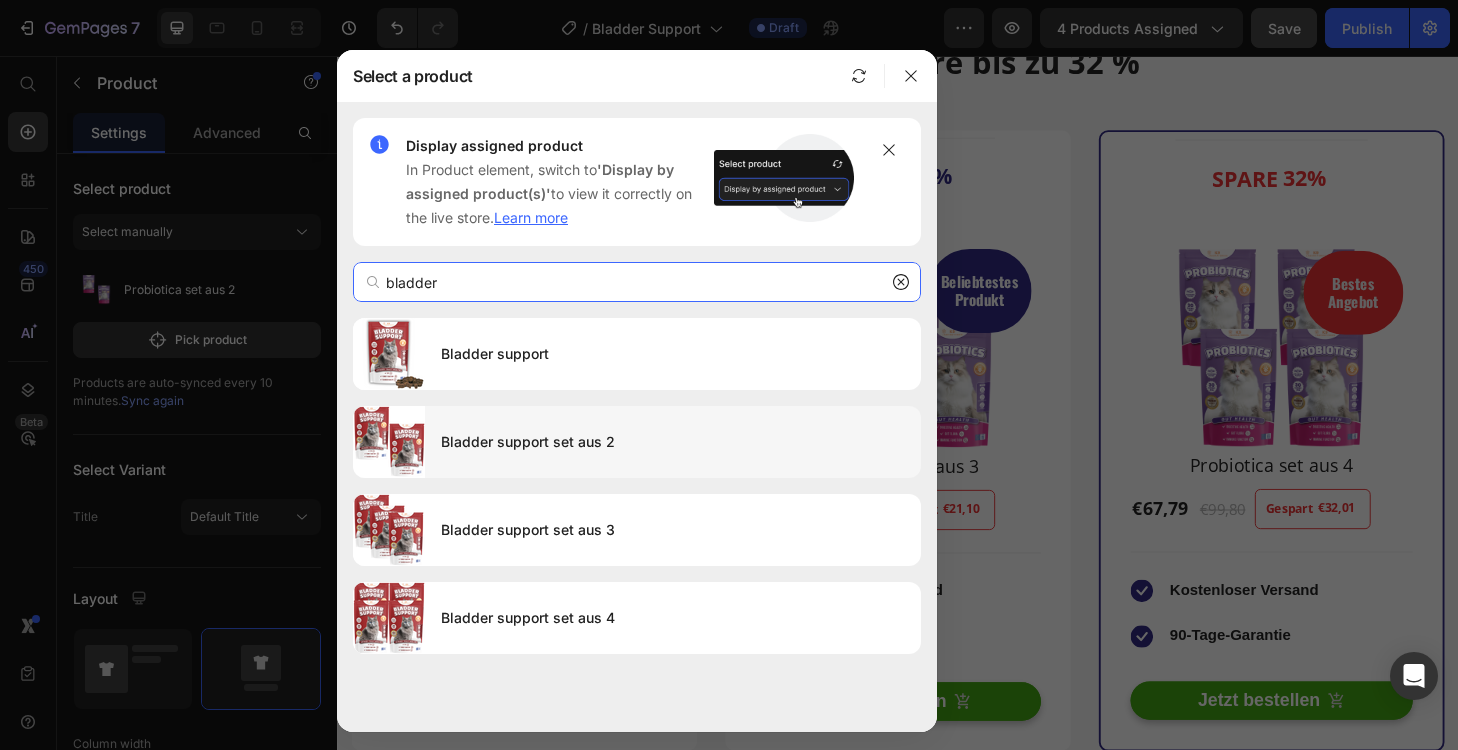 type on "bladder" 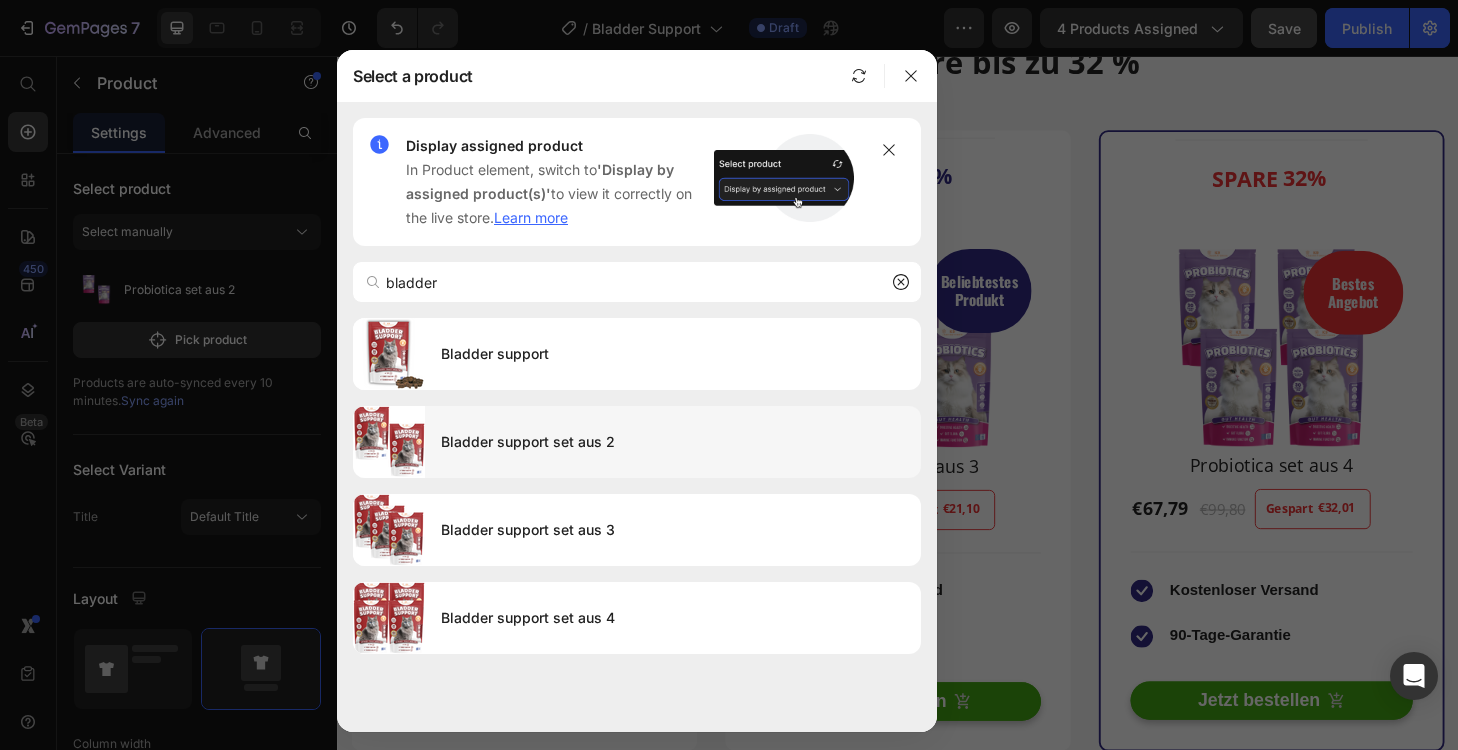 click on "Bladder support set aus 2" at bounding box center [673, 442] 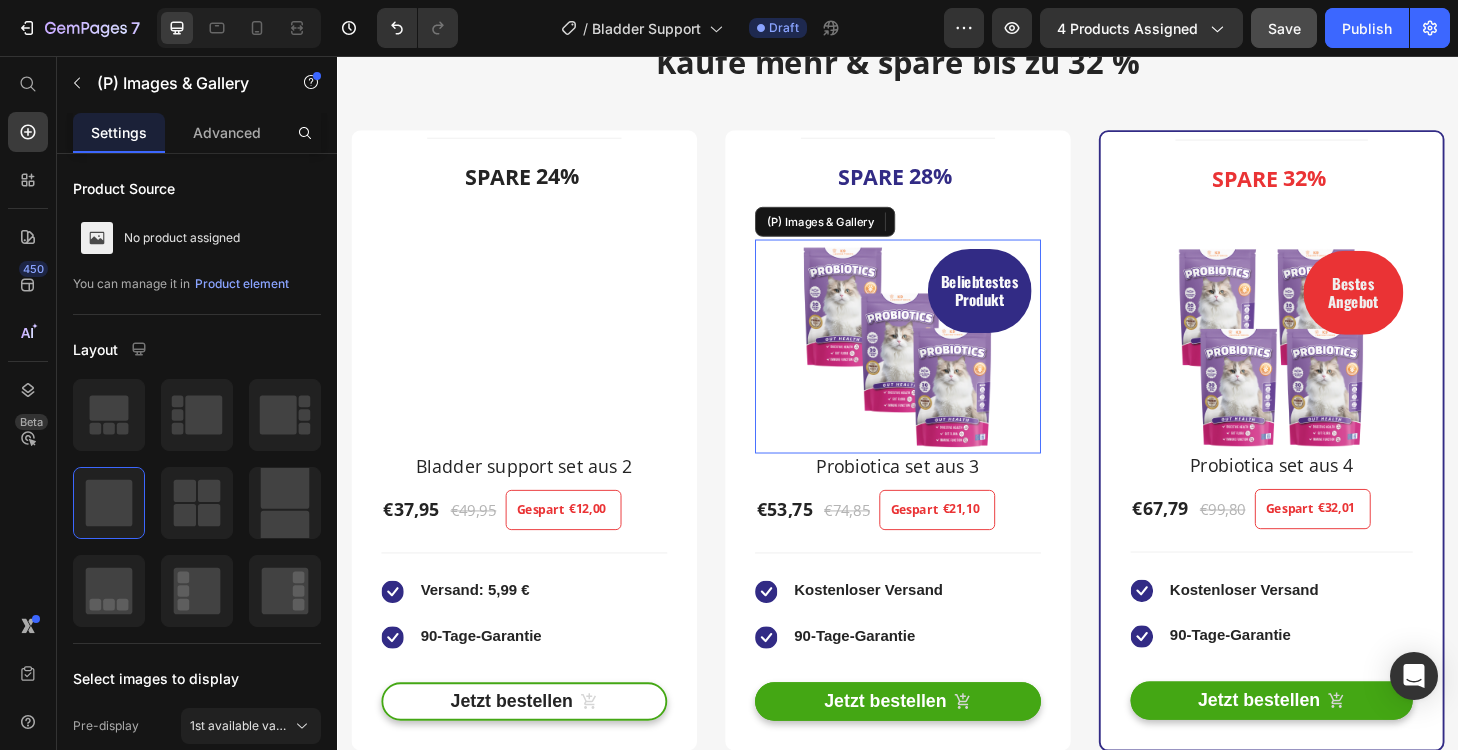 click at bounding box center (937, 367) 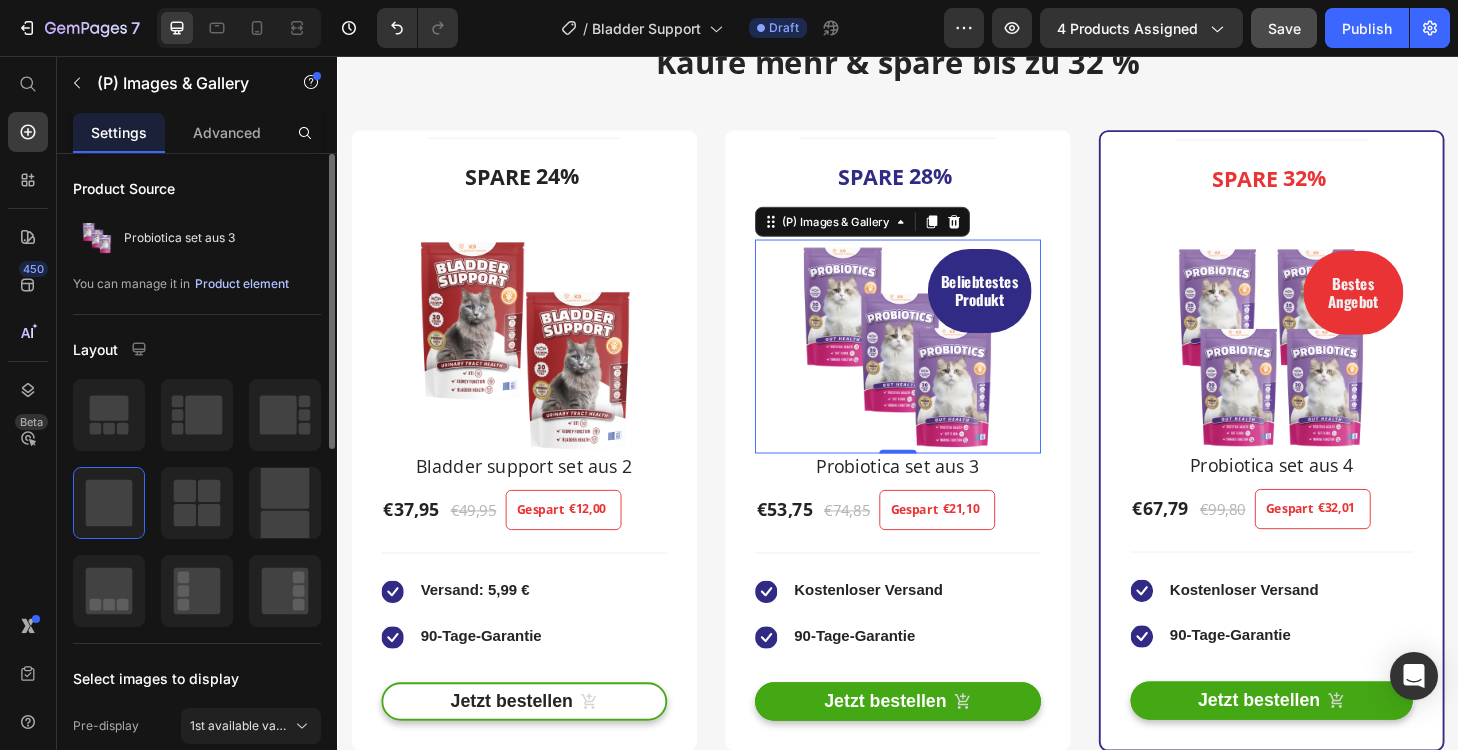 click on "Product element" at bounding box center [242, 284] 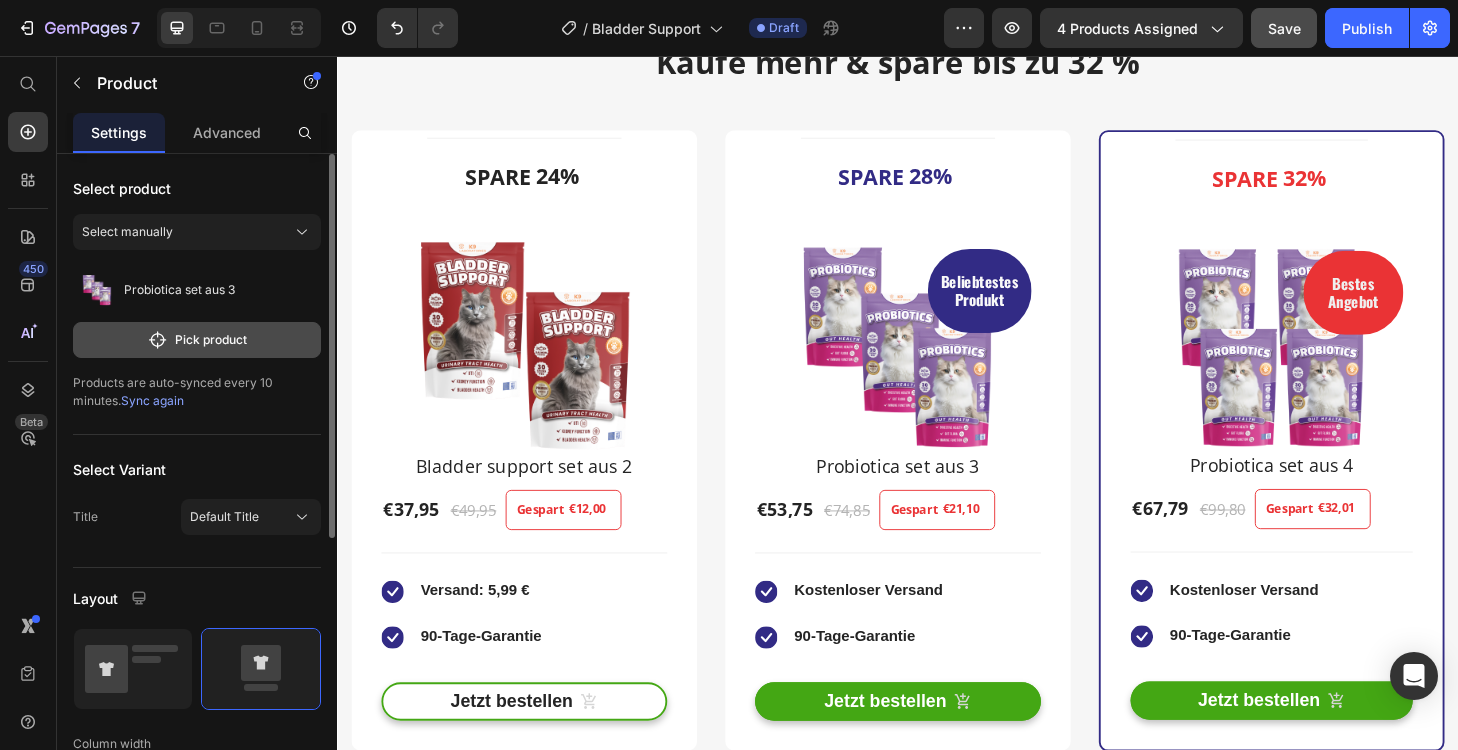 click on "Pick product" at bounding box center [197, 340] 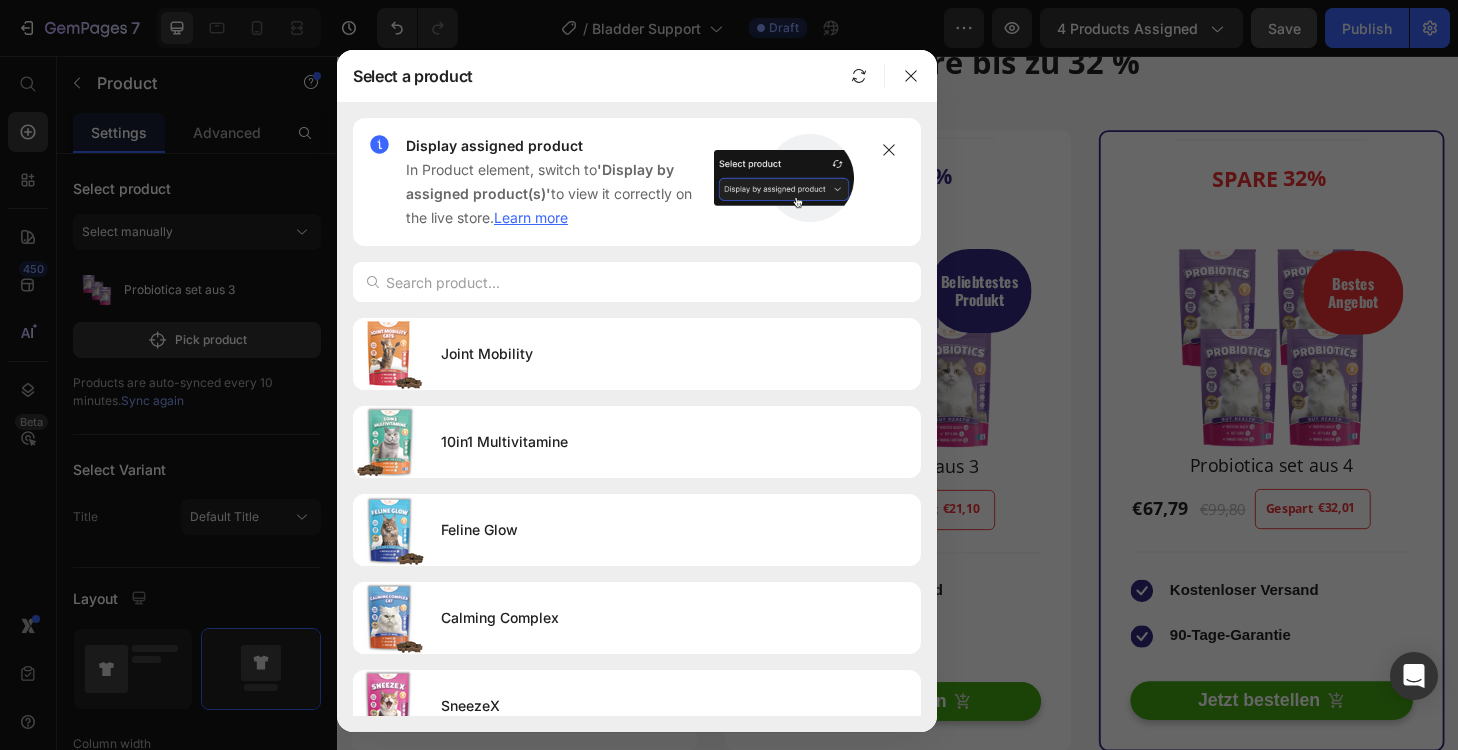 click at bounding box center (637, 282) 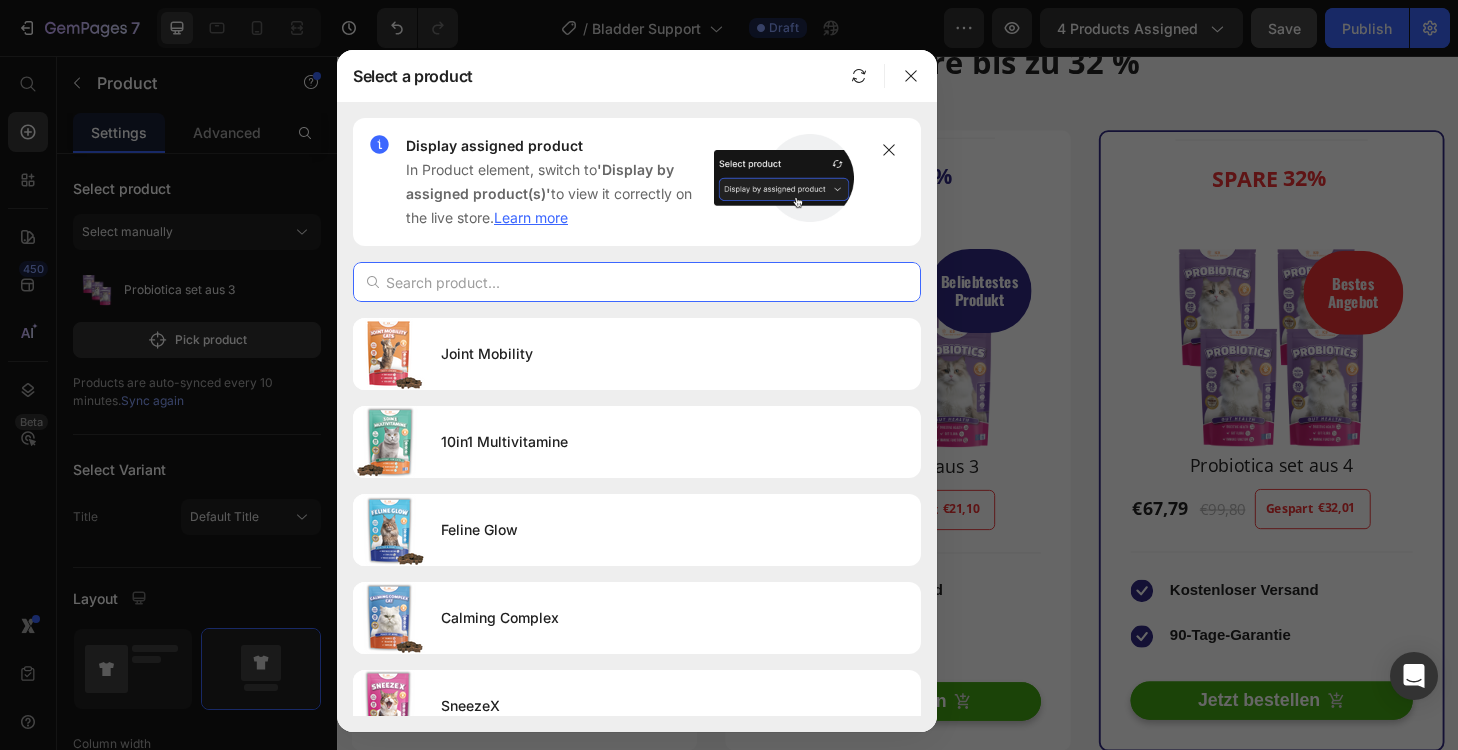 click at bounding box center [637, 282] 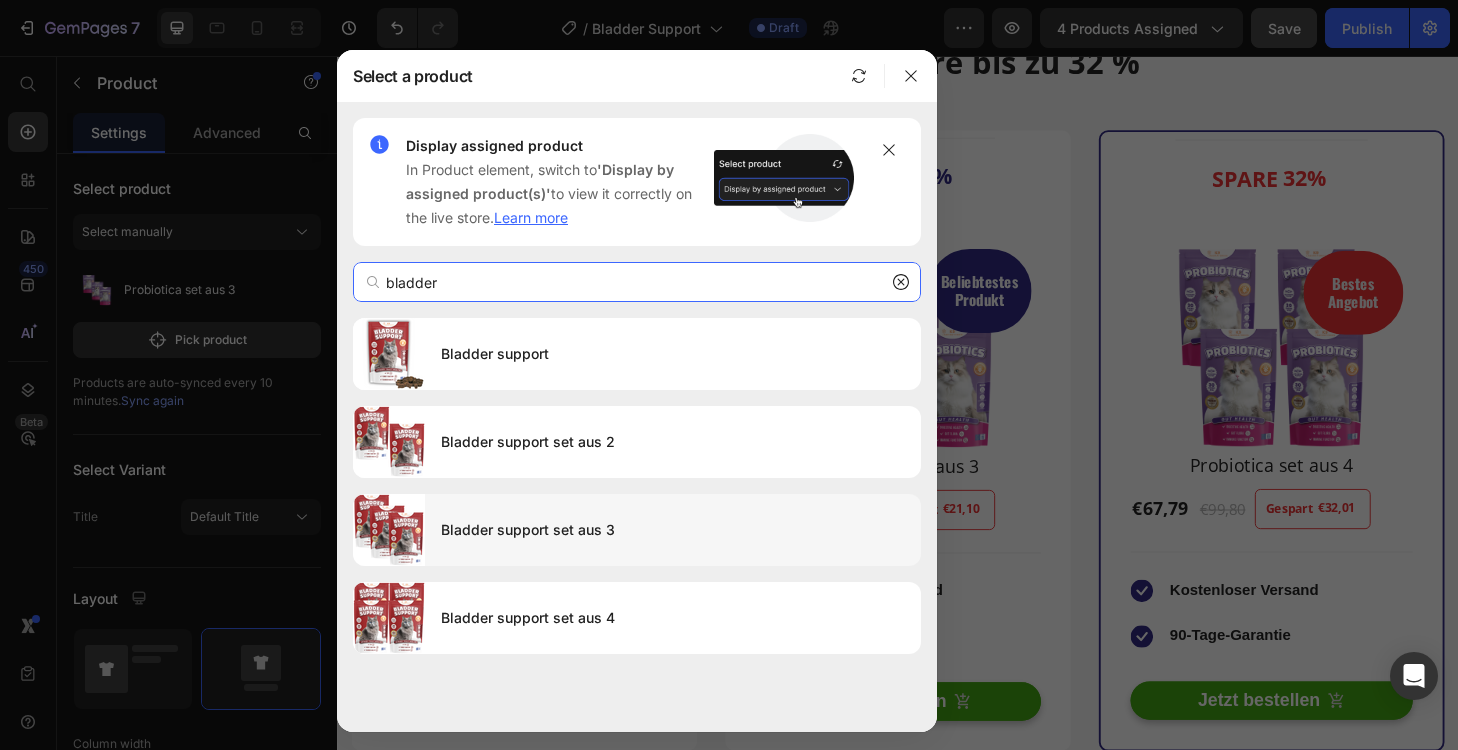 type on "bladder" 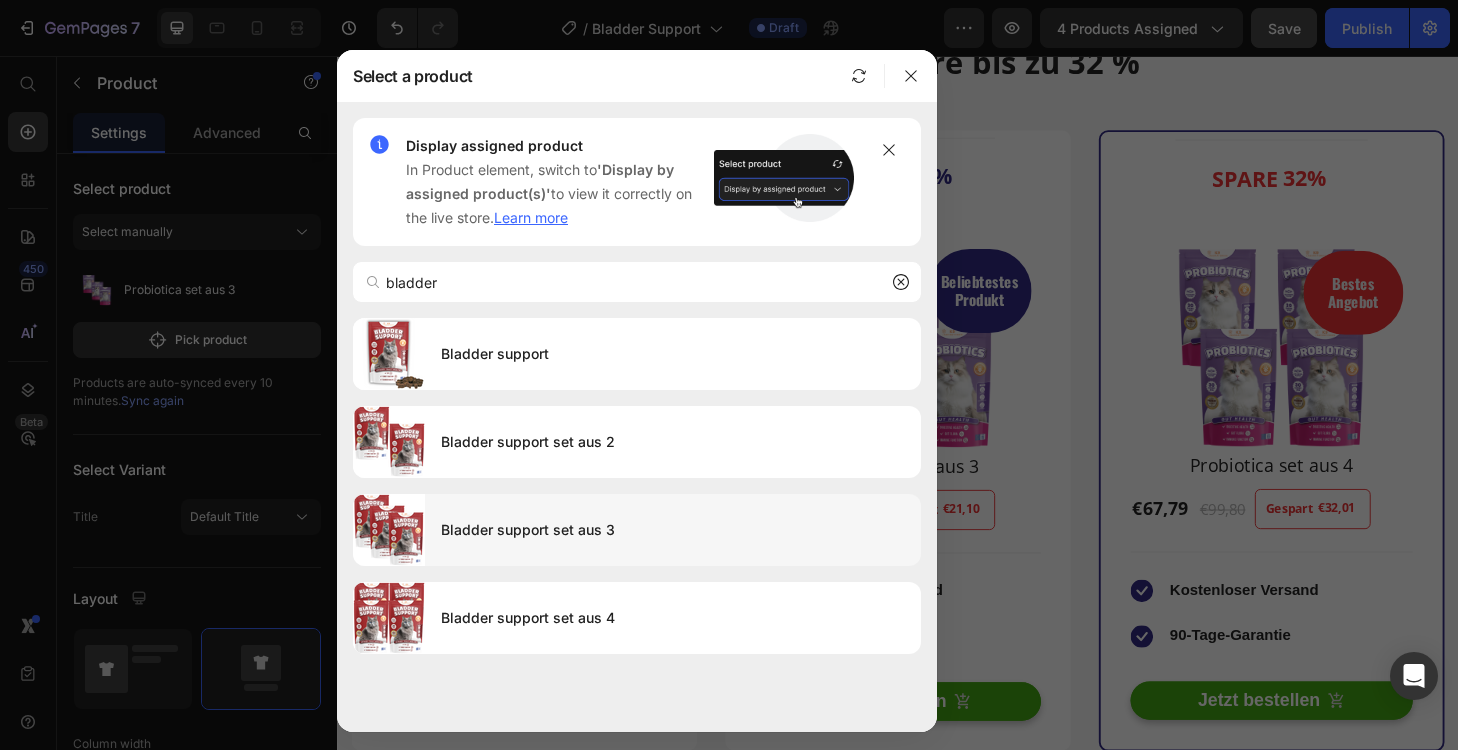 click on "Bladder support set aus 3" at bounding box center [673, 530] 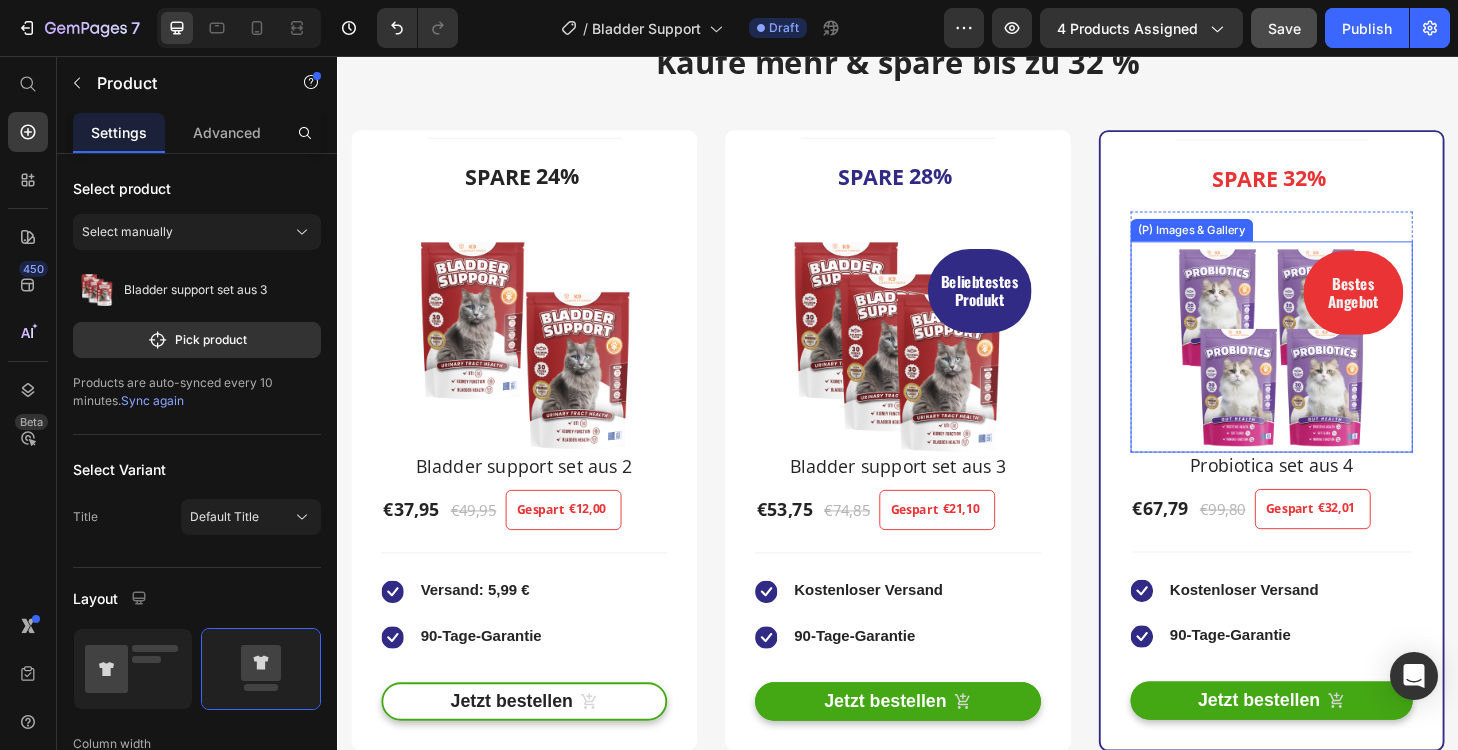 click at bounding box center (1337, 367) 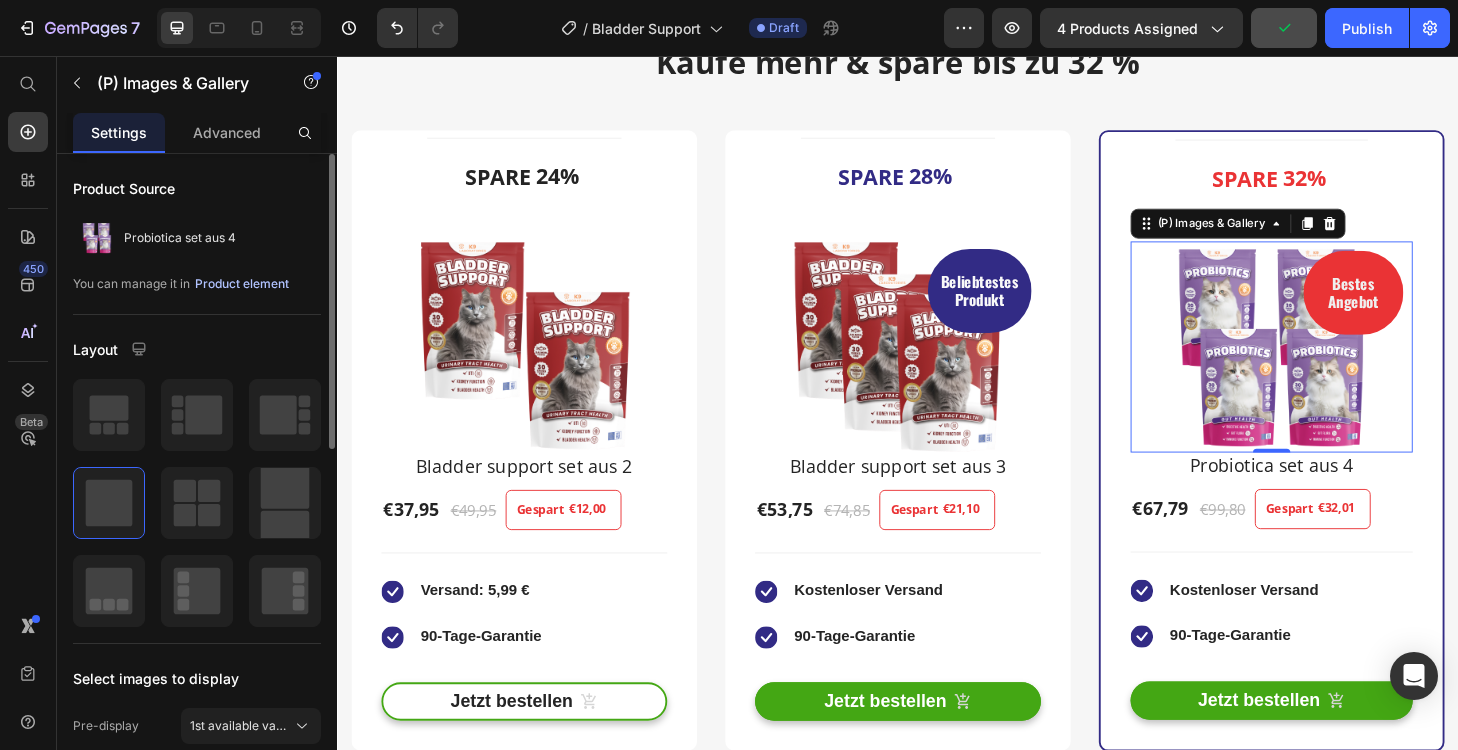click on "Product element" at bounding box center [242, 284] 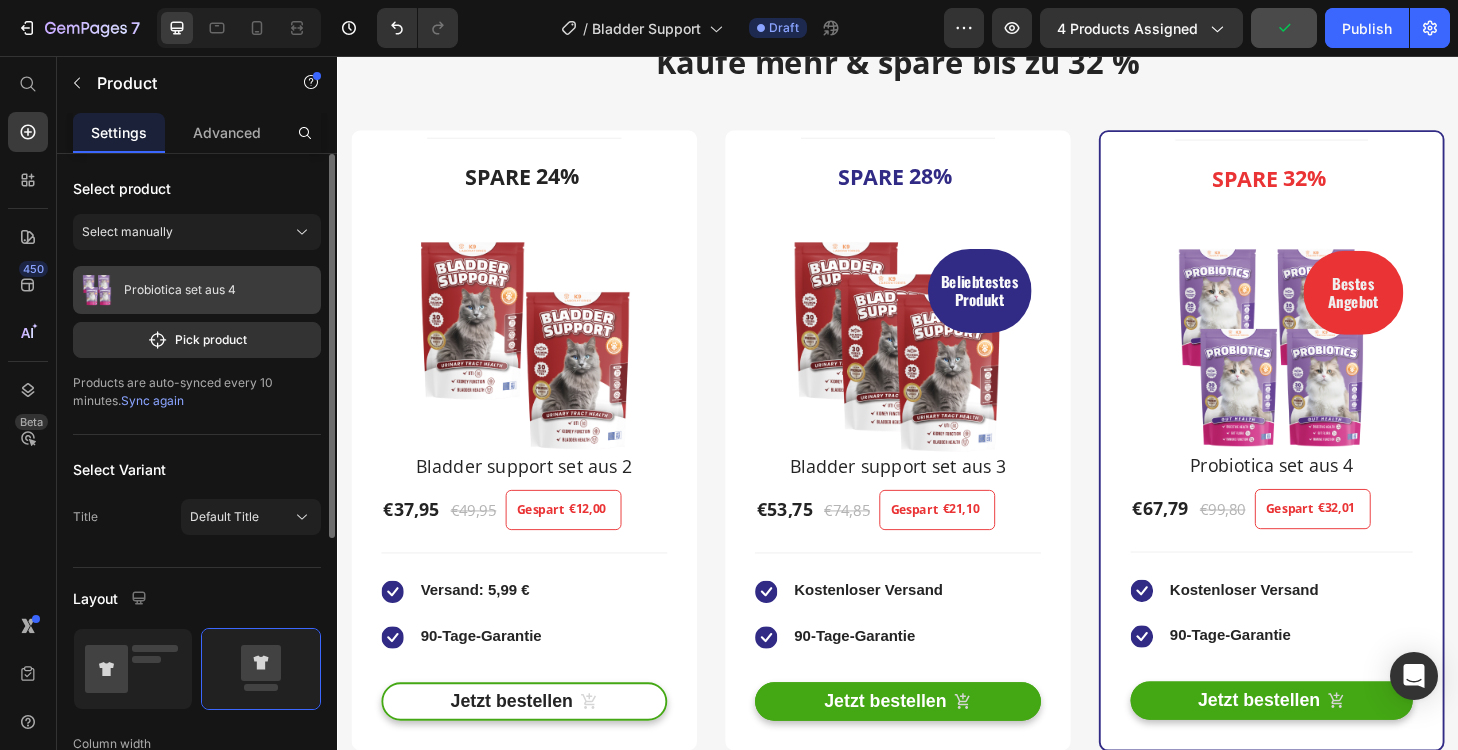 click on "Probiotica set aus 4" at bounding box center [197, 290] 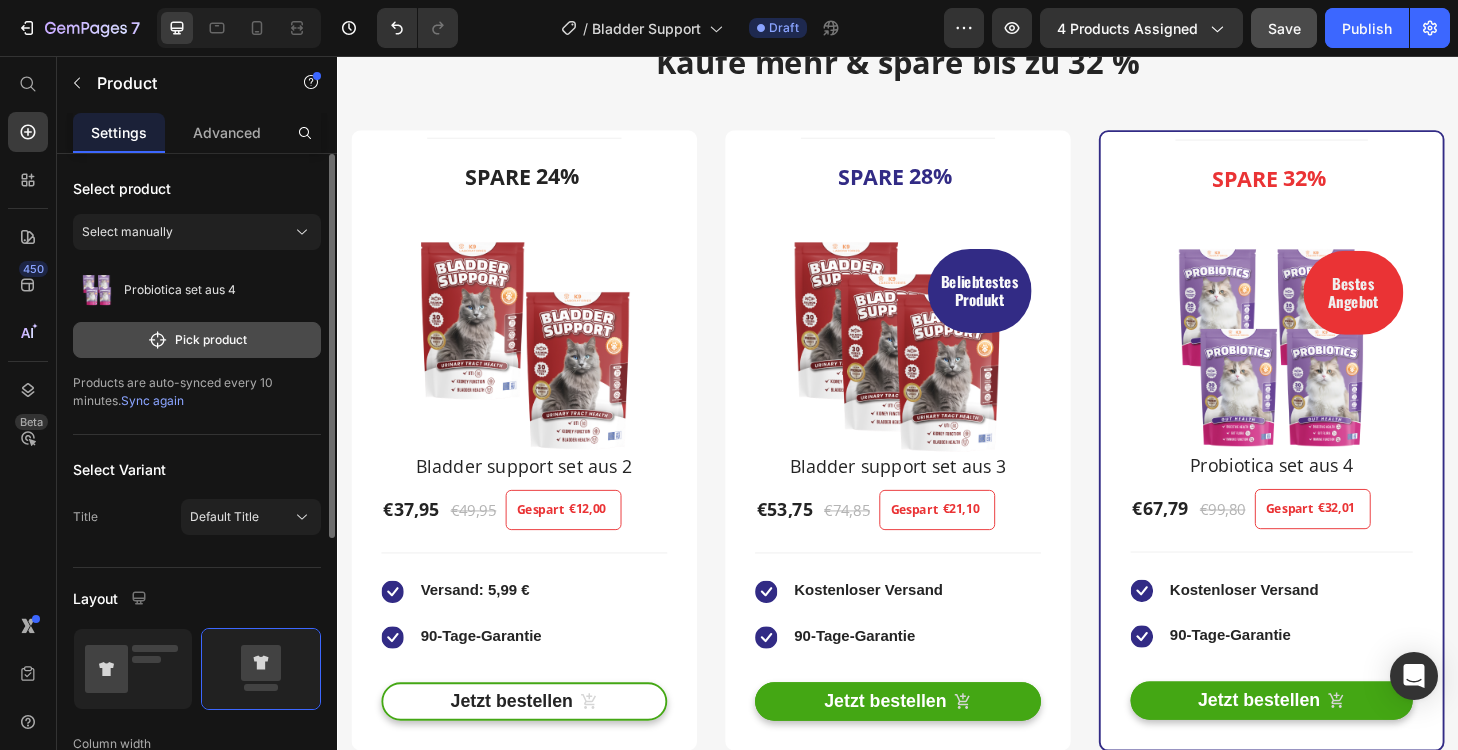 click on "Pick product" at bounding box center [197, 340] 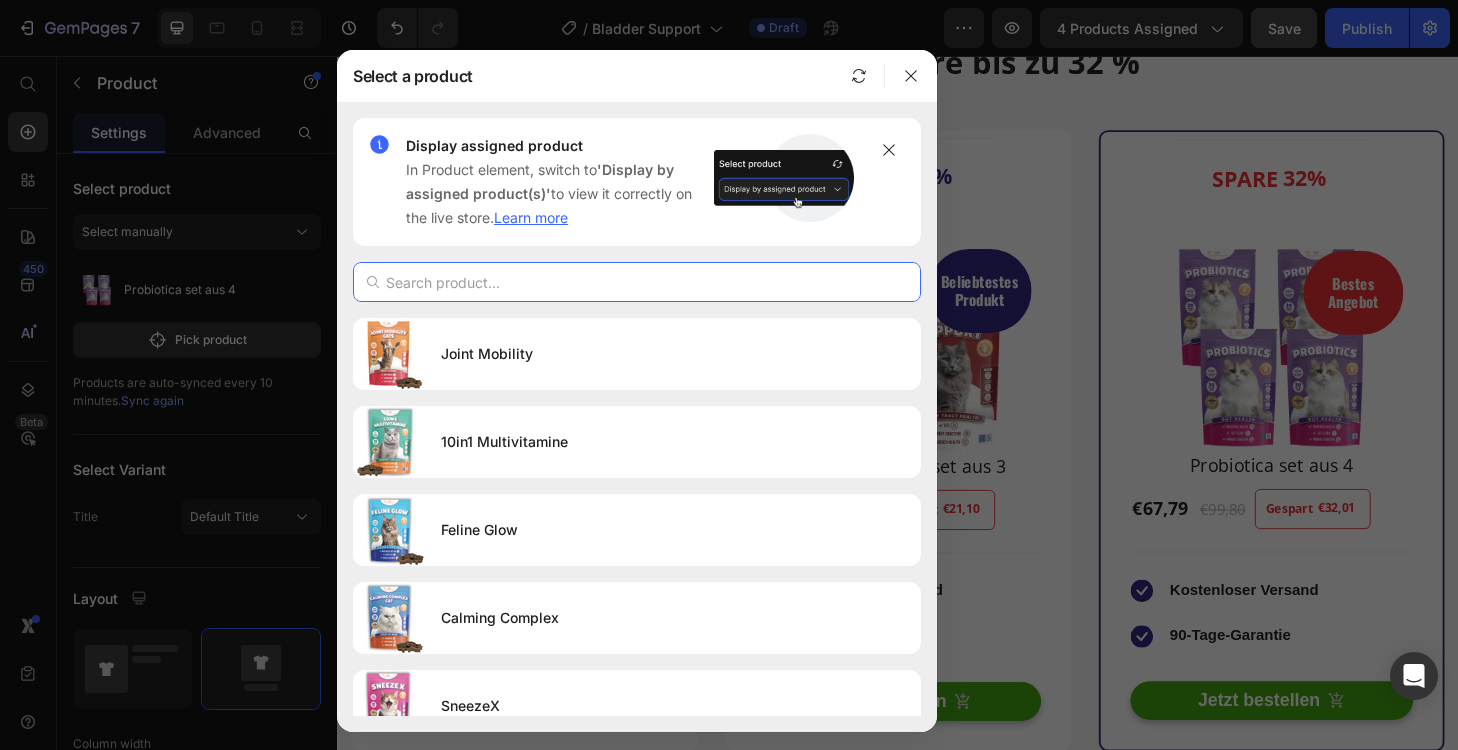 click at bounding box center [637, 282] 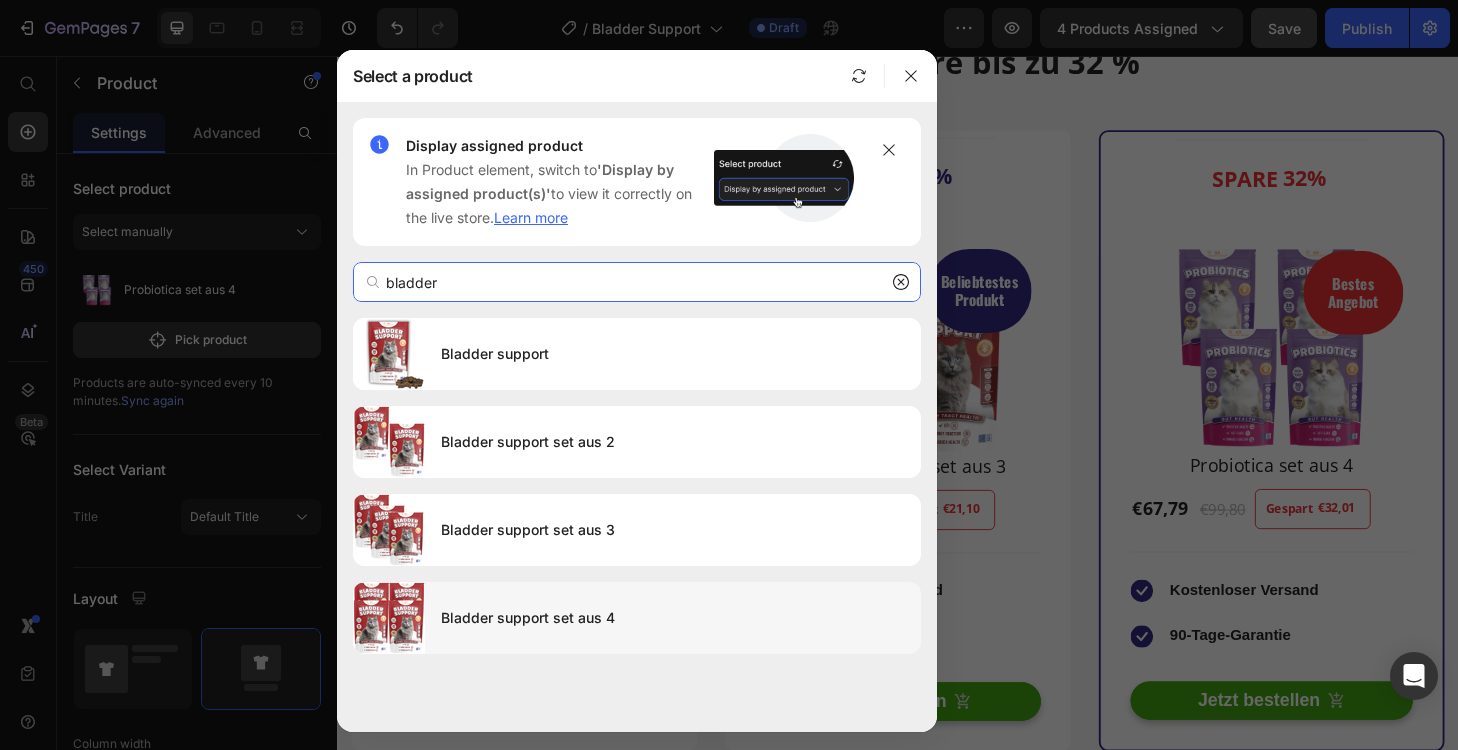 type on "bladder" 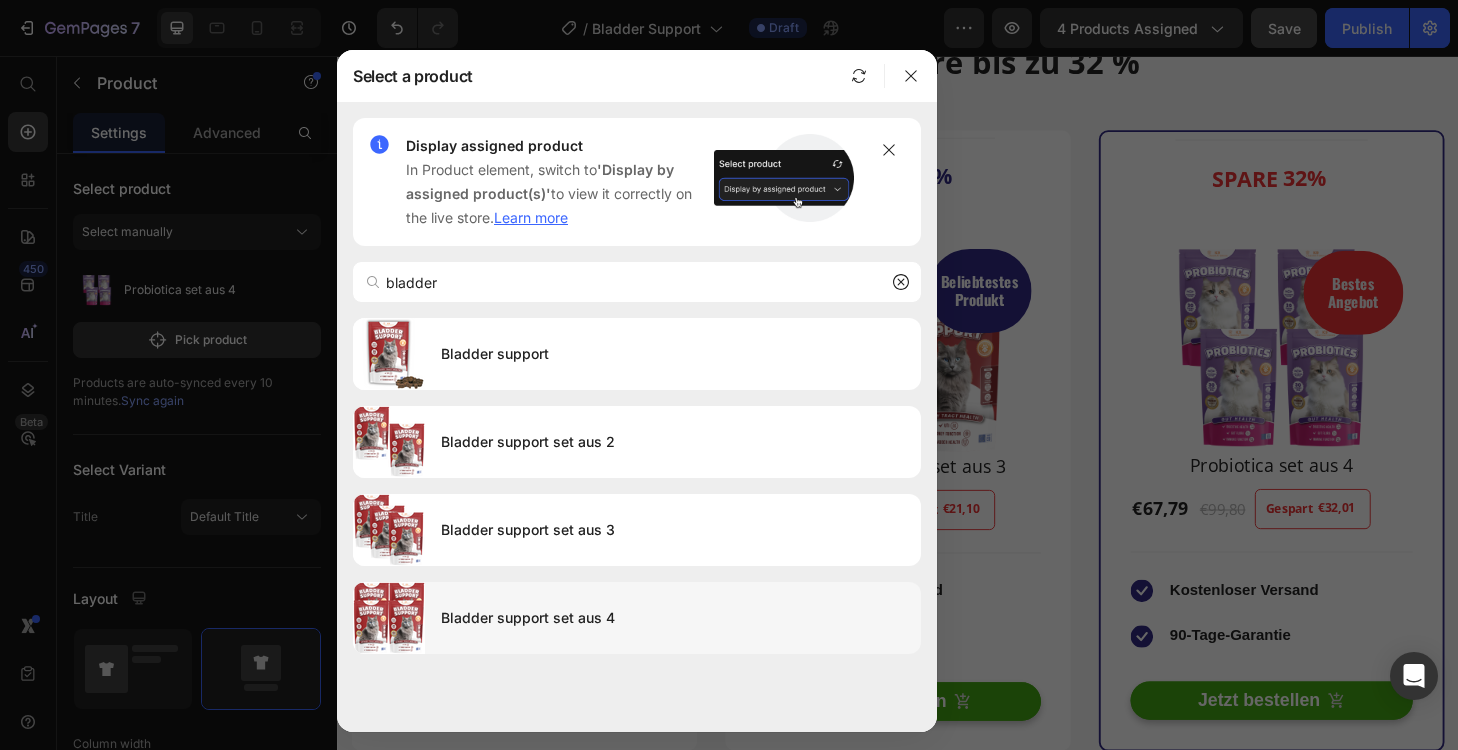 click on "Bladder support set aus 4" at bounding box center [673, 618] 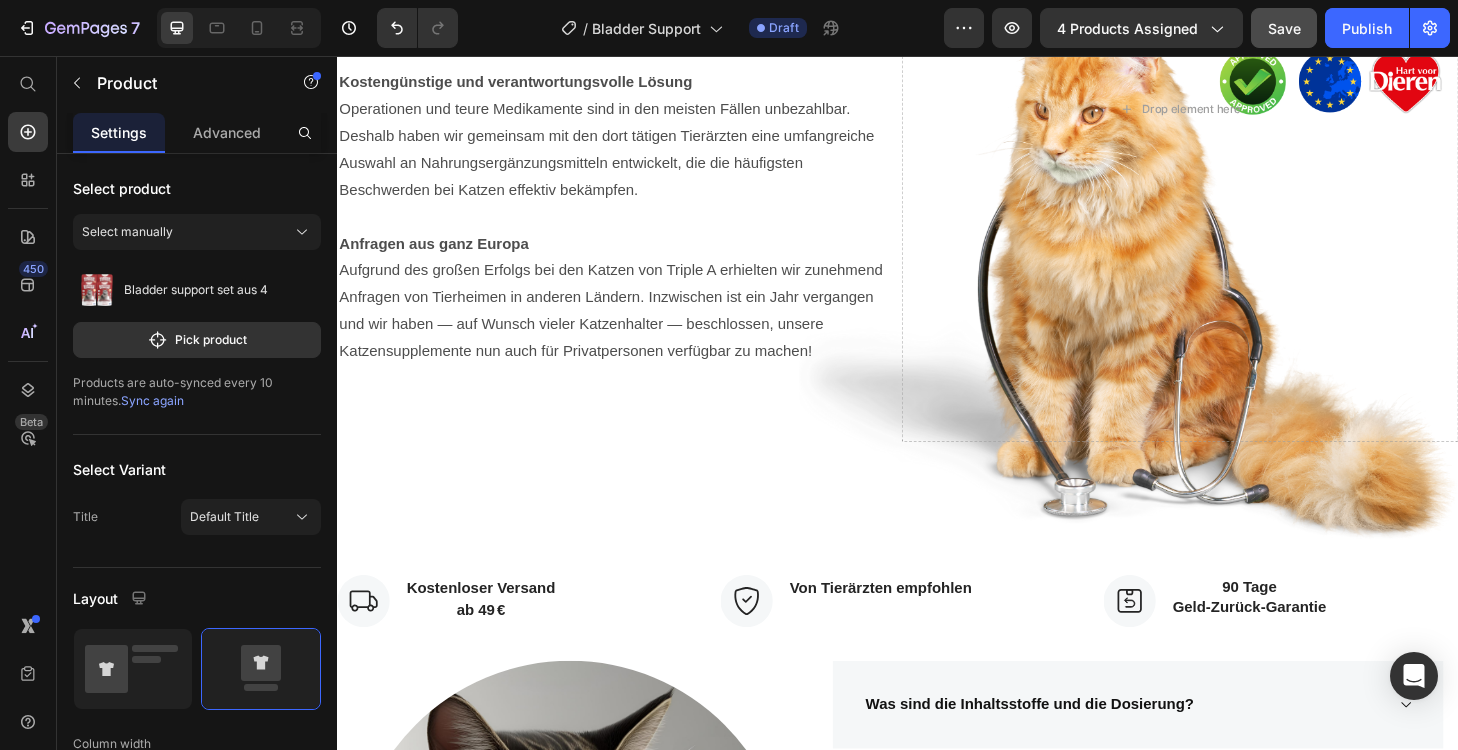 scroll, scrollTop: 5013, scrollLeft: 0, axis: vertical 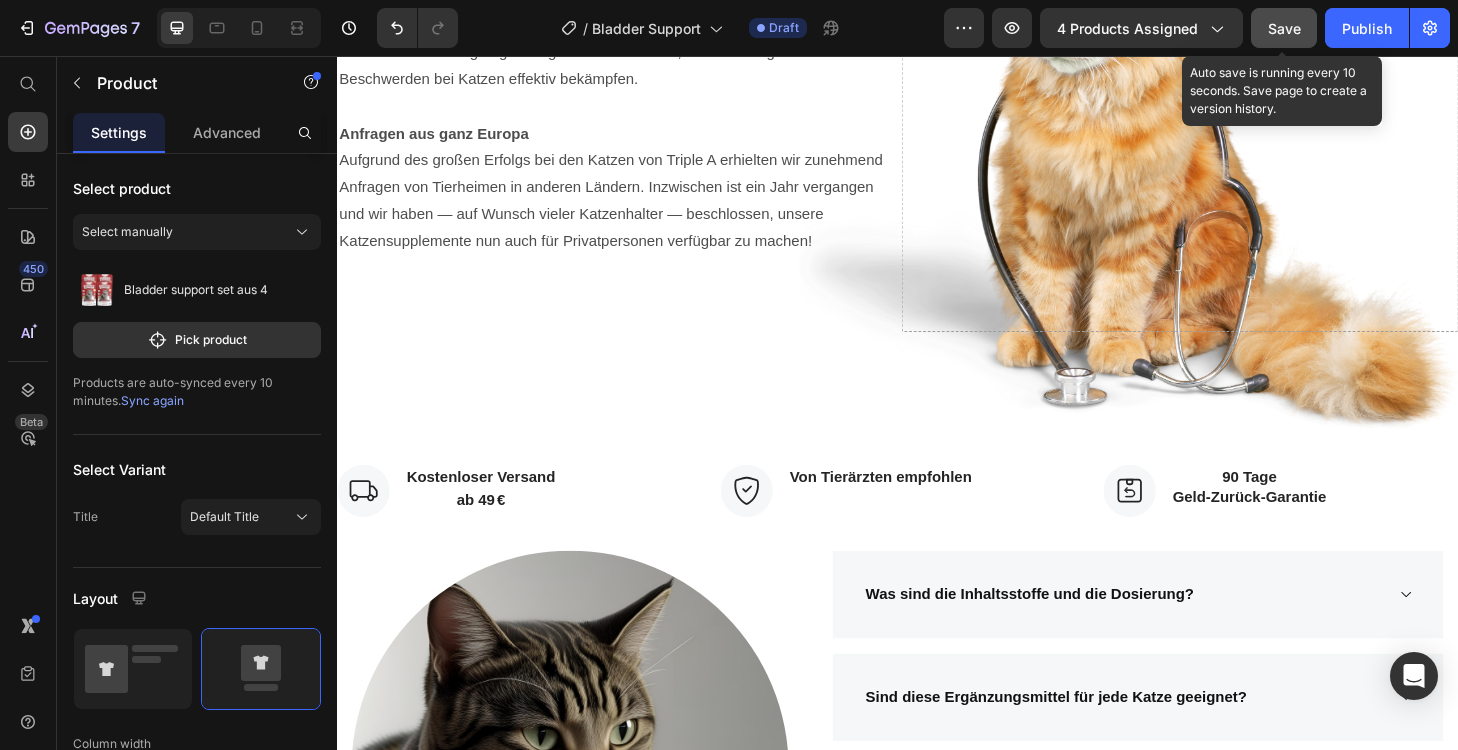 click on "Save" at bounding box center [1284, 28] 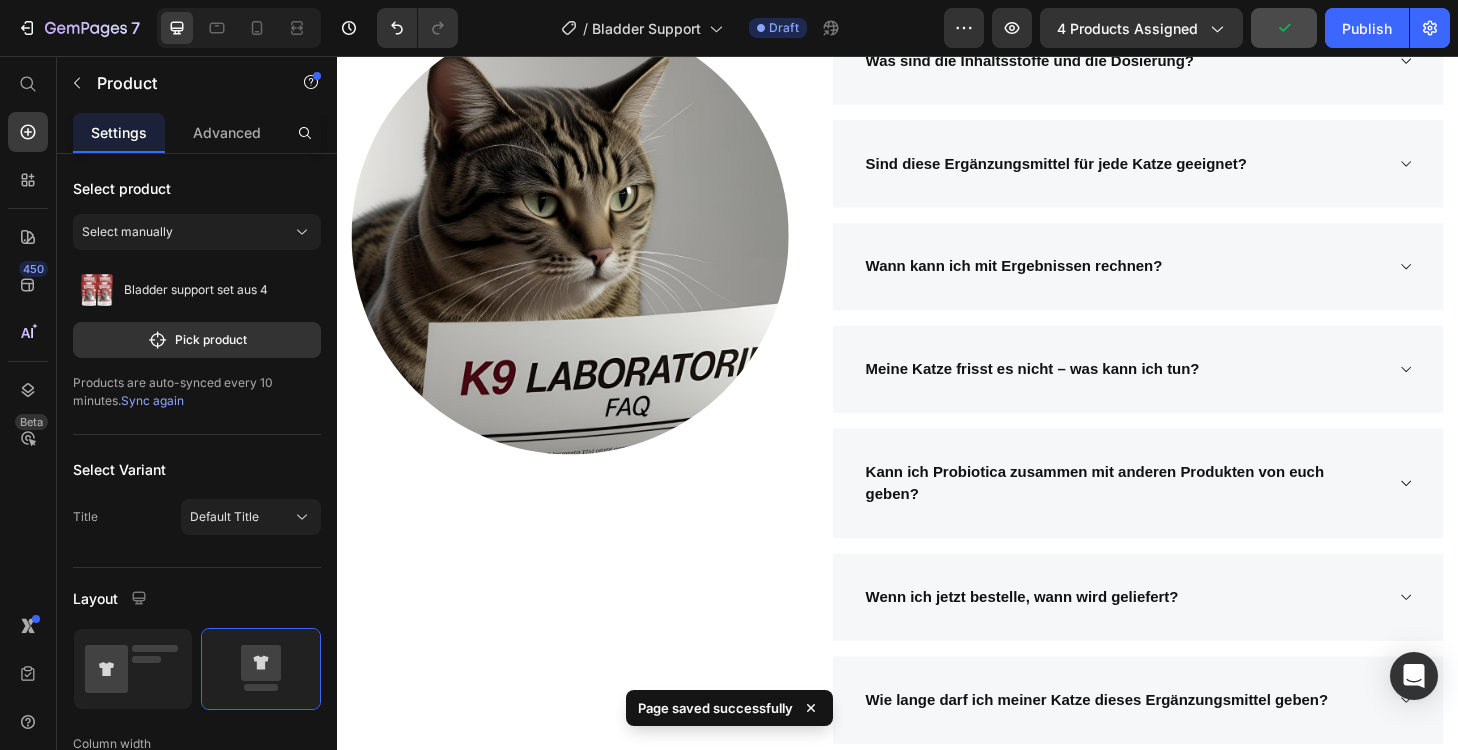 scroll, scrollTop: 5615, scrollLeft: 0, axis: vertical 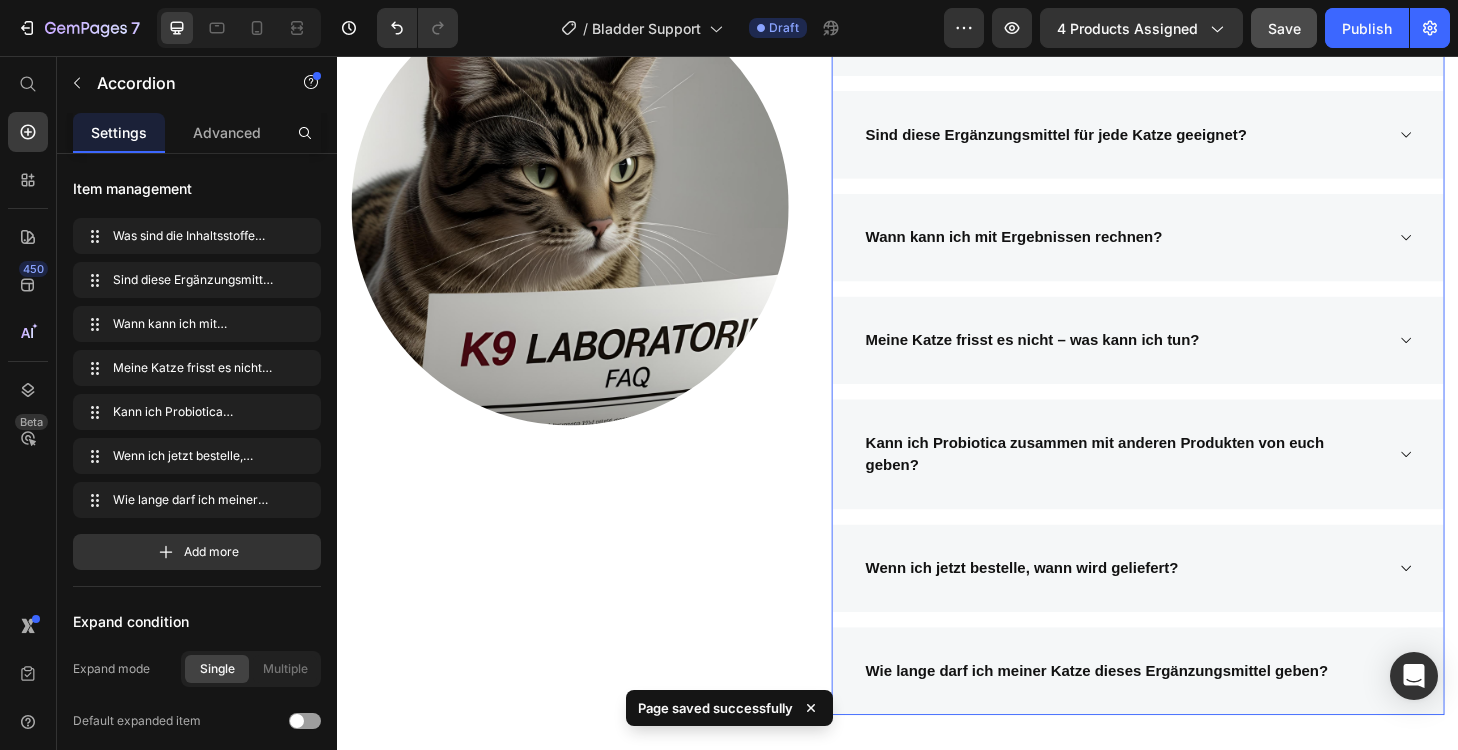 click on "Was sind die Inhaltsstoffe und die Dosierung?" at bounding box center [1178, 30] 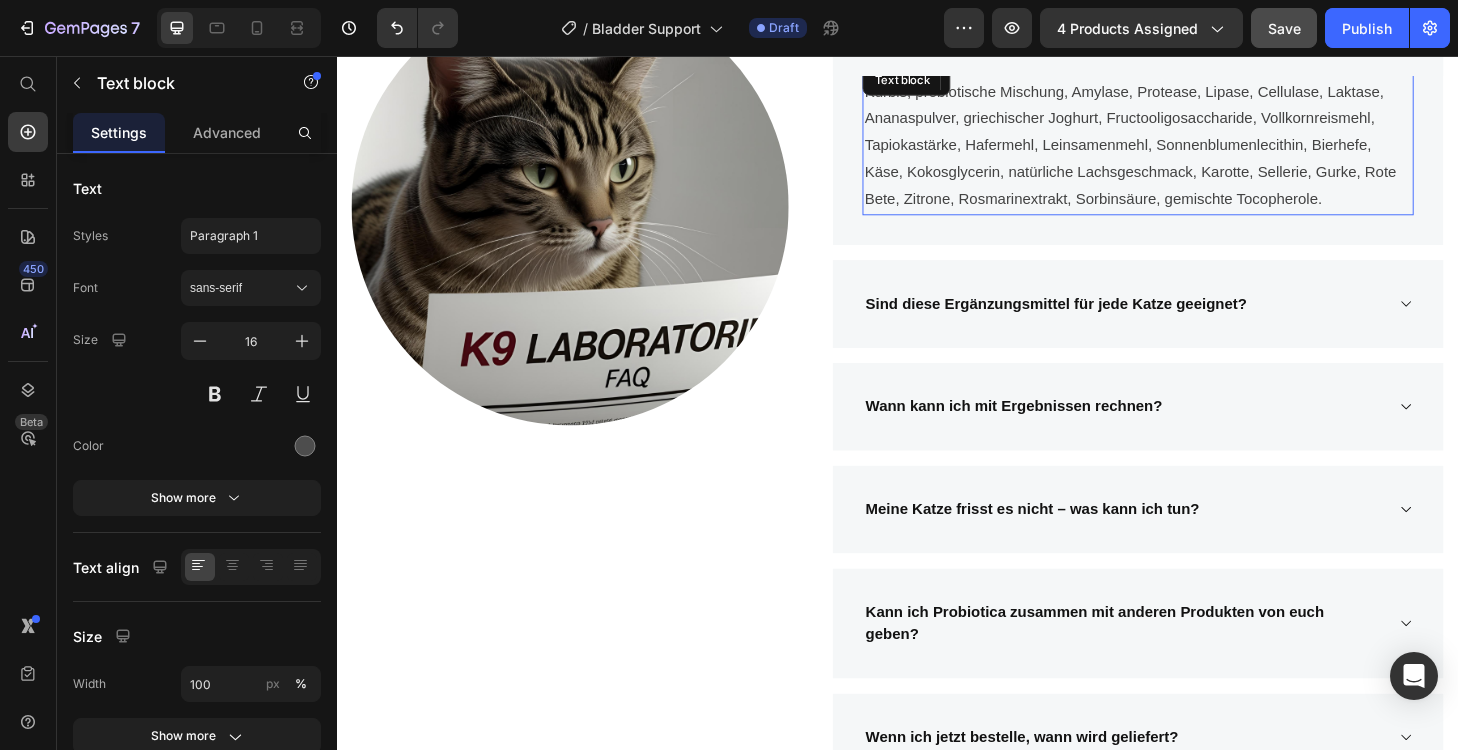 drag, startPoint x: 1075, startPoint y: 175, endPoint x: 1035, endPoint y: 208, distance: 51.855568 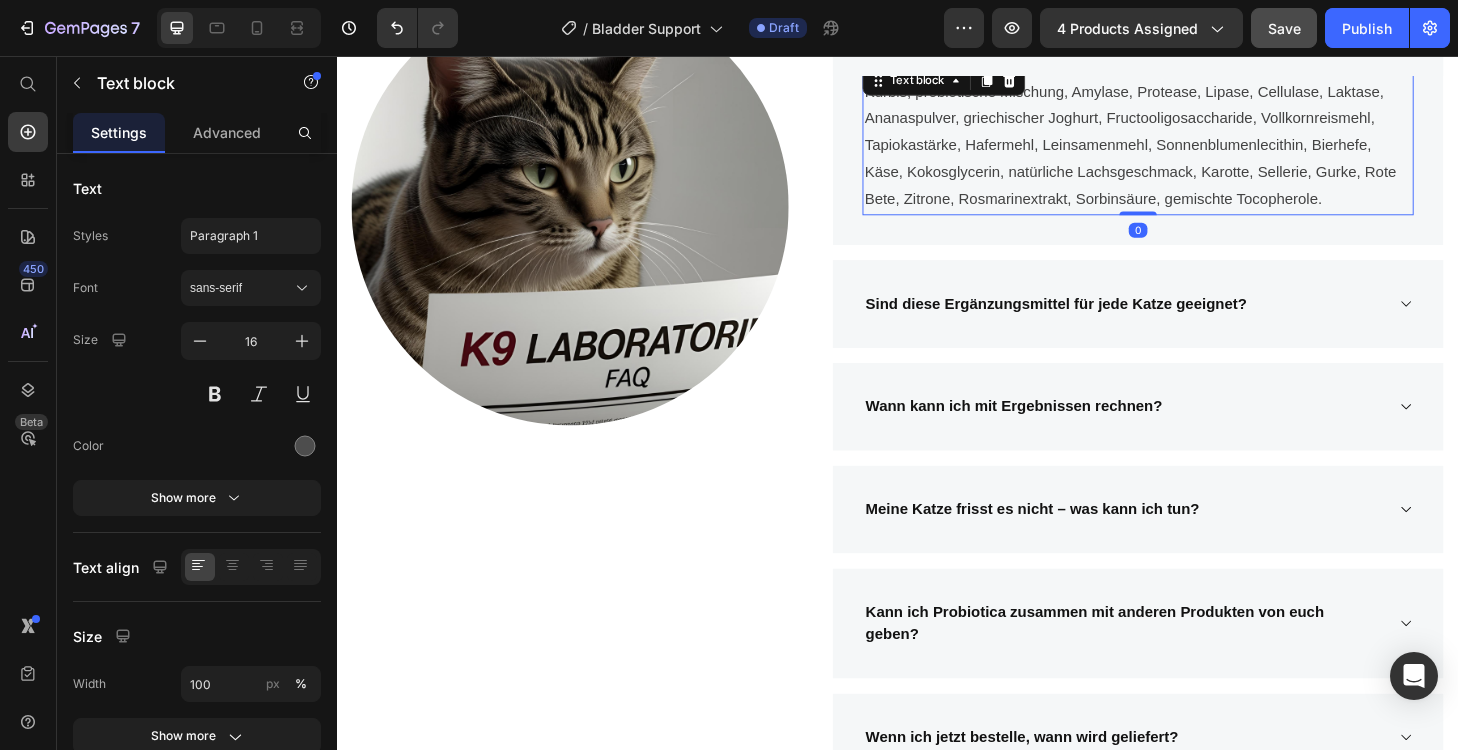 click on "Kürbis, probiotische Mischung, Amylase, Protease, Lipase, Cellulase, Laktase, Ananaspulver, griechischer Joghurt, Fructooligosaccharide, Vollkornreismehl, Tapiokastärke, Hafermehl, Leinsamenmehl, Sonnenblumenlecithin, Bierhefe, Käse, Kokosglycerin, natürliche Lachsgeschmack, Karotte, Sellerie, Gurke, Rote Bete, Zitrone, Rosmarinextrakt, Sorbinsäure, gemischte Tocopherole." at bounding box center [1194, 152] 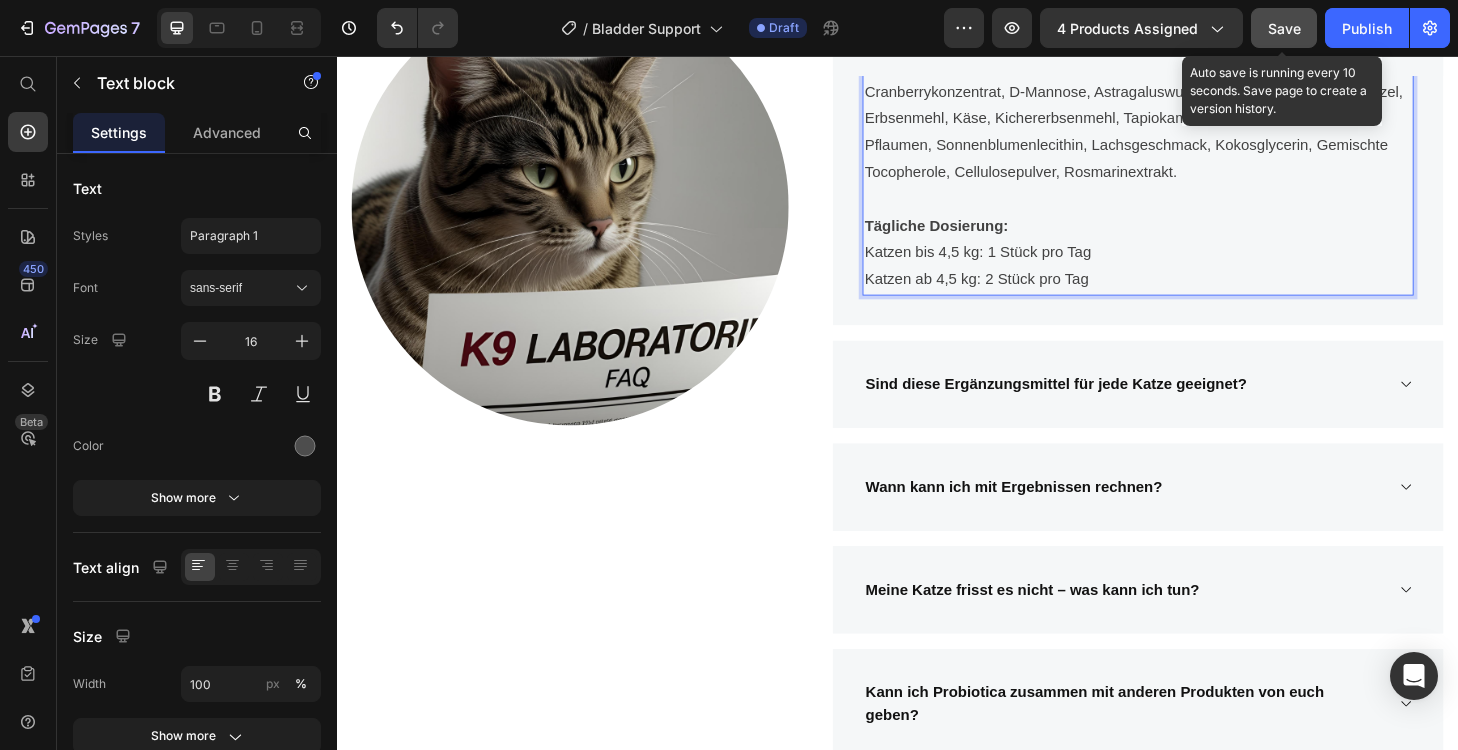 click on "Save" at bounding box center [1284, 28] 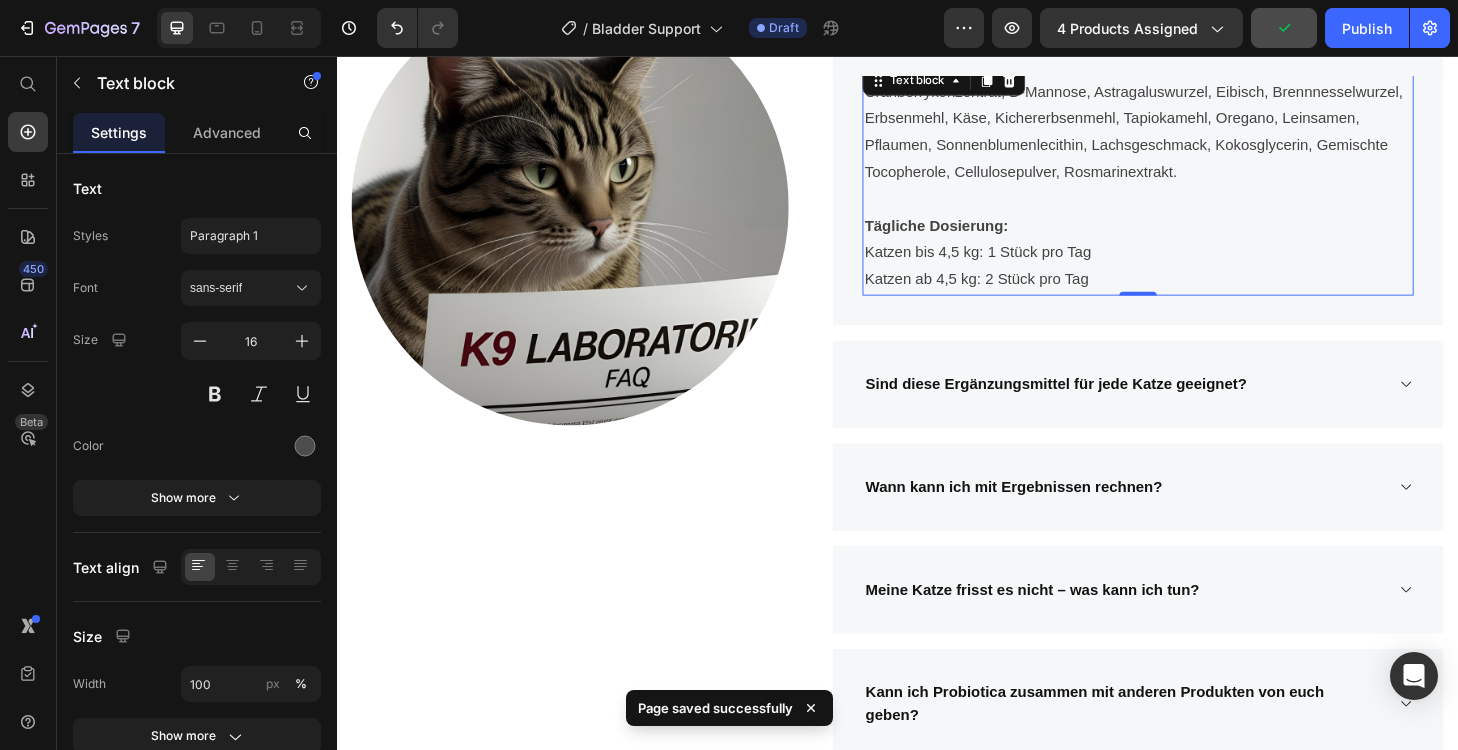 drag, startPoint x: 1641, startPoint y: 520, endPoint x: 1372, endPoint y: 493, distance: 270.35162 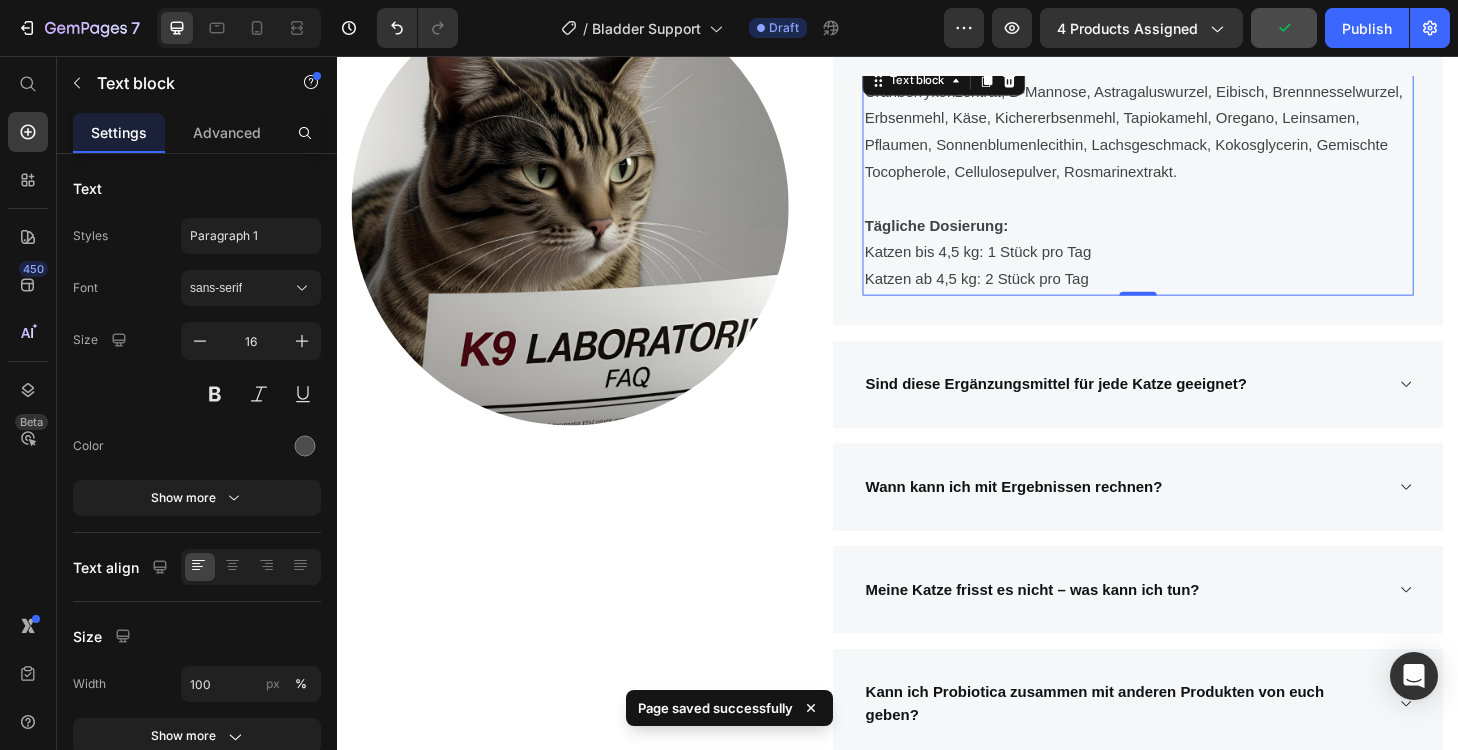 click on "Sind diese Ergänzungsmittel für jede Katze geeignet?" at bounding box center (1178, 407) 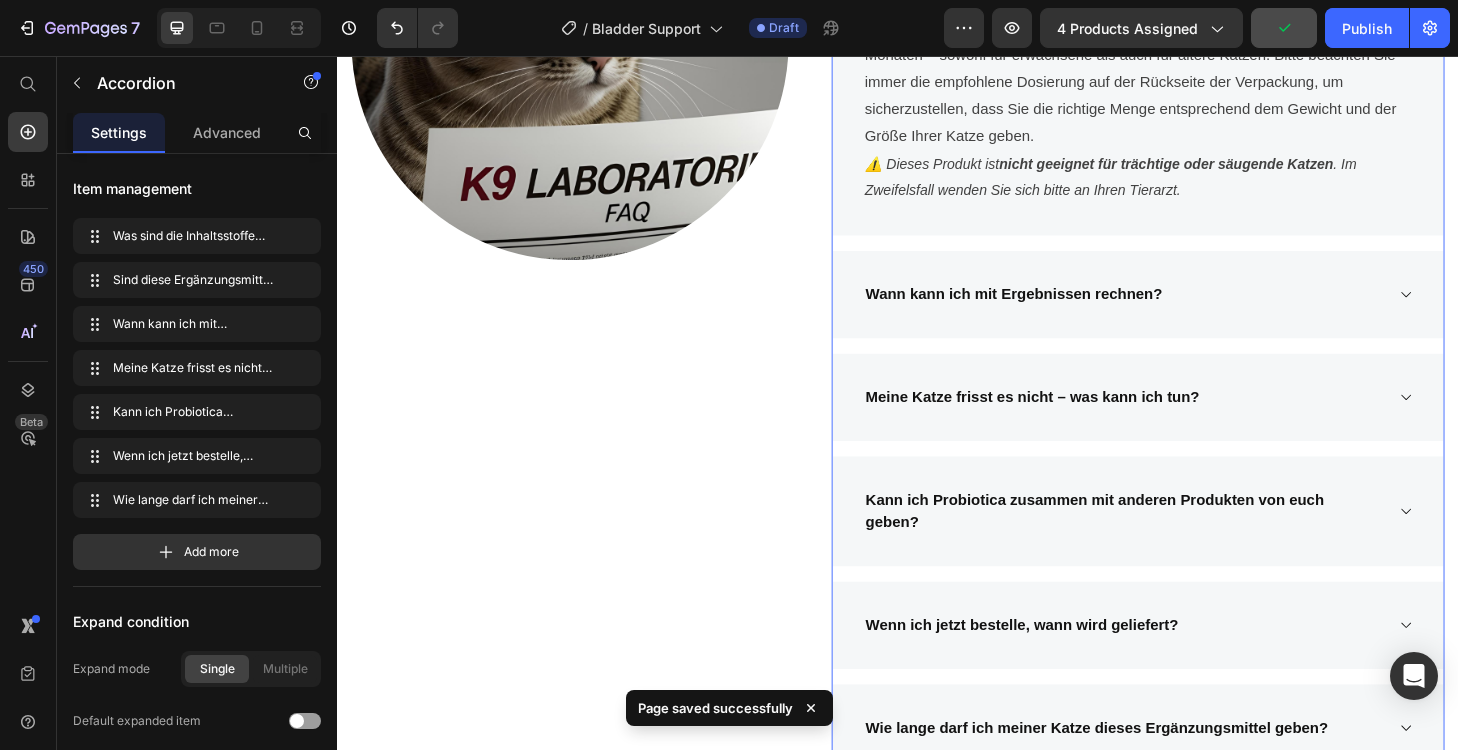 scroll, scrollTop: 5815, scrollLeft: 0, axis: vertical 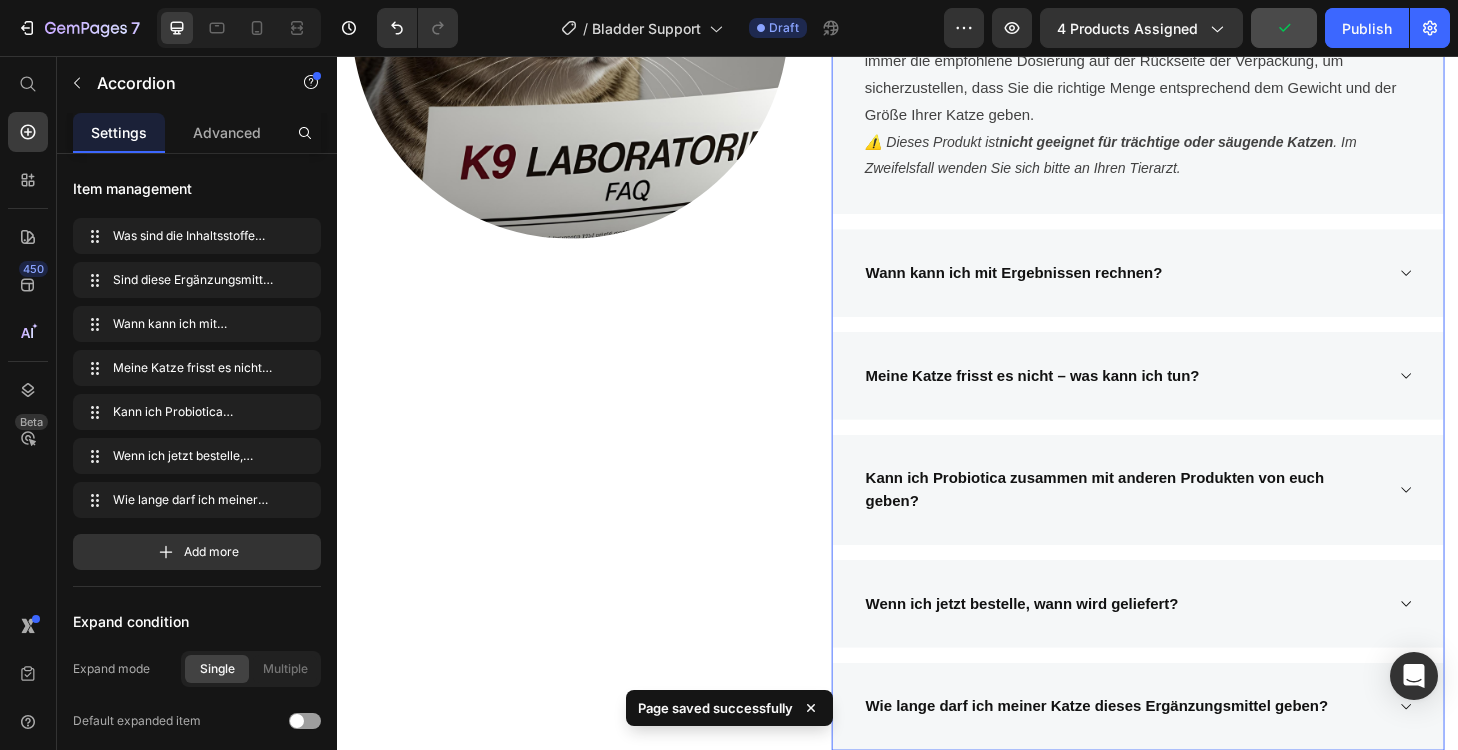 click on "Wann kann ich mit Ergebnissen rechnen?" at bounding box center [1178, 288] 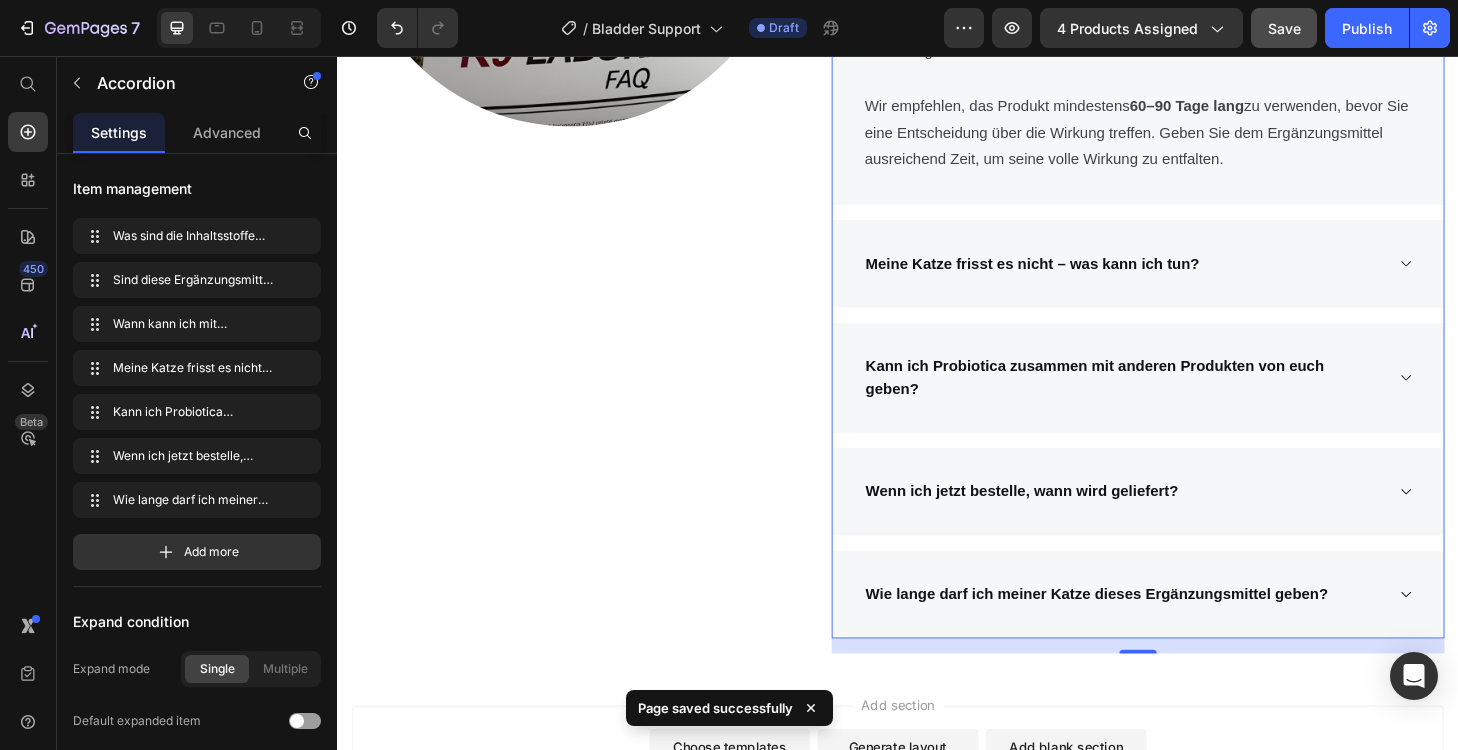click on "Meine Katze frisst es nicht – was kann ich tun?" at bounding box center [1178, 278] 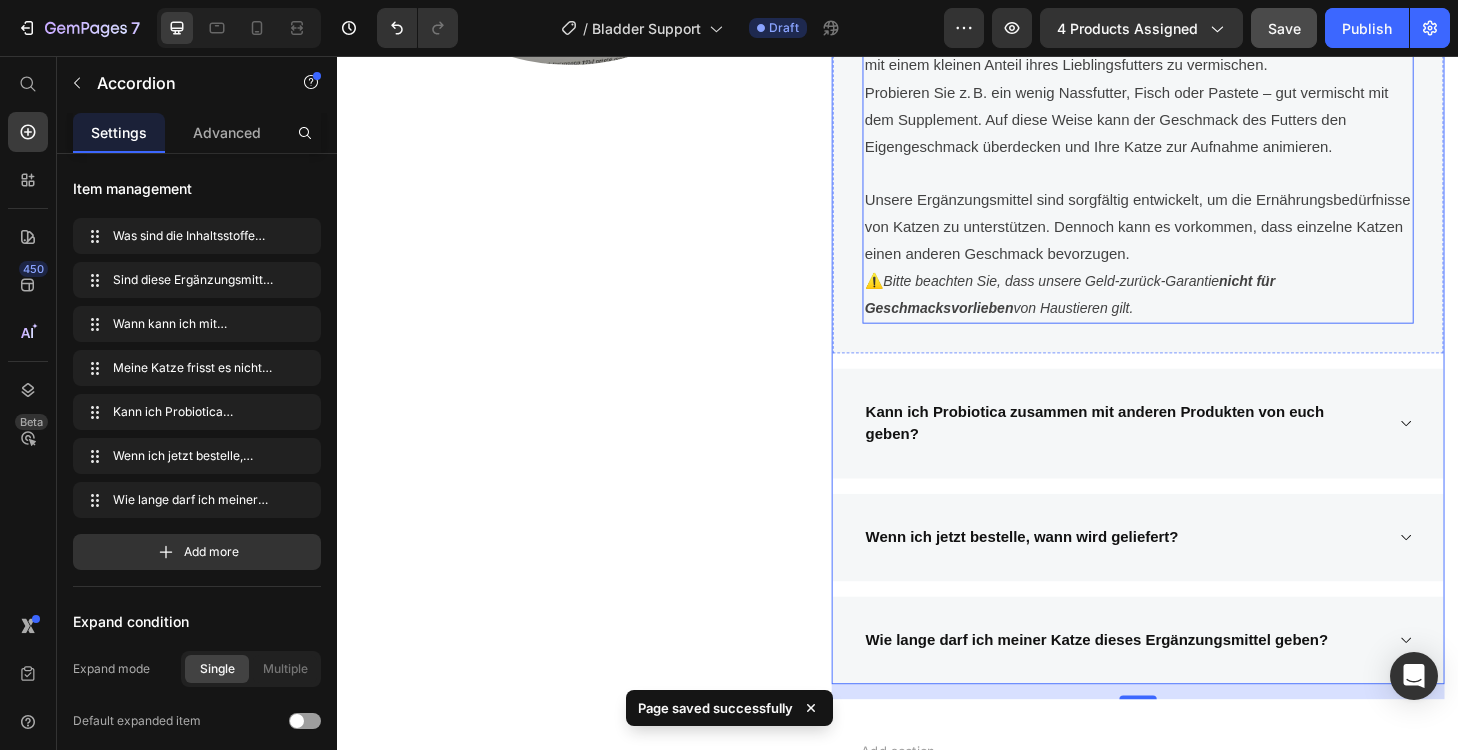 scroll, scrollTop: 6015, scrollLeft: 0, axis: vertical 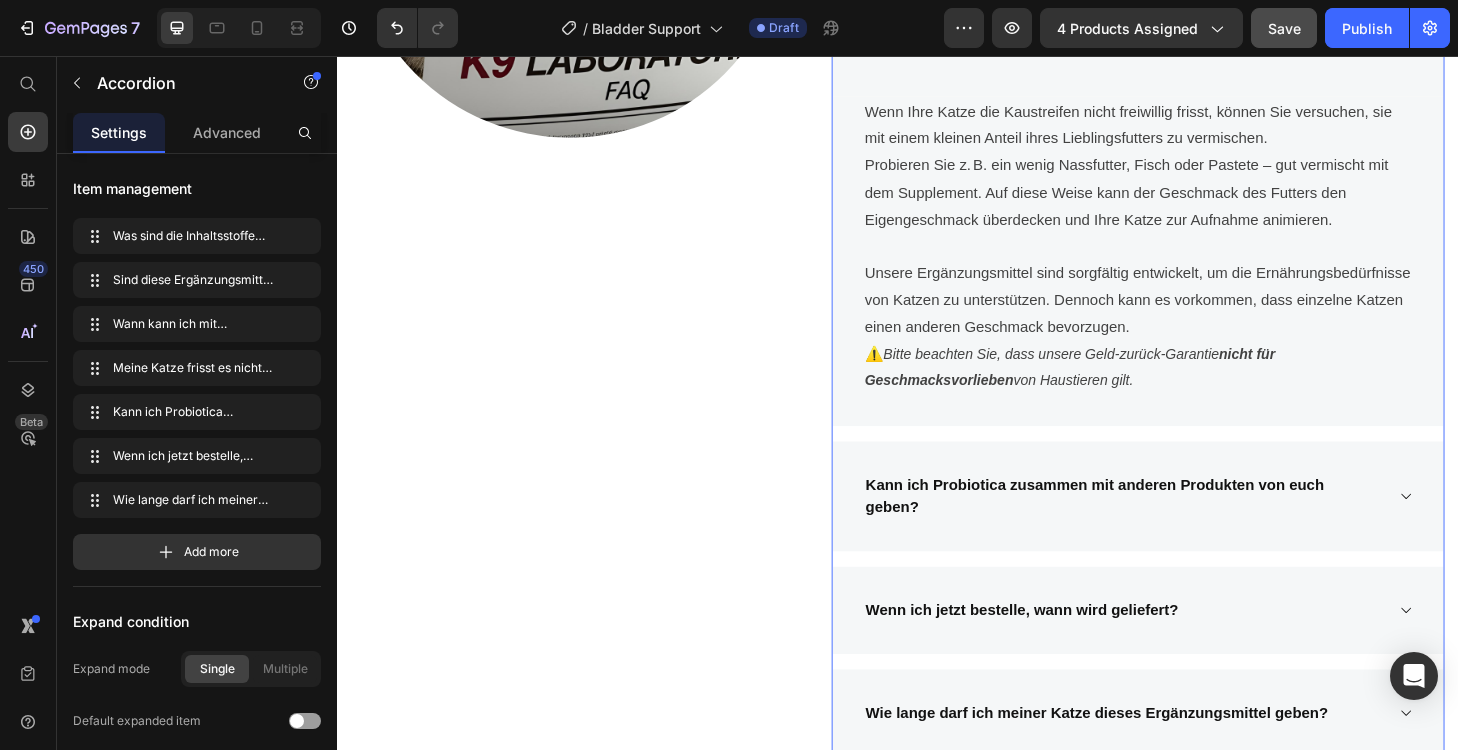 click on "Kann ich Probiotica zusammen mit anderen Produkten von euch geben?" at bounding box center (1178, 527) 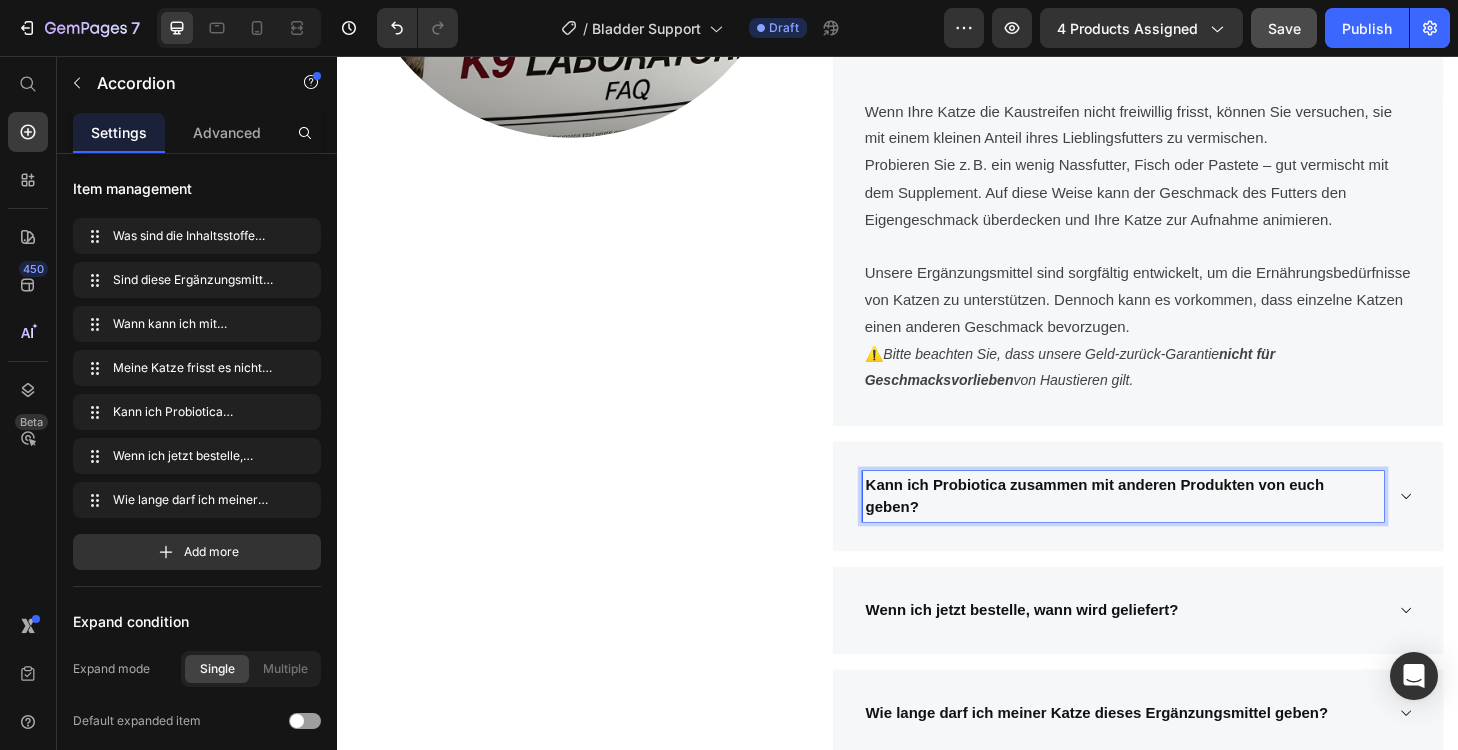 click on "Kann ich Probiotica zusammen mit anderen Produkten von euch geben?" at bounding box center [1147, 526] 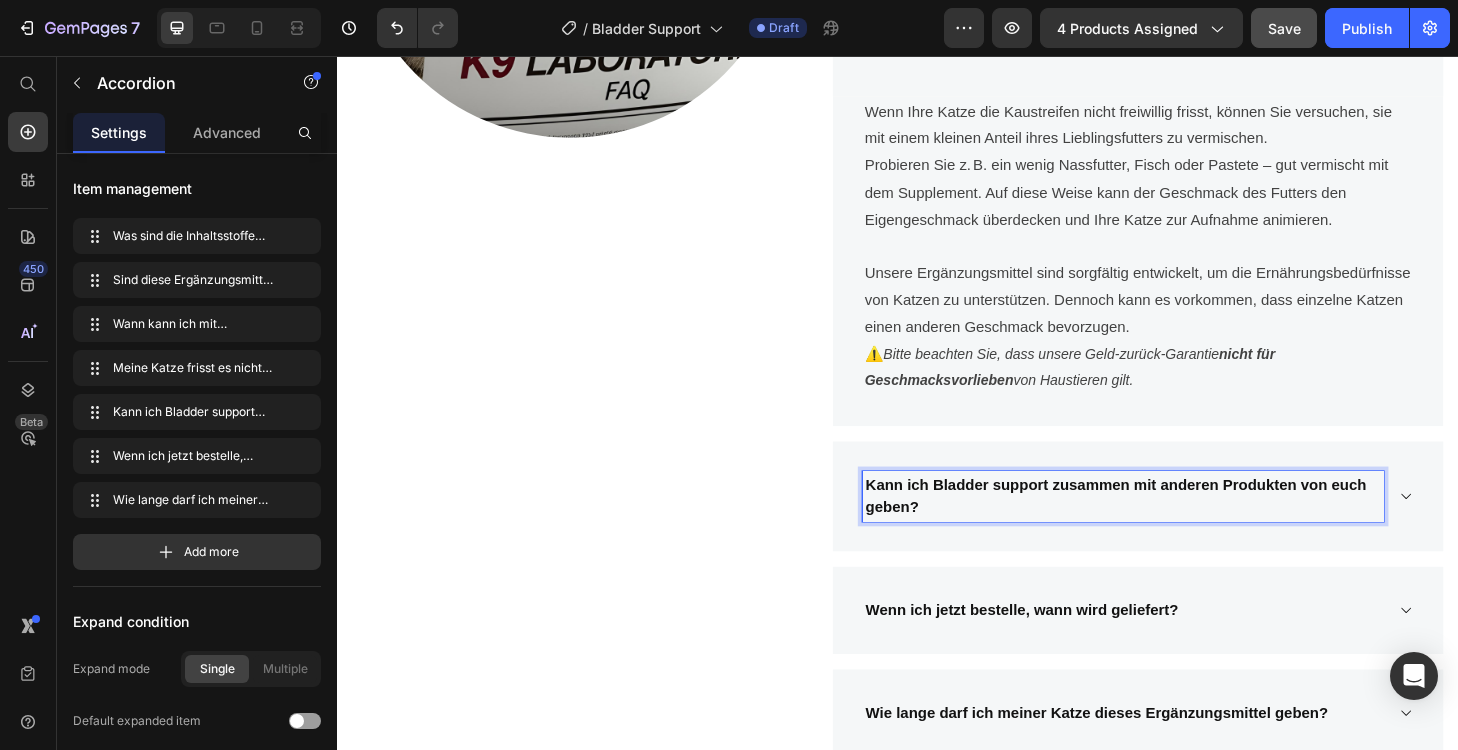 click on "Kann ich Bladder support zusammen mit anderen Produkten von euch geben?" at bounding box center (1194, 527) 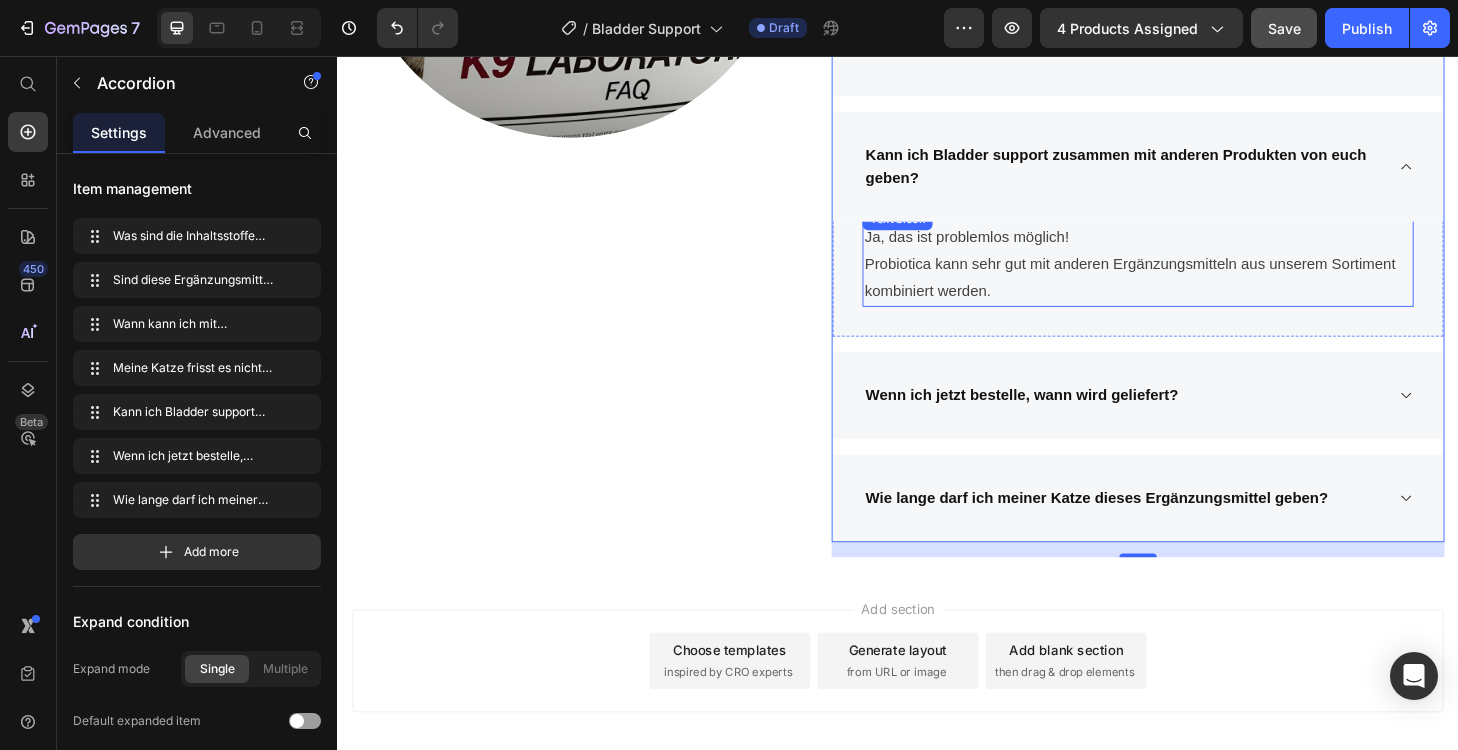 click on "Probiotica kann sehr gut mit anderen Ergänzungsmitteln aus unserem Sortiment kombiniert werden." at bounding box center (1194, 293) 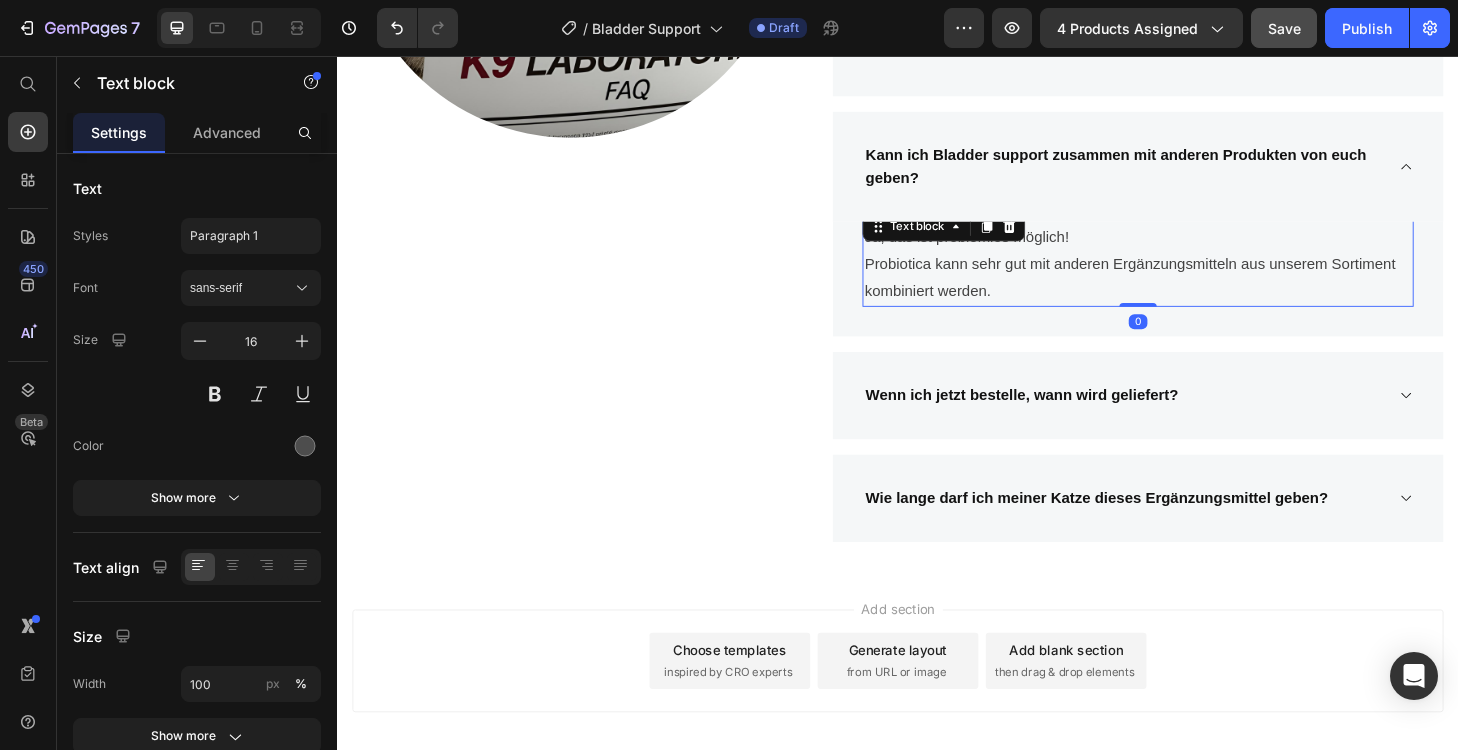 click on "Probiotica kann sehr gut mit anderen Ergänzungsmitteln aus unserem Sortiment kombiniert werden." at bounding box center (1194, 293) 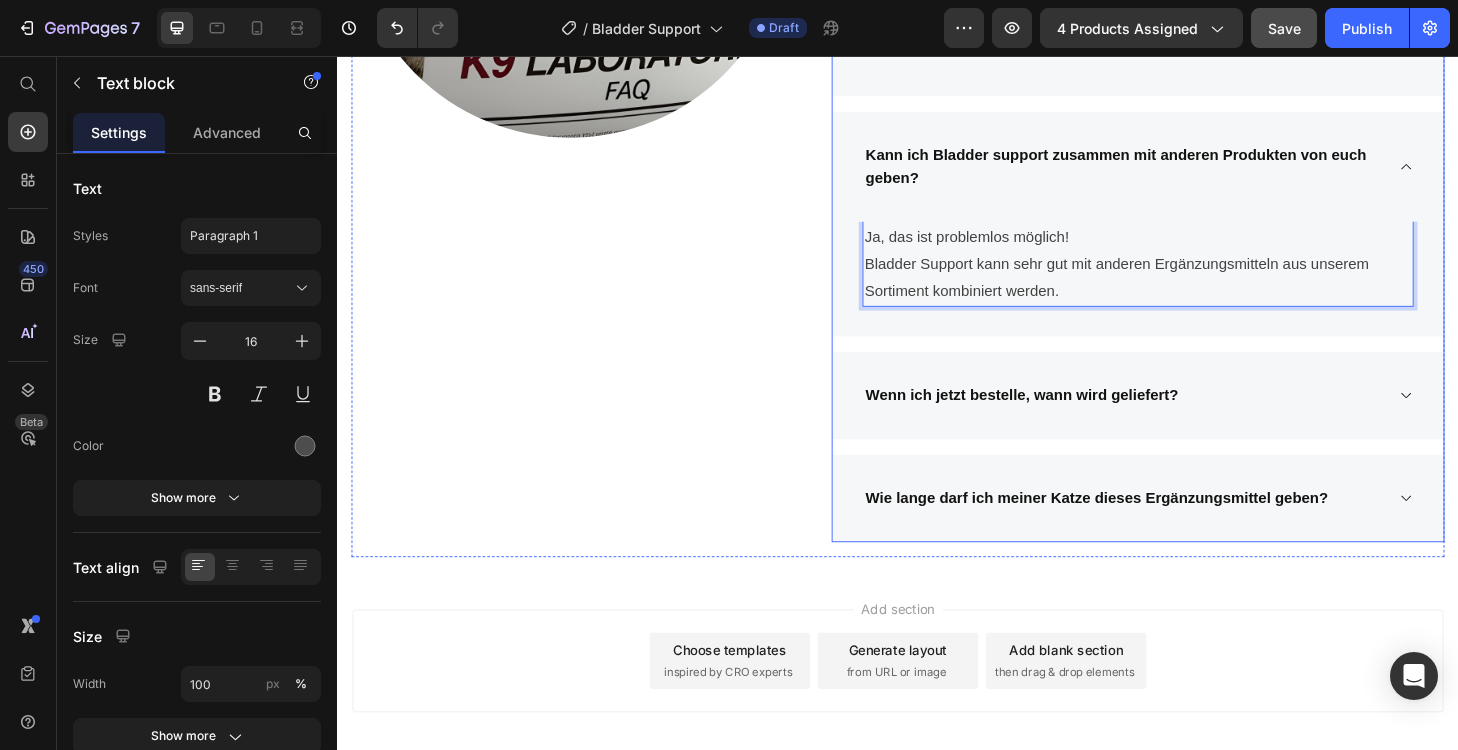 click on "Wenn ich jetzt bestelle, wann wird geliefert?" at bounding box center [1194, 419] 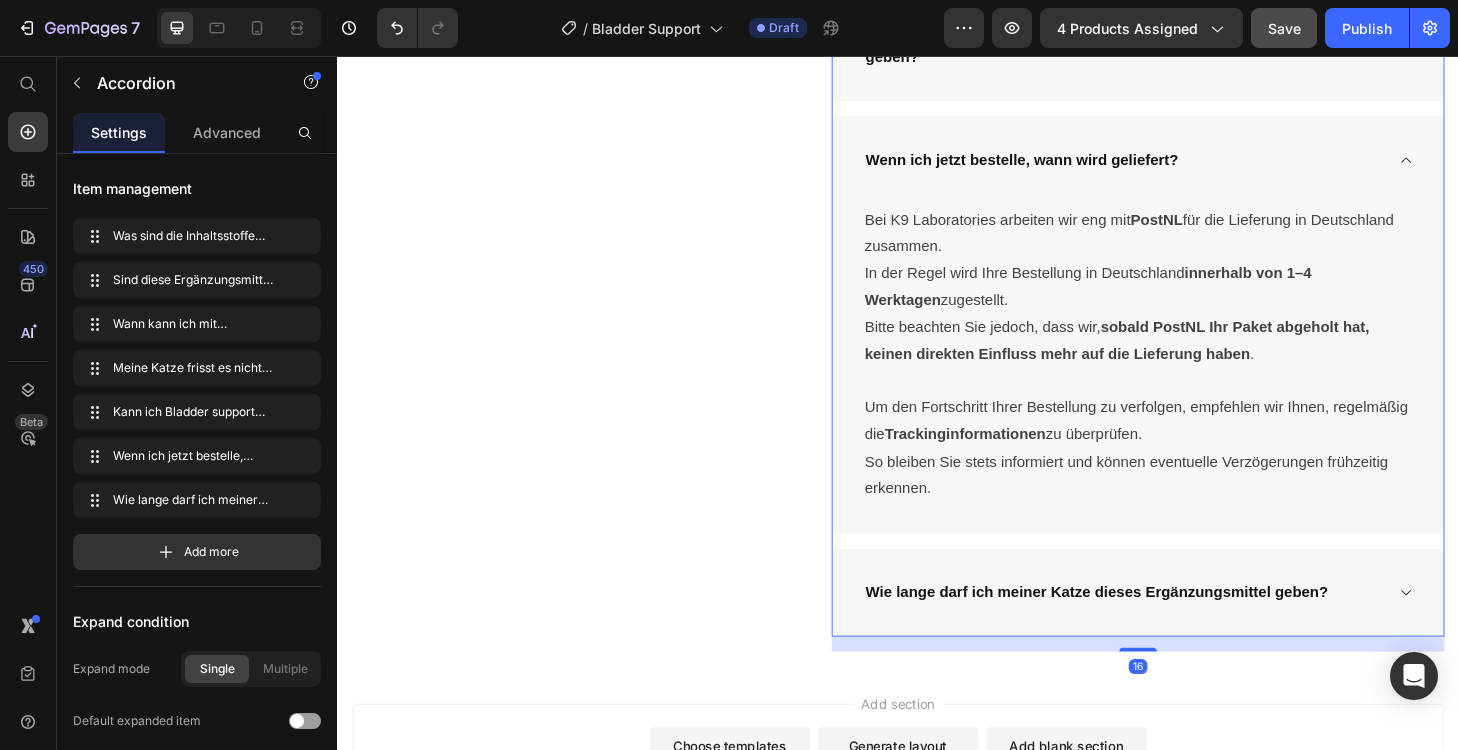 scroll, scrollTop: 6207, scrollLeft: 0, axis: vertical 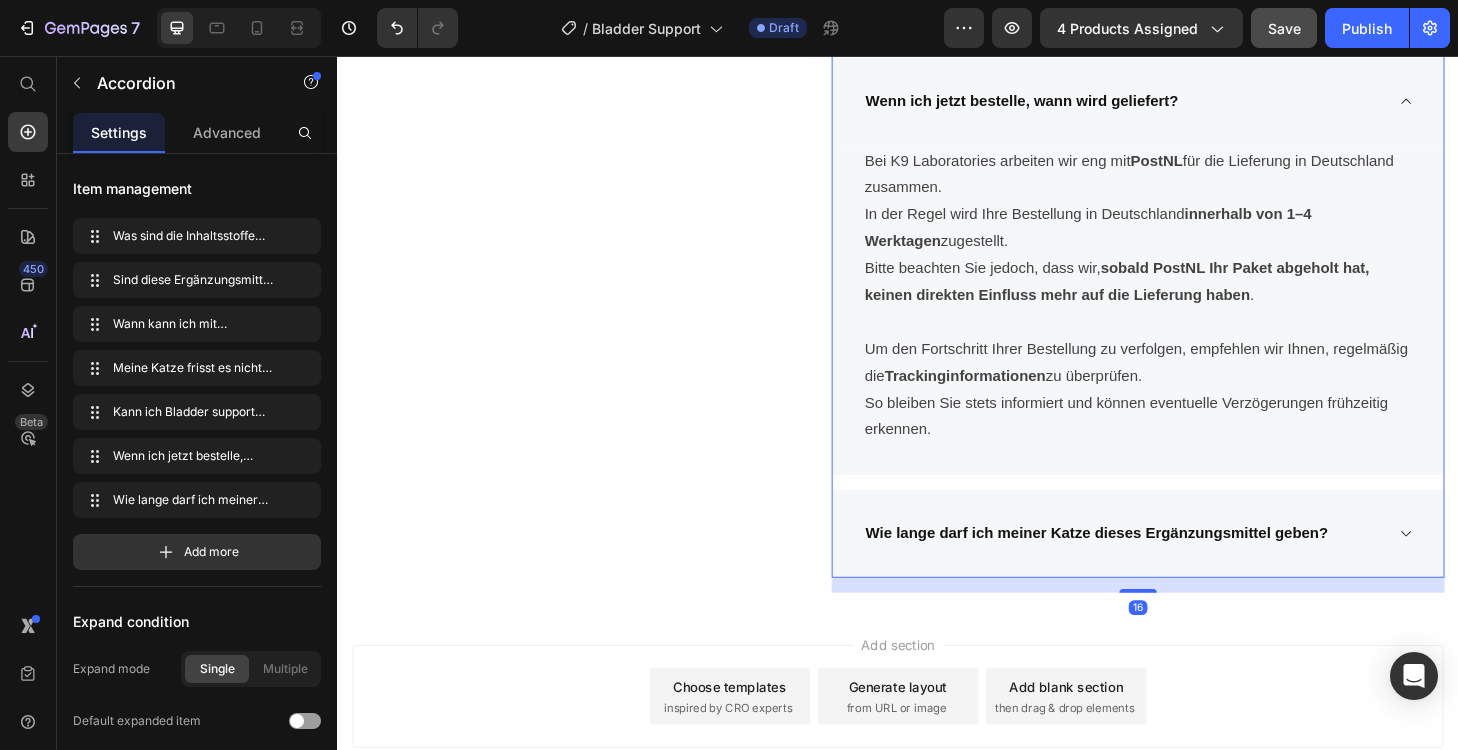 click on "Wie lange darf ich meiner Katze dieses Ergänzungsmittel geben?" at bounding box center (1194, 567) 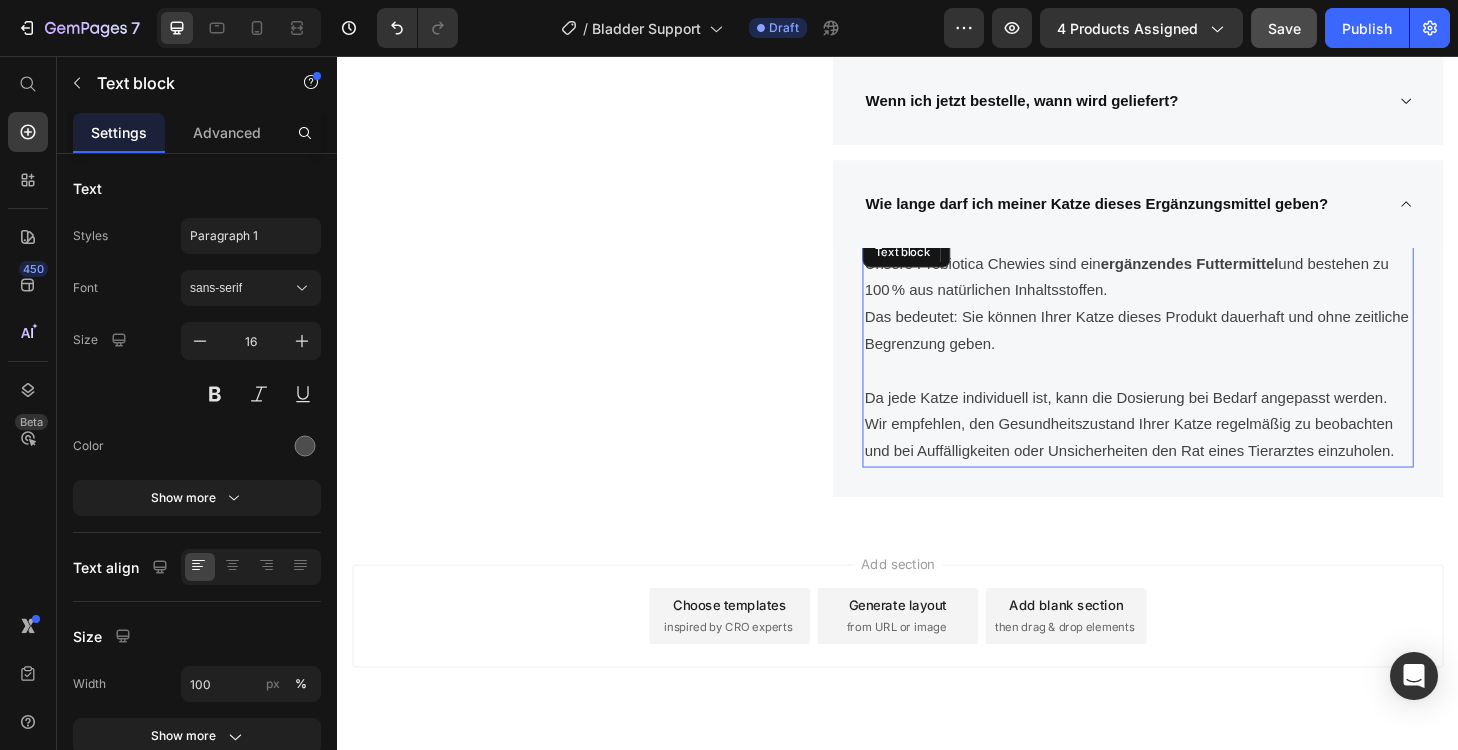 click on "Unsere Probiotica   Chewies sind ein  ergänzendes Futtermittel  und bestehen zu 100 % aus natürlichen Inhaltsstoffen. Das bedeutet: Sie können Ihrer Katze dieses Produkt dauerhaft und ohne zeitliche Begrenzung geben.   Da jede Katze individuell ist, kann die Dosierung bei Bedarf angepasst werden. Wir empfehlen, den Gesundheitszustand Ihrer Katze regelmäßig zu beobachten und bei Auffälligkeiten oder Unsicherheiten den Rat eines Tierarztes einzuholen. Text block" at bounding box center (1194, 370) 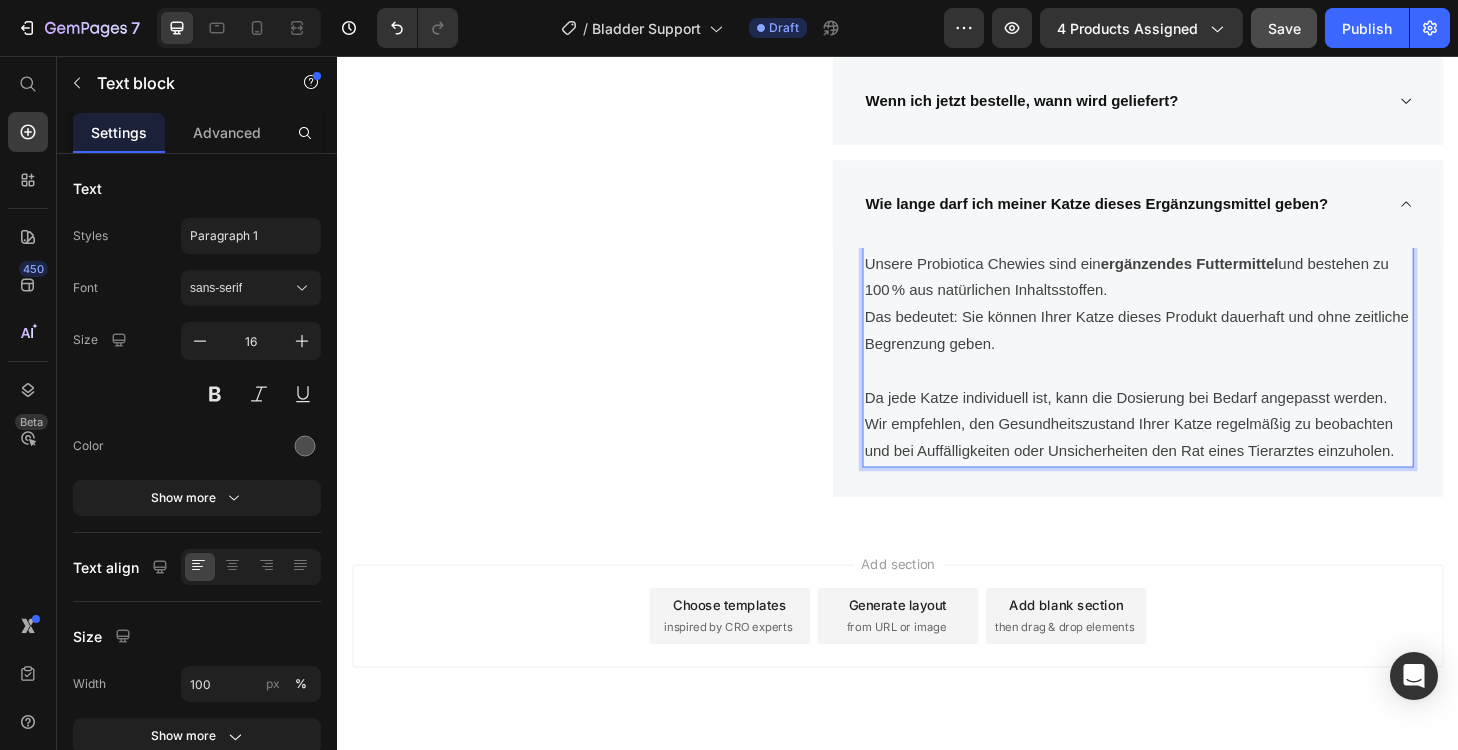 click on "Unsere Probiotica   Chewies sind ein  ergänzendes Futtermittel  und bestehen zu 100 % aus natürlichen Inhaltsstoffen." at bounding box center (1194, 293) 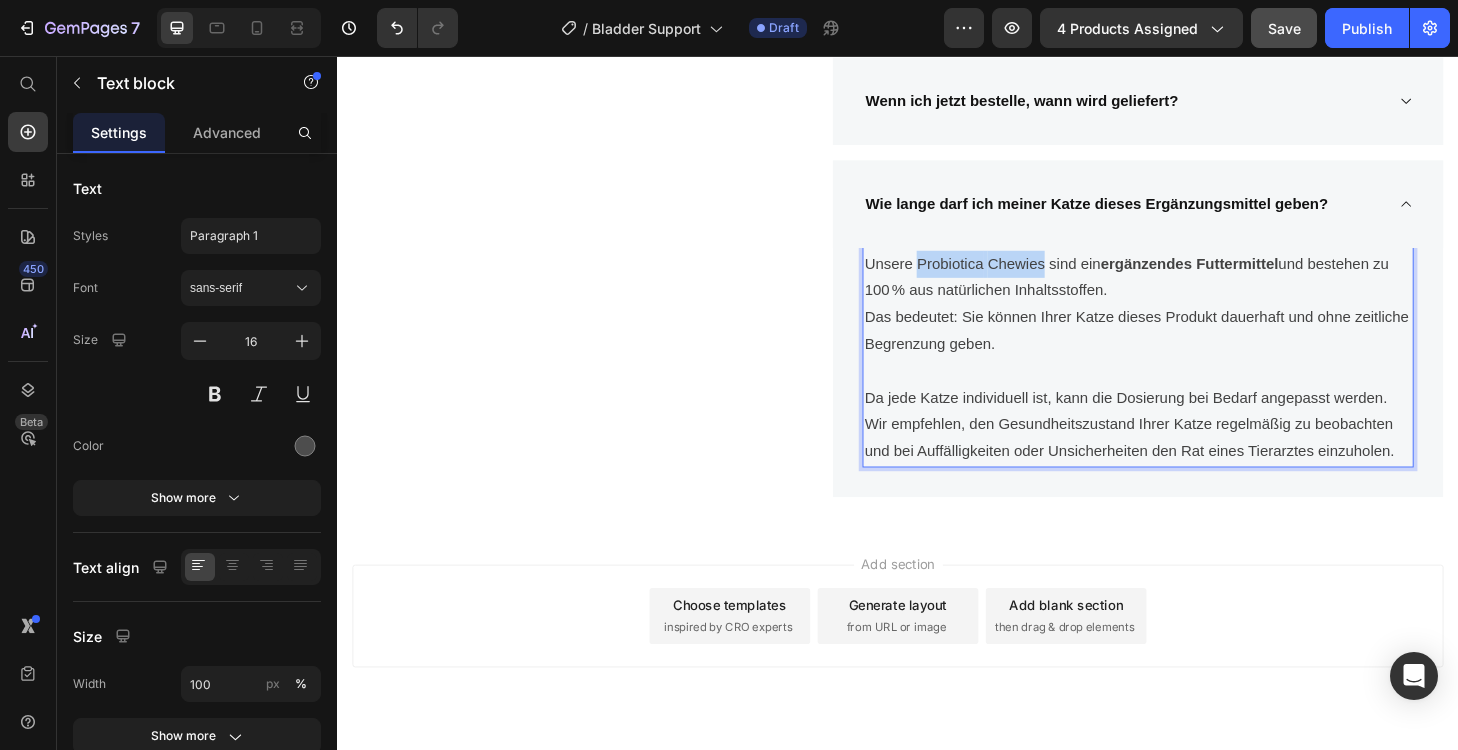 drag, startPoint x: 1095, startPoint y: 279, endPoint x: 958, endPoint y: 280, distance: 137.00365 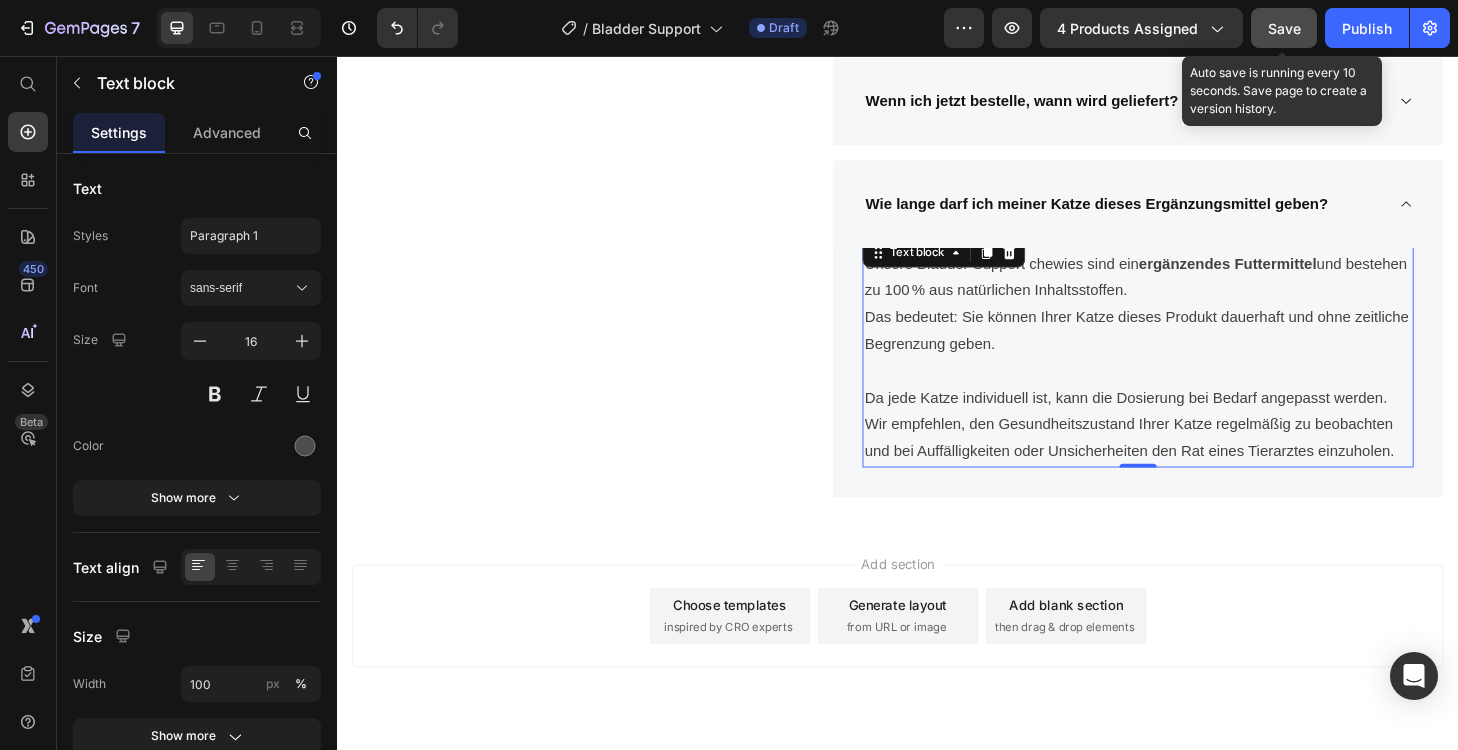 click on "Save" at bounding box center (1284, 28) 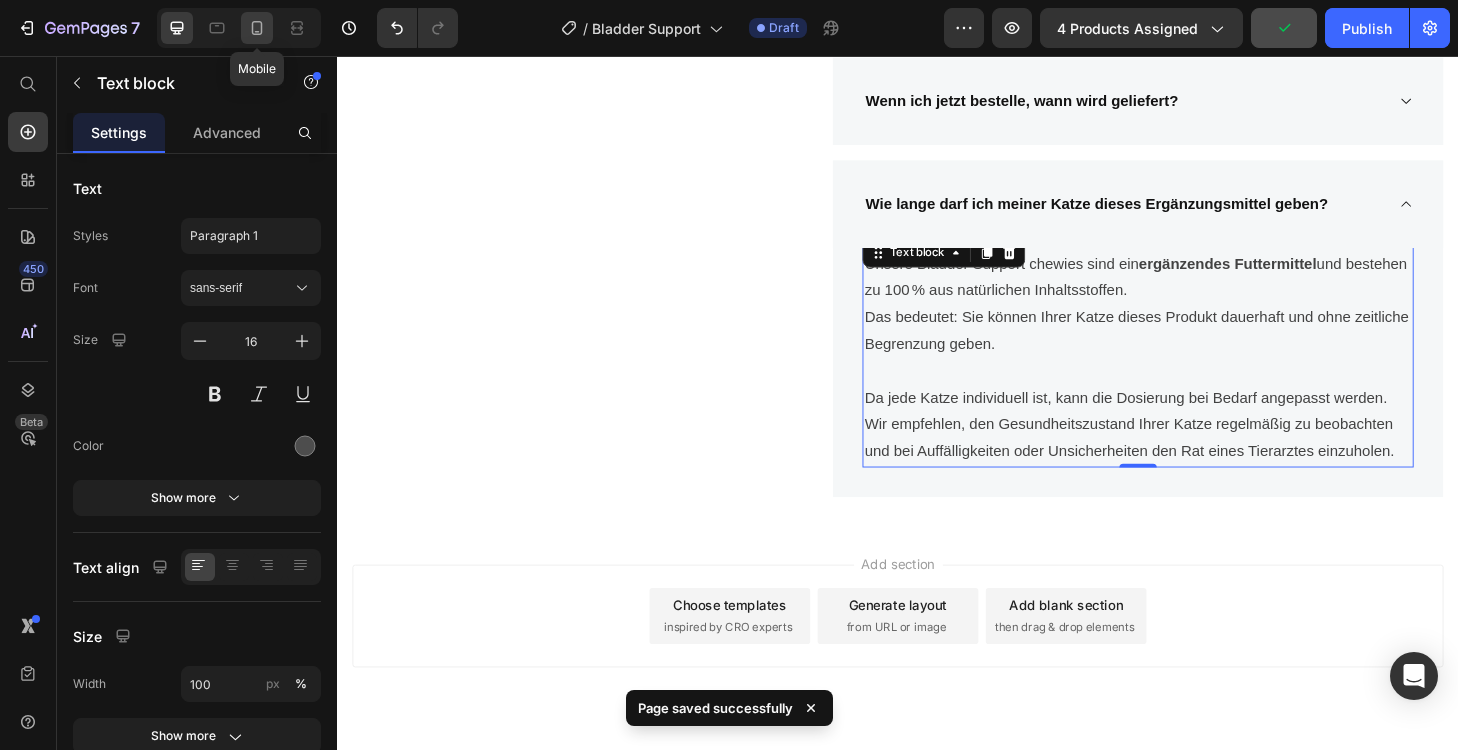 click 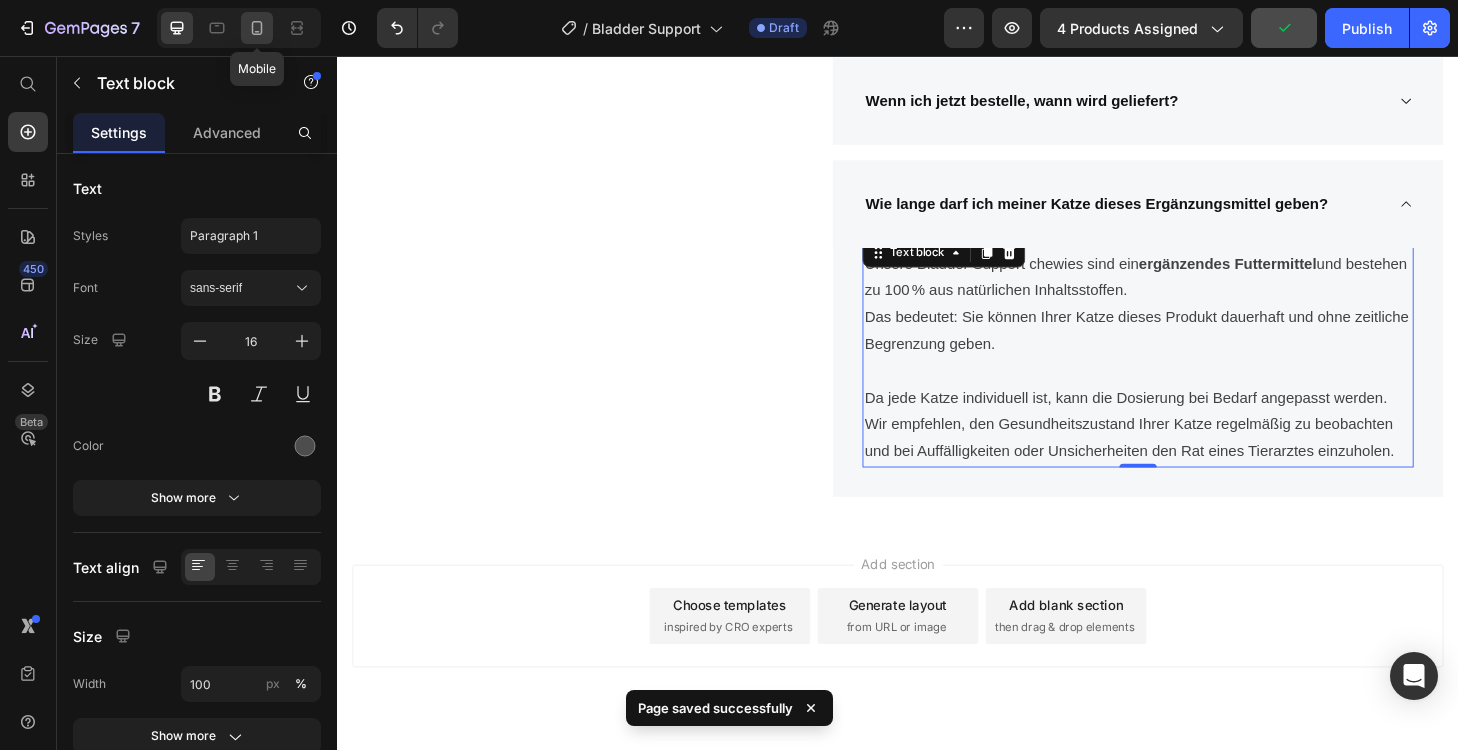 type on "14" 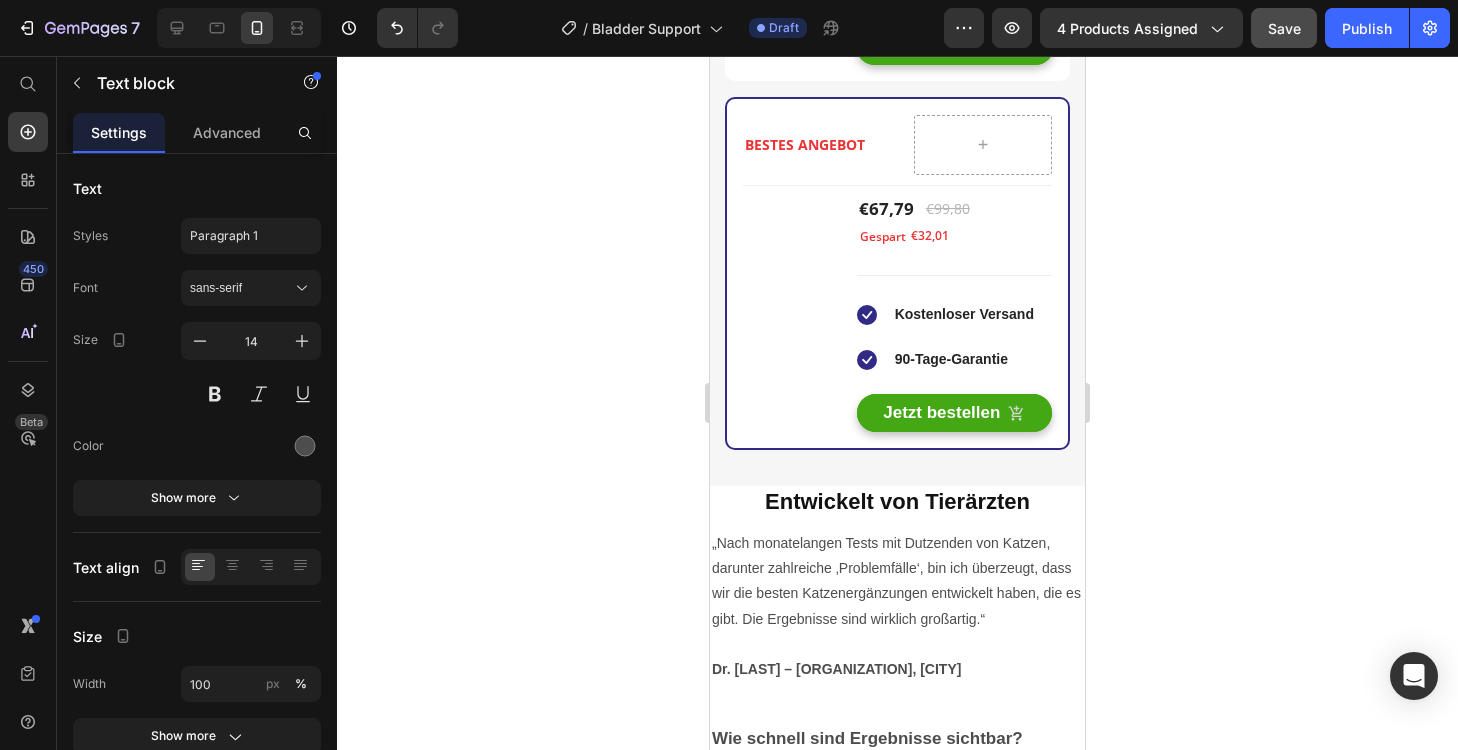 scroll, scrollTop: 3866, scrollLeft: 0, axis: vertical 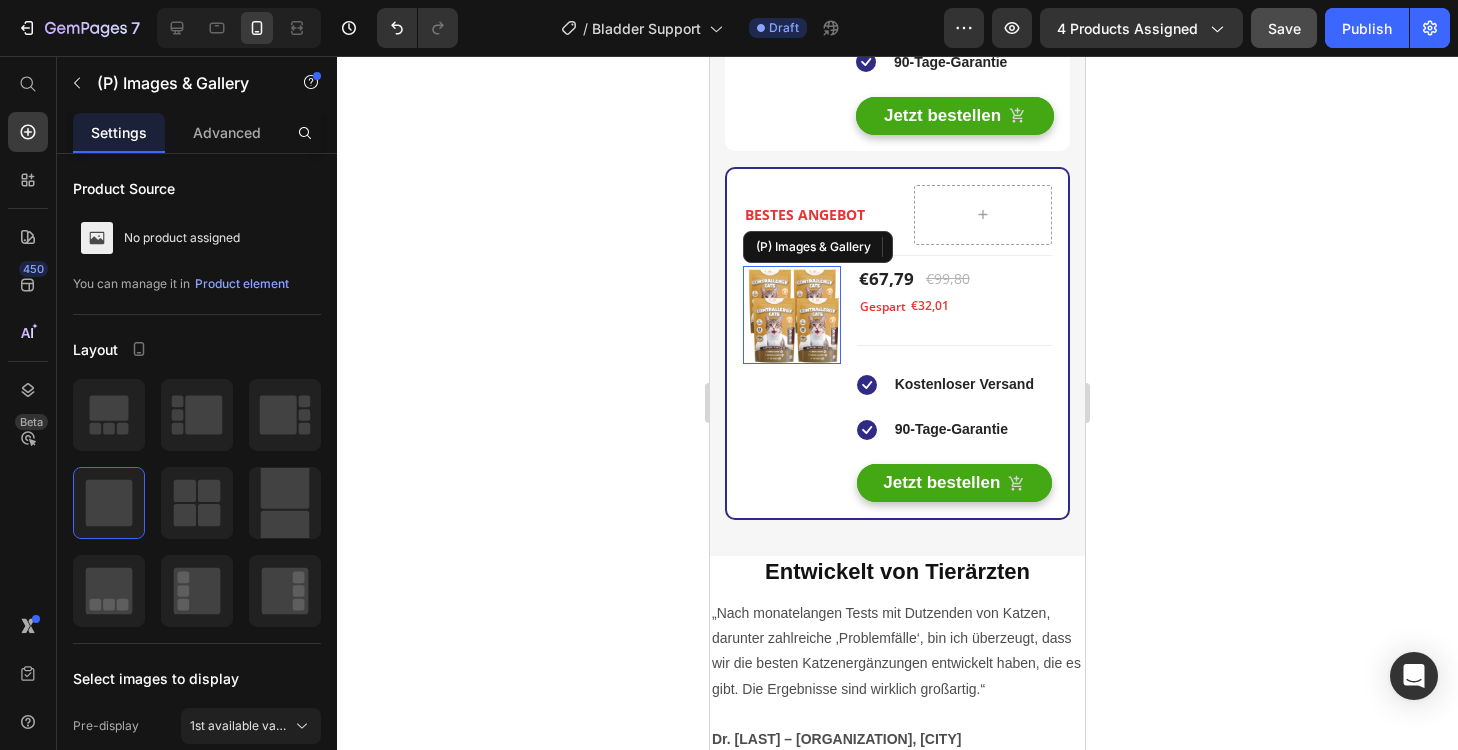 drag, startPoint x: 1516, startPoint y: 352, endPoint x: 806, endPoint y: 296, distance: 712.205 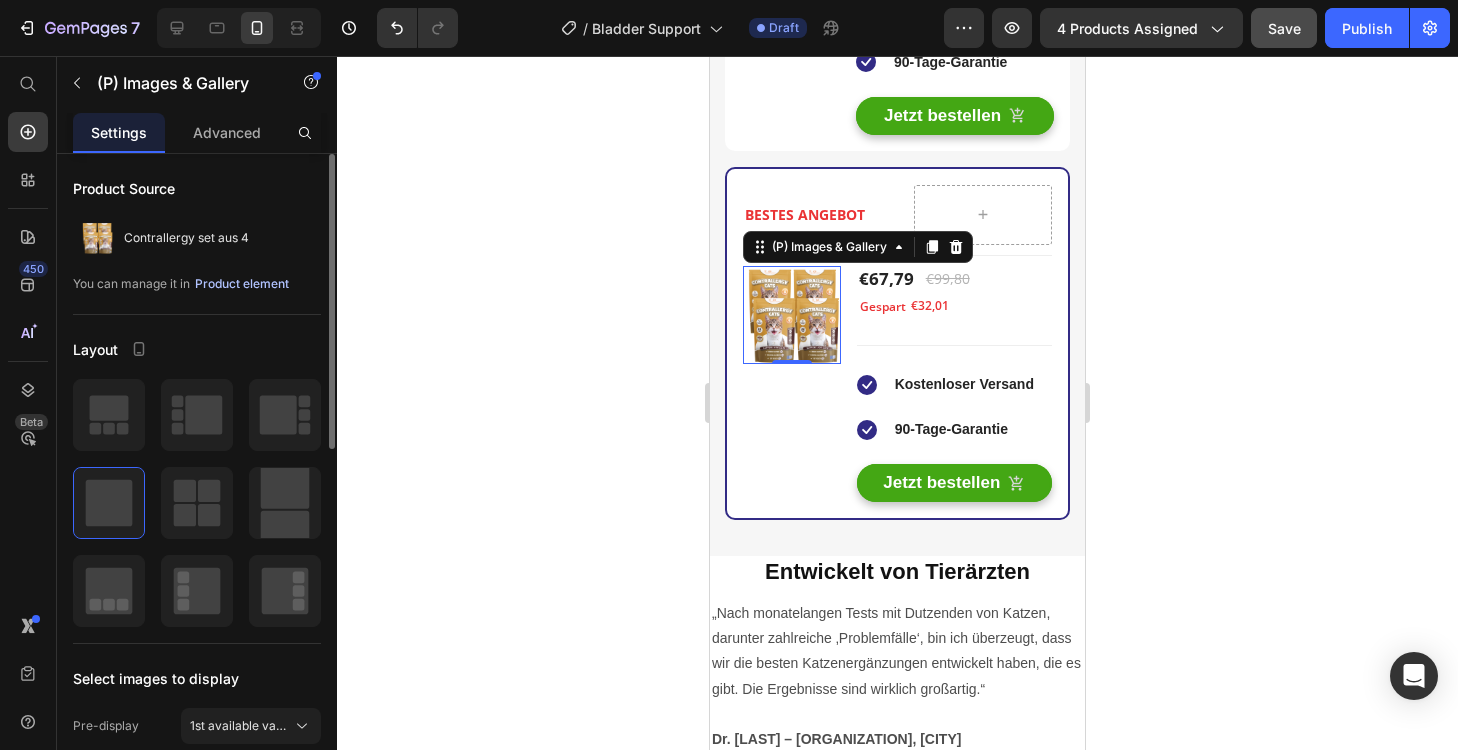 click on "Product element" at bounding box center (242, 284) 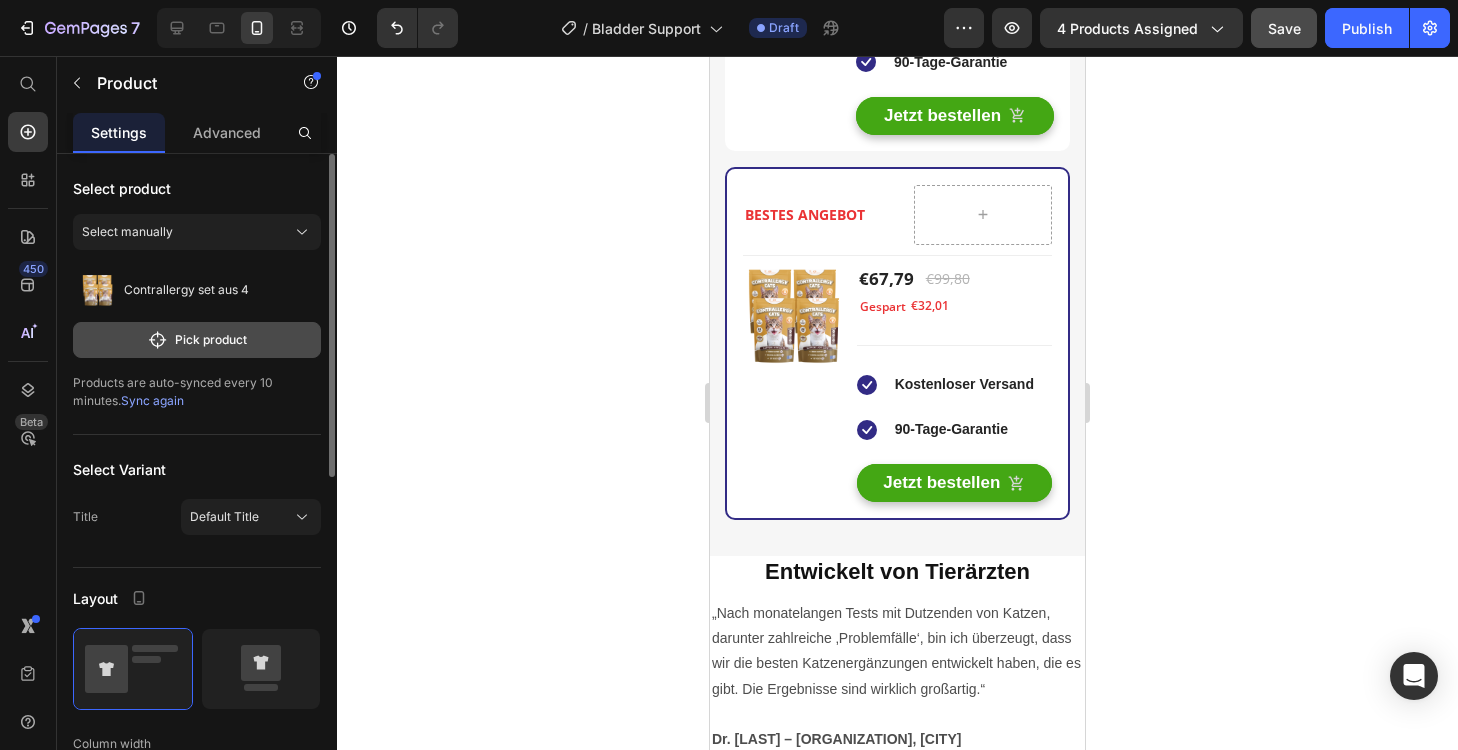 click on "Pick product" at bounding box center [197, 340] 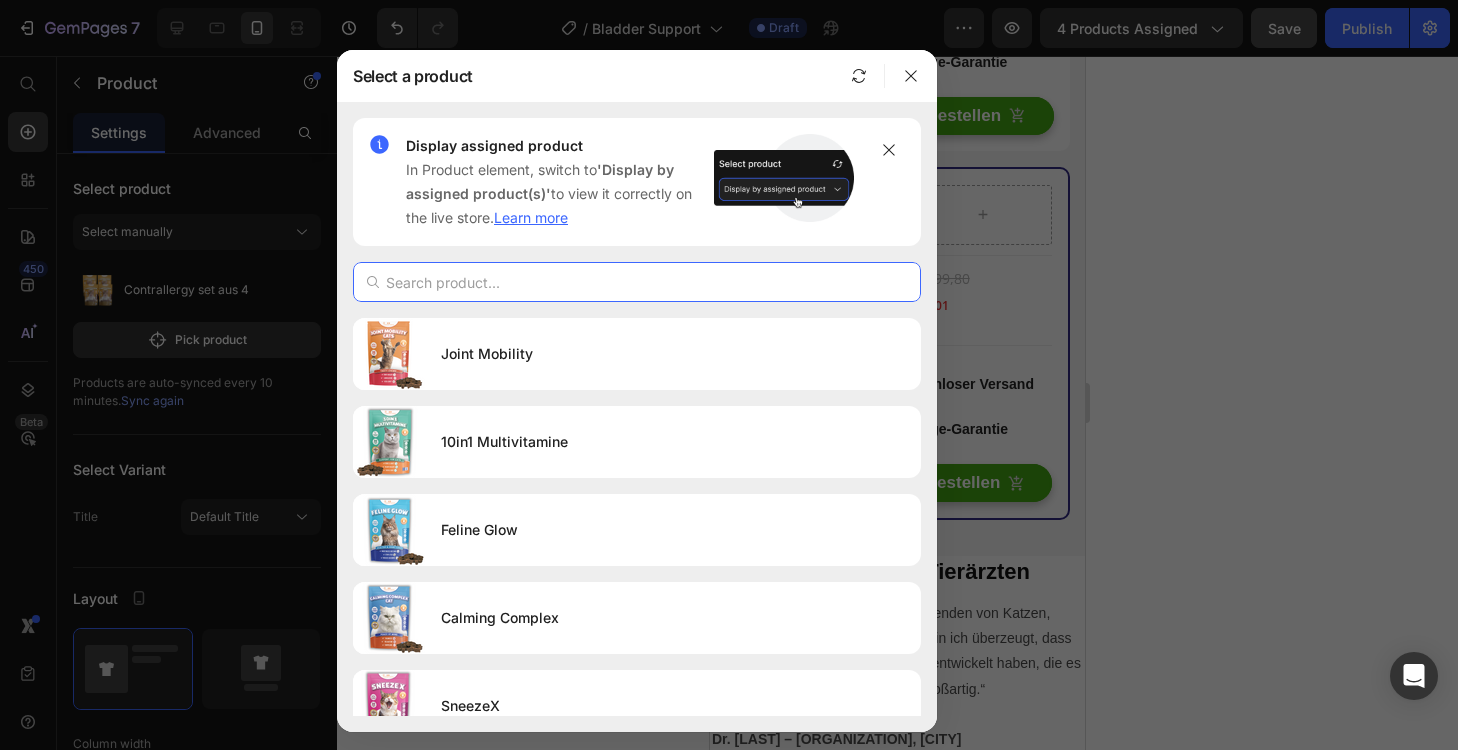 click at bounding box center [637, 282] 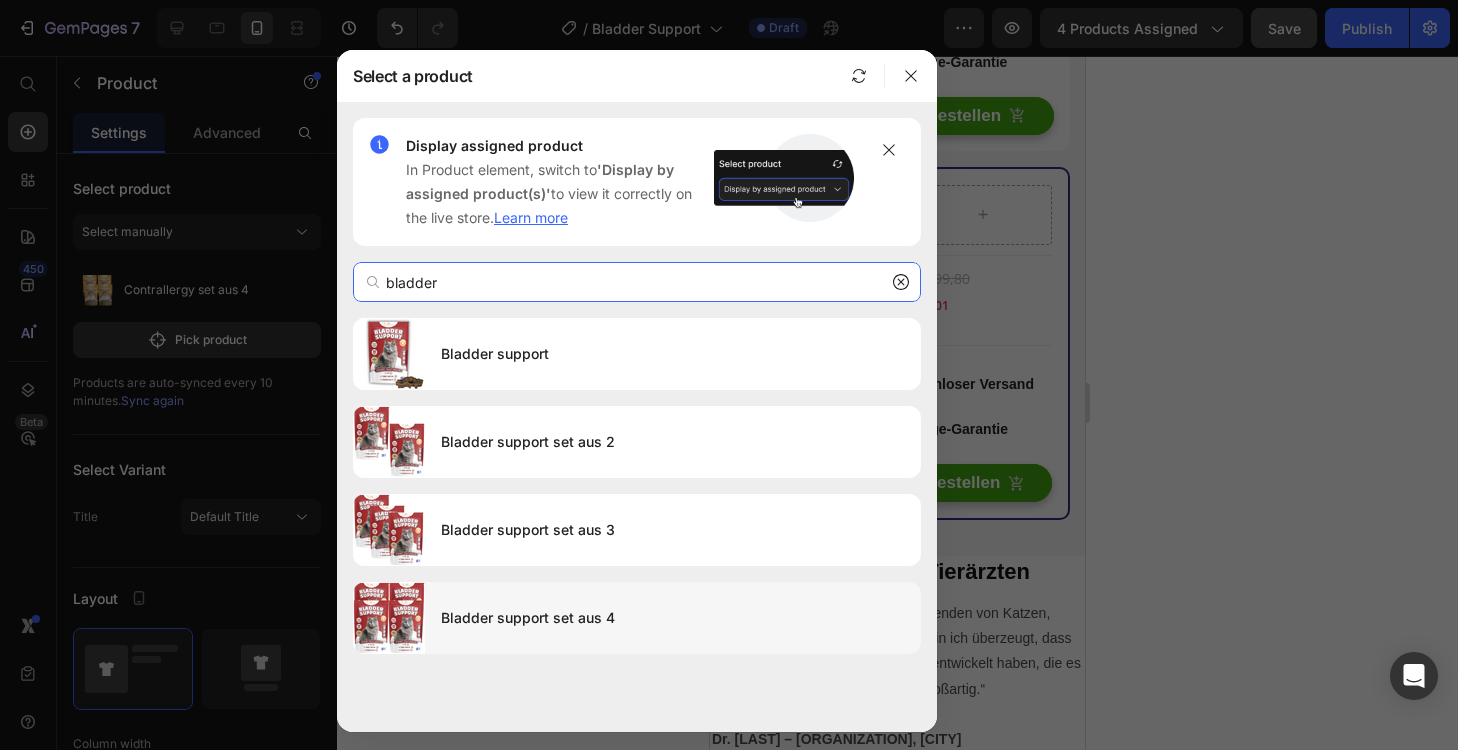 type on "bladder" 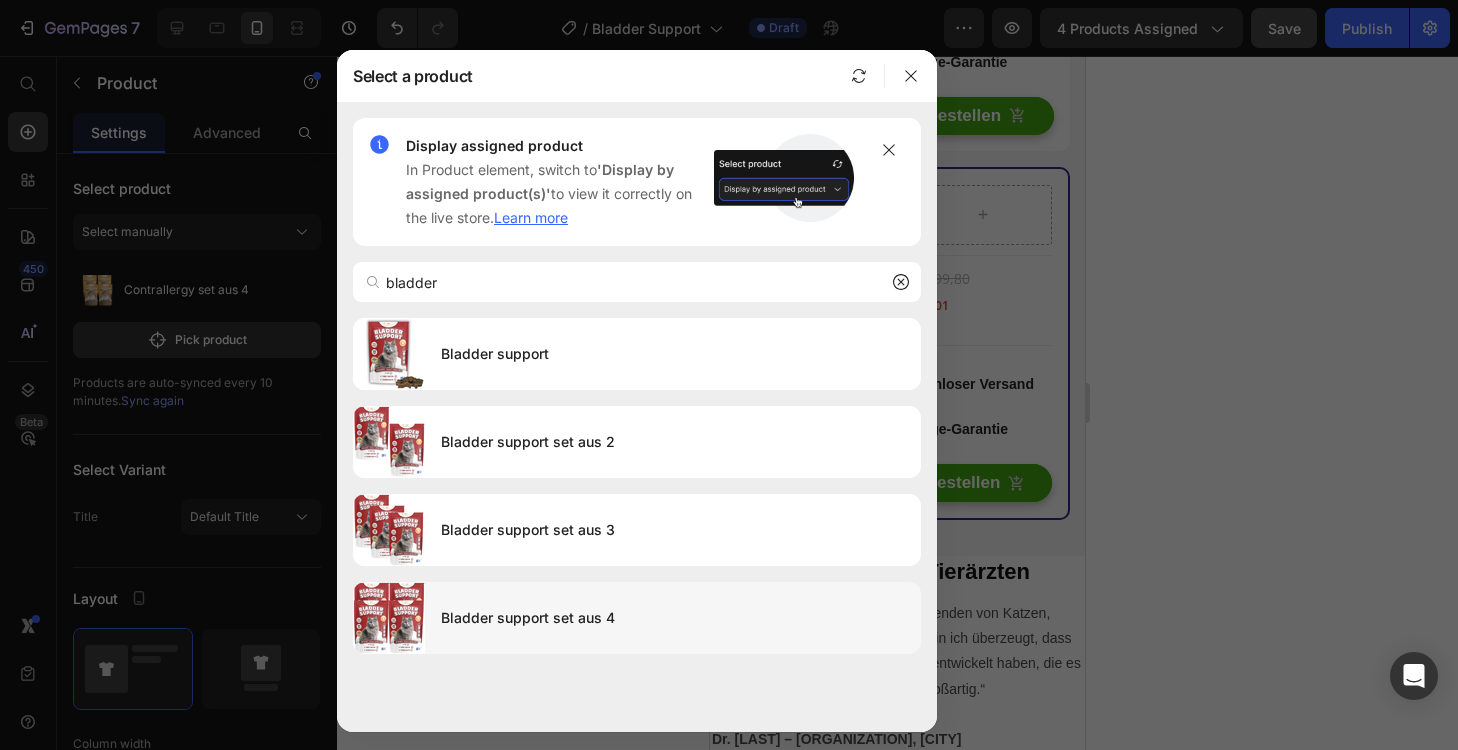 click on "Bladder support set aus 4" at bounding box center (673, 618) 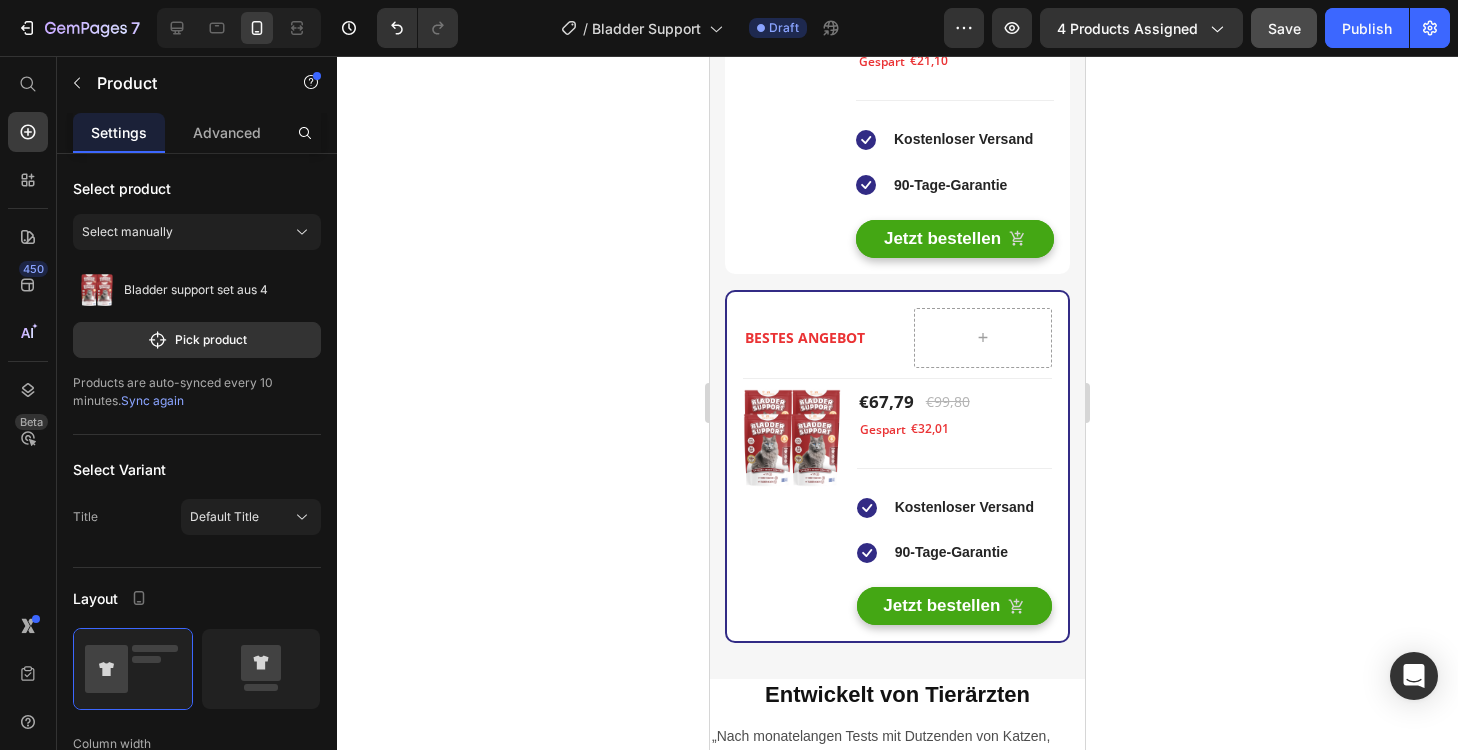 scroll, scrollTop: 3592, scrollLeft: 0, axis: vertical 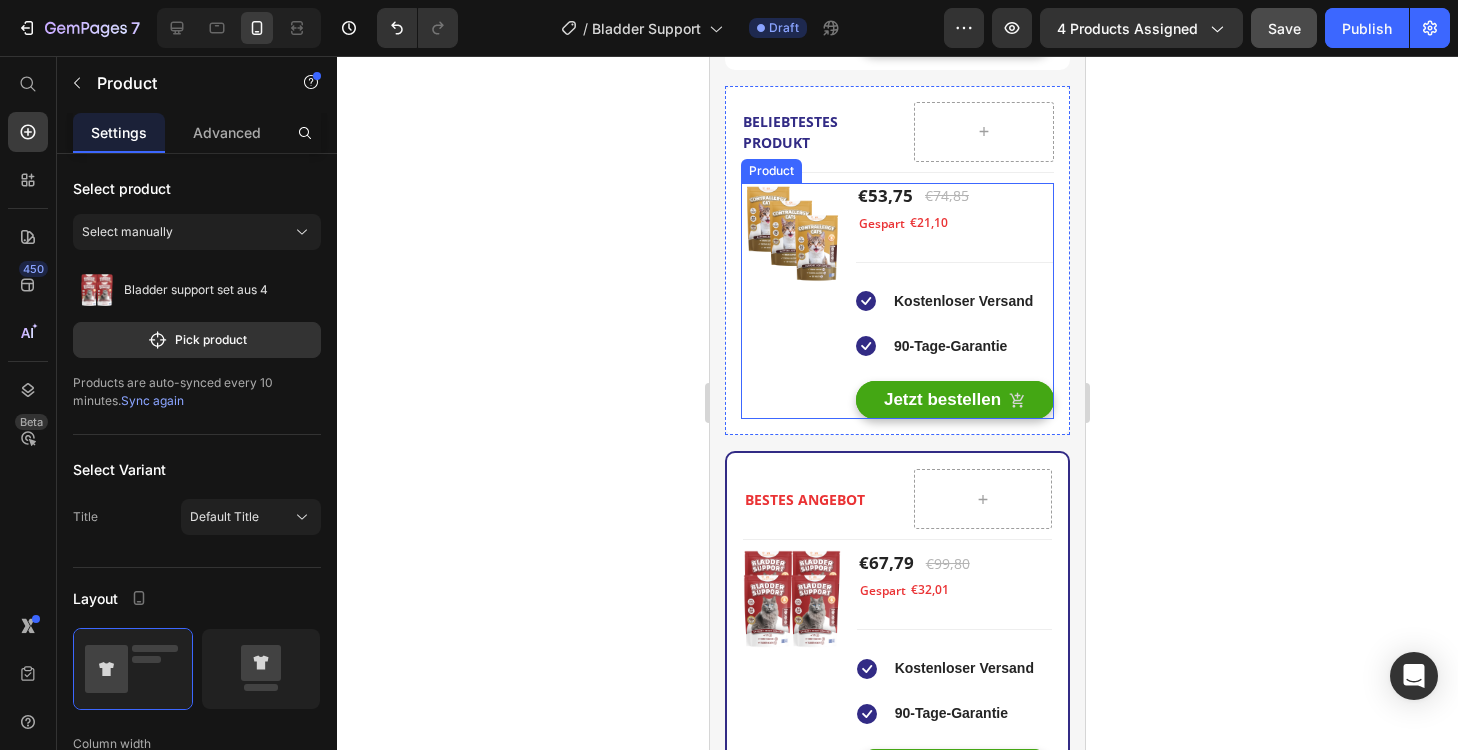 click at bounding box center (790, 232) 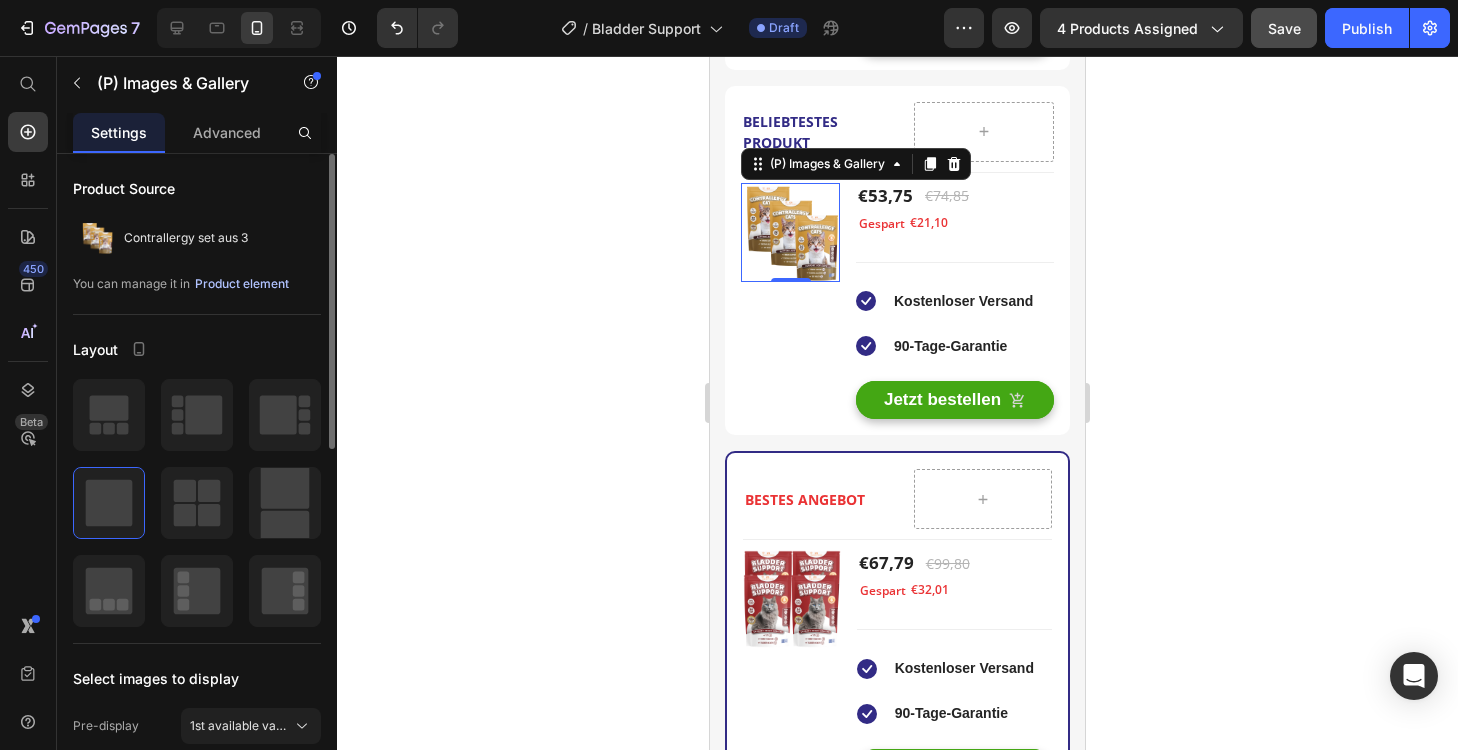 click on "Product element" at bounding box center [242, 284] 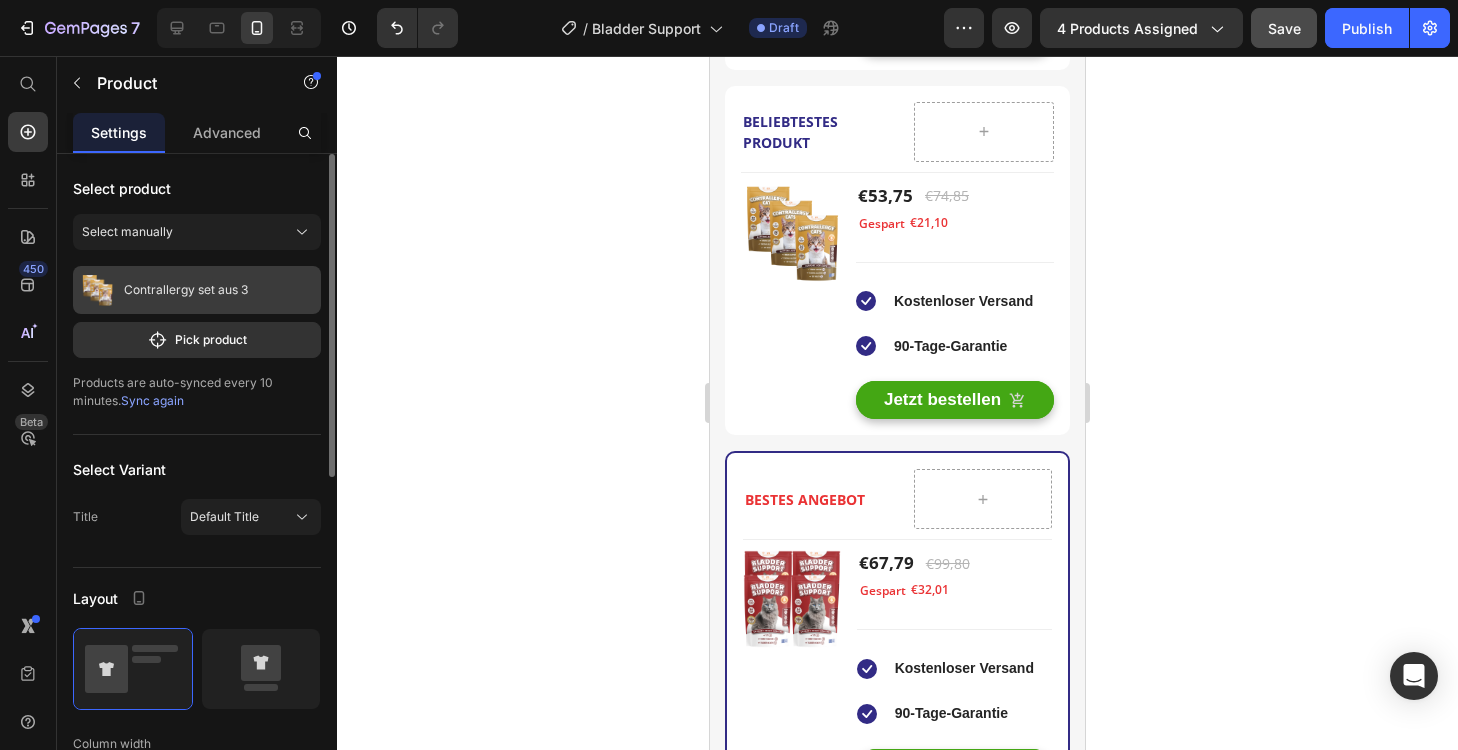 click on "Contrallergy set aus 3" at bounding box center (186, 290) 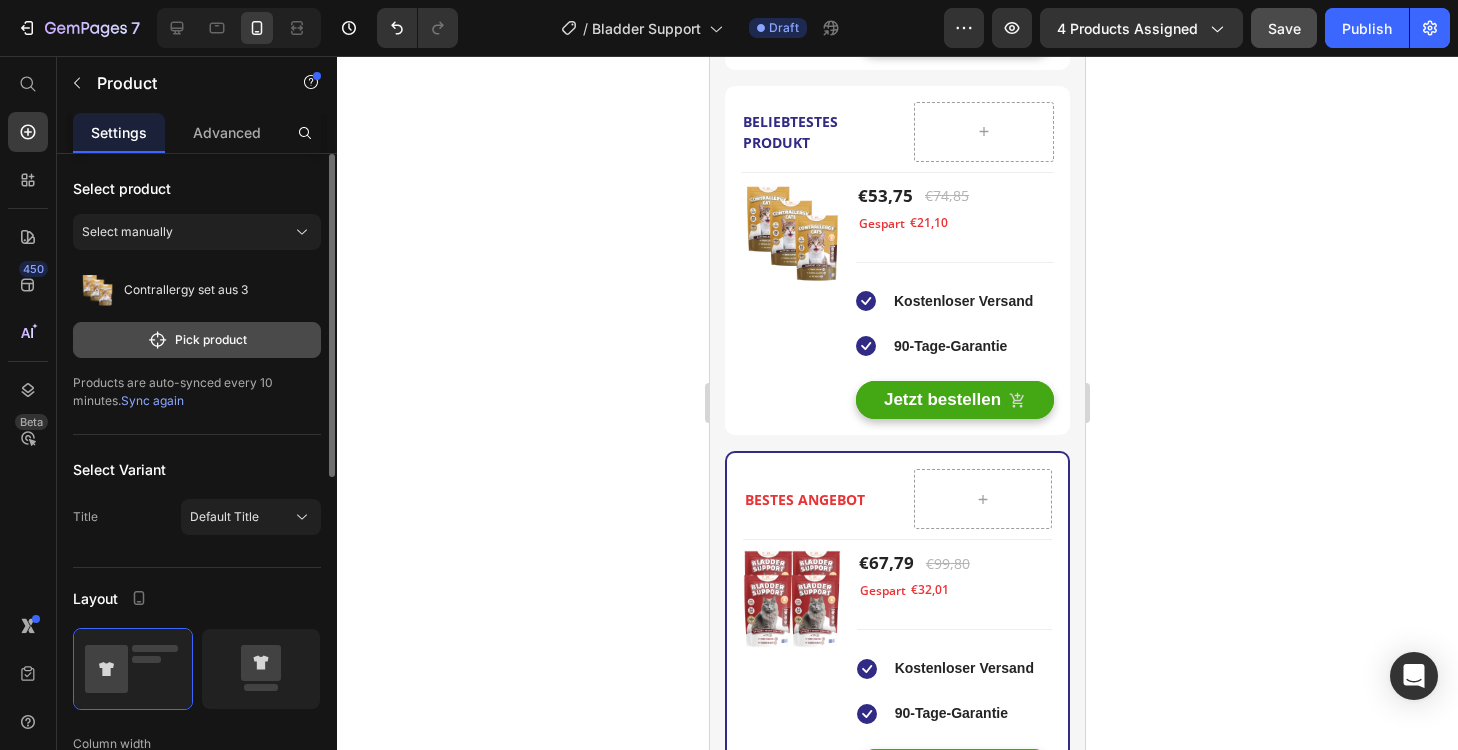click on "Pick product" 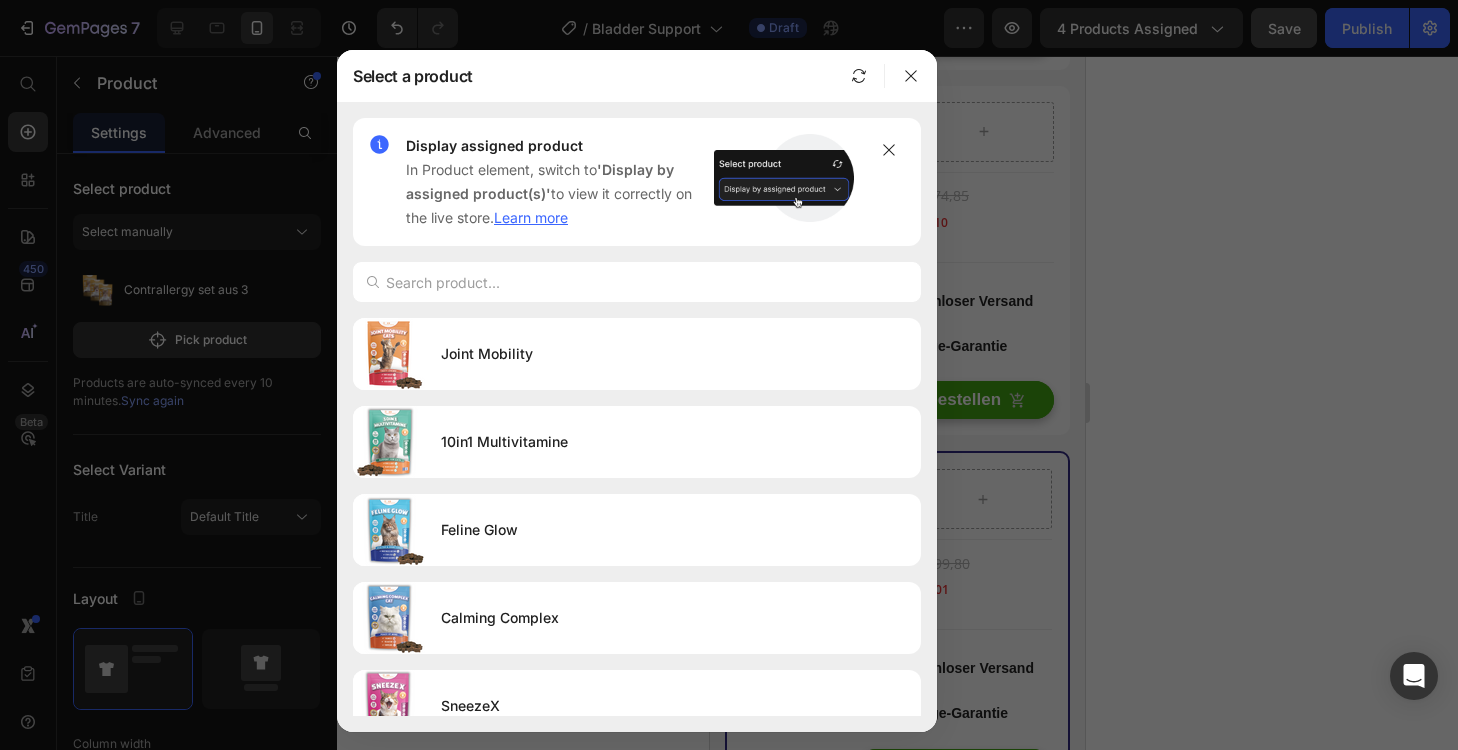 click at bounding box center (637, 282) 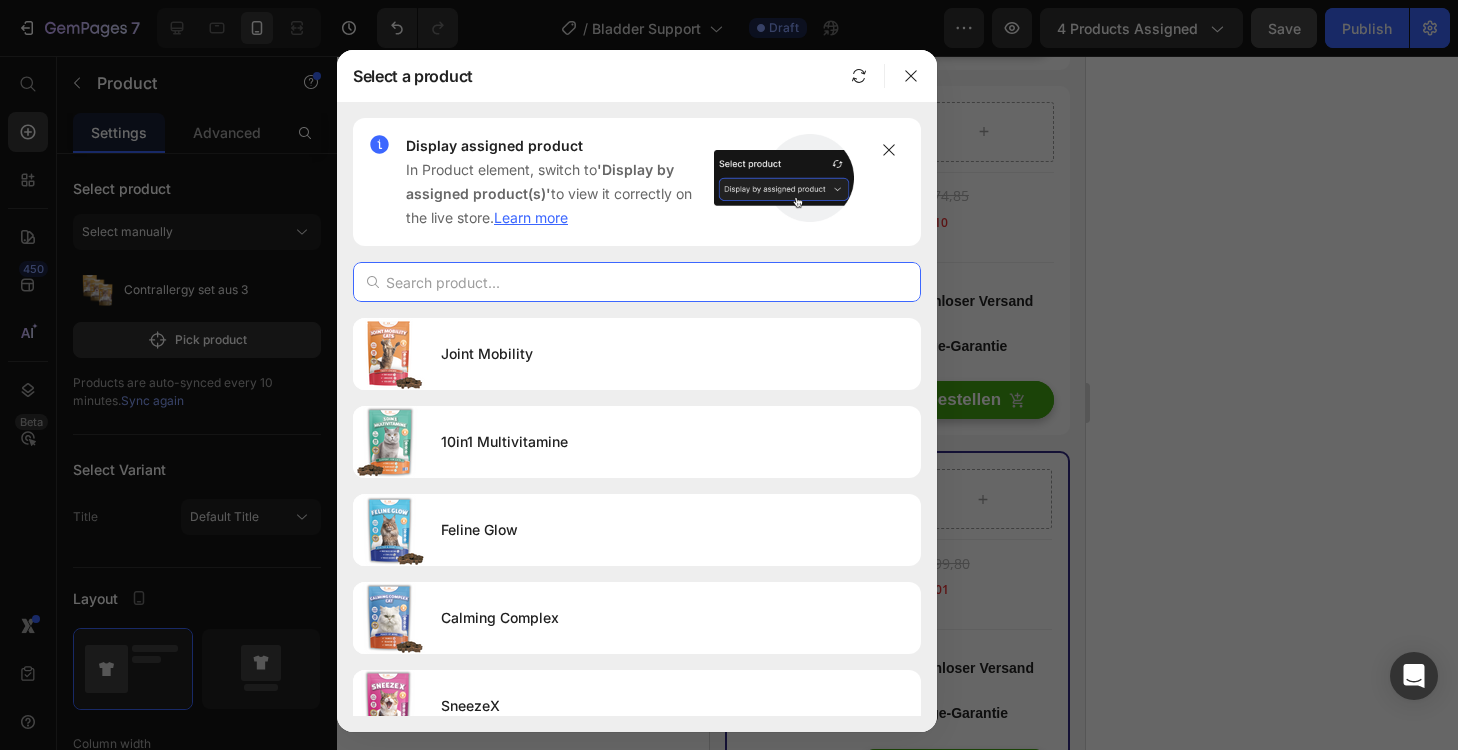 click at bounding box center (637, 282) 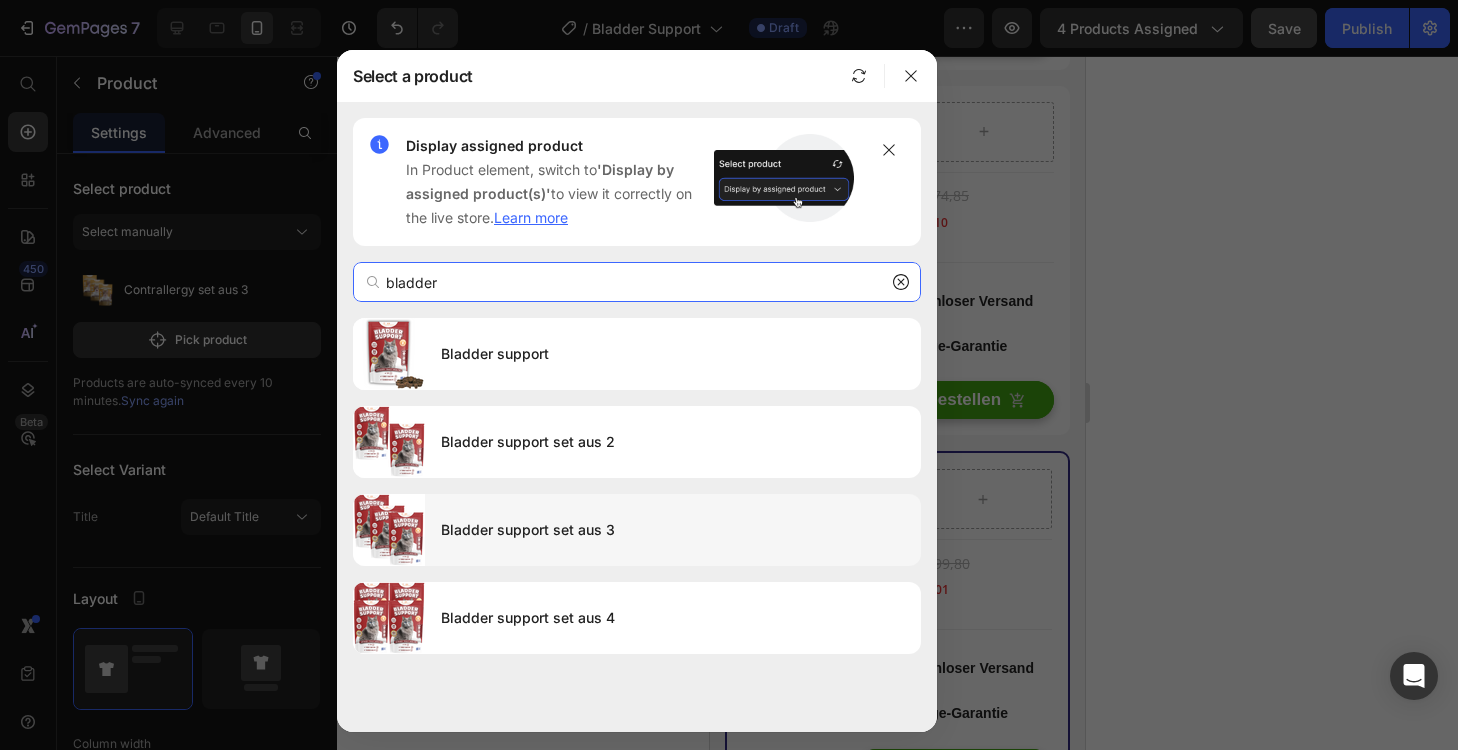 type on "bladder" 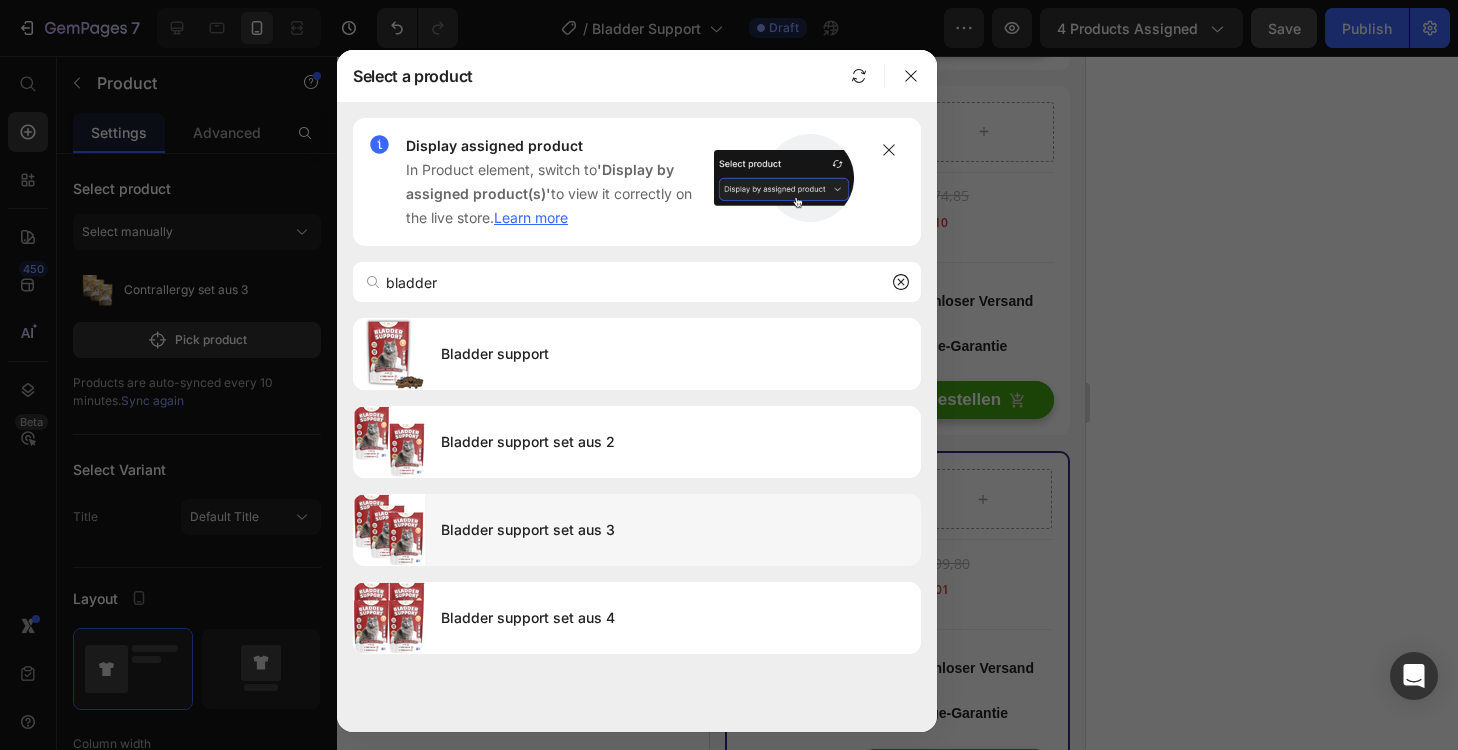 click on "Bladder support set aus 3" at bounding box center [673, 530] 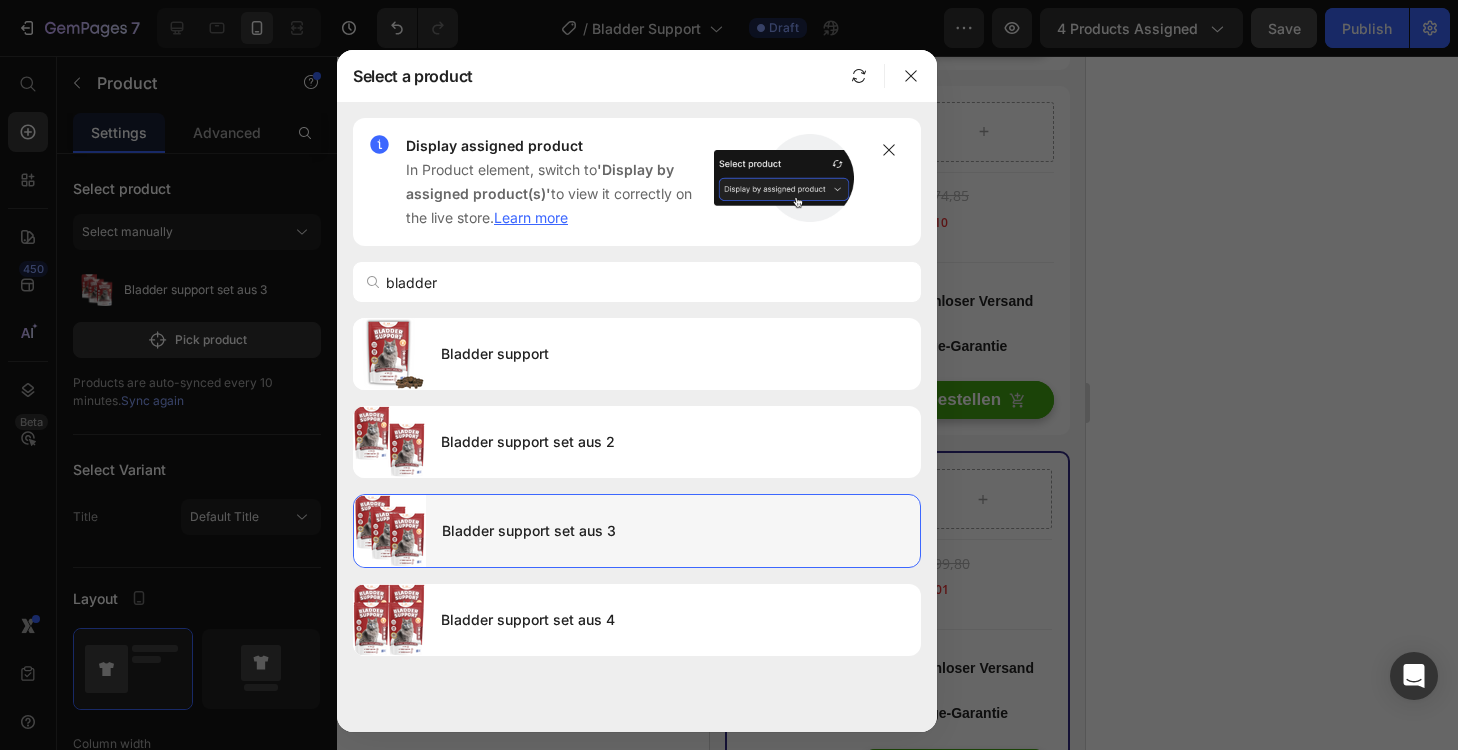 type 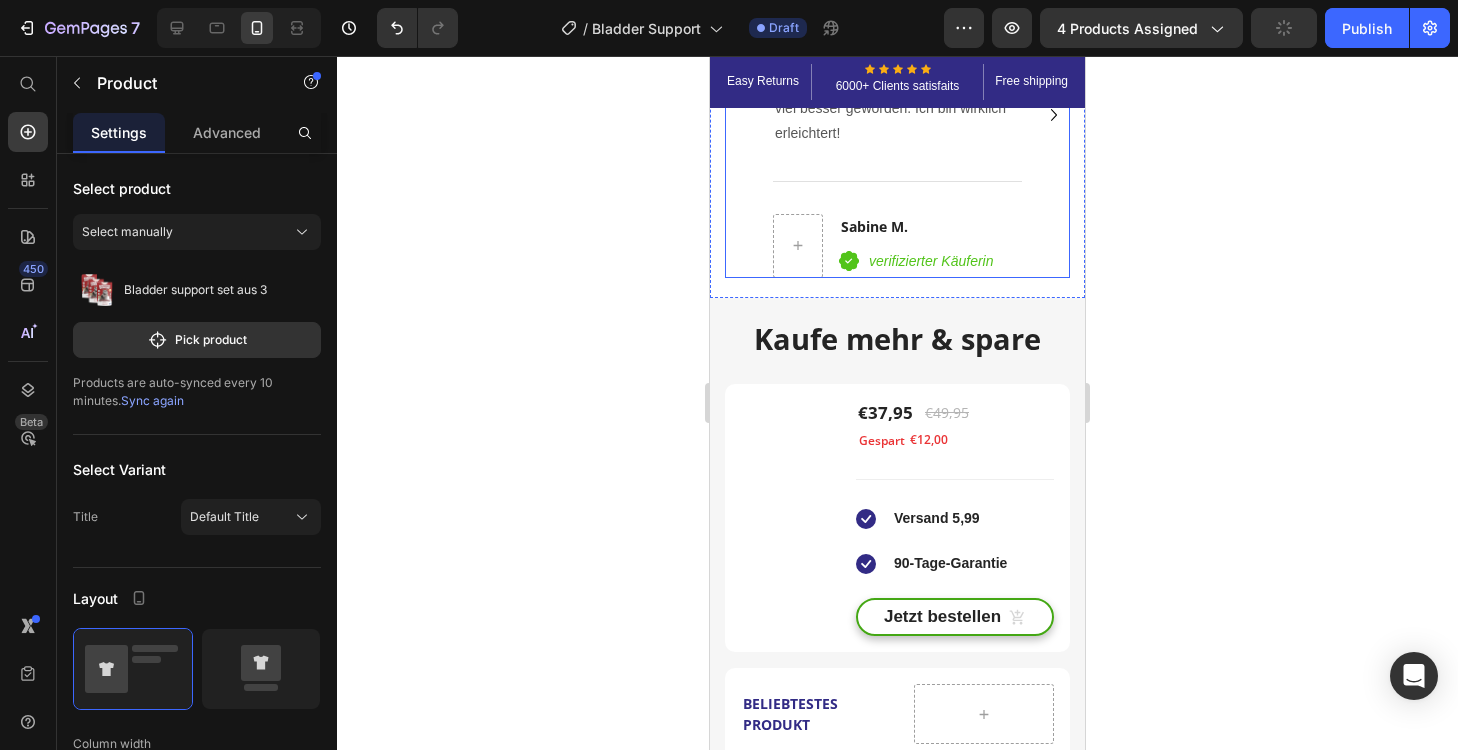 scroll, scrollTop: 3791, scrollLeft: 0, axis: vertical 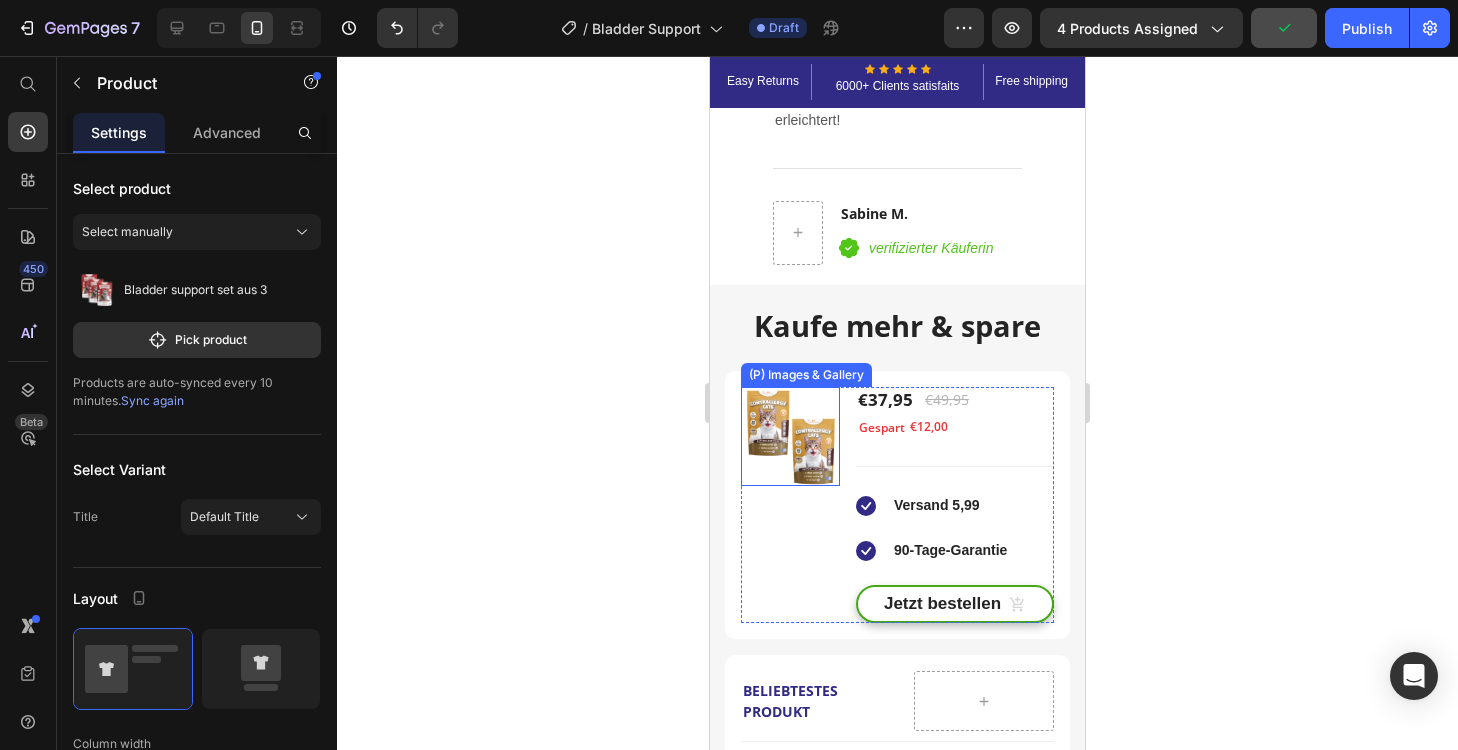 click at bounding box center (790, 436) 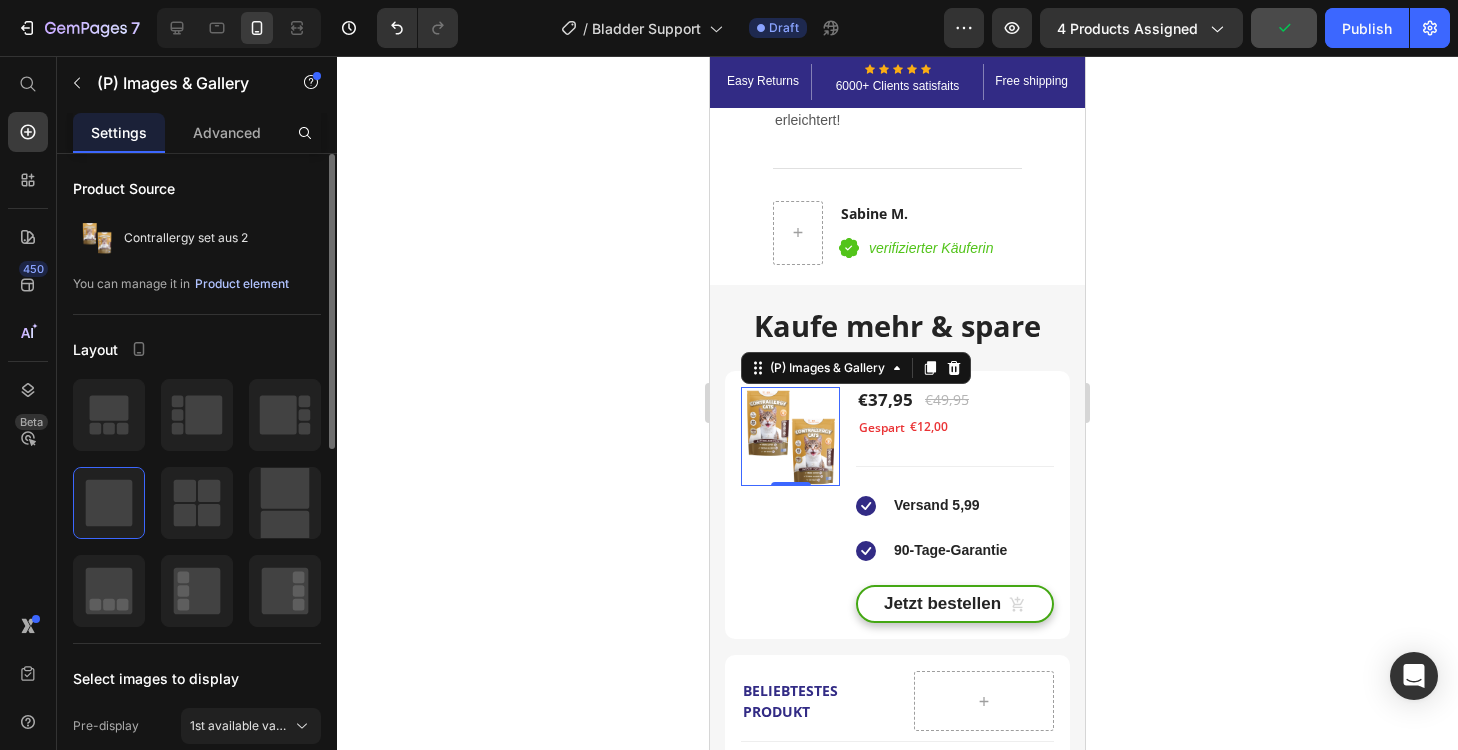 click on "Product element" at bounding box center (242, 284) 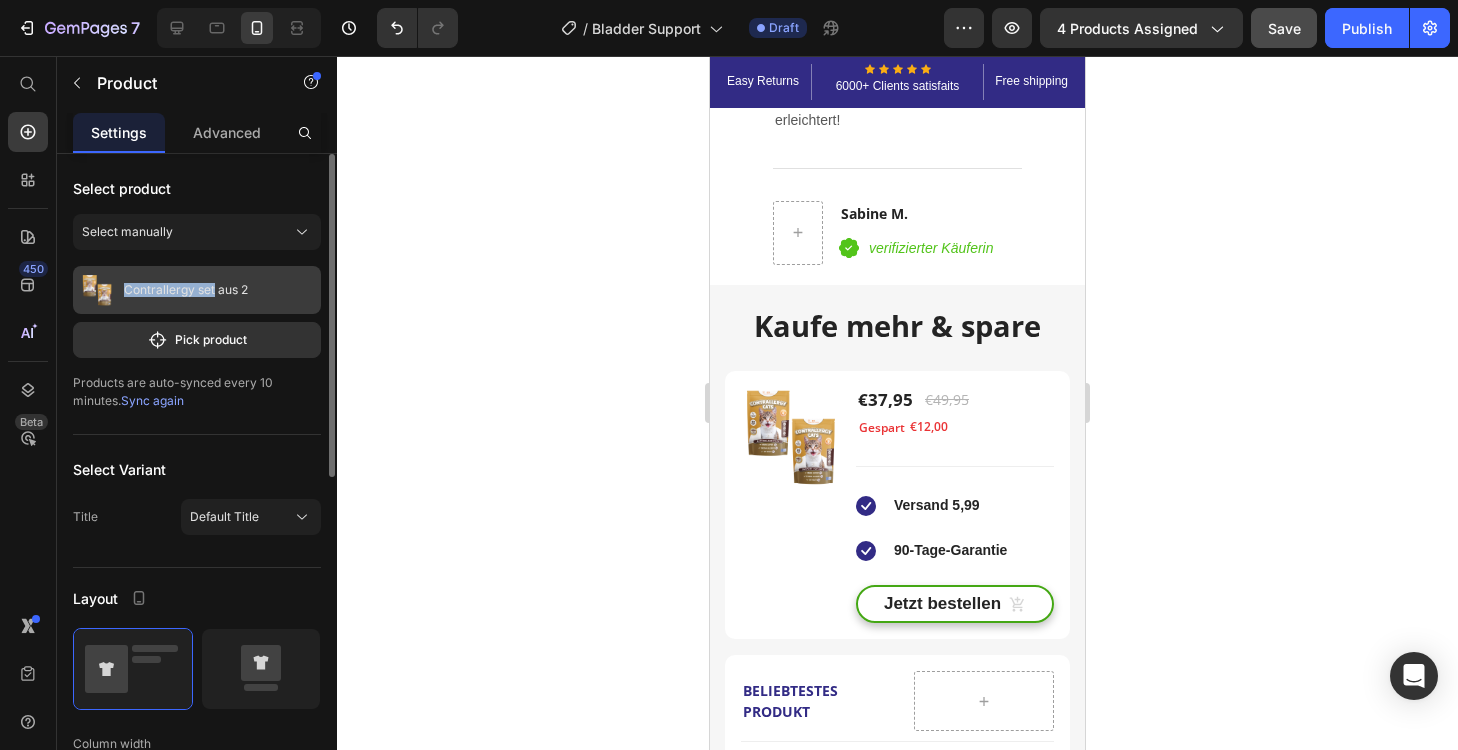 click on "Contrallergy set aus 2" at bounding box center [197, 290] 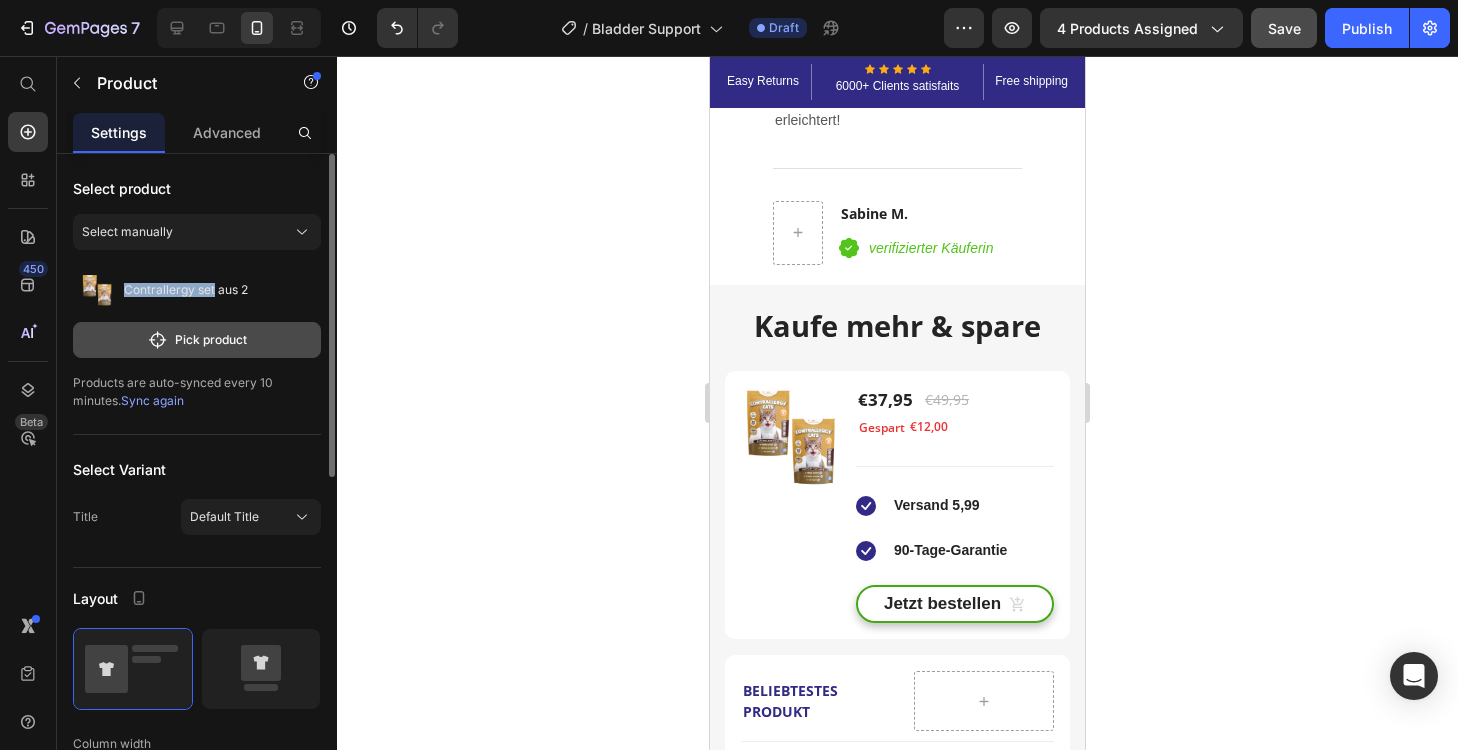 click on "Pick product" at bounding box center [197, 340] 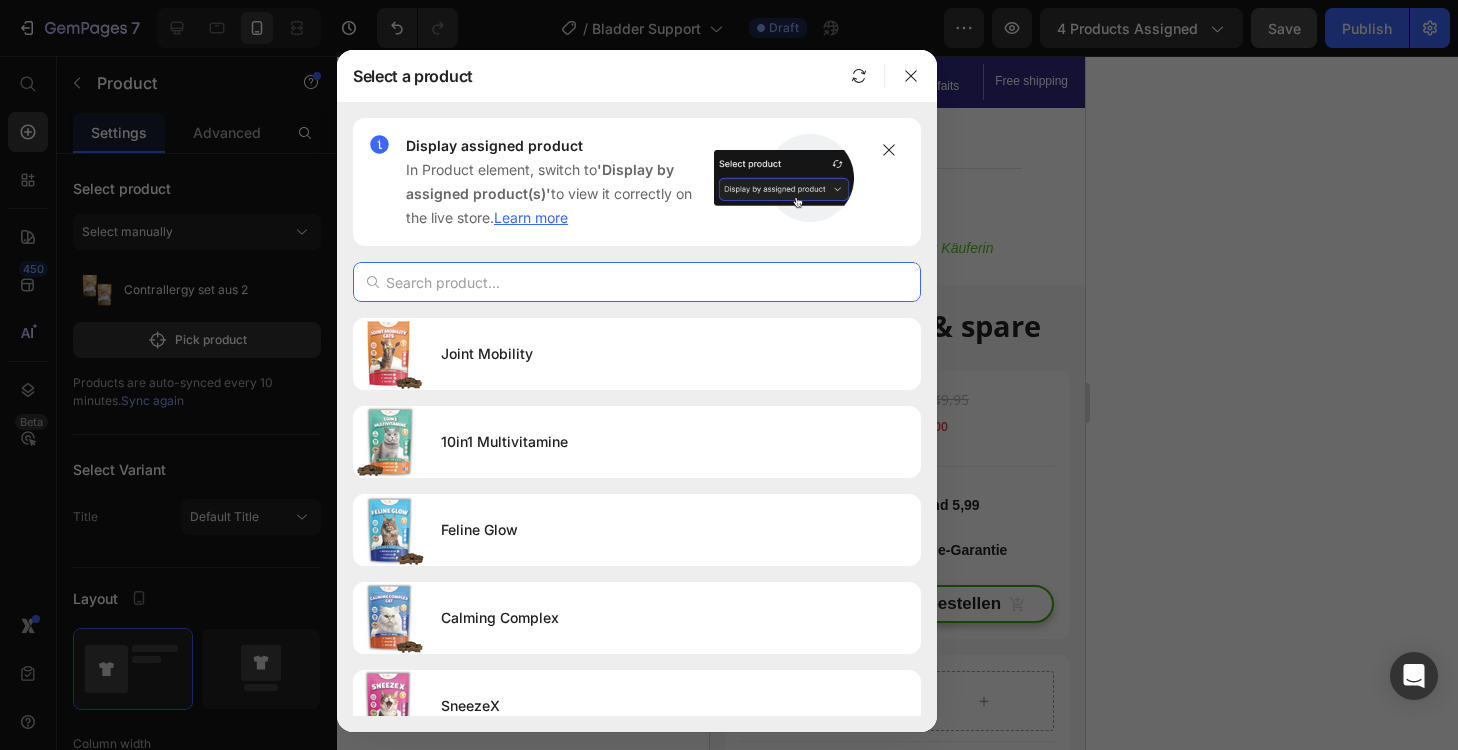 click at bounding box center (637, 282) 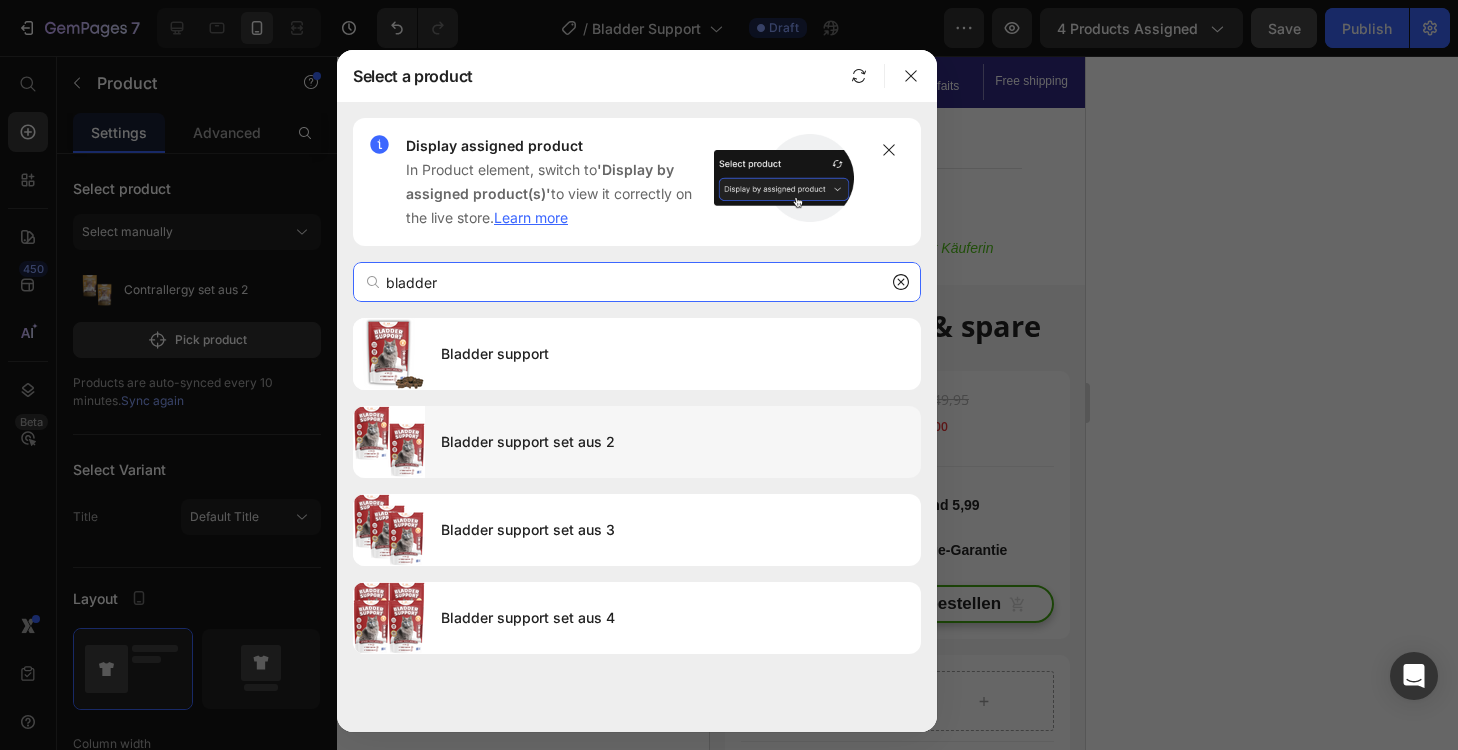 type on "bladder" 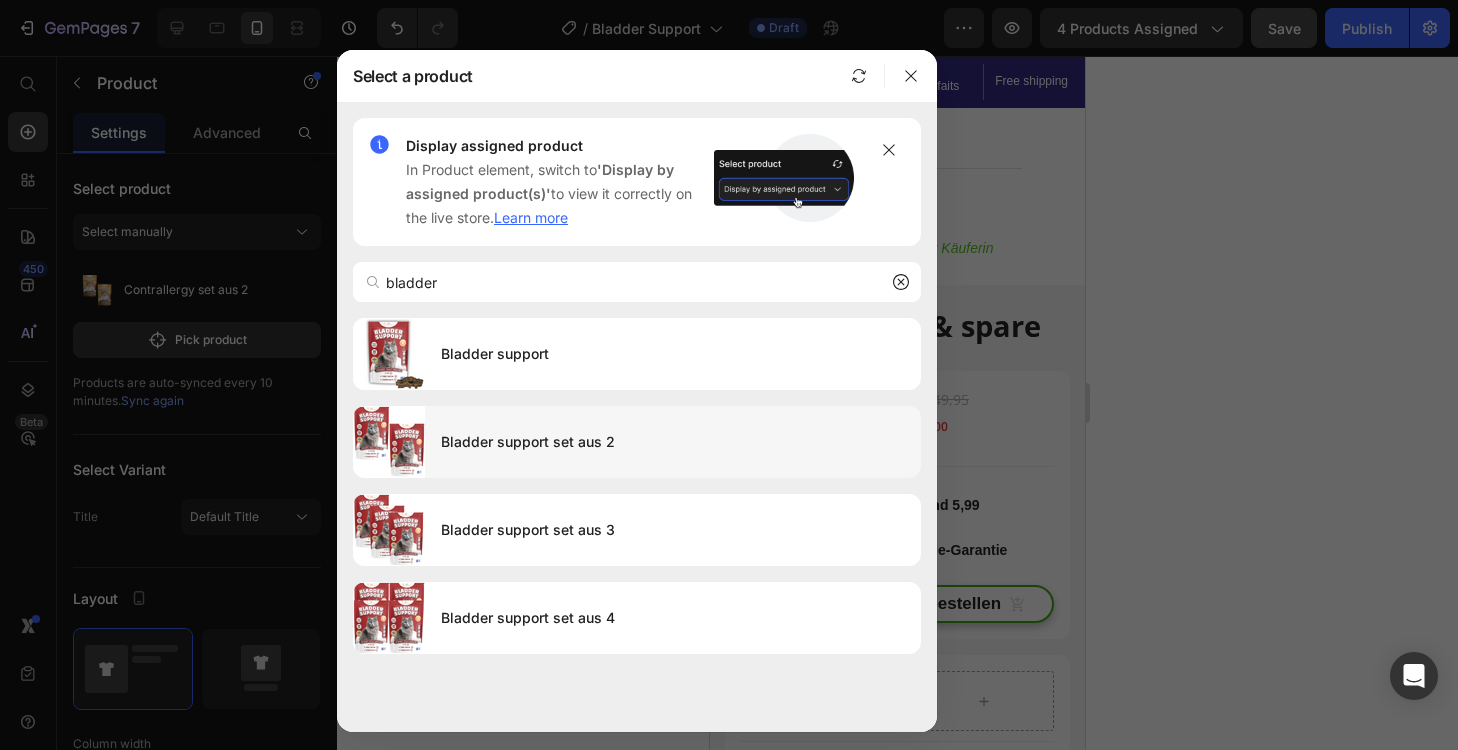 click on "Bladder support set aus 2" at bounding box center [673, 442] 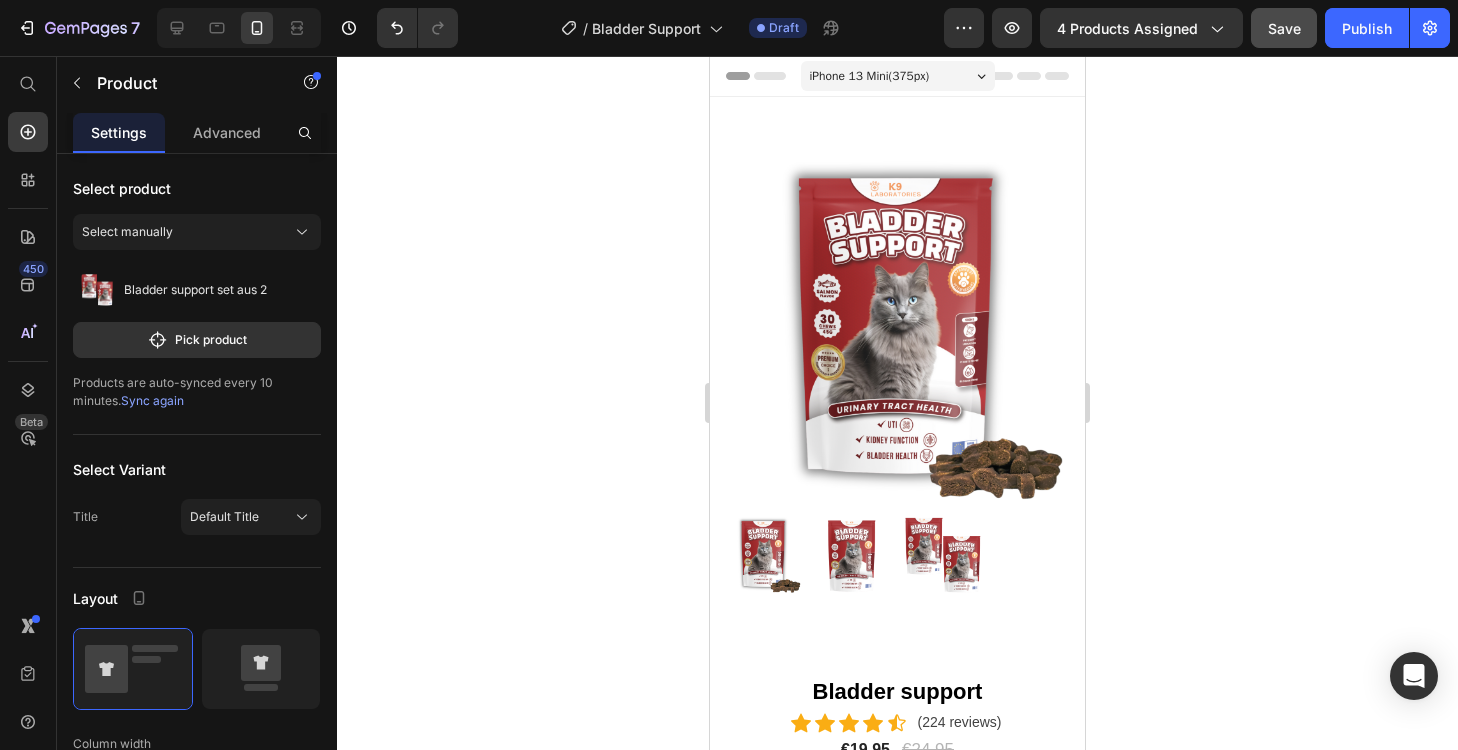 scroll, scrollTop: 0, scrollLeft: 0, axis: both 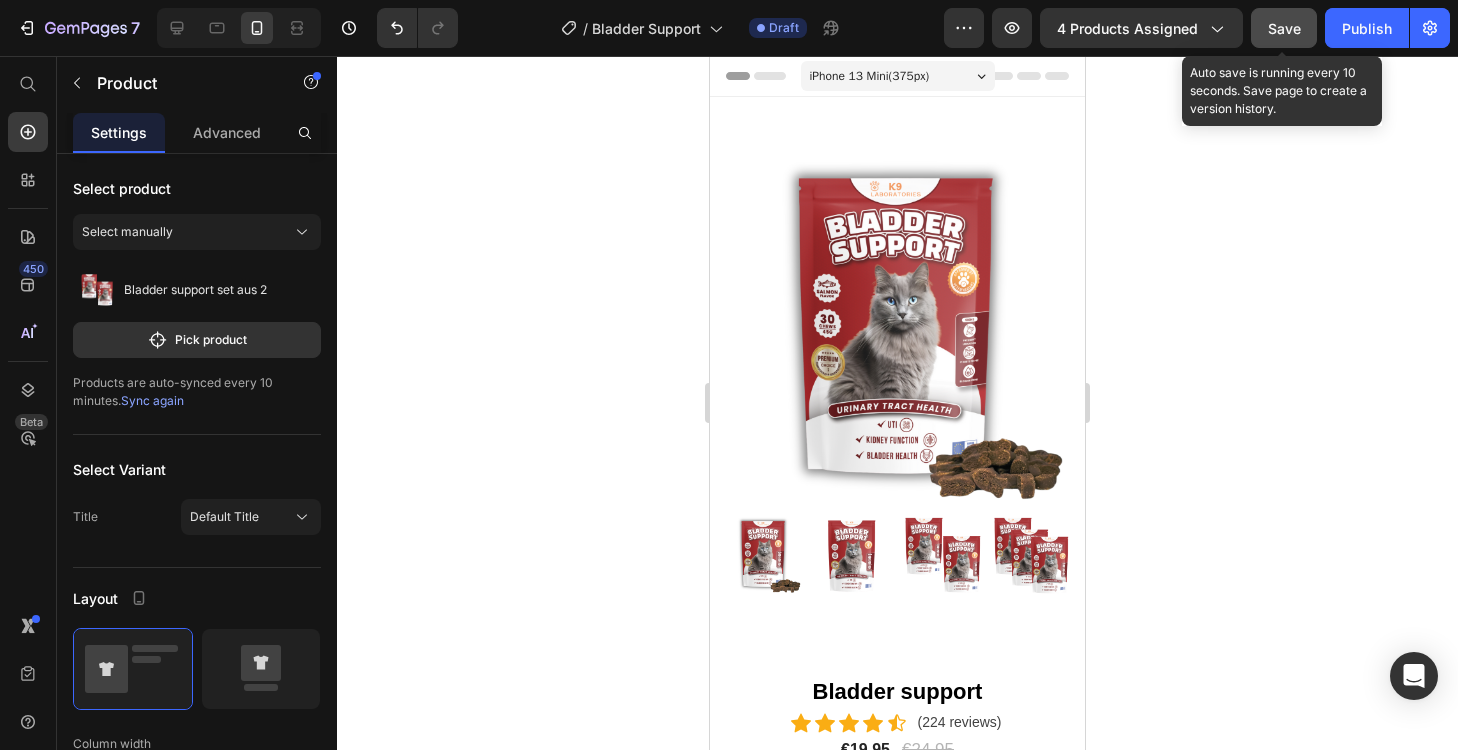click on "Save" 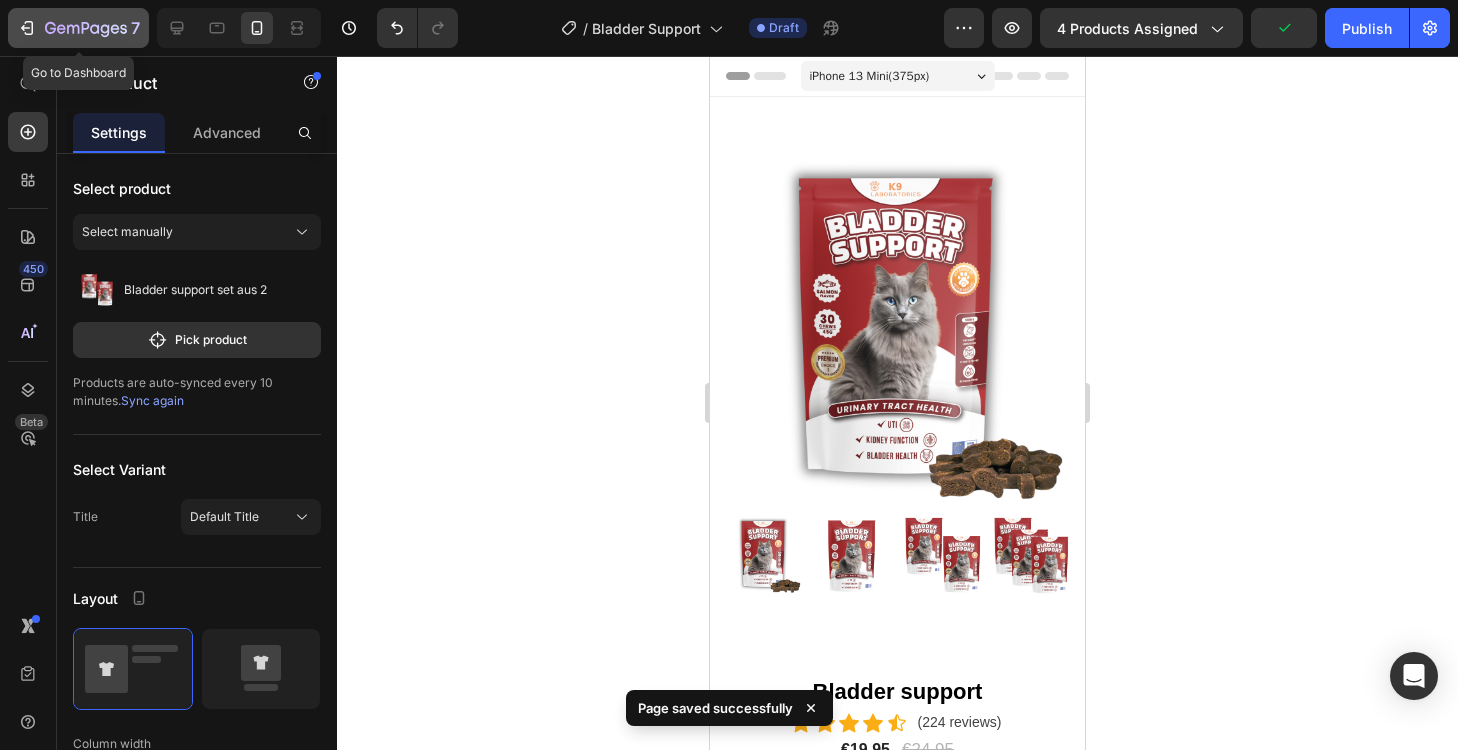 click 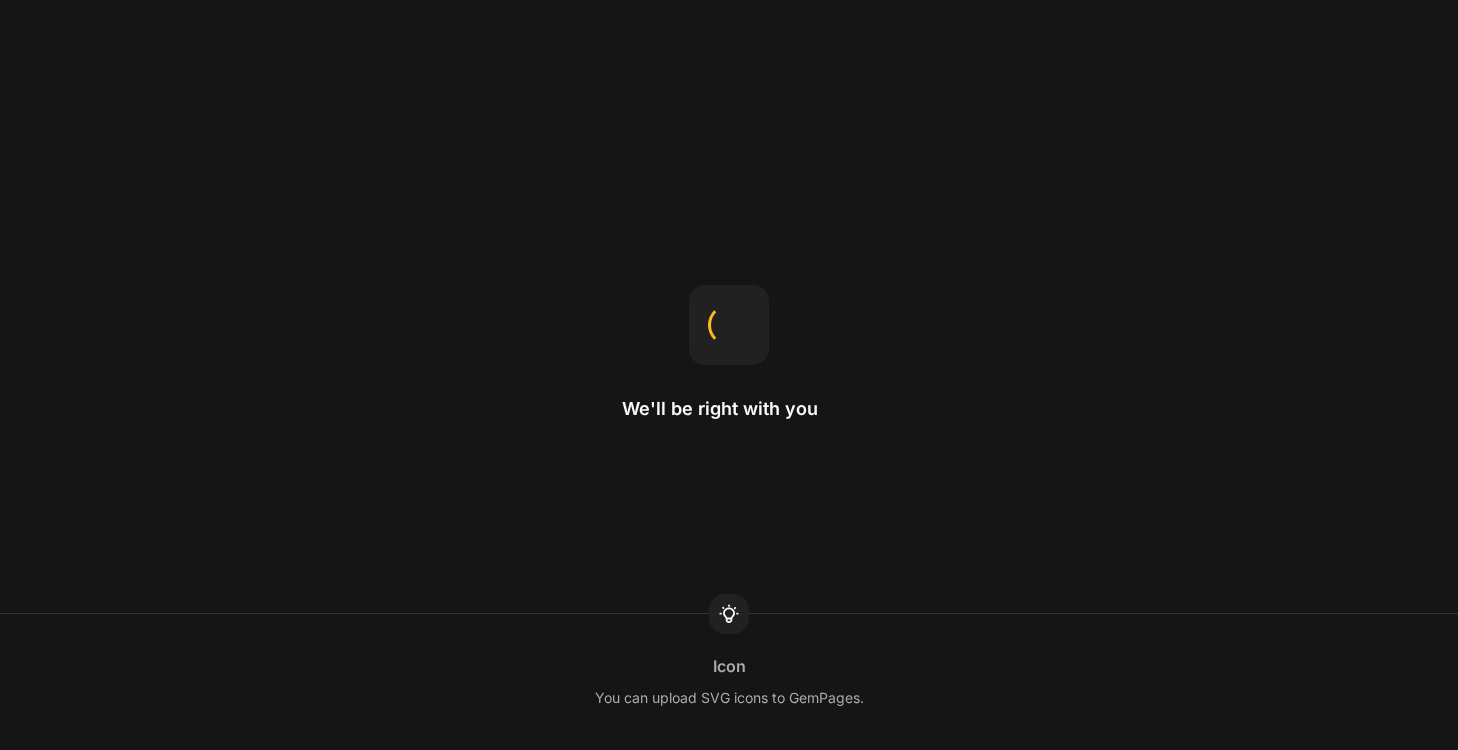 scroll, scrollTop: 0, scrollLeft: 0, axis: both 